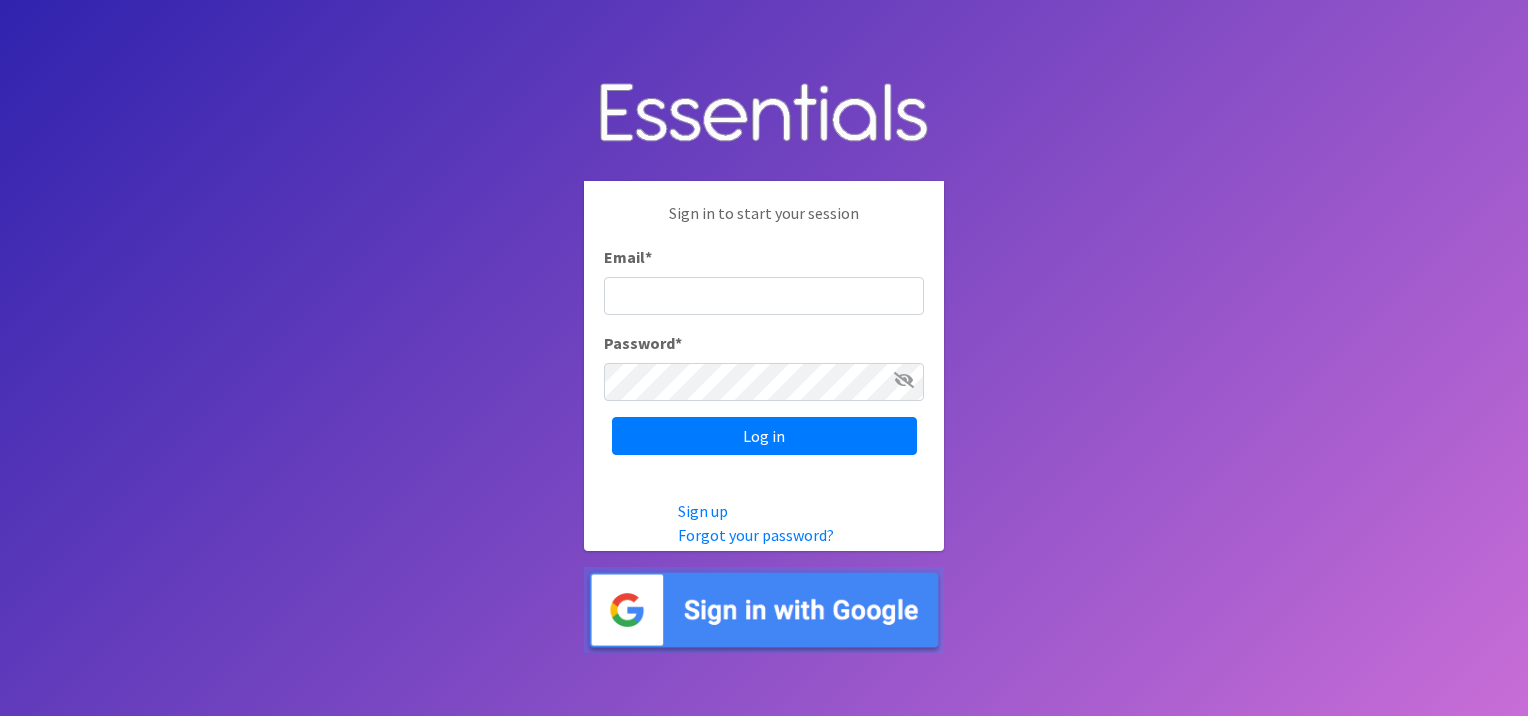 scroll, scrollTop: 0, scrollLeft: 0, axis: both 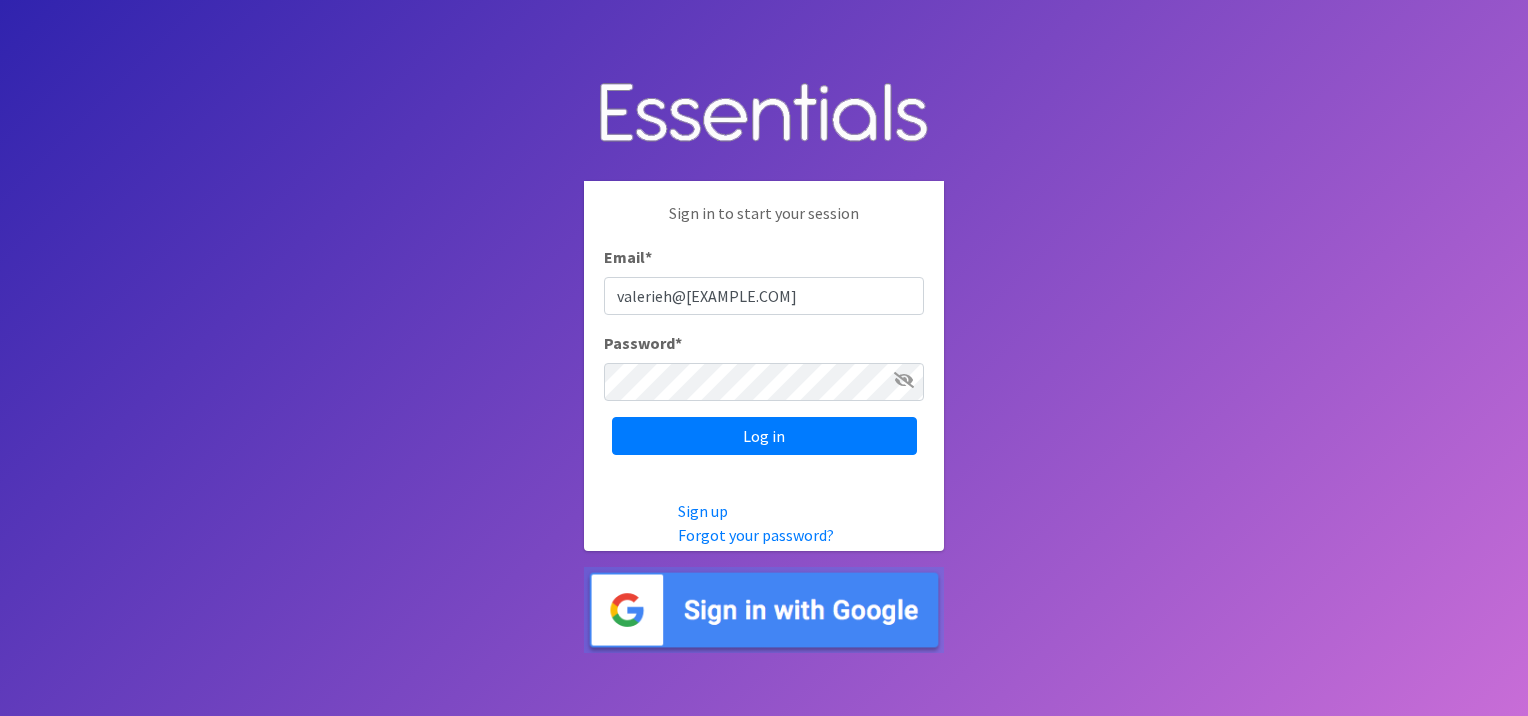 type on "[EMAIL]" 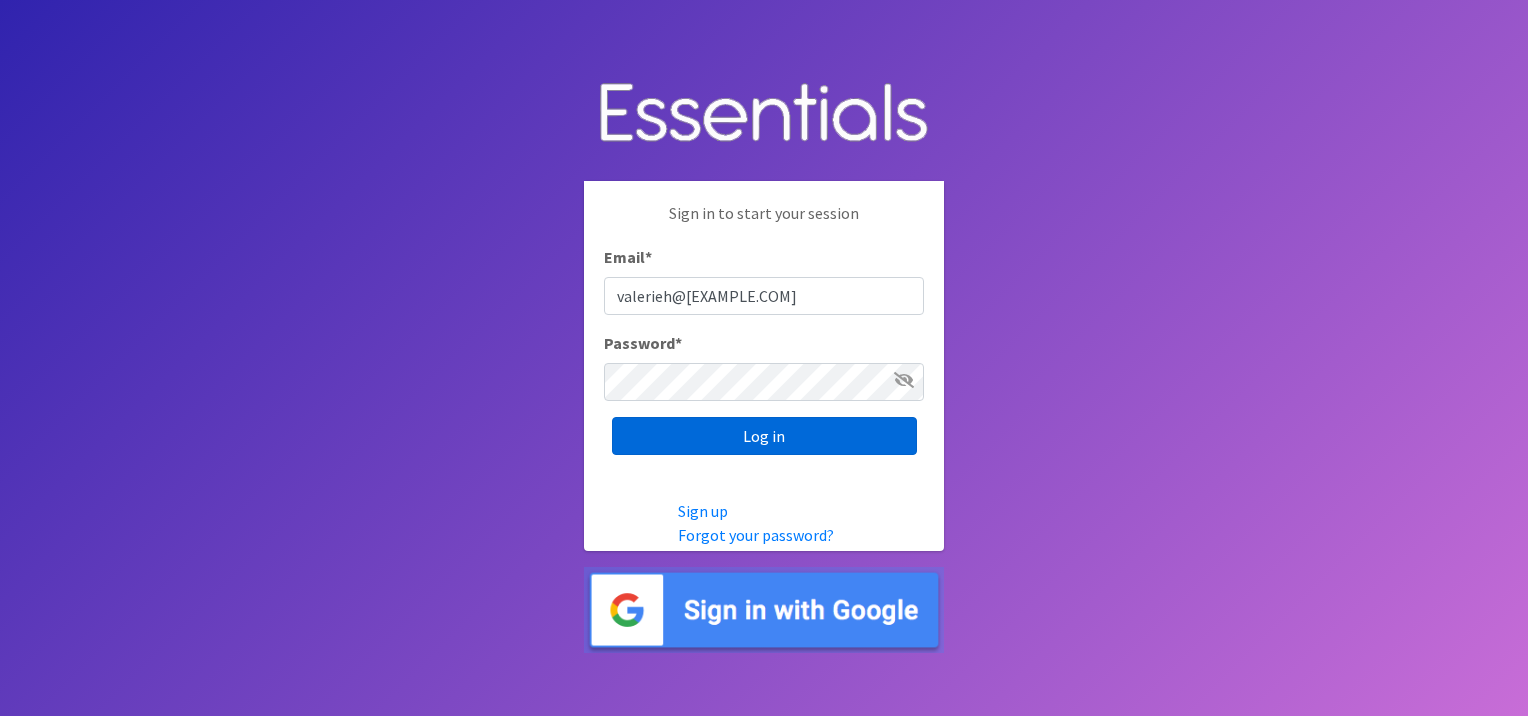 click on "Log in" at bounding box center (764, 436) 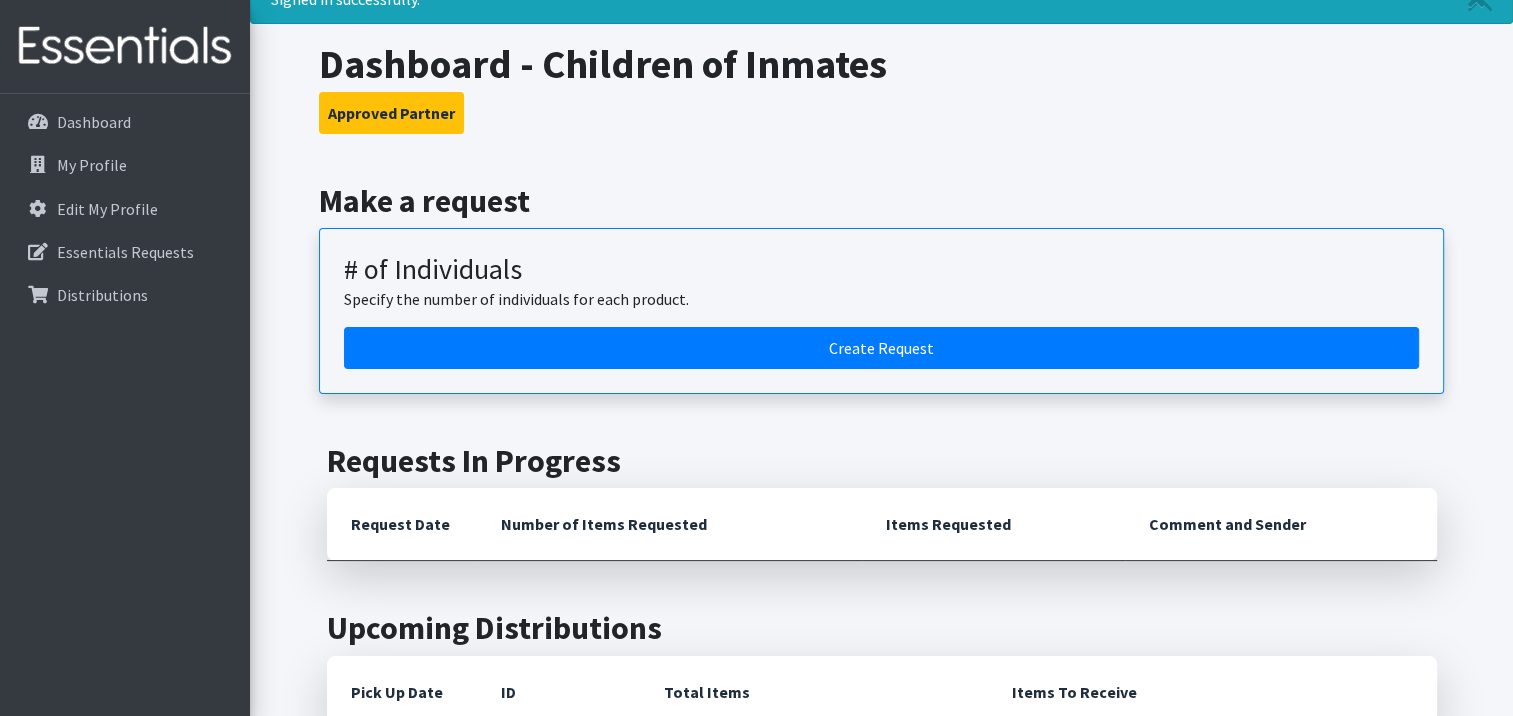 scroll, scrollTop: 87, scrollLeft: 0, axis: vertical 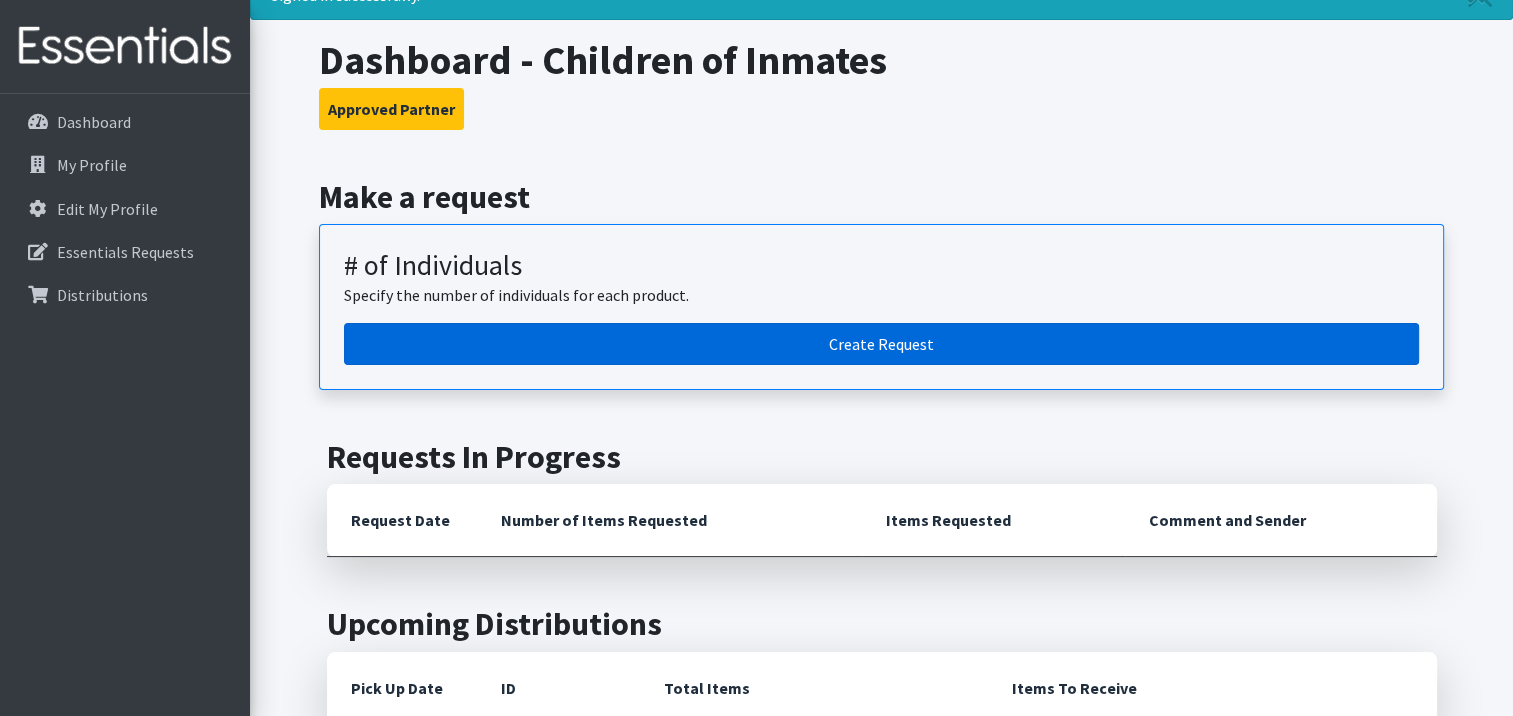 click on "Create Request" at bounding box center (881, 344) 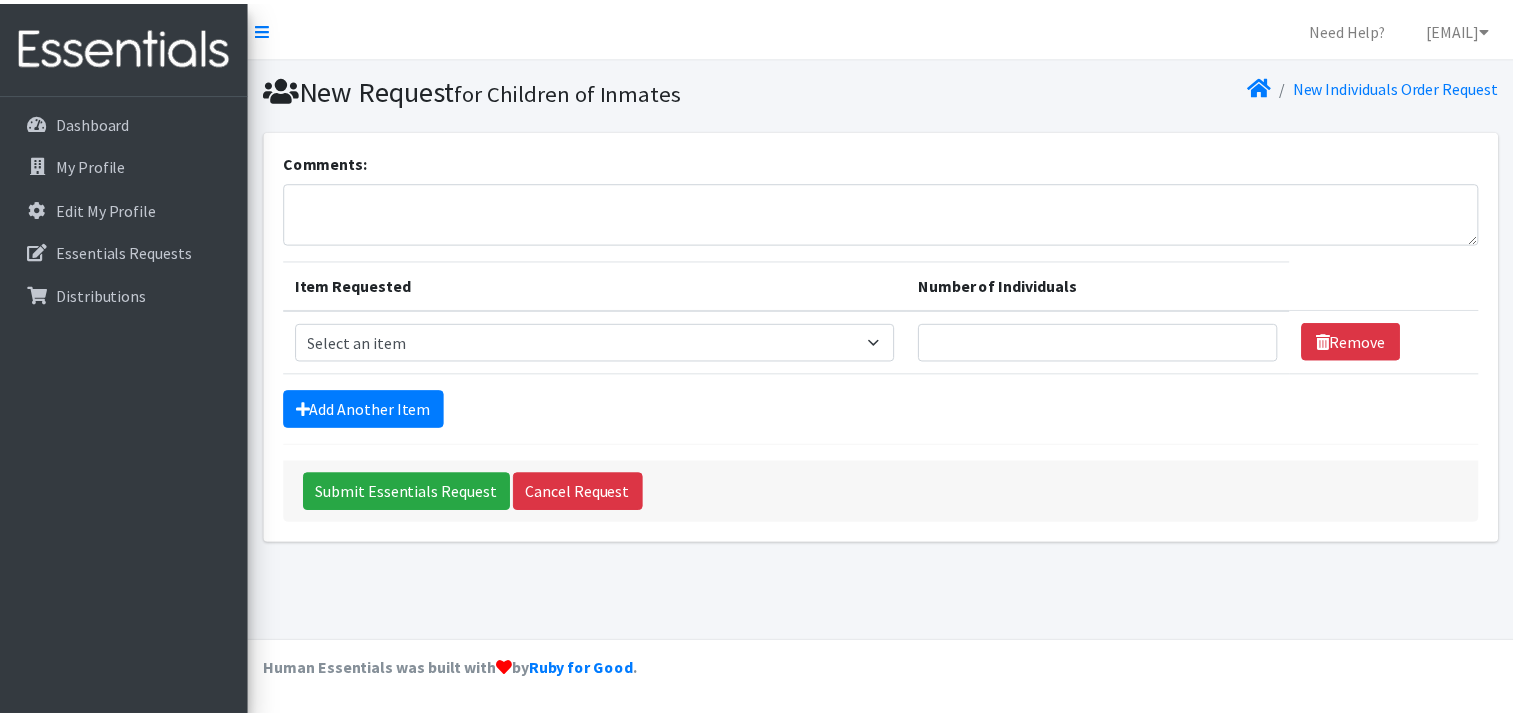 scroll, scrollTop: 0, scrollLeft: 0, axis: both 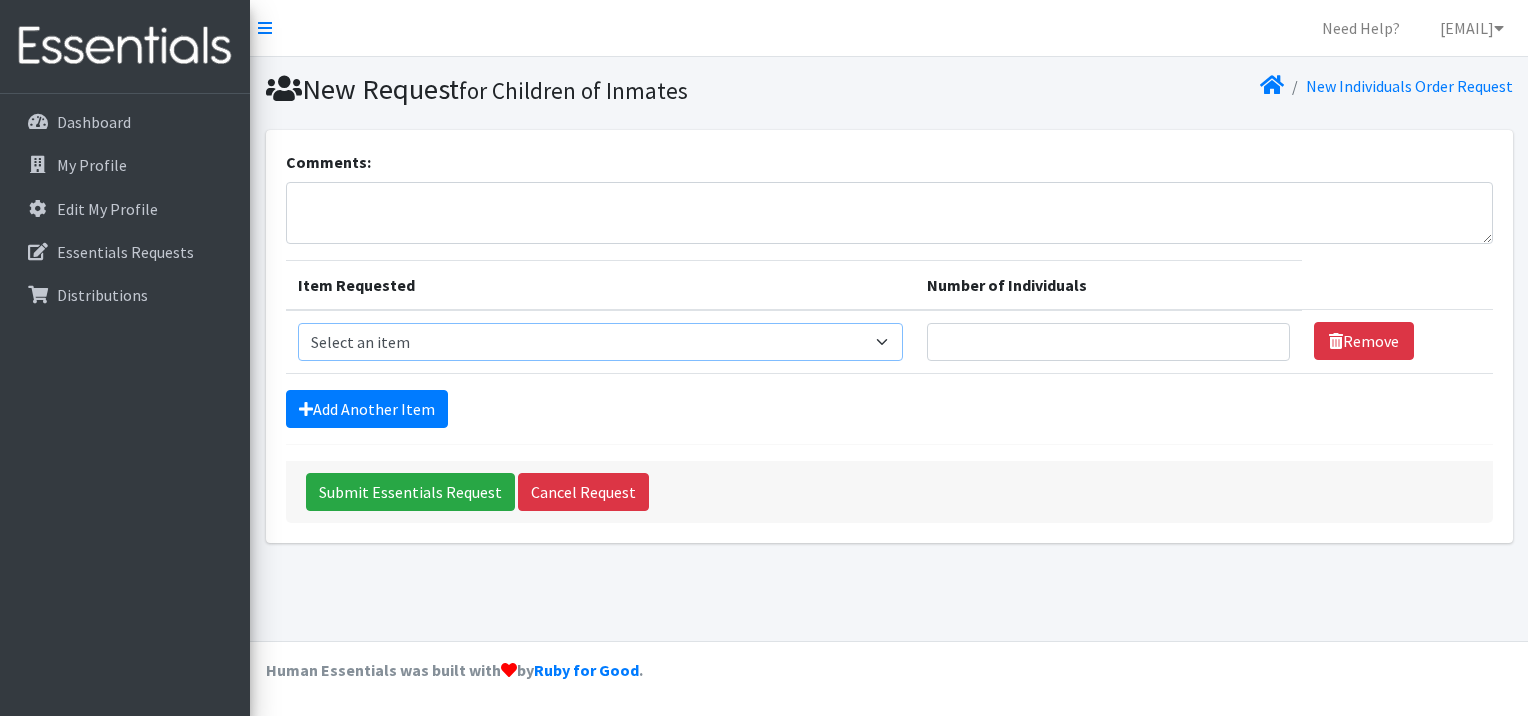 click on "Select an item
# - Total number of kids being served with this order:
Baby wipes
Diaper Size 7
Diapers NewBorn
Diapers Size 1
Diapers Size 2
Diapers Size 3
Diapers Size 4
Diapers Size 5
Diapers Size 6
Formula
Preemie
Pull-Ups 2T-3T
Pull-Ups 3T-4T
Pull-Ups 4T-5T
Size 8
Swimmers" at bounding box center [601, 342] 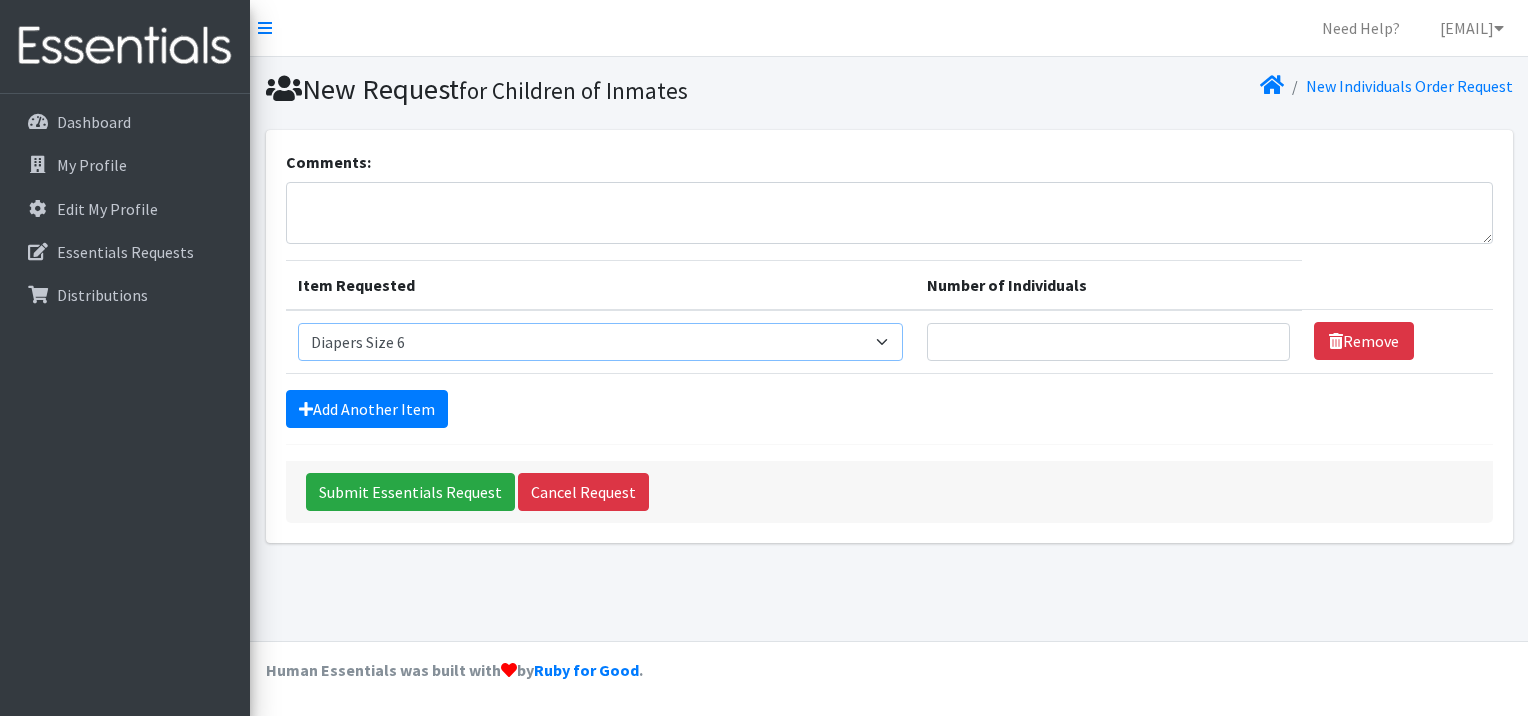 click on "Select an item
# - Total number of kids being served with this order:
Baby wipes
Diaper Size 7
Diapers NewBorn
Diapers Size 1
Diapers Size 2
Diapers Size 3
Diapers Size 4
Diapers Size 5
Diapers Size 6
Formula
Preemie
Pull-Ups 2T-3T
Pull-Ups 3T-4T
Pull-Ups 4T-5T
Size 8
Swimmers" at bounding box center [601, 342] 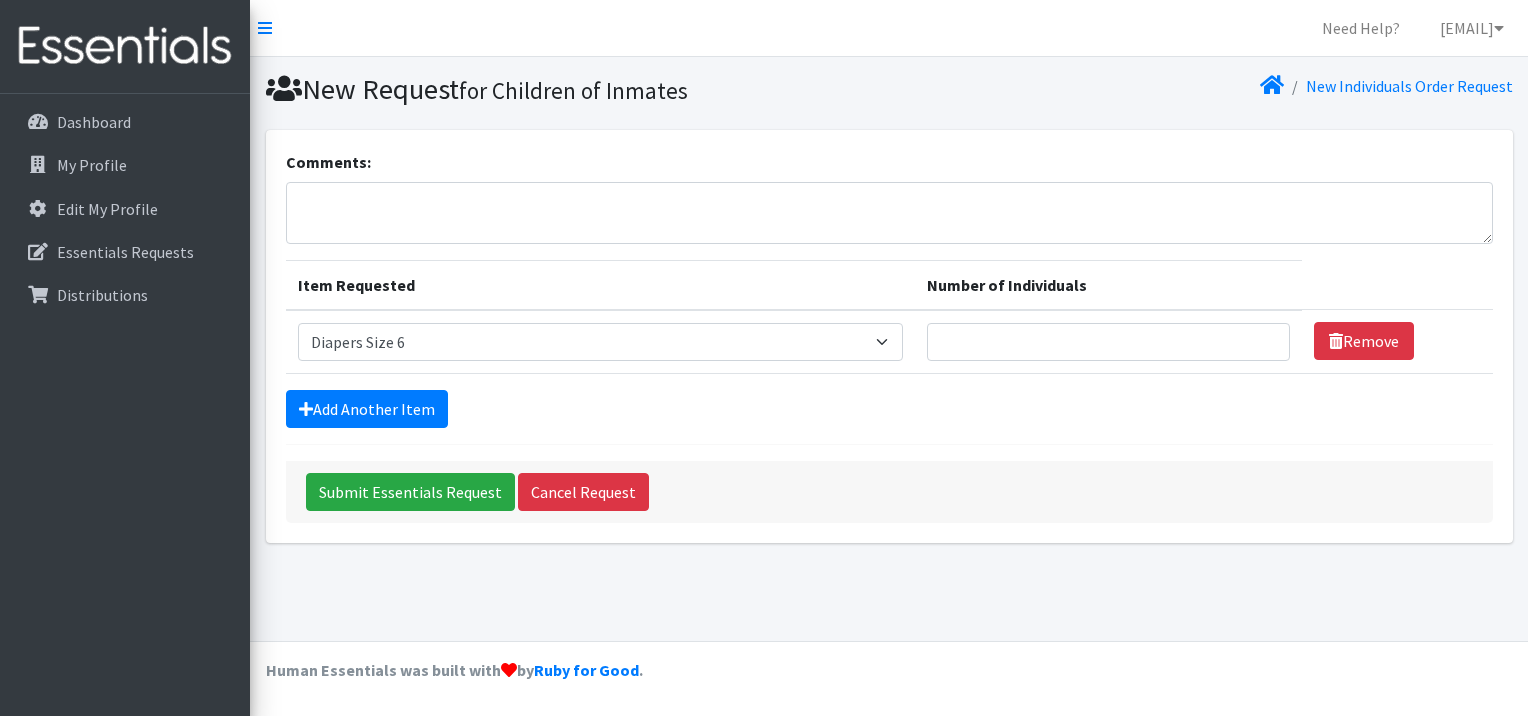 click on "Add Another Item" at bounding box center (889, 409) 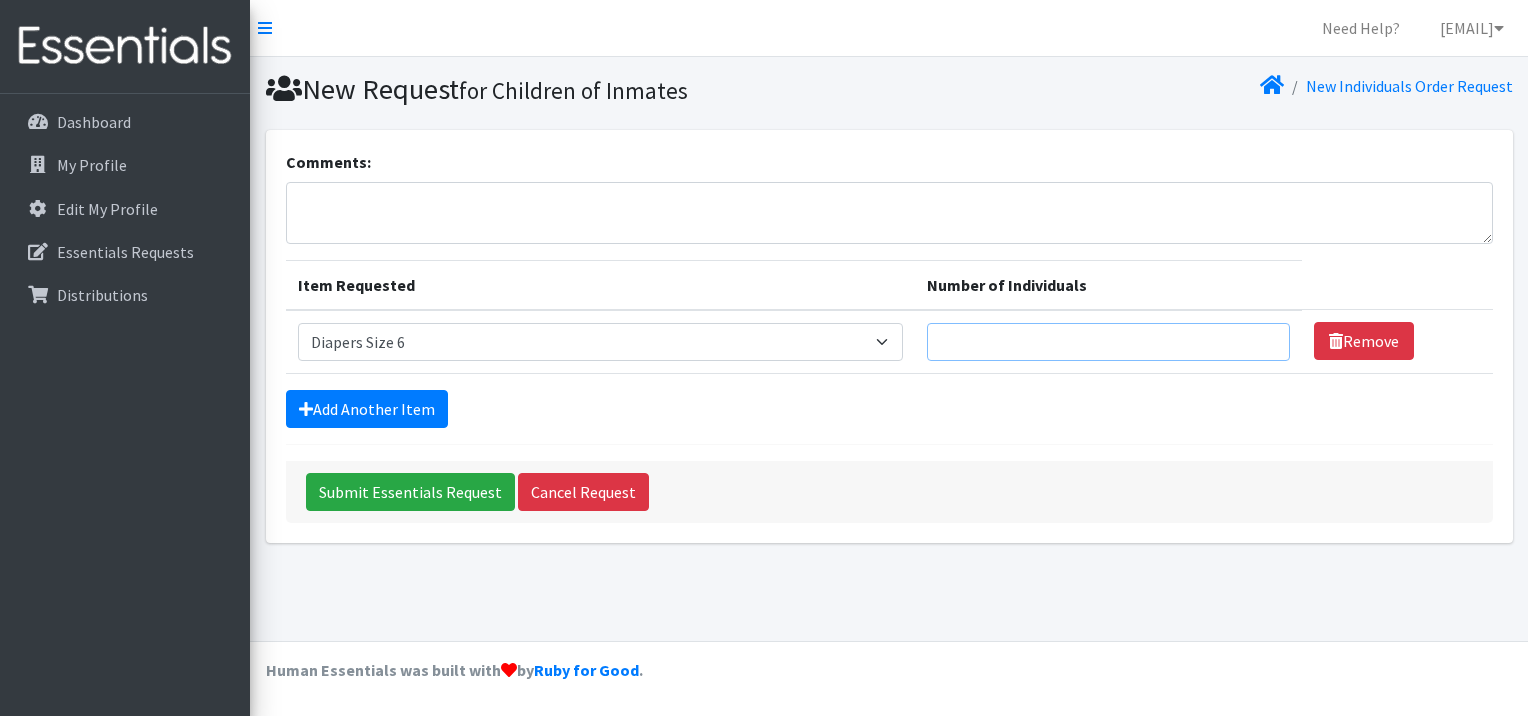 click on "Number of Individuals" at bounding box center (1108, 342) 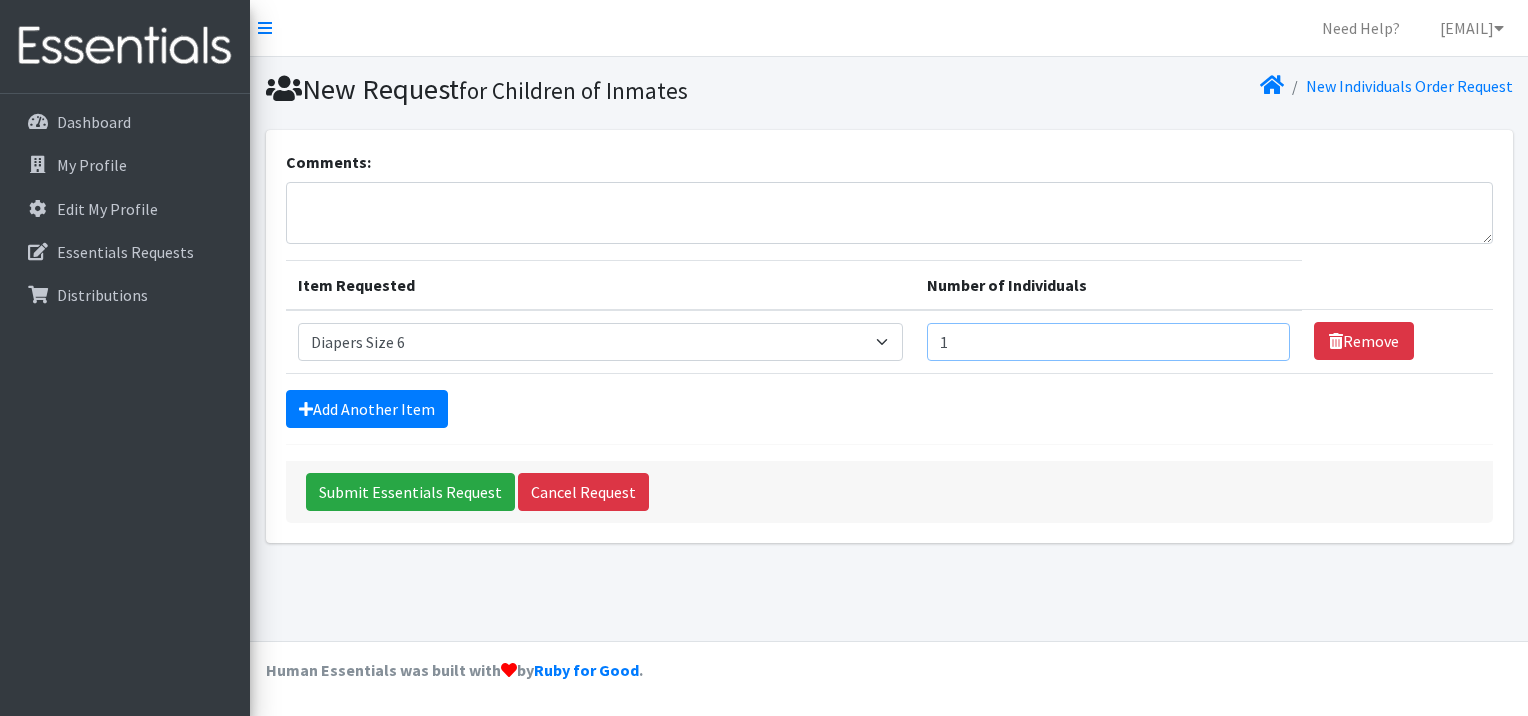 click on "1" at bounding box center (1108, 342) 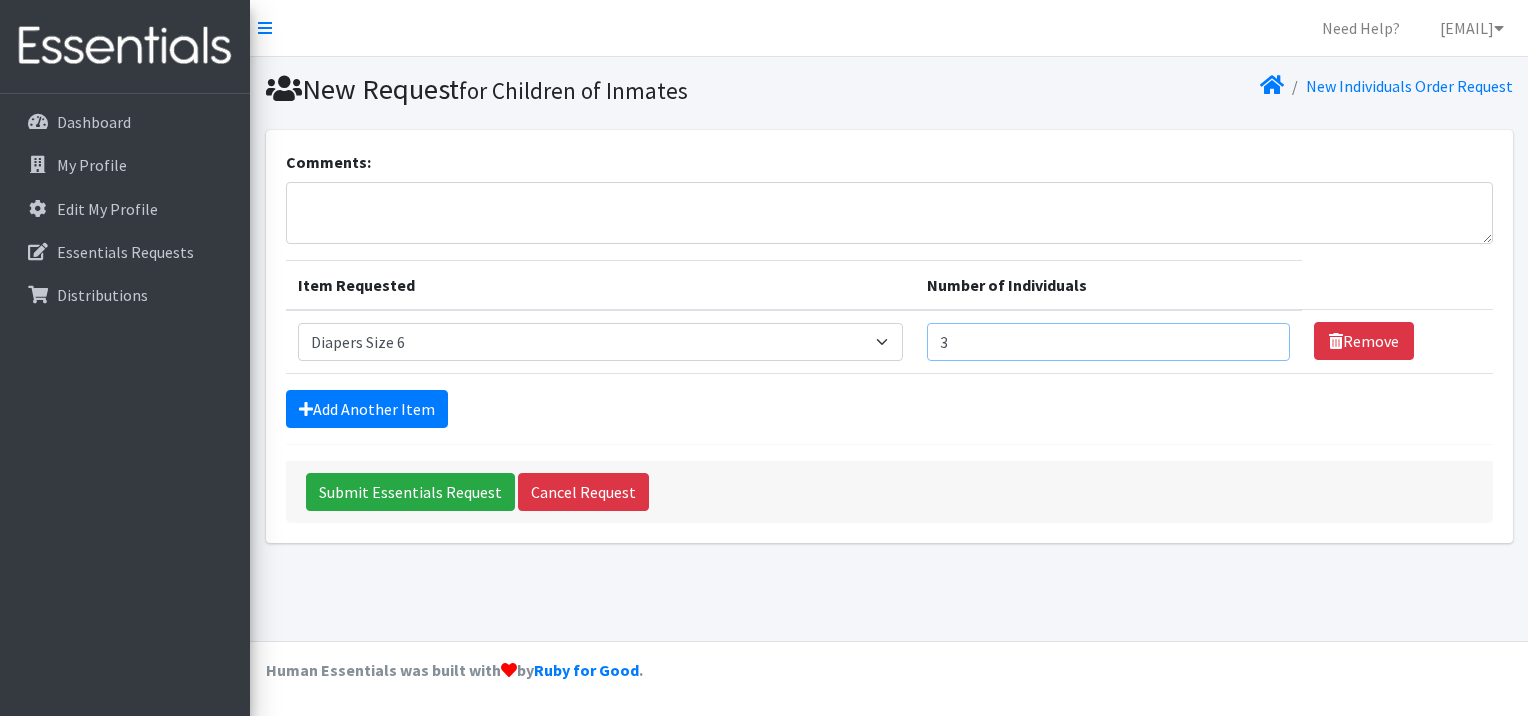 click on "3" at bounding box center (1108, 342) 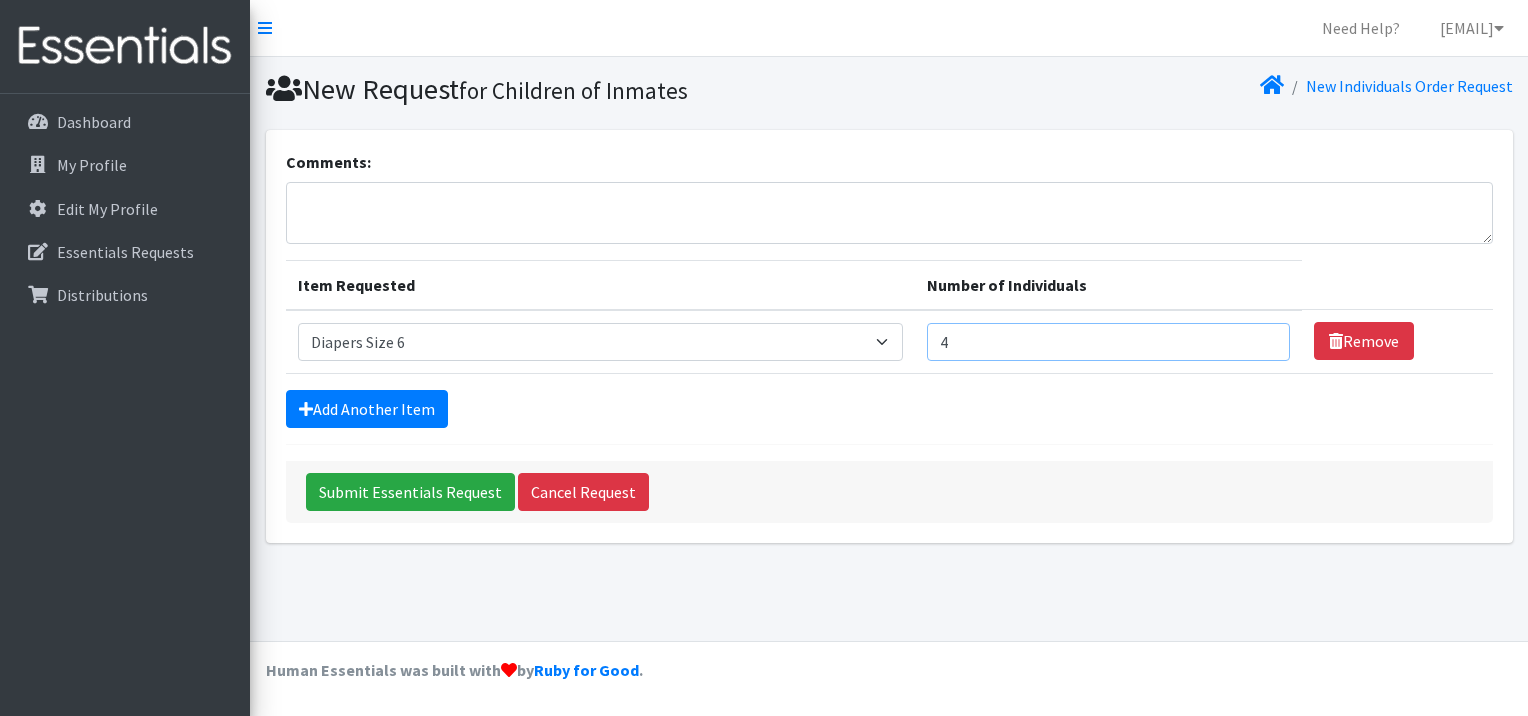 click on "4" at bounding box center (1108, 342) 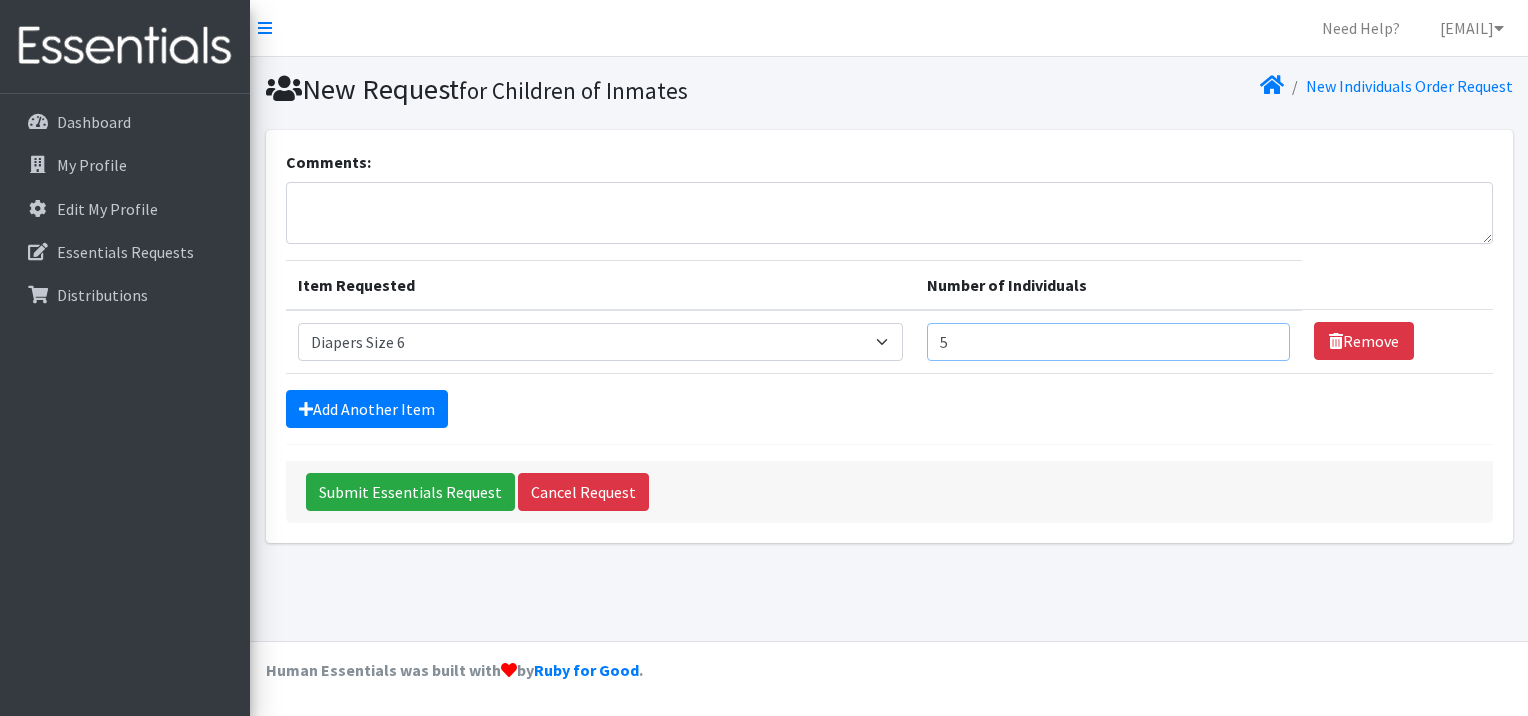 click on "5" at bounding box center [1108, 342] 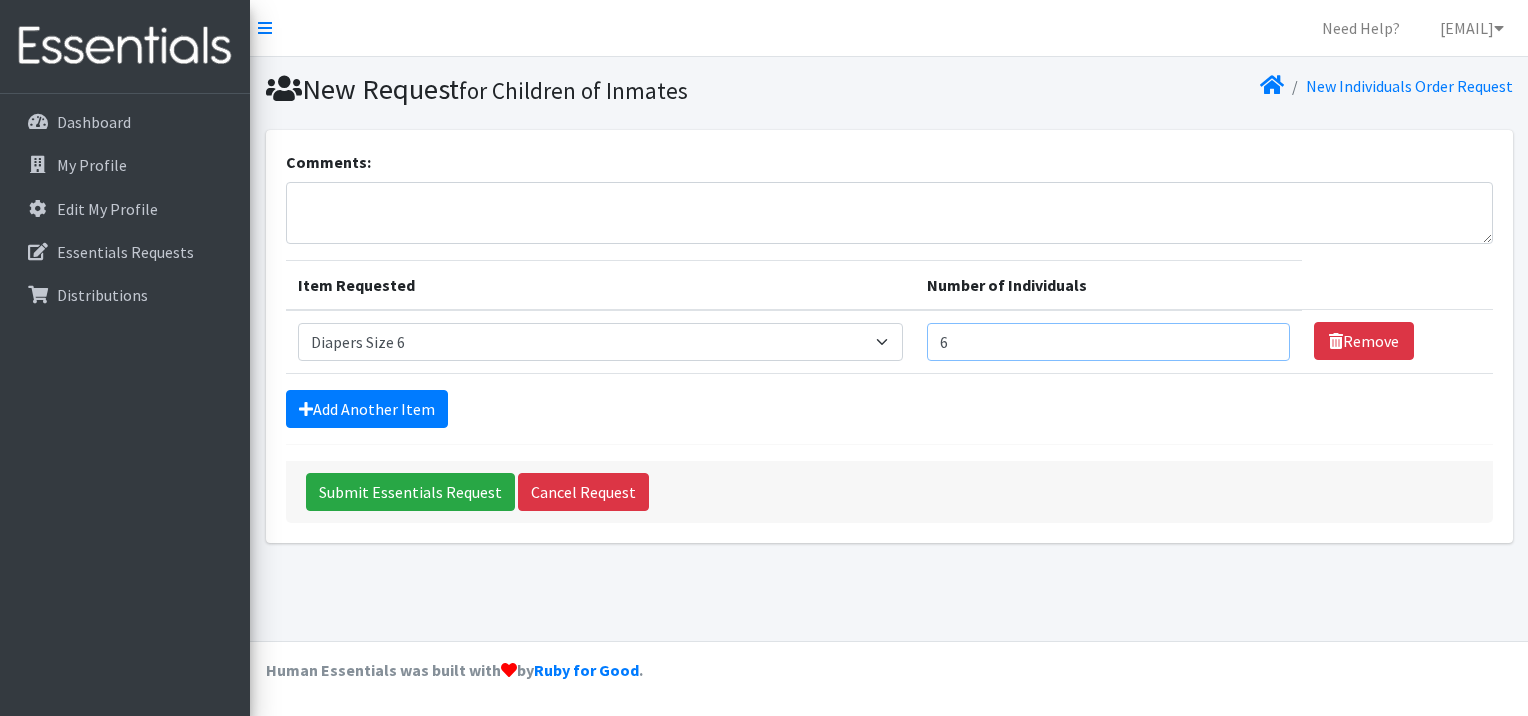 click on "6" at bounding box center (1108, 342) 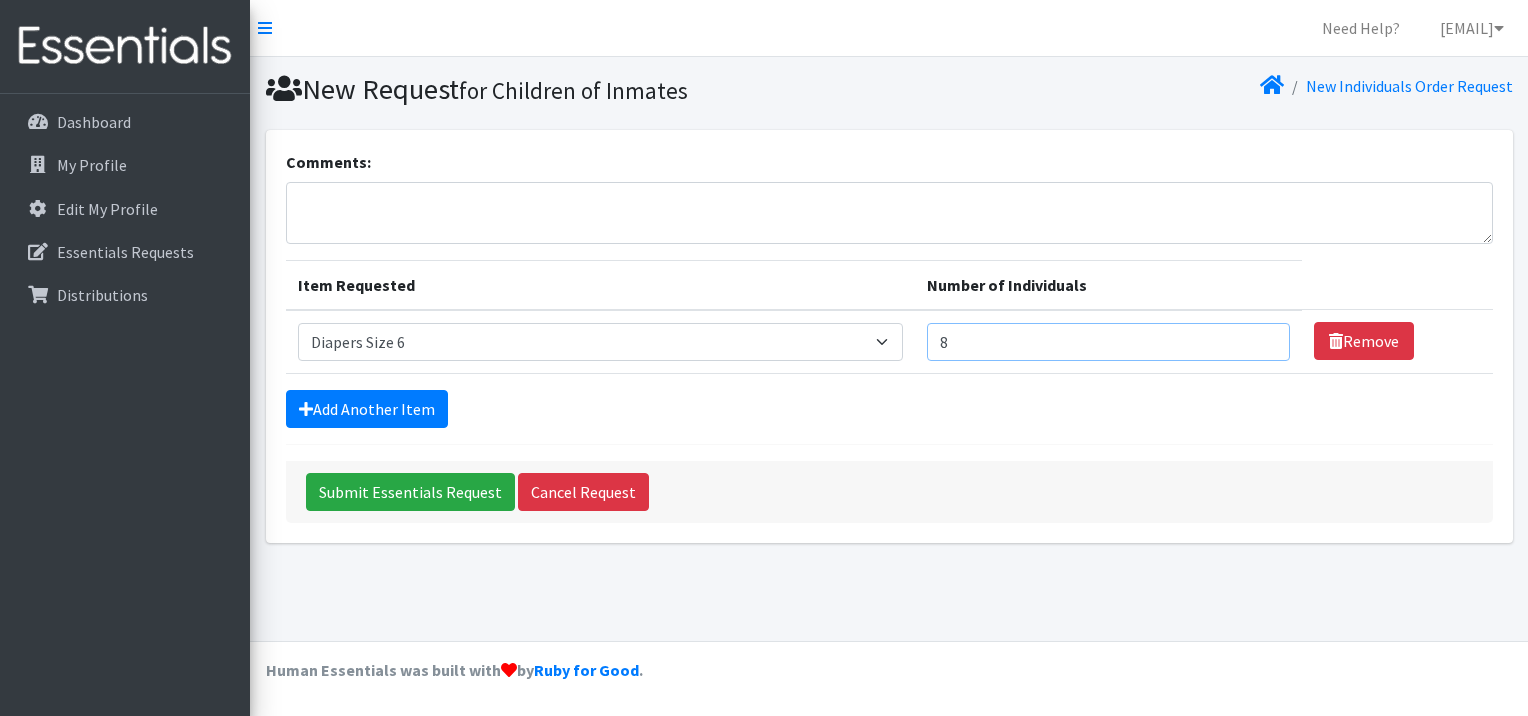 click on "8" at bounding box center (1108, 342) 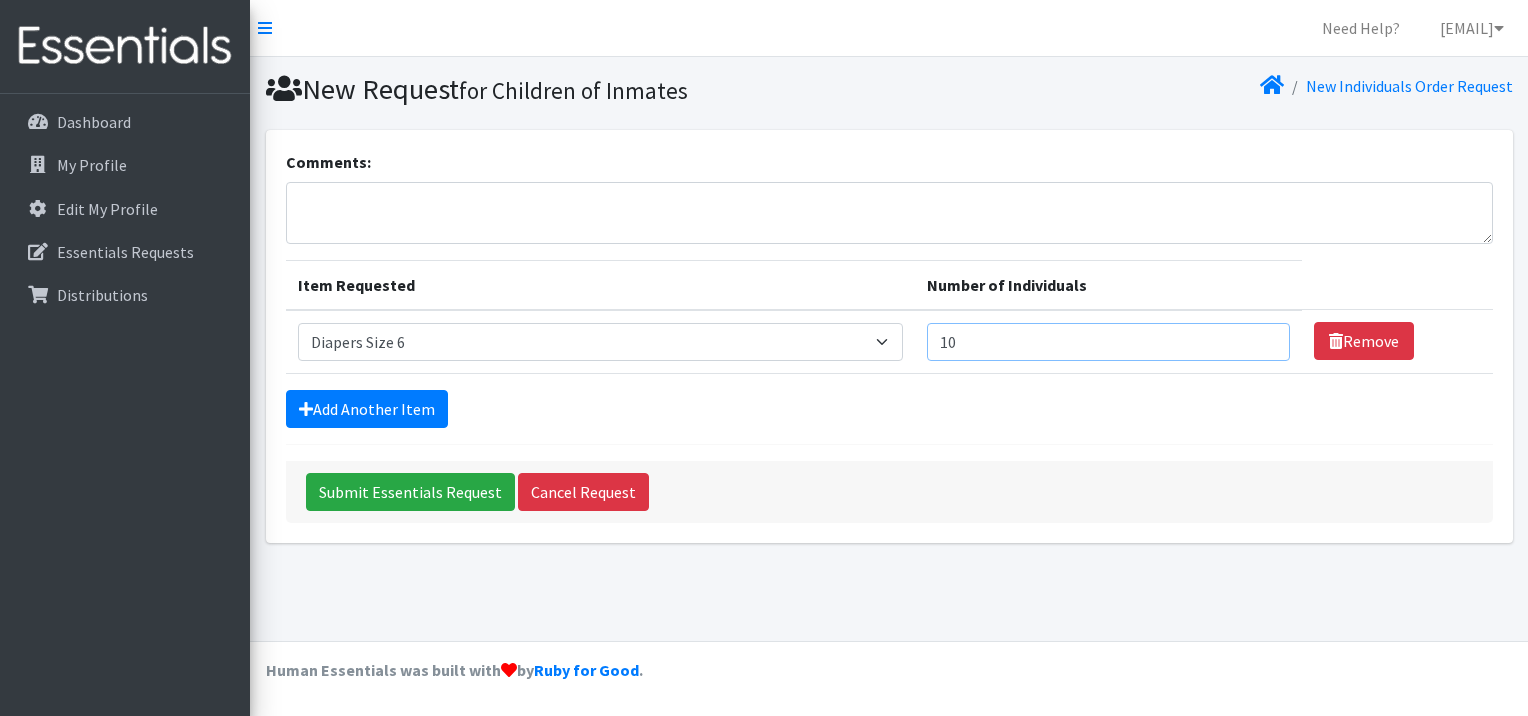 click on "10" at bounding box center [1108, 342] 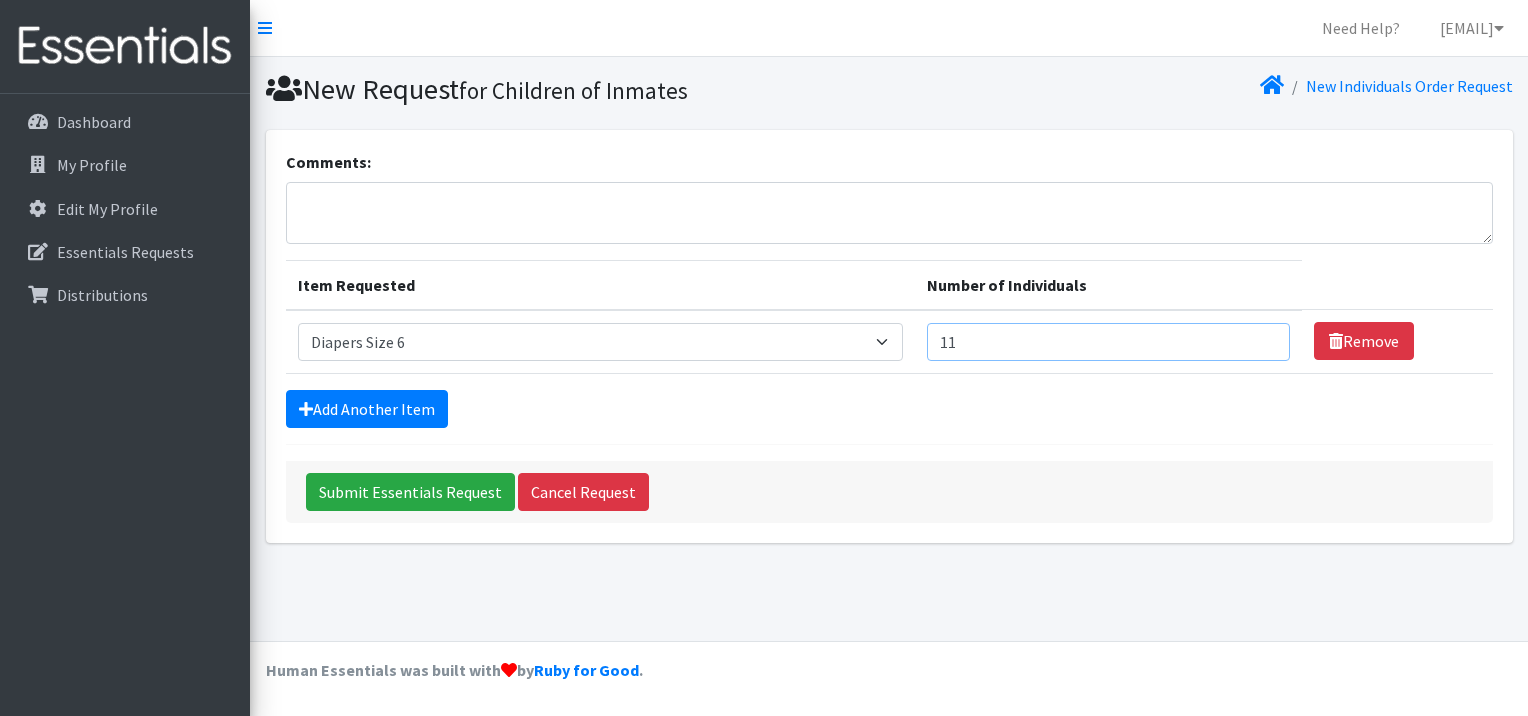 click on "11" at bounding box center [1108, 342] 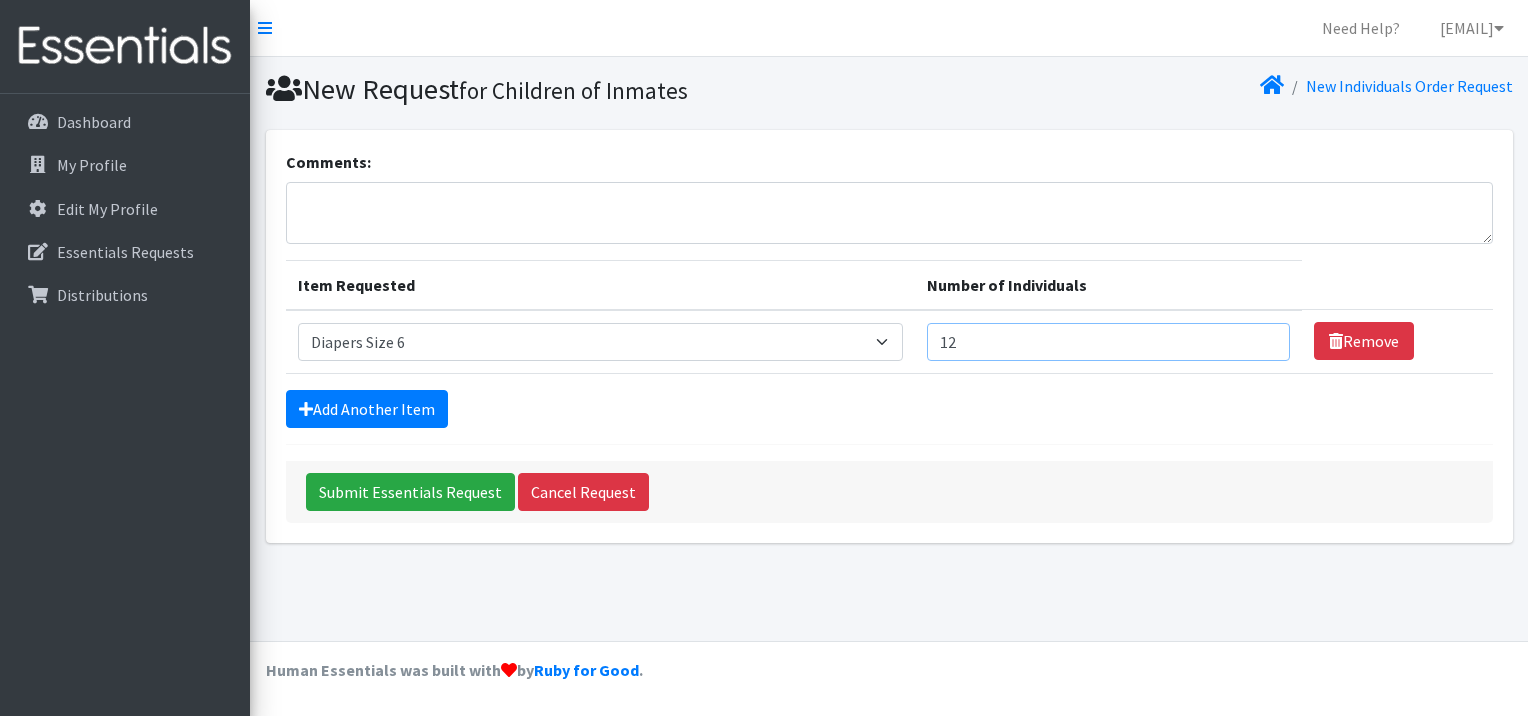click on "12" at bounding box center (1108, 342) 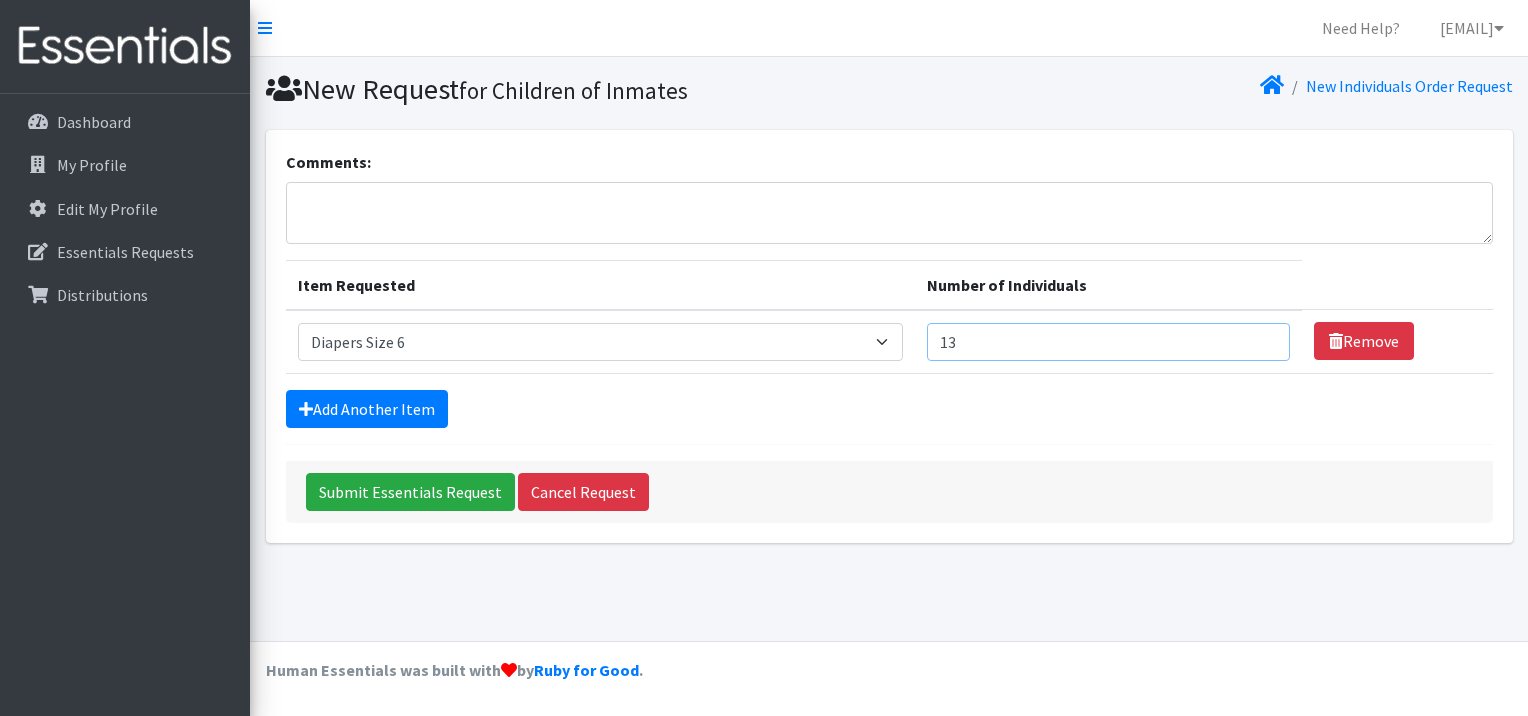 click on "13" at bounding box center [1108, 342] 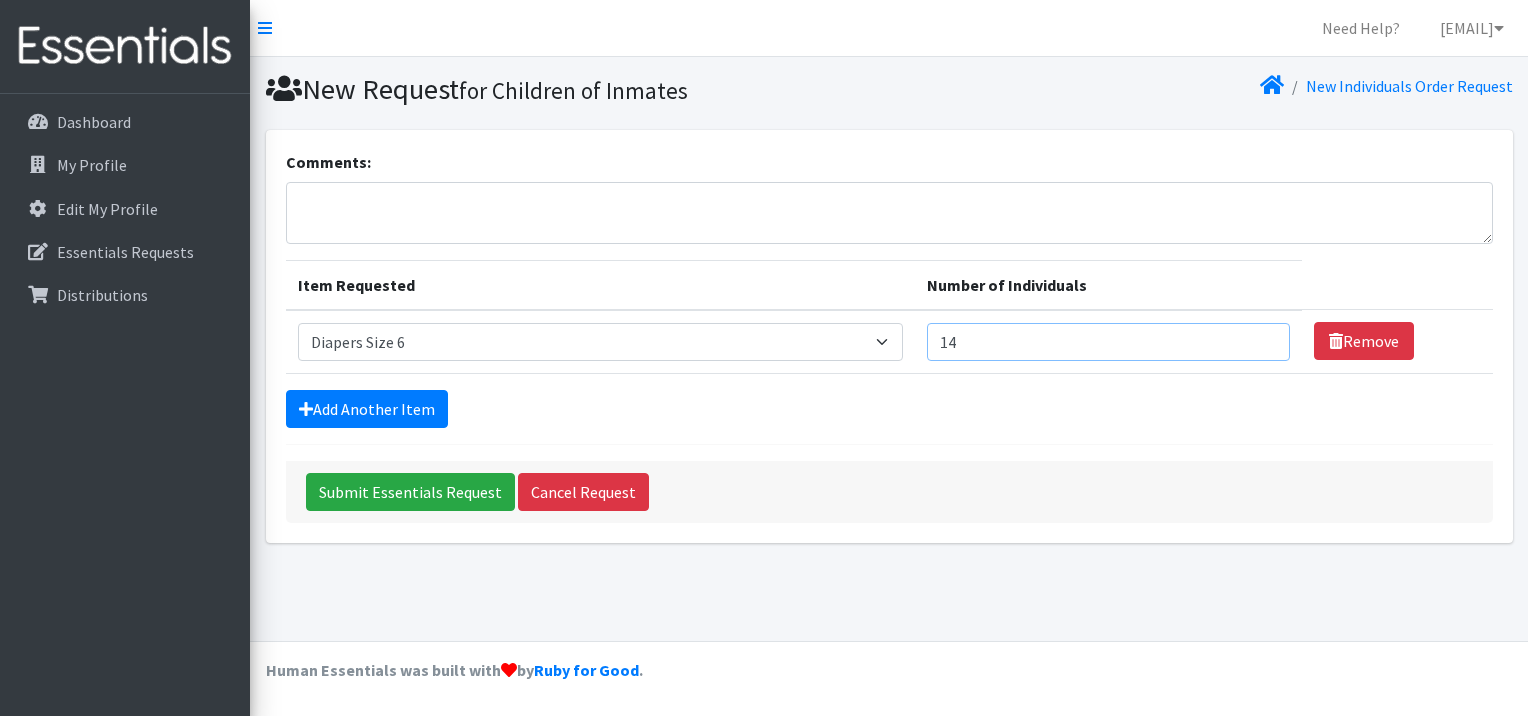 click on "14" at bounding box center (1108, 342) 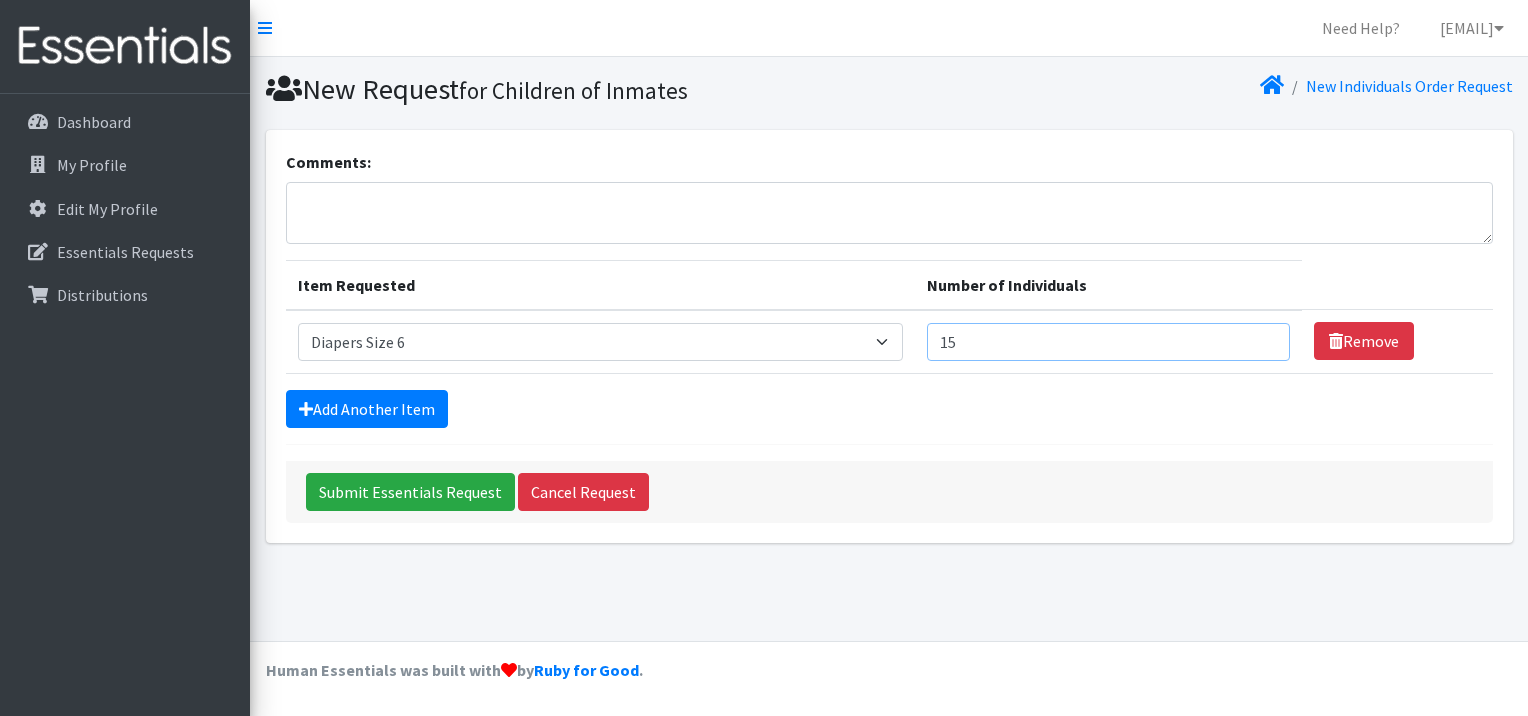 click on "15" at bounding box center (1108, 342) 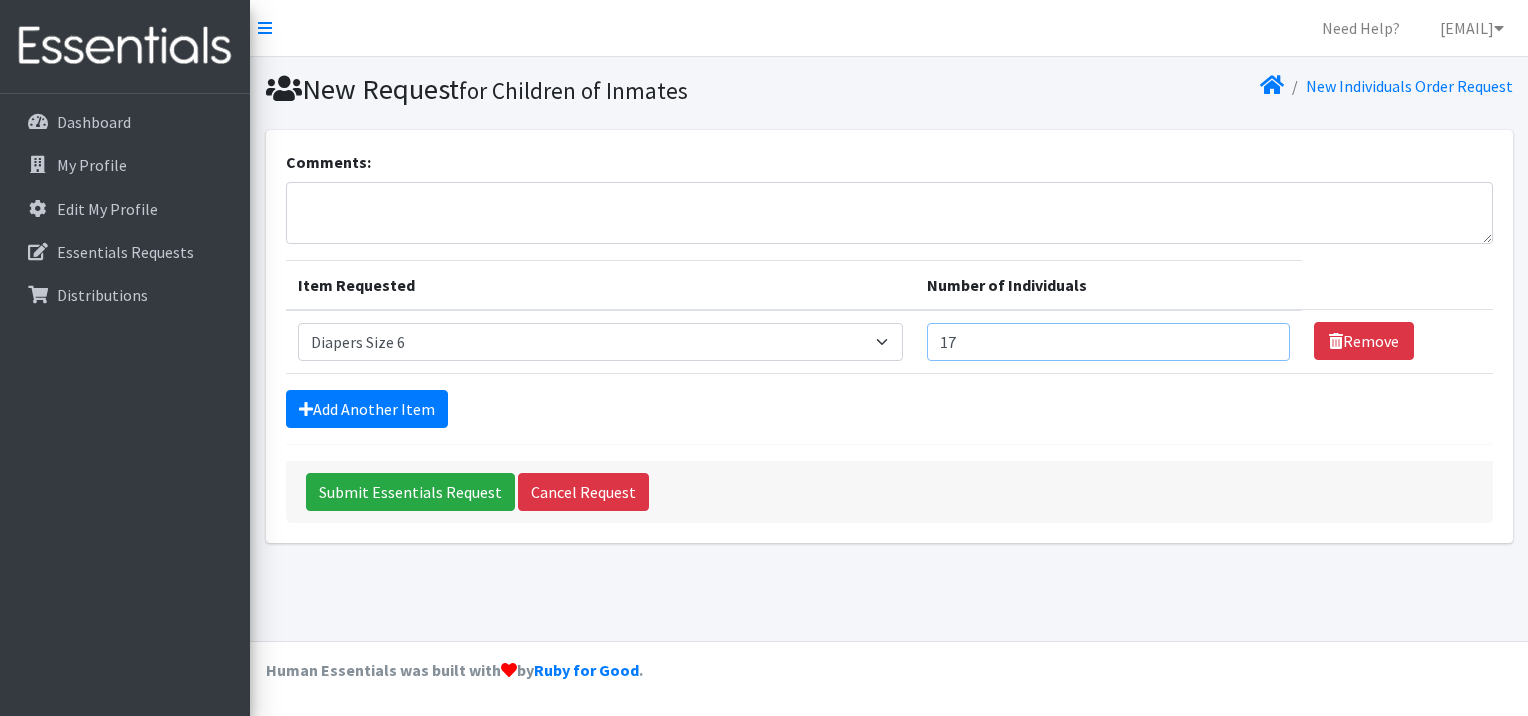 click on "17" at bounding box center (1108, 342) 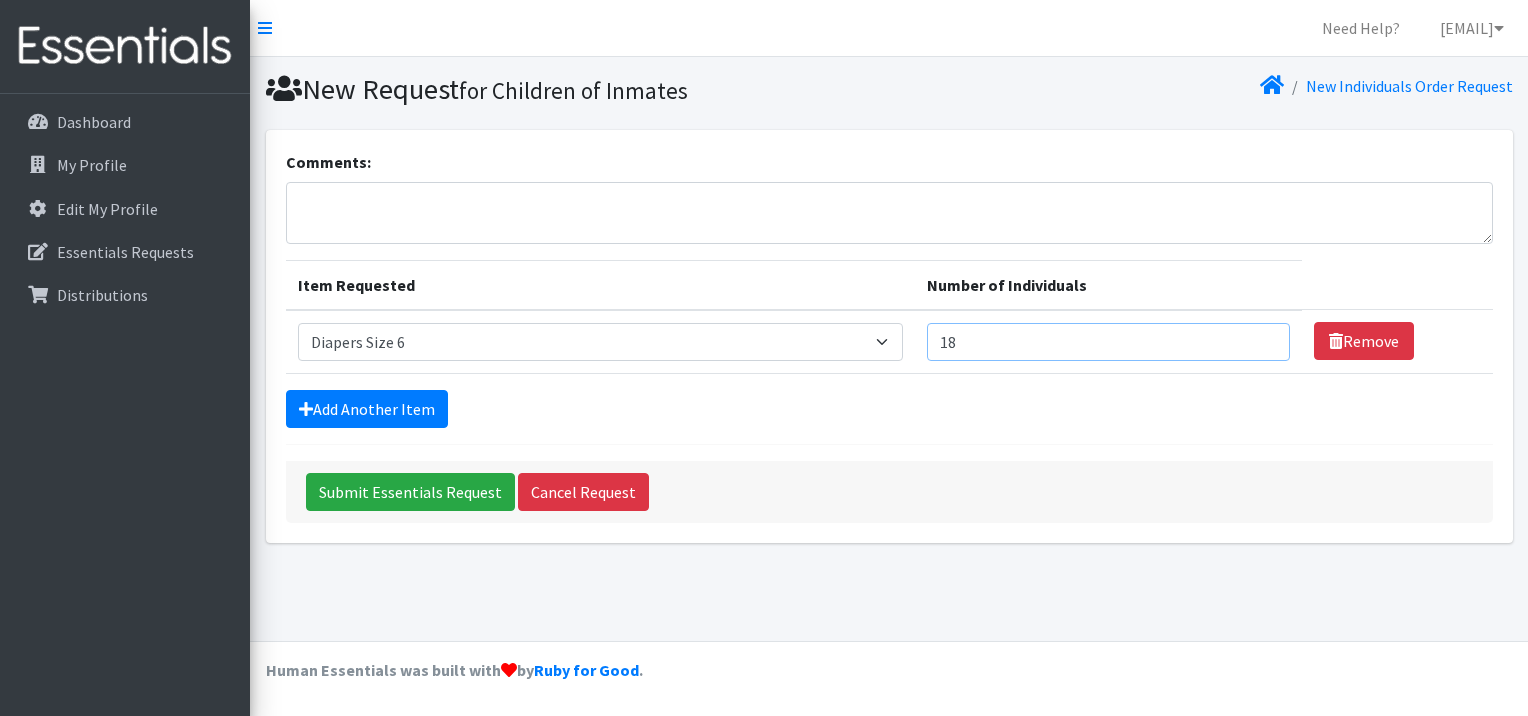 click on "18" at bounding box center (1108, 342) 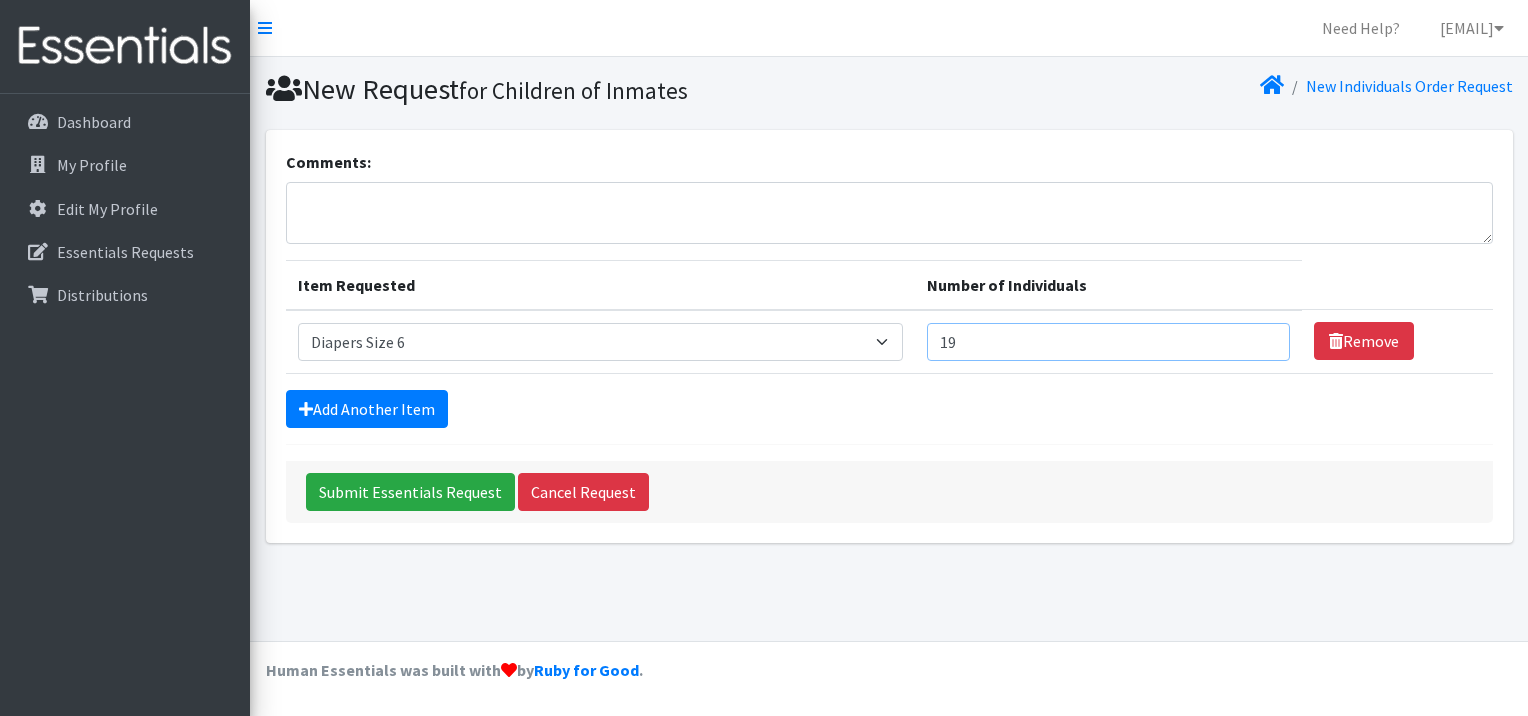 click on "19" at bounding box center [1108, 342] 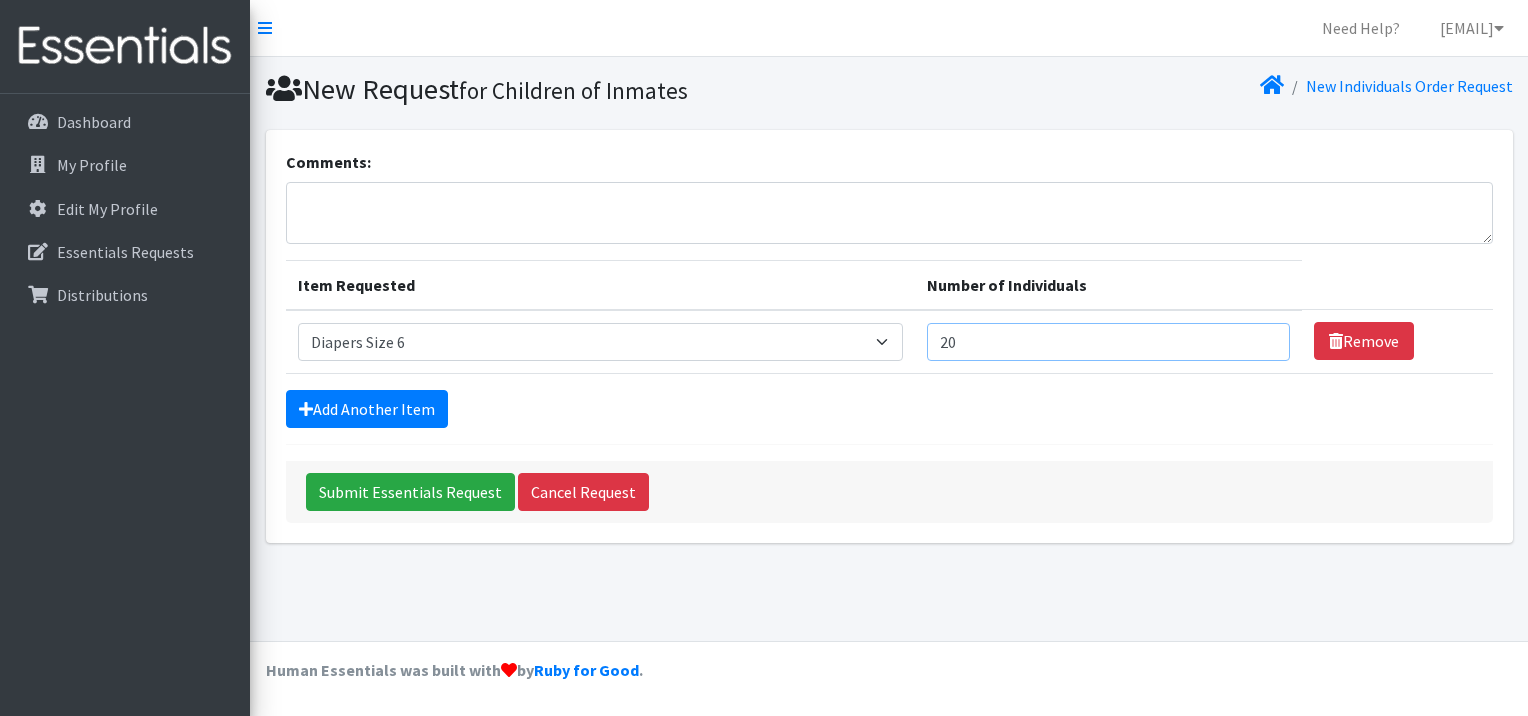 click on "20" at bounding box center [1108, 342] 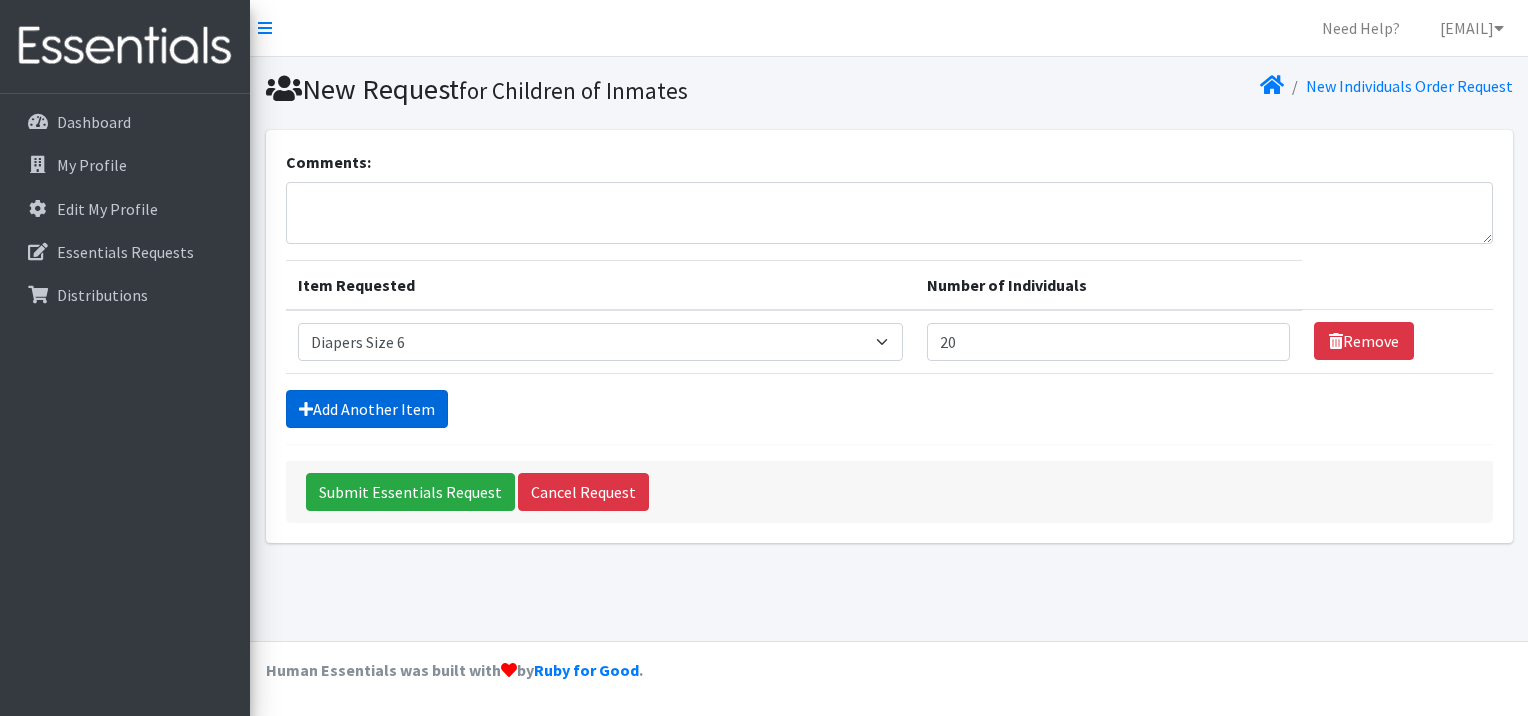 click on "Add Another Item" at bounding box center [367, 409] 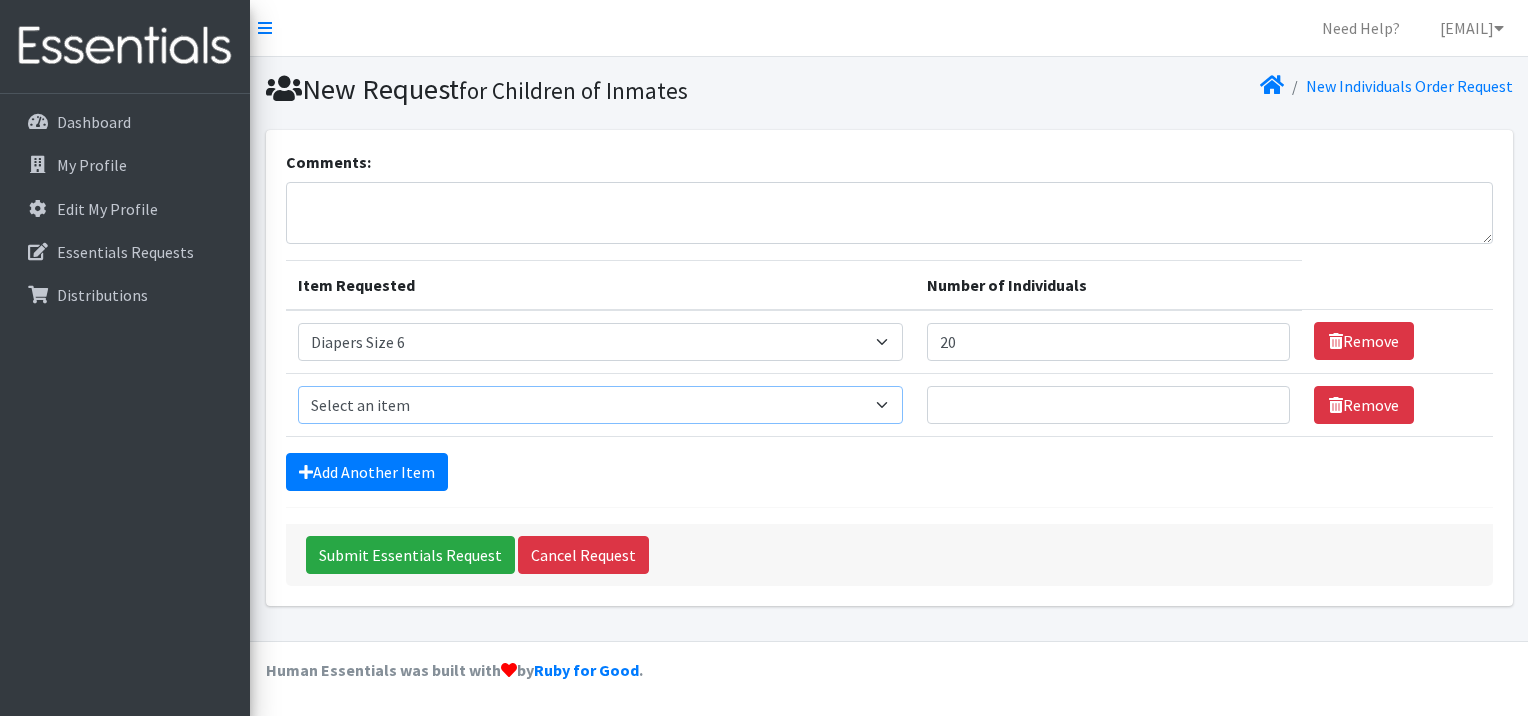 click on "Select an item
# - Total number of kids being served with this order:
Baby wipes
Diaper Size 7
Diapers NewBorn
Diapers Size 1
Diapers Size 2
Diapers Size 3
Diapers Size 4
Diapers Size 5
Diapers Size 6
Formula
Preemie
Pull-Ups 2T-3T
Pull-Ups 3T-4T
Pull-Ups 4T-5T
Size 8
Swimmers" at bounding box center [601, 405] 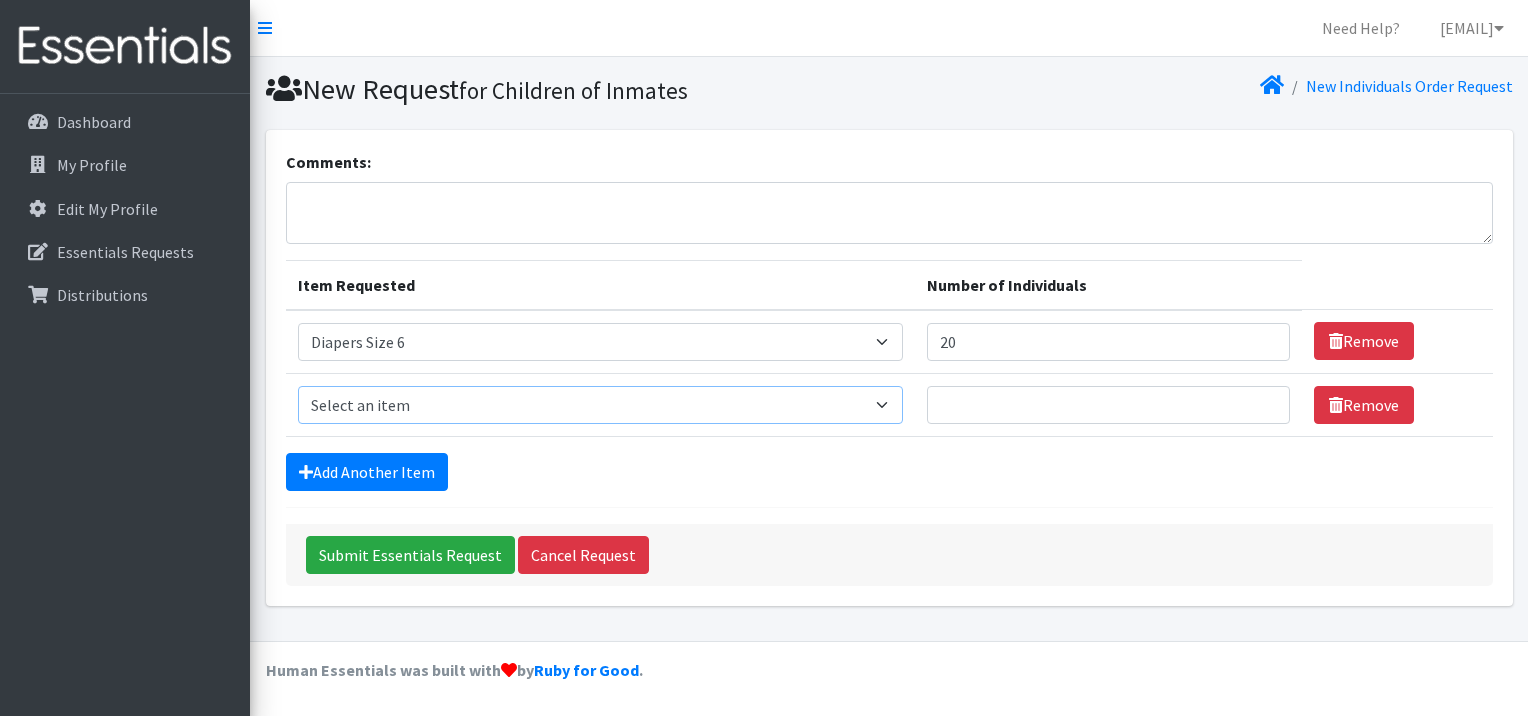select on "2652" 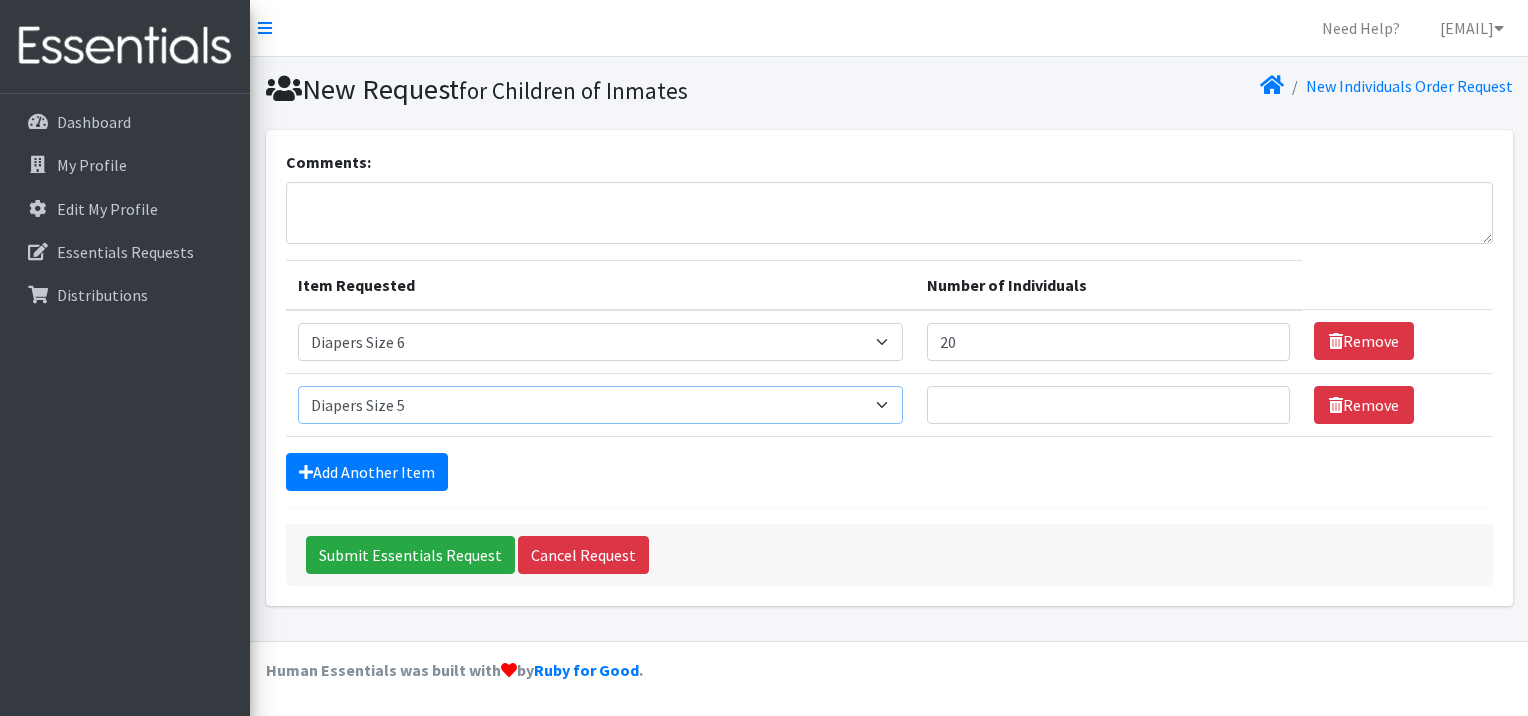 click on "Select an item
# - Total number of kids being served with this order:
Baby wipes
Diaper Size 7
Diapers NewBorn
Diapers Size 1
Diapers Size 2
Diapers Size 3
Diapers Size 4
Diapers Size 5
Diapers Size 6
Formula
Preemie
Pull-Ups 2T-3T
Pull-Ups 3T-4T
Pull-Ups 4T-5T
Size 8
Swimmers" at bounding box center [601, 405] 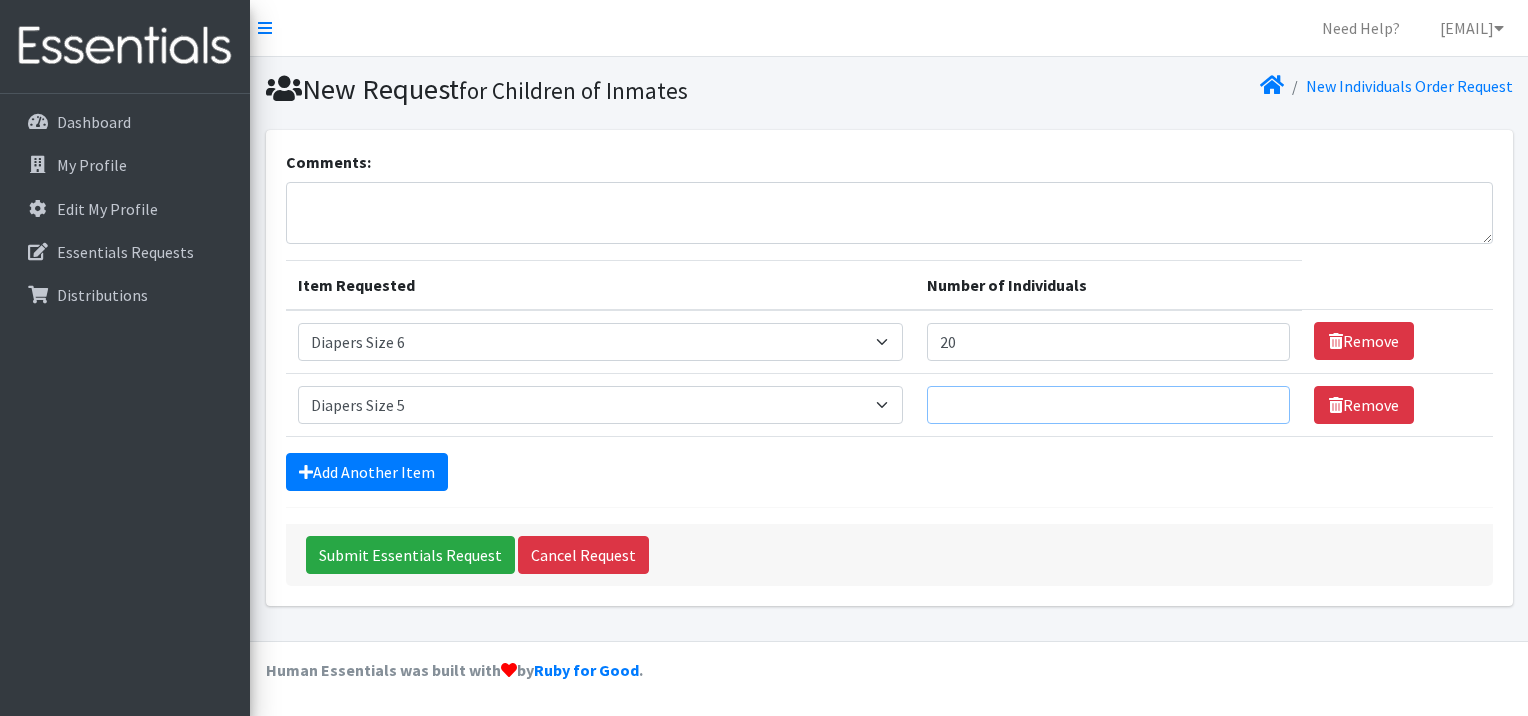 click on "Number of Individuals" at bounding box center (1108, 405) 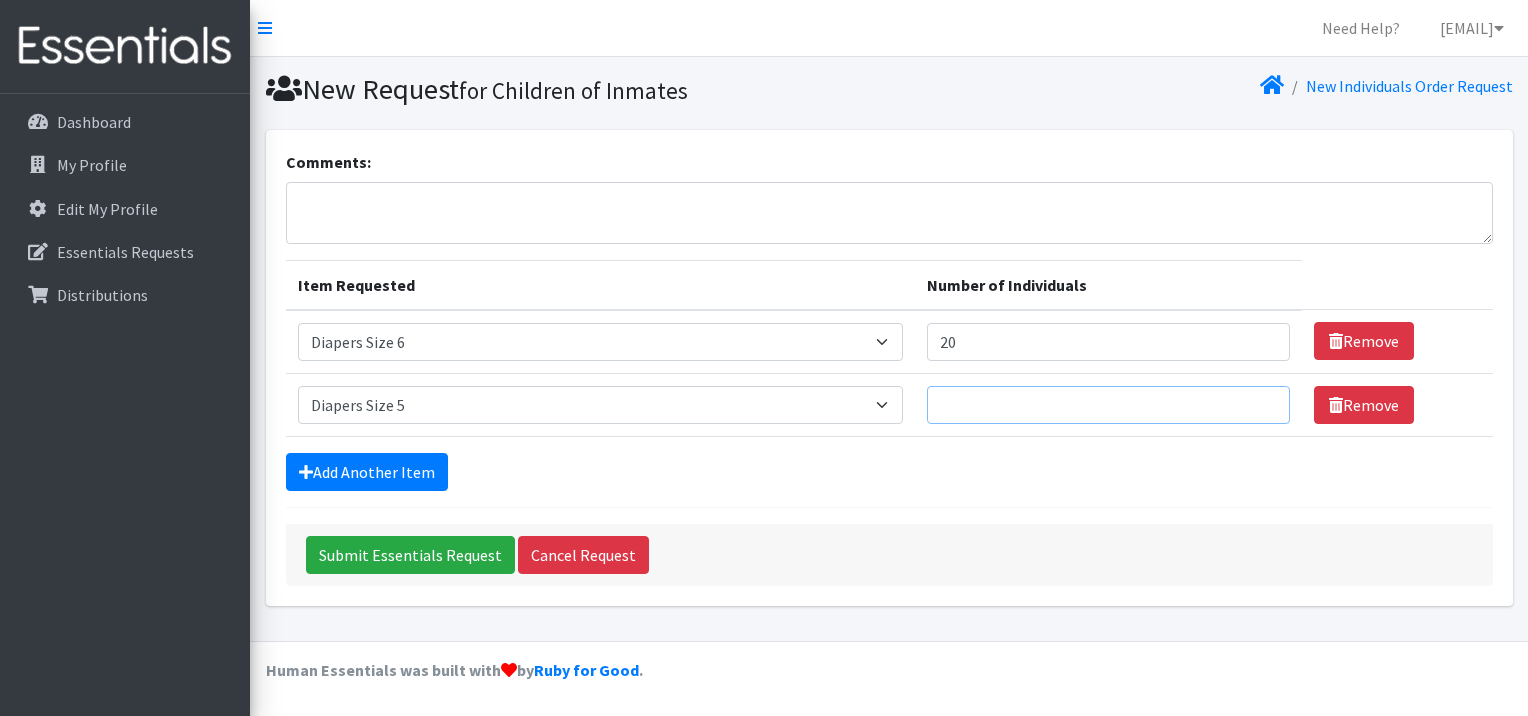 click on "1" at bounding box center (1108, 405) 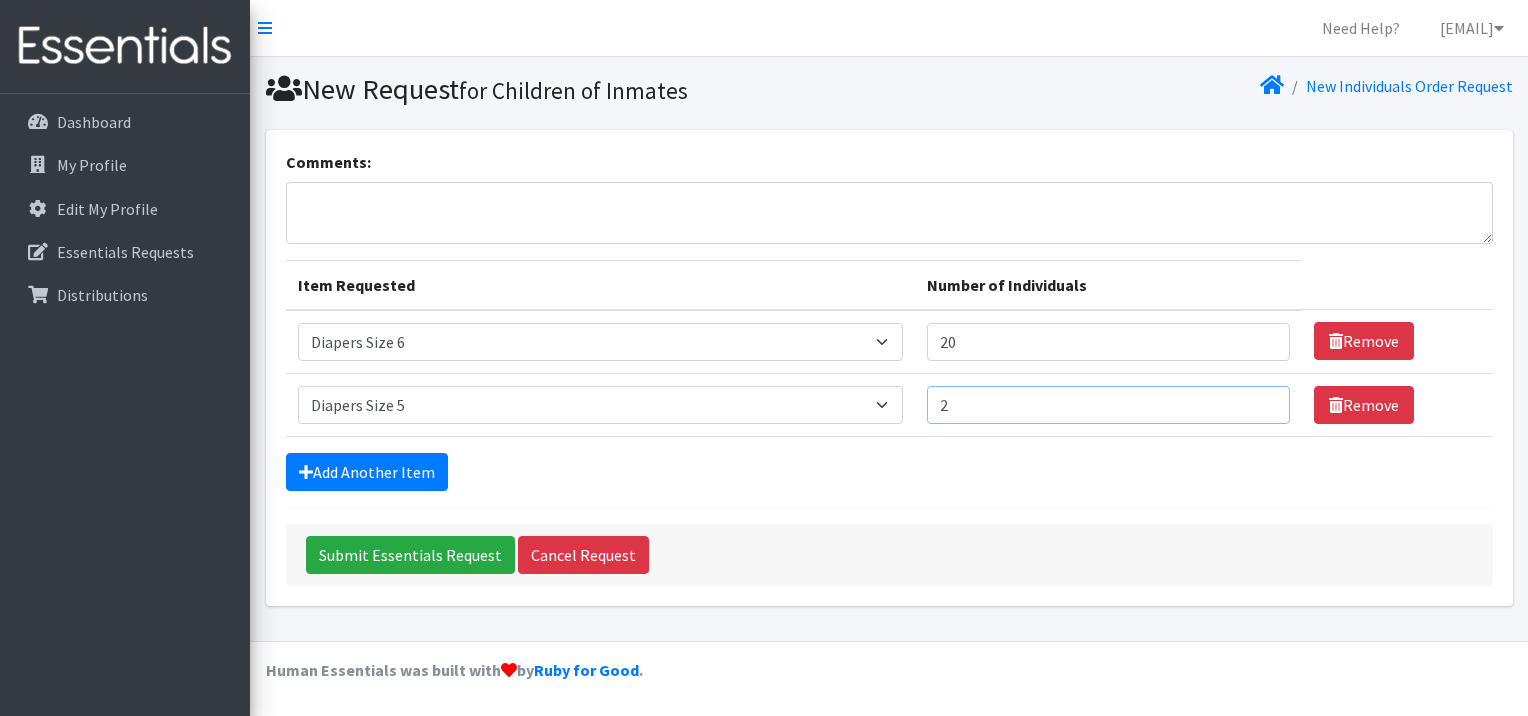 click on "2" at bounding box center [1108, 405] 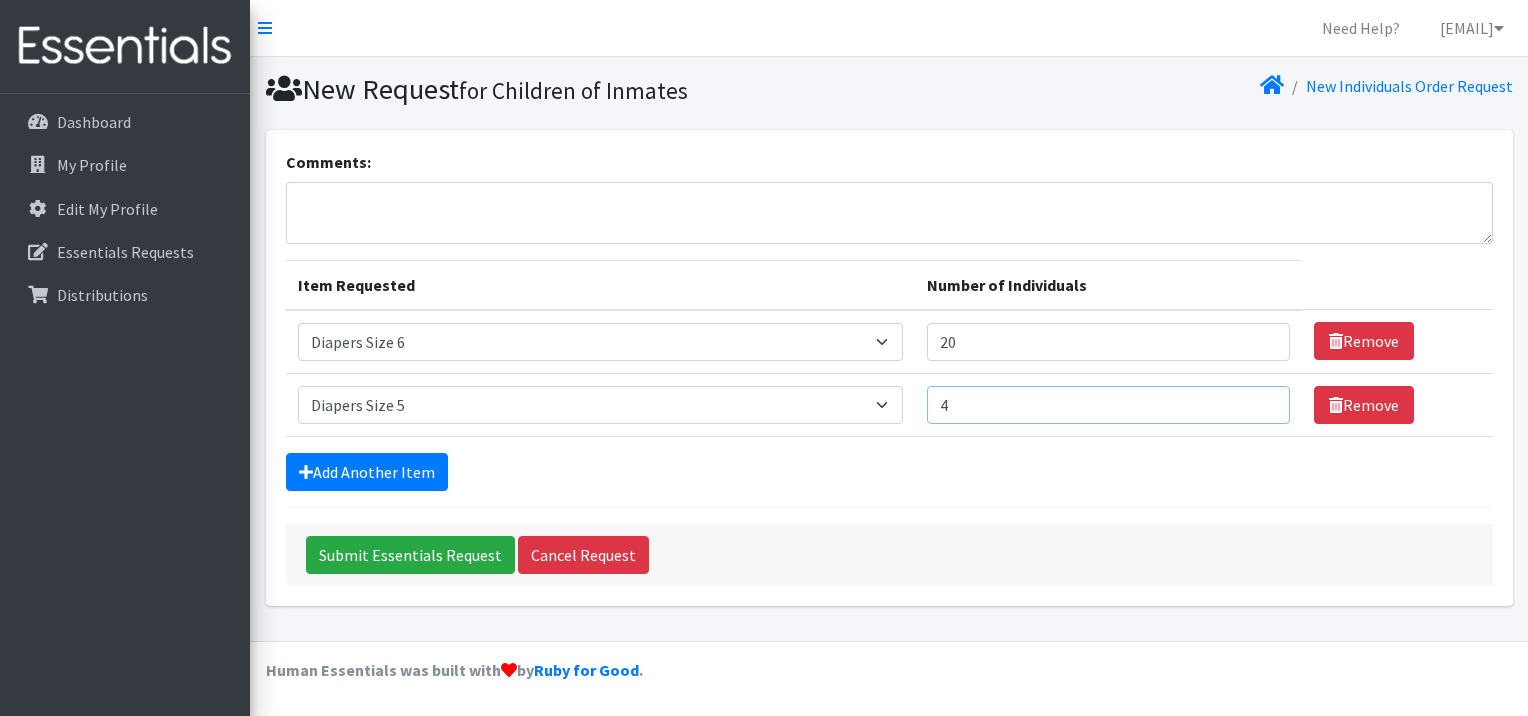 click on "4" at bounding box center (1108, 405) 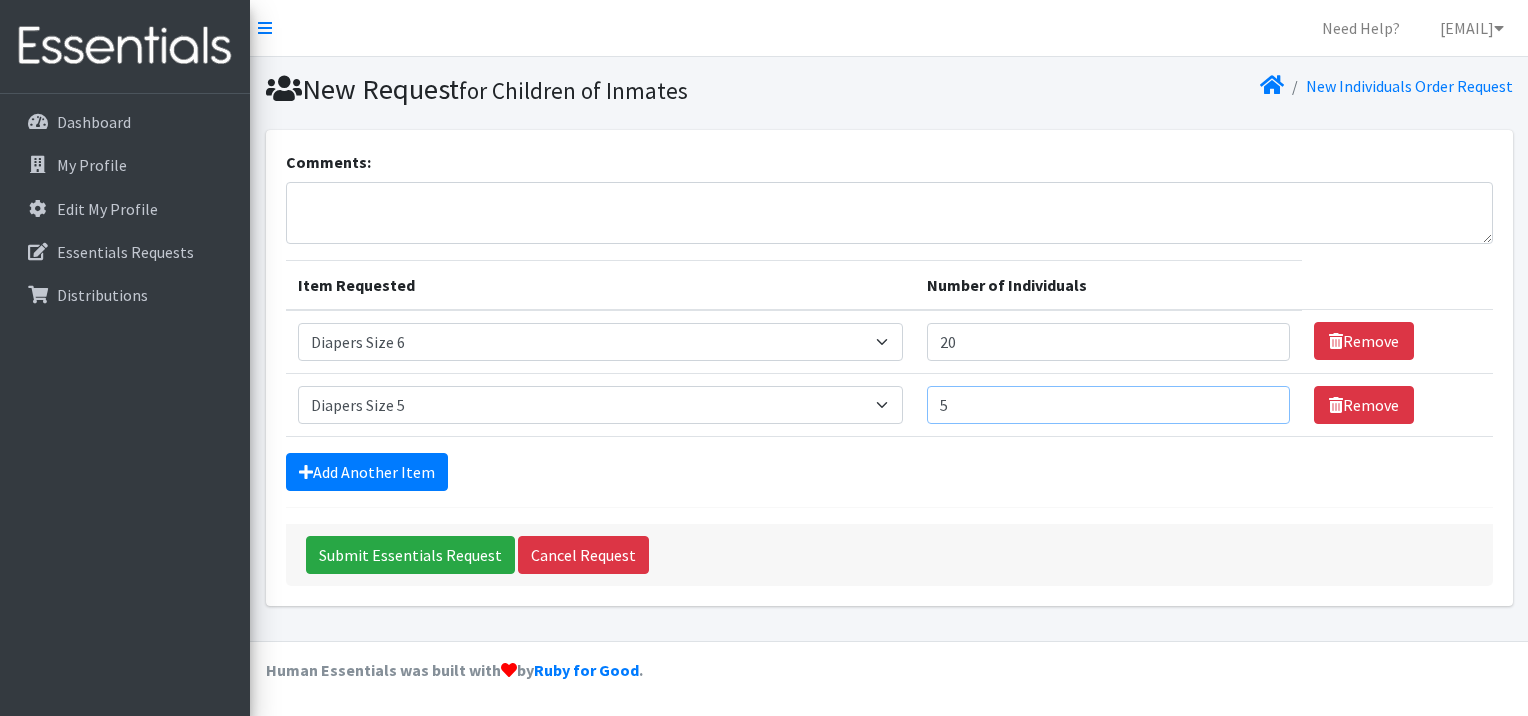 click on "6" at bounding box center [1108, 405] 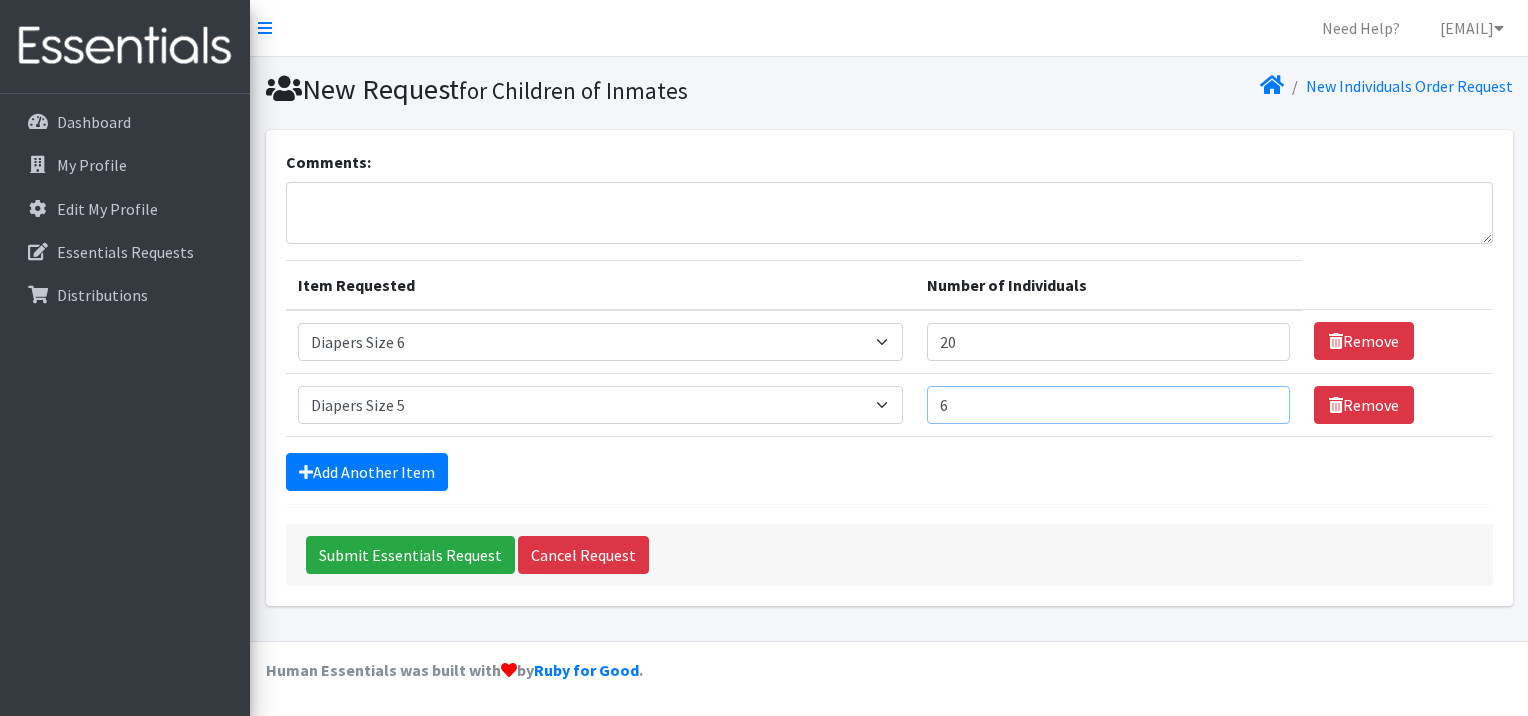 click on "6" at bounding box center [1108, 405] 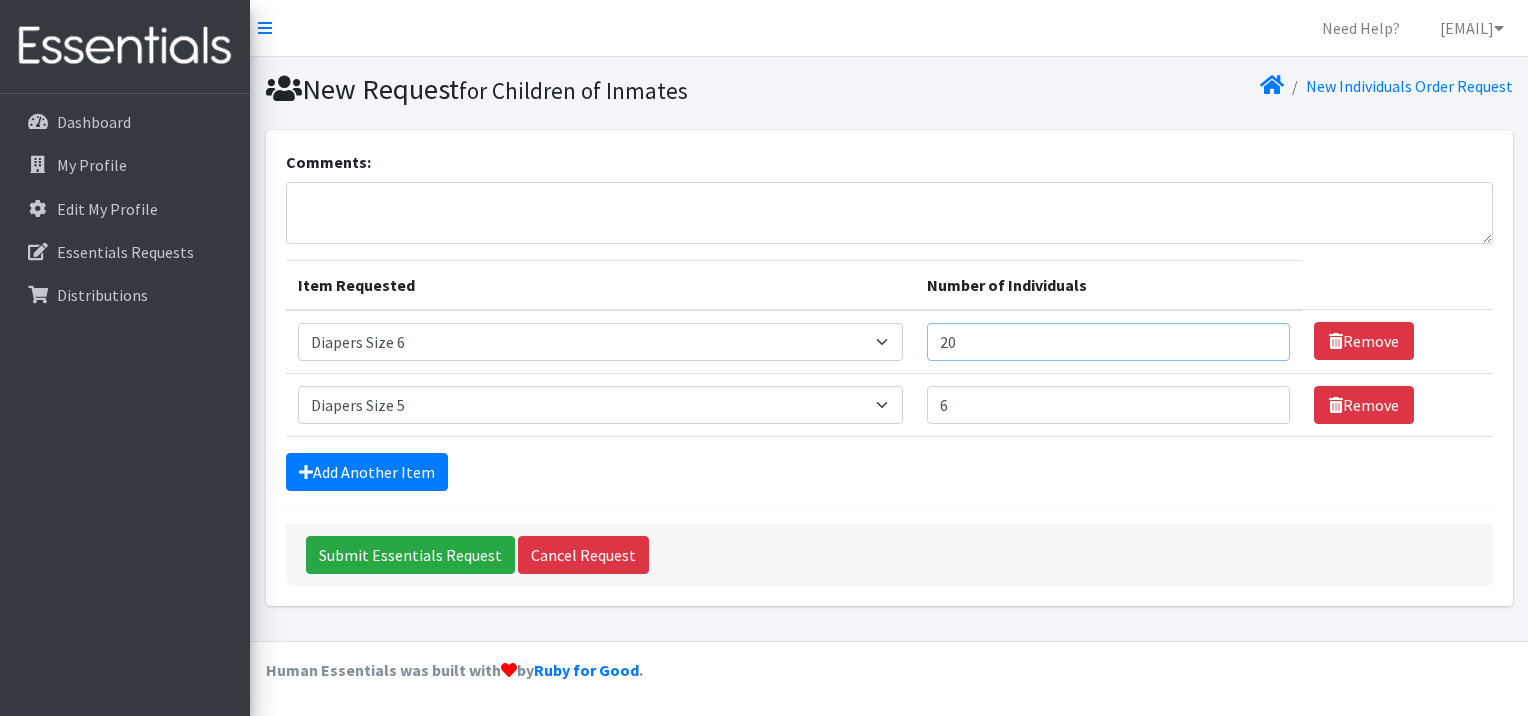 click on "20" at bounding box center (1108, 342) 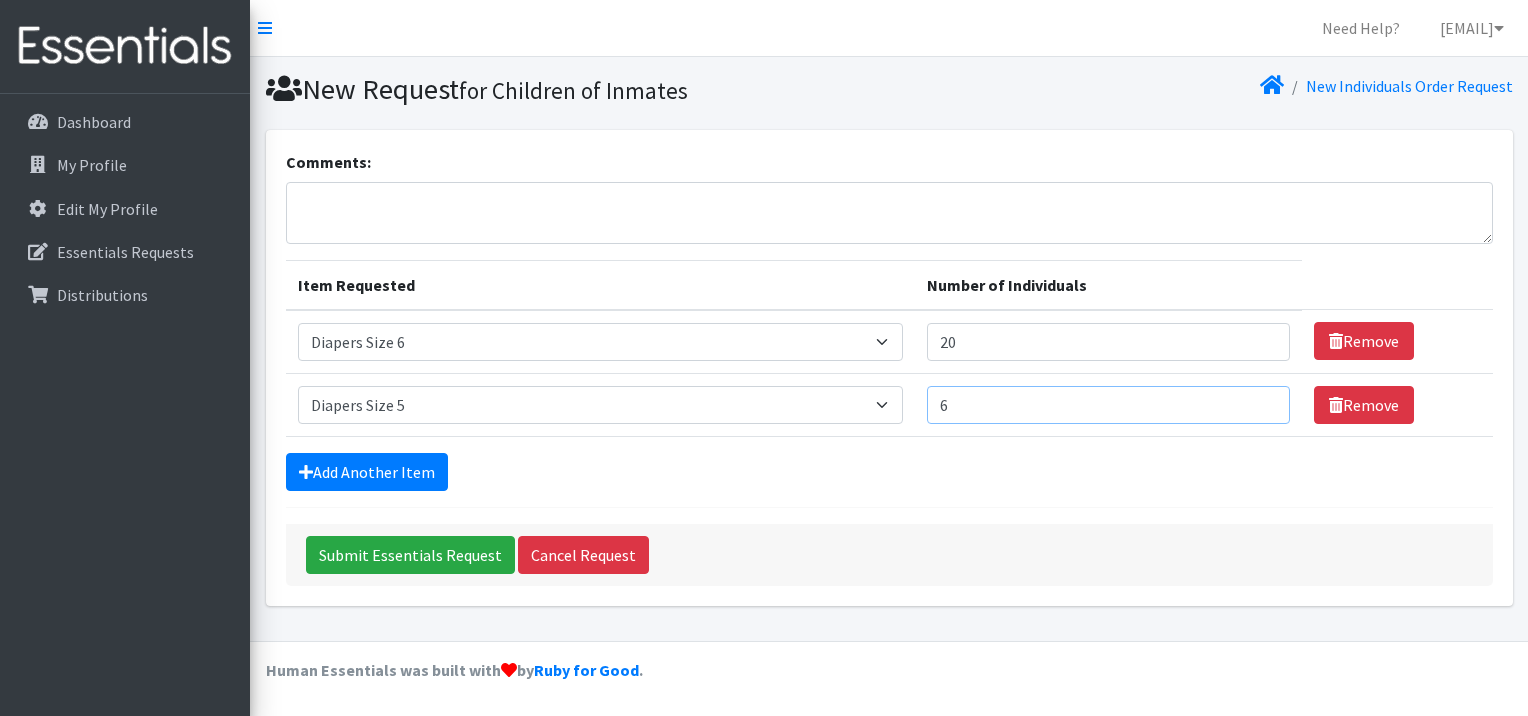 click on "6" at bounding box center (1108, 405) 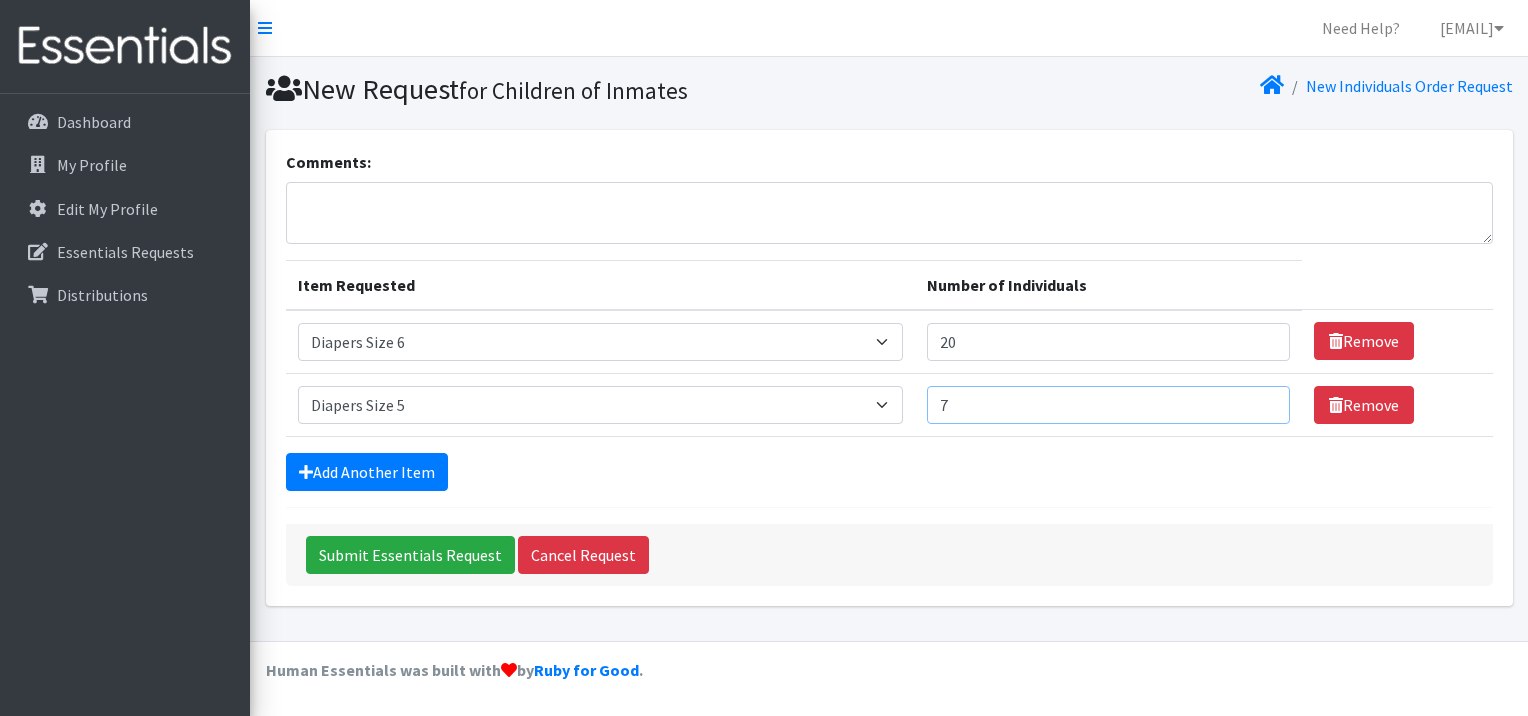 click on "7" at bounding box center [1108, 405] 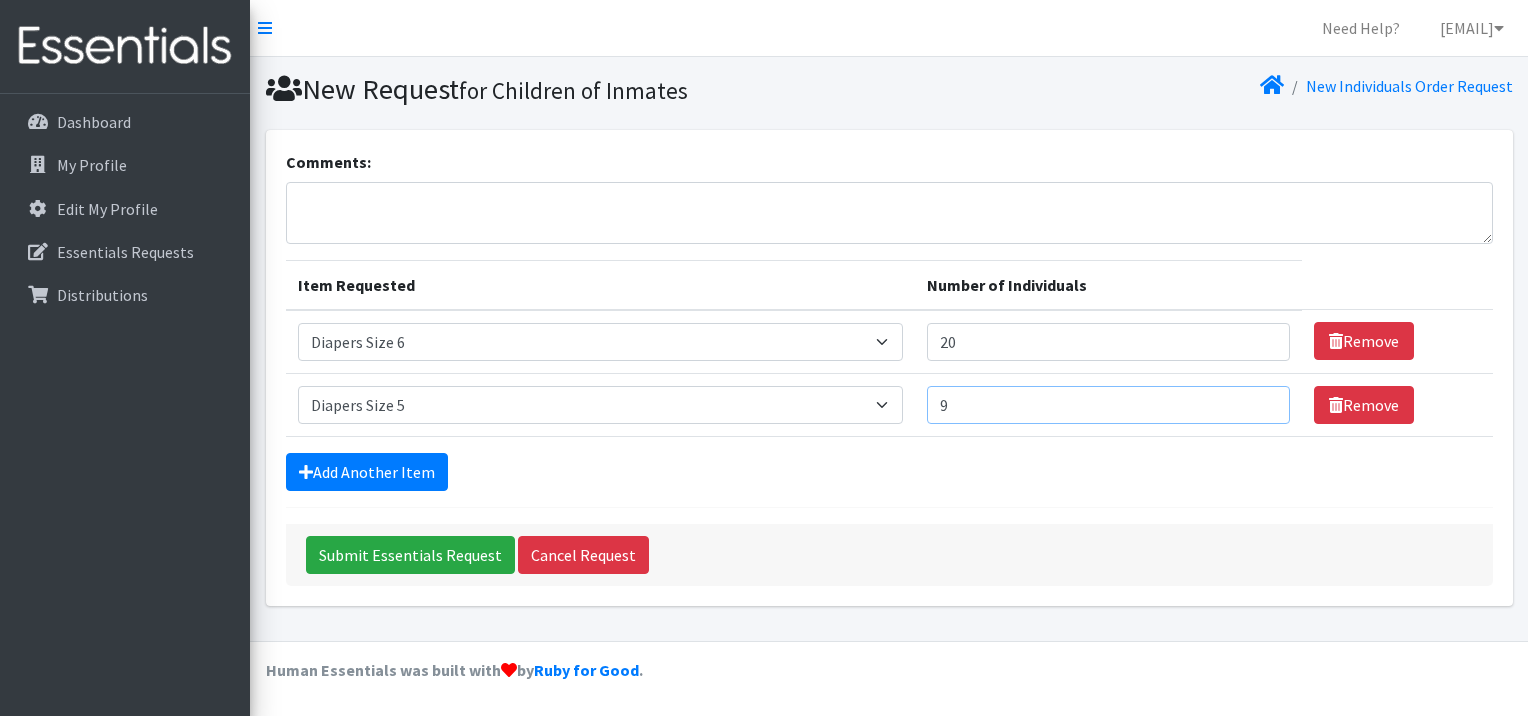 click on "9" at bounding box center (1108, 405) 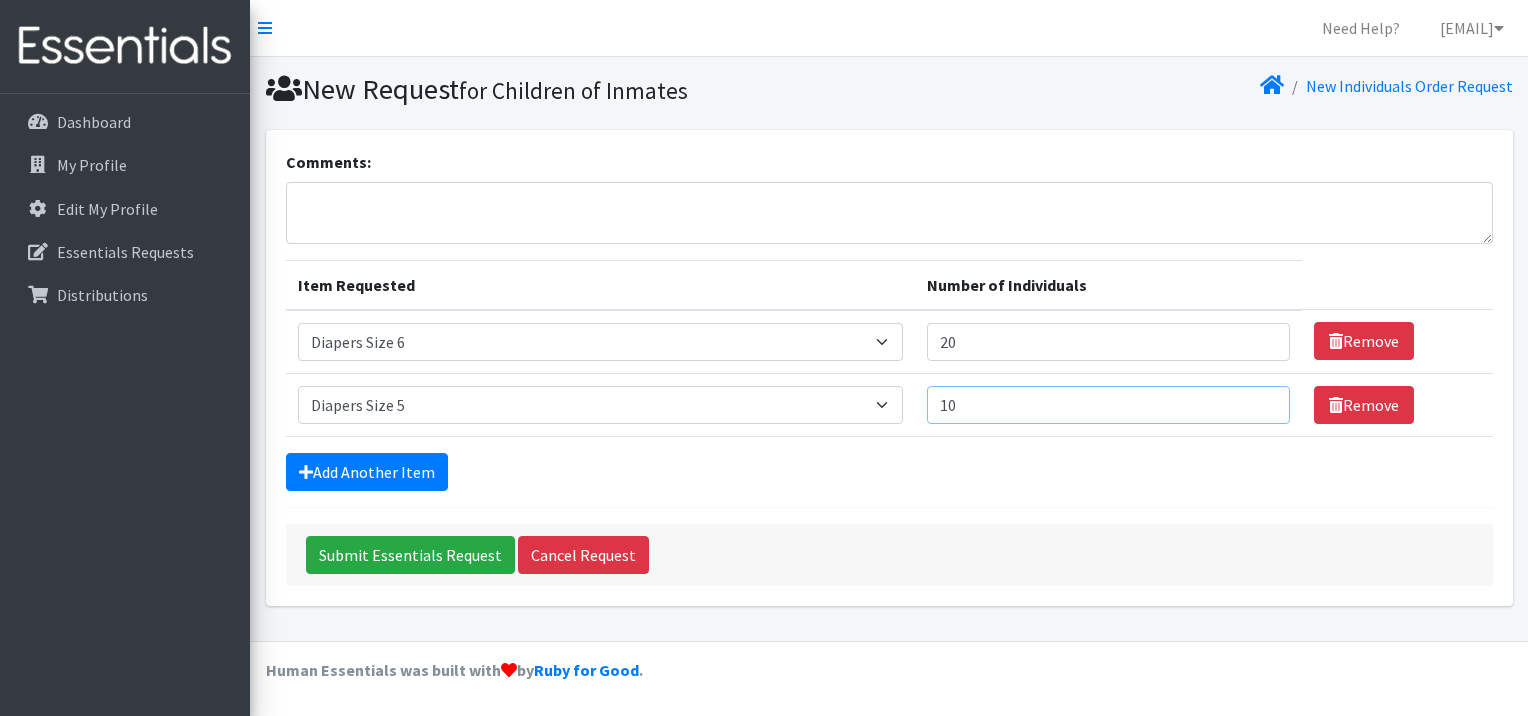 click on "10" at bounding box center [1108, 405] 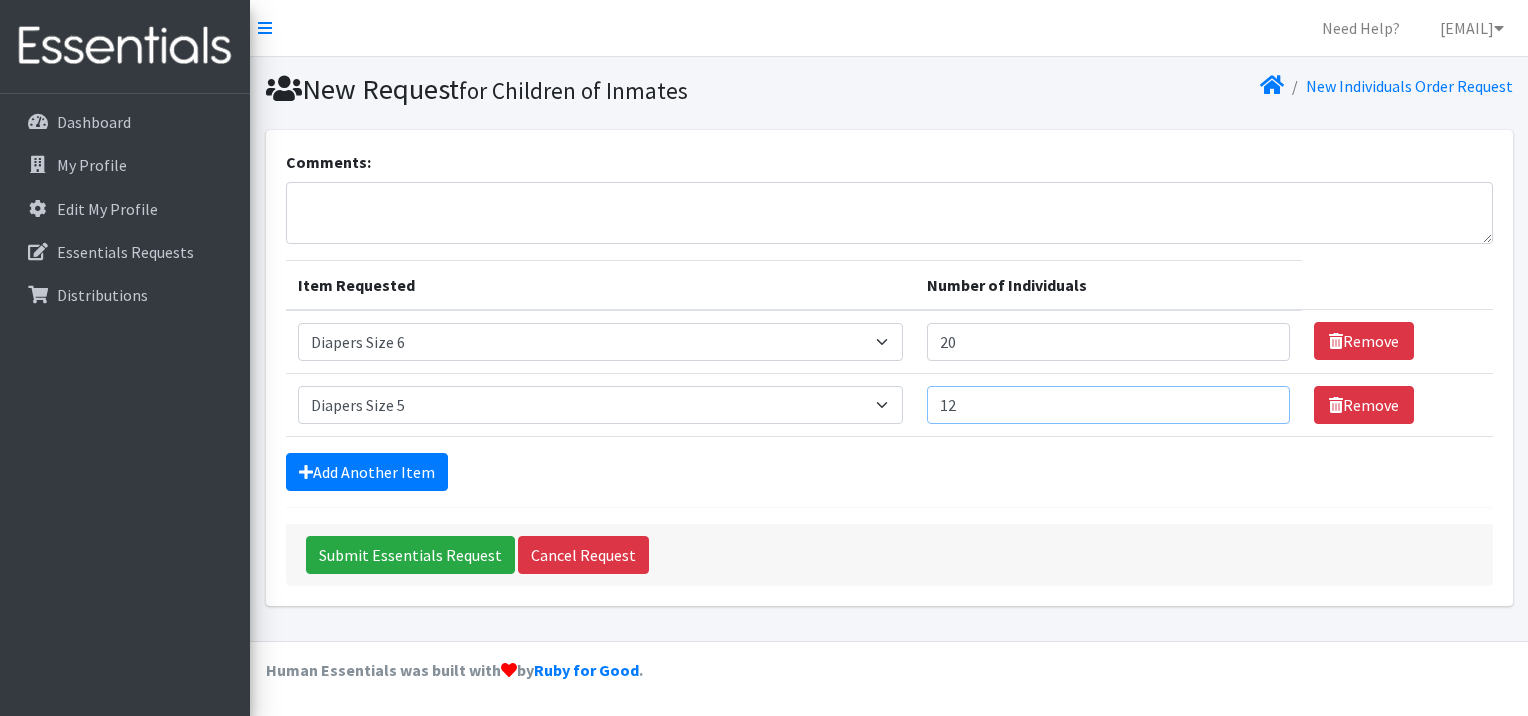 click on "12" at bounding box center (1108, 405) 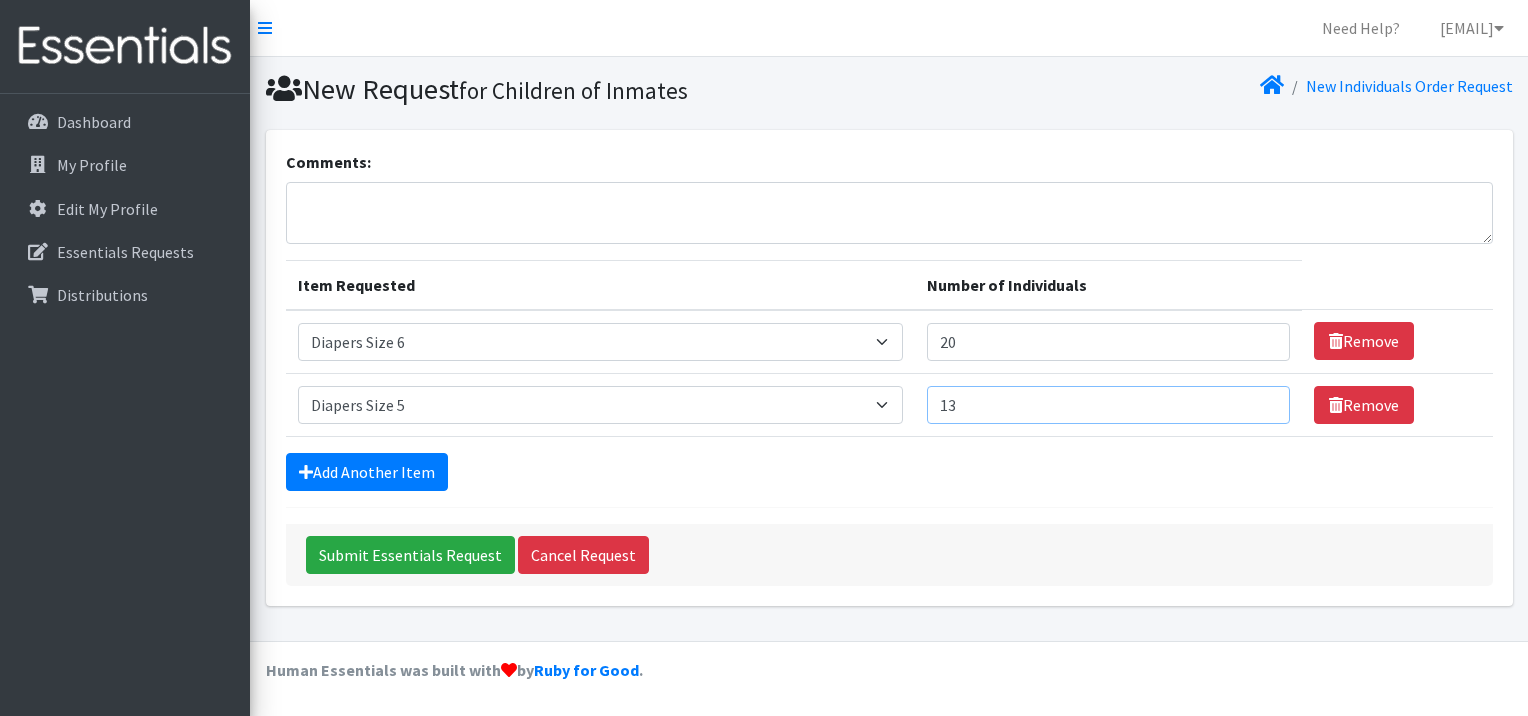 click on "13" at bounding box center [1108, 405] 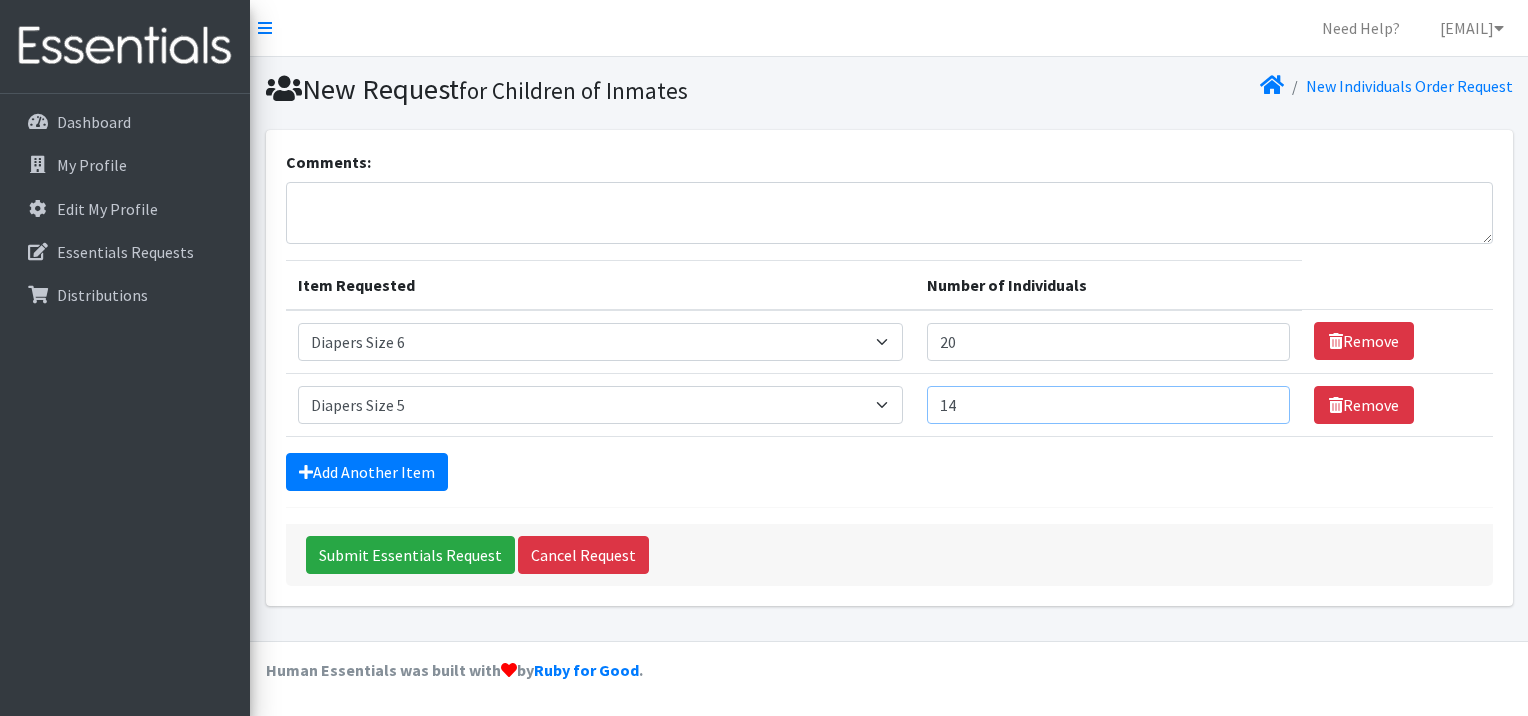 click on "14" at bounding box center (1108, 405) 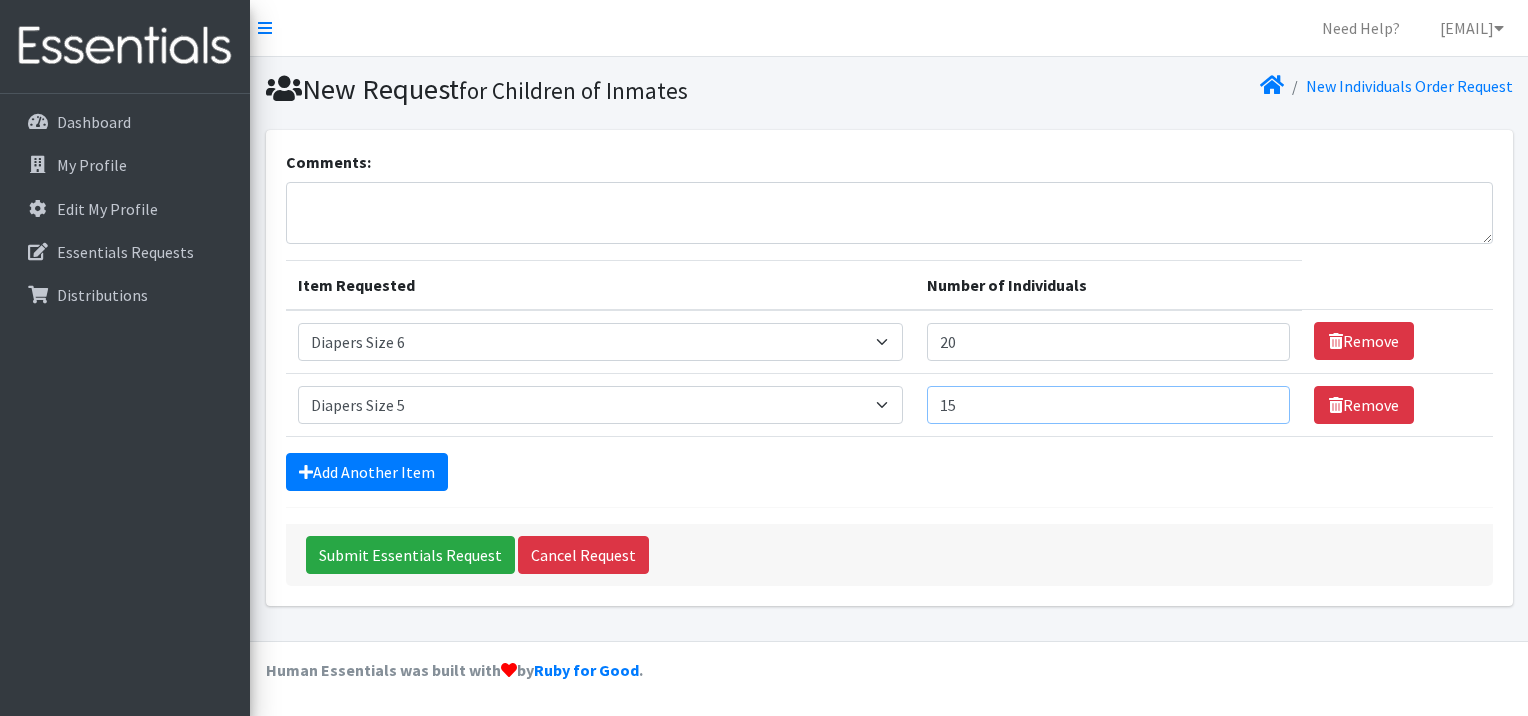 click on "15" at bounding box center (1108, 405) 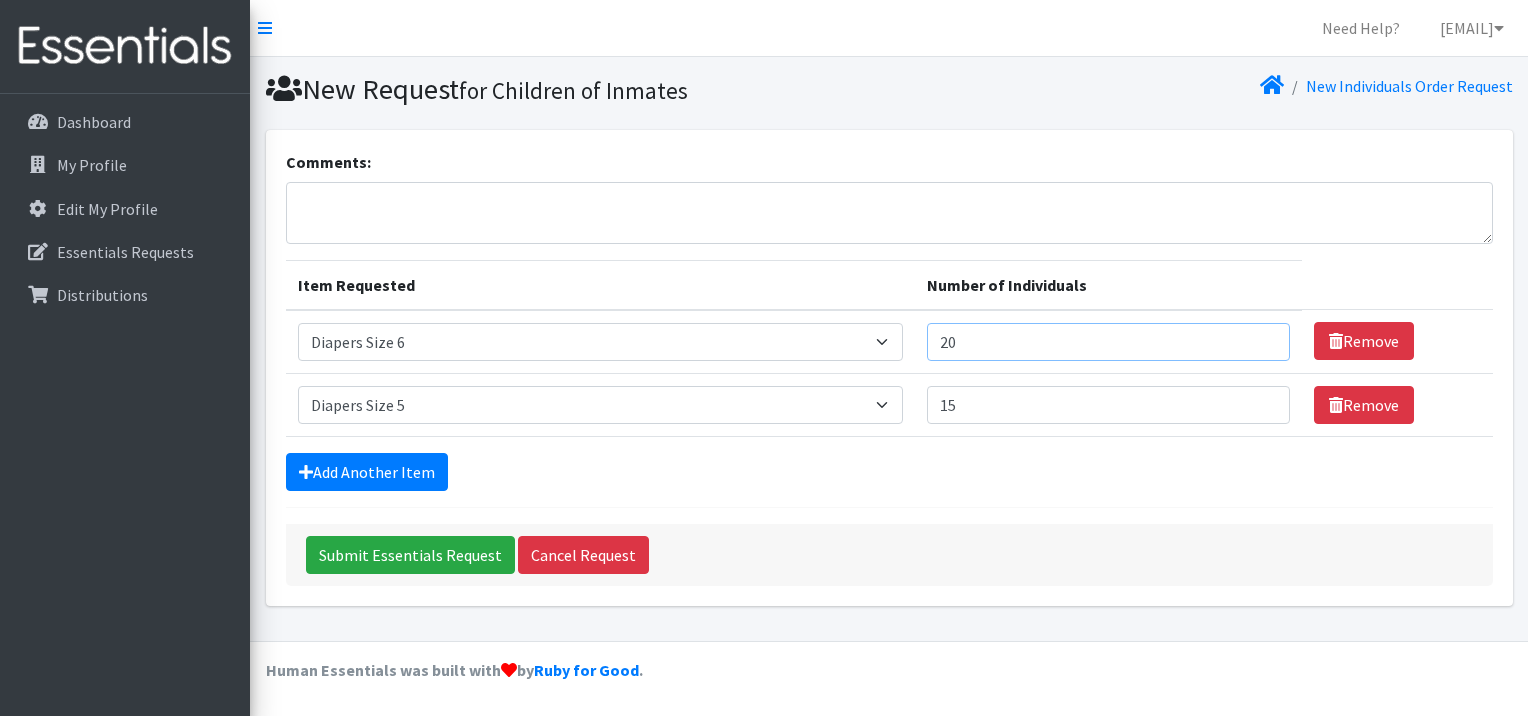 click on "20" at bounding box center [1108, 342] 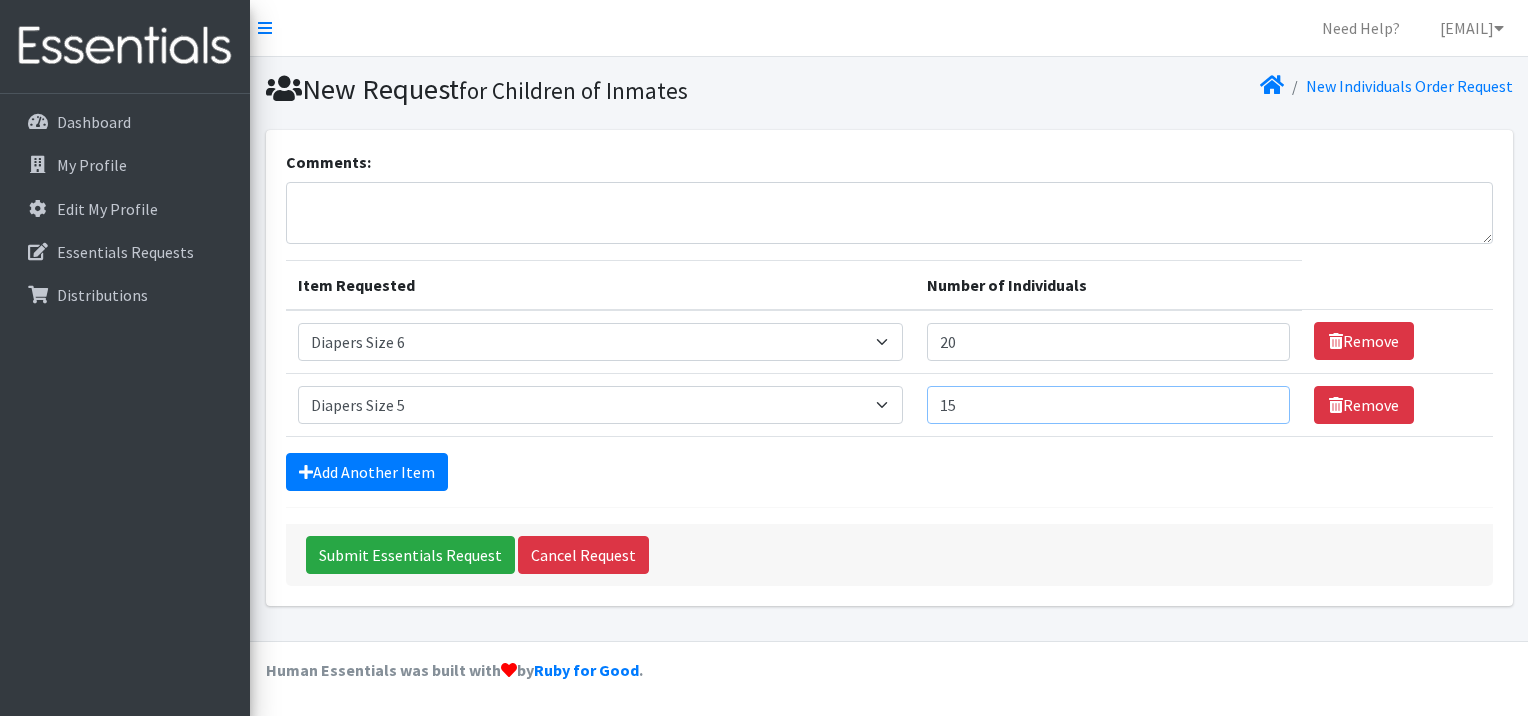 click on "15" at bounding box center (1108, 405) 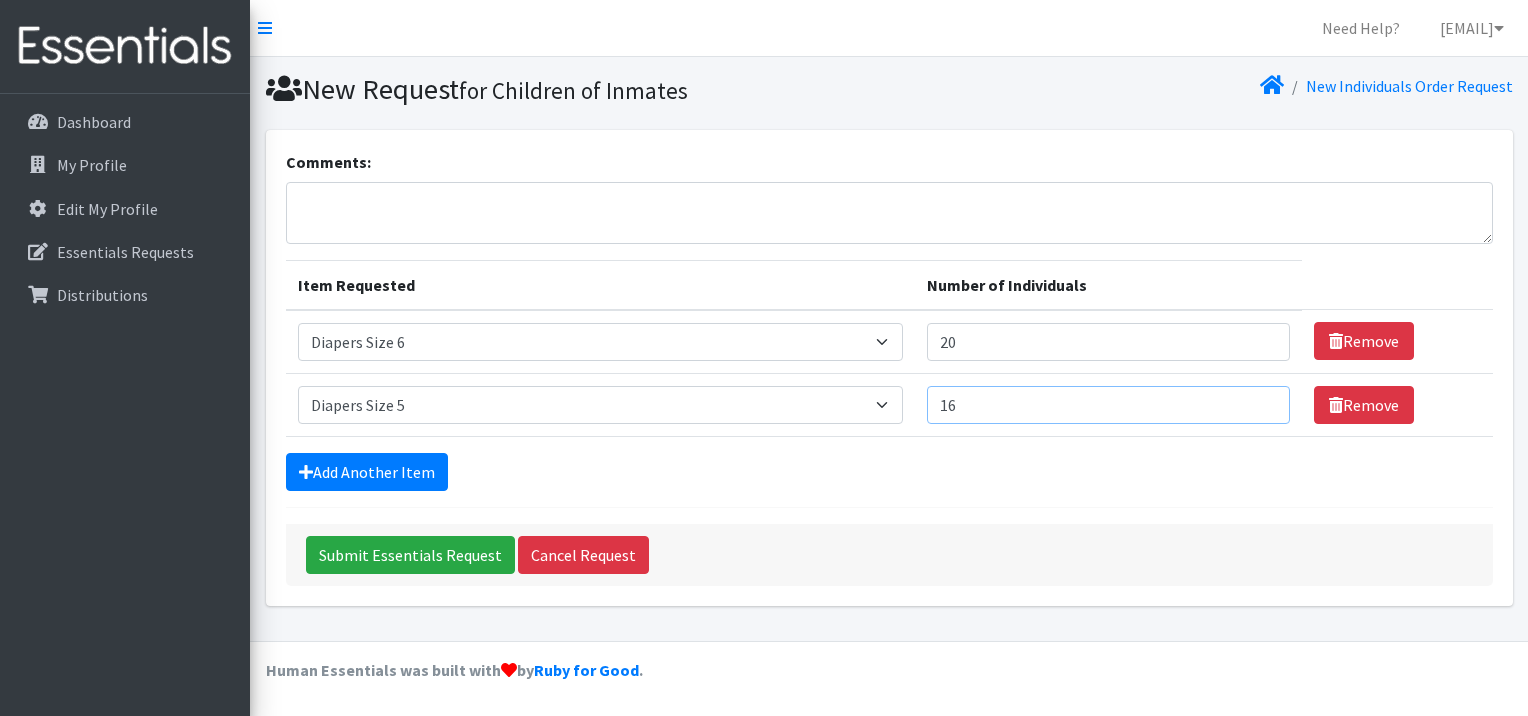 click on "16" at bounding box center [1108, 405] 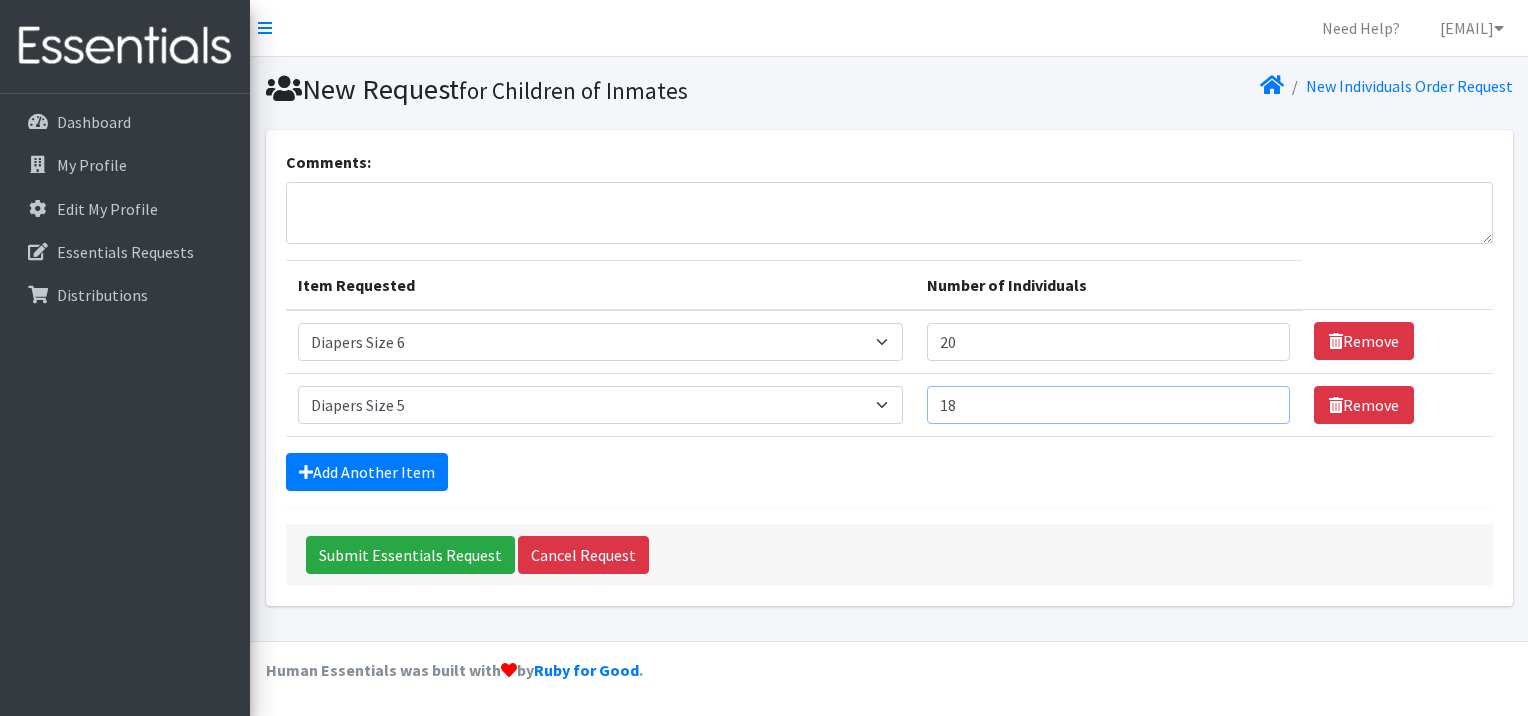 click on "18" at bounding box center (1108, 405) 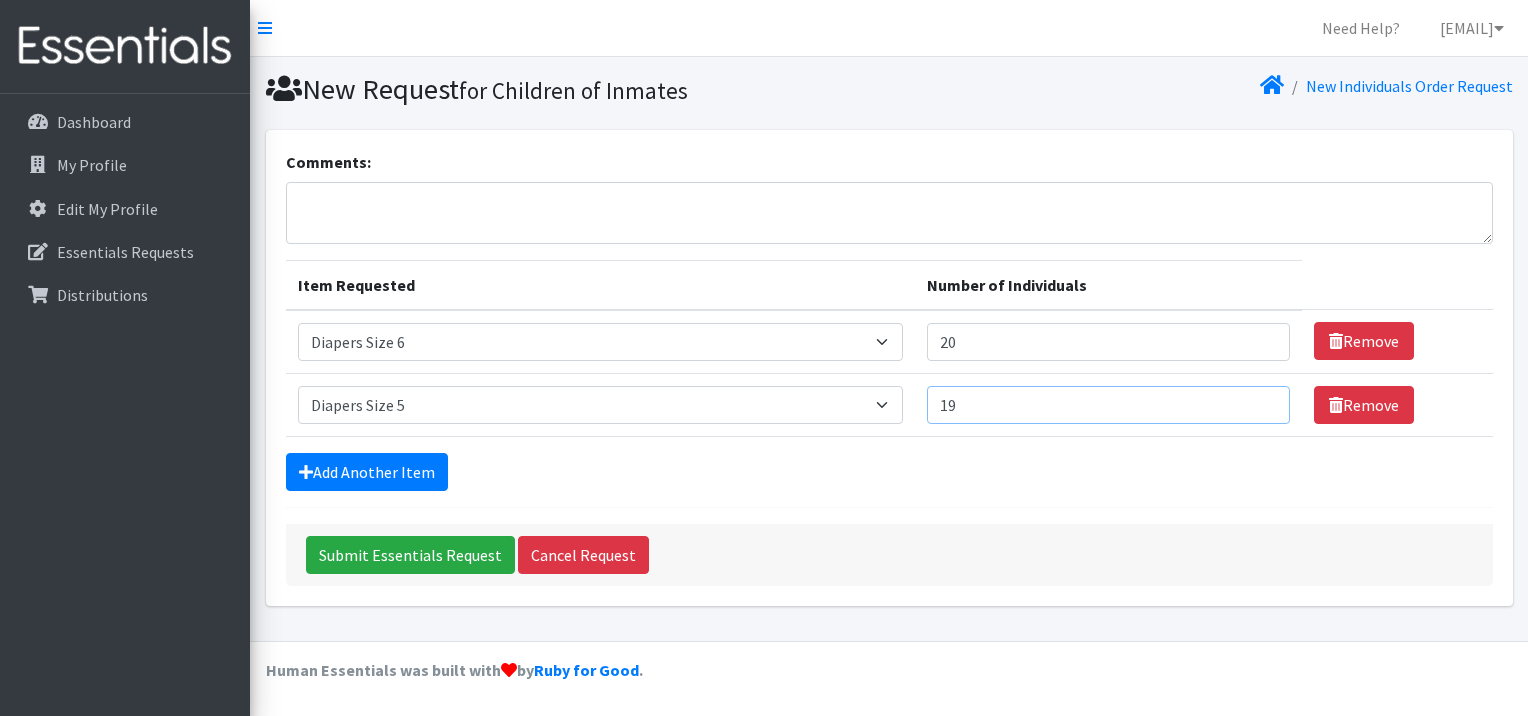 click on "19" at bounding box center (1108, 405) 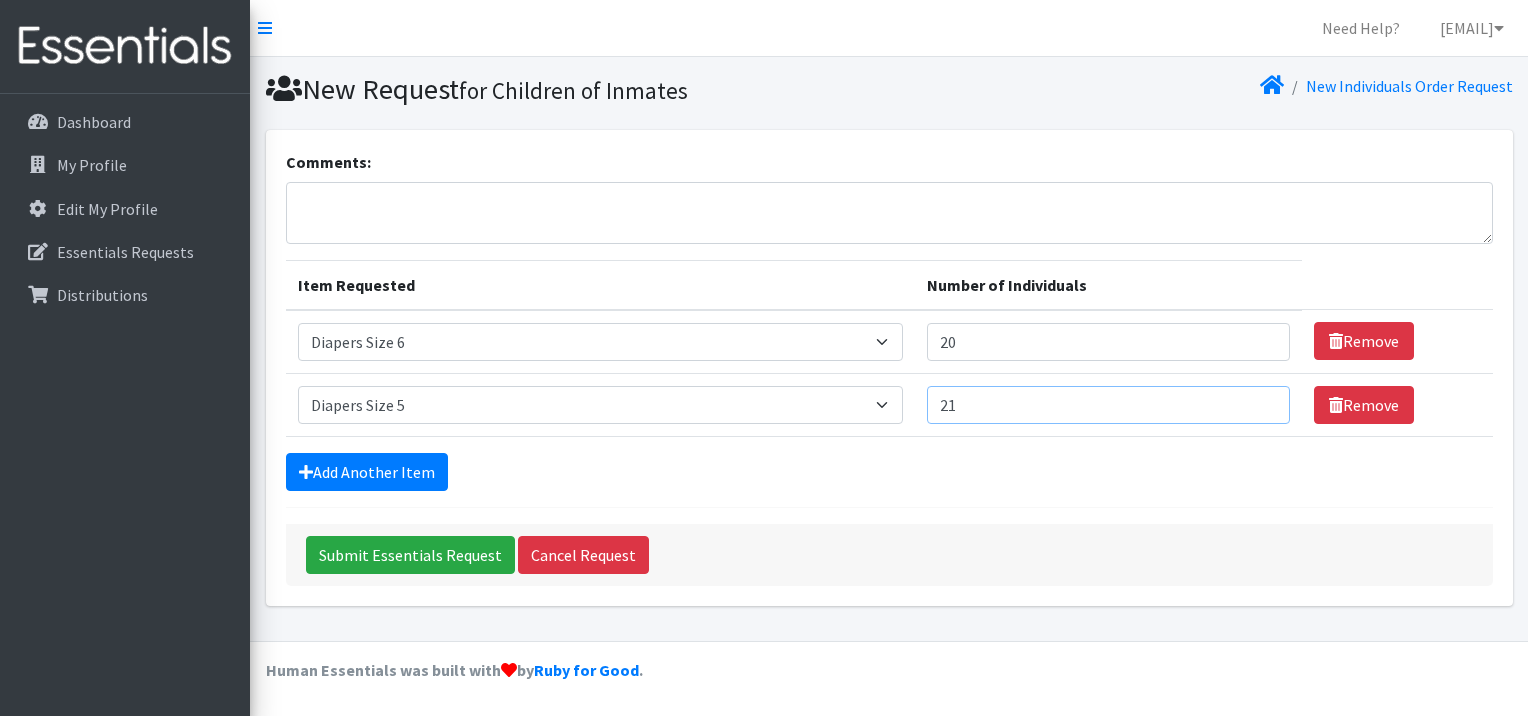 click on "21" at bounding box center (1108, 405) 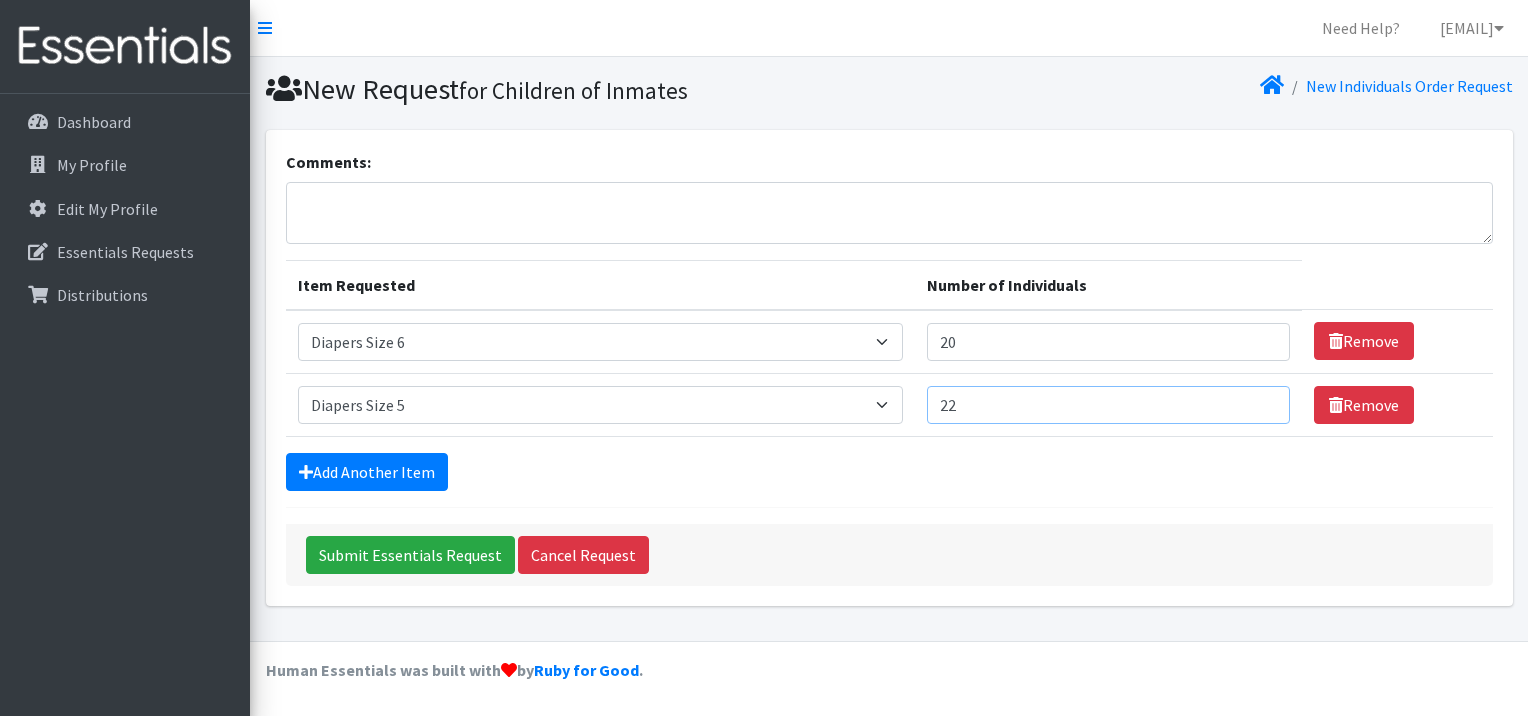 click on "22" at bounding box center (1108, 405) 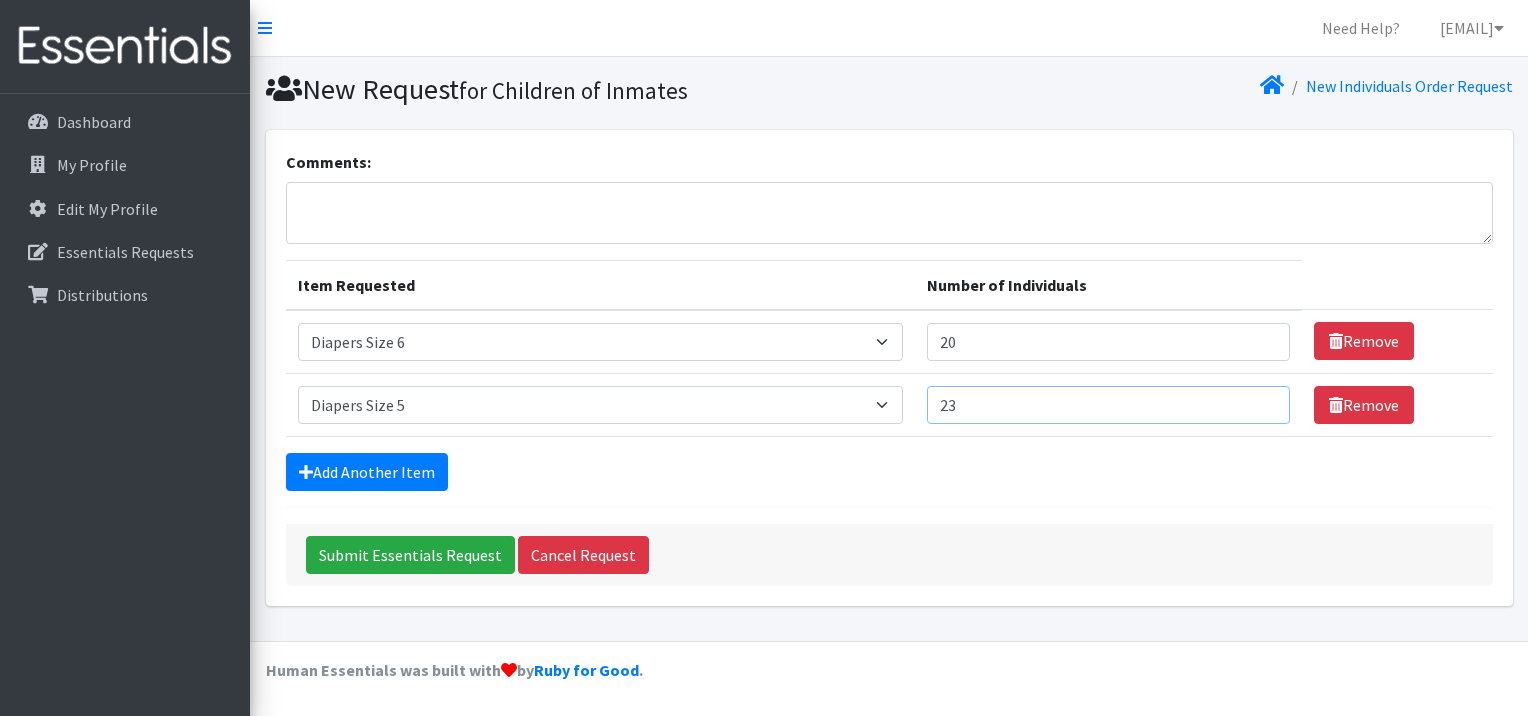 click on "23" at bounding box center (1108, 405) 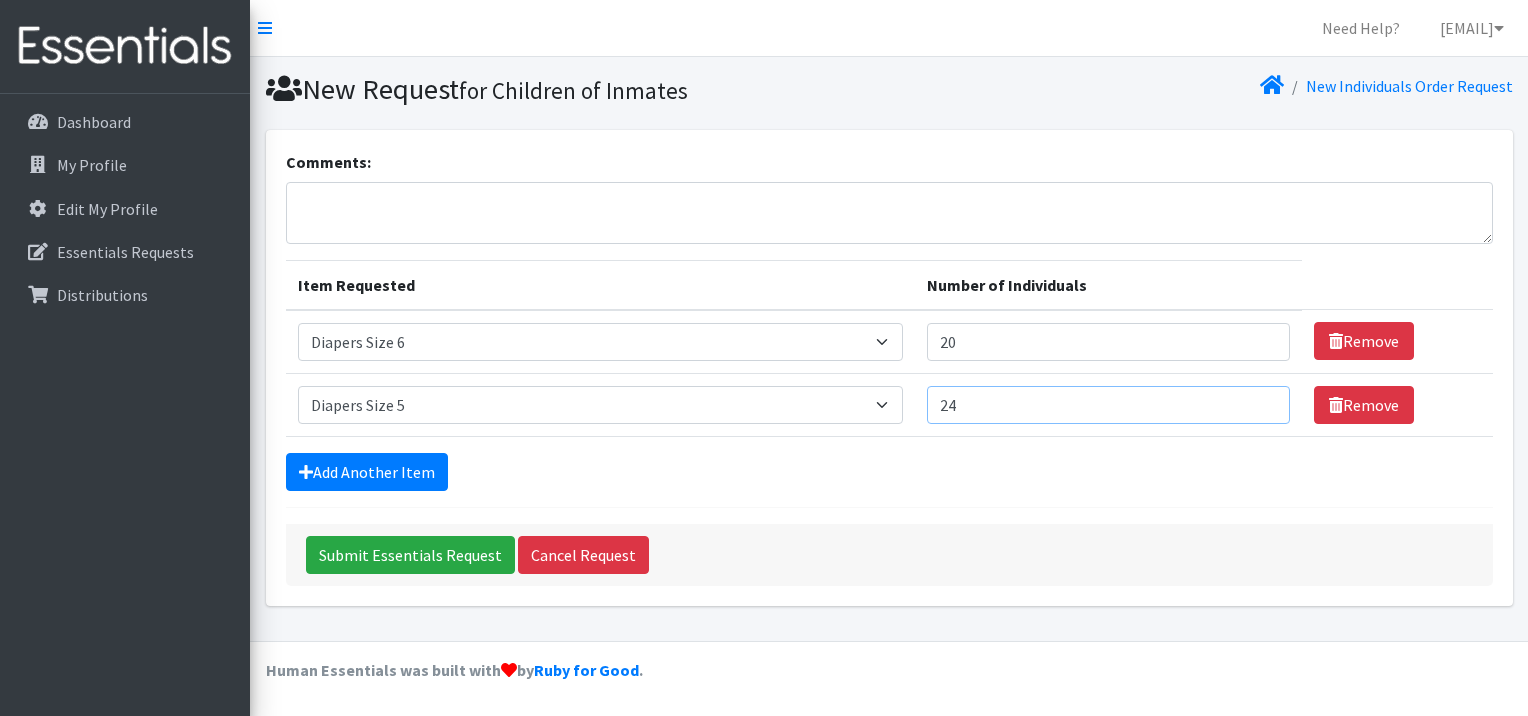 click on "24" at bounding box center (1108, 405) 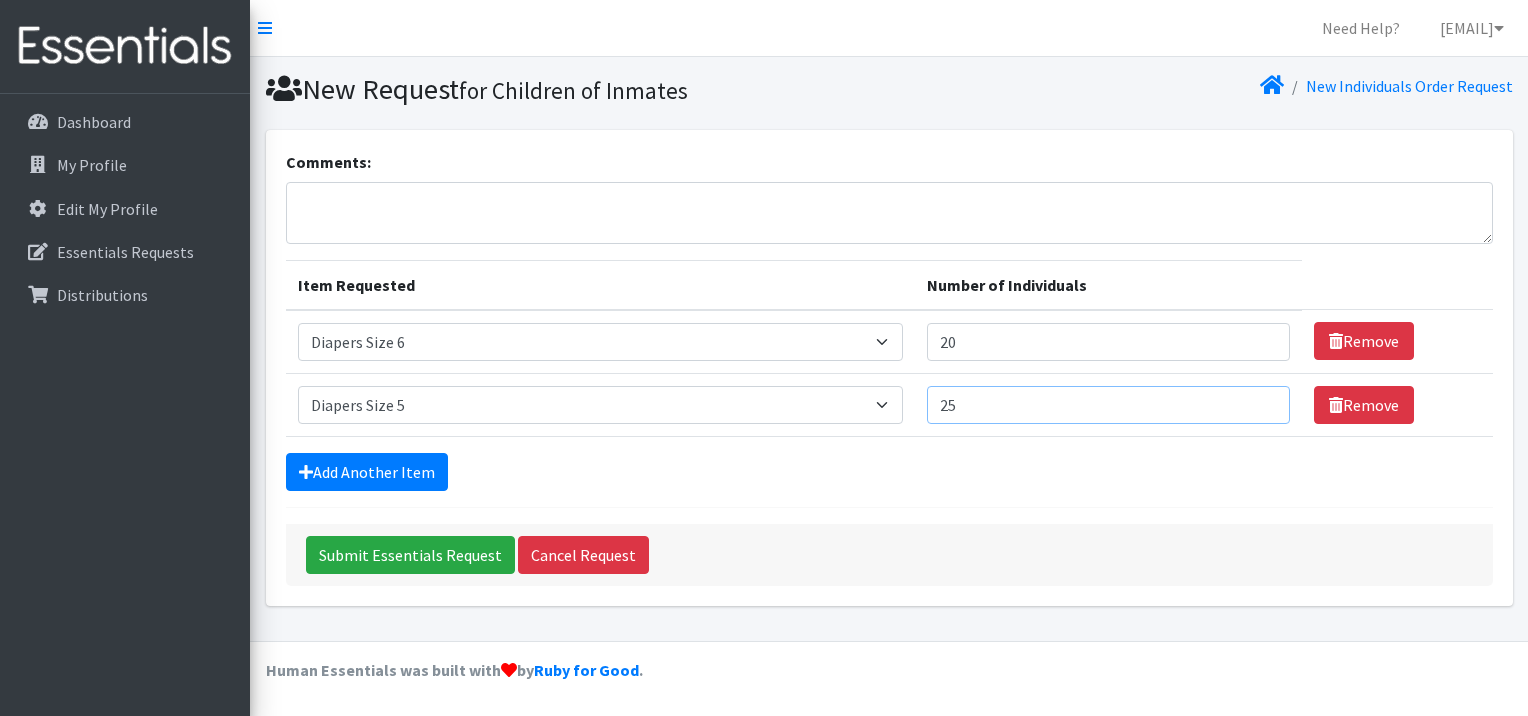 click on "25" at bounding box center (1108, 405) 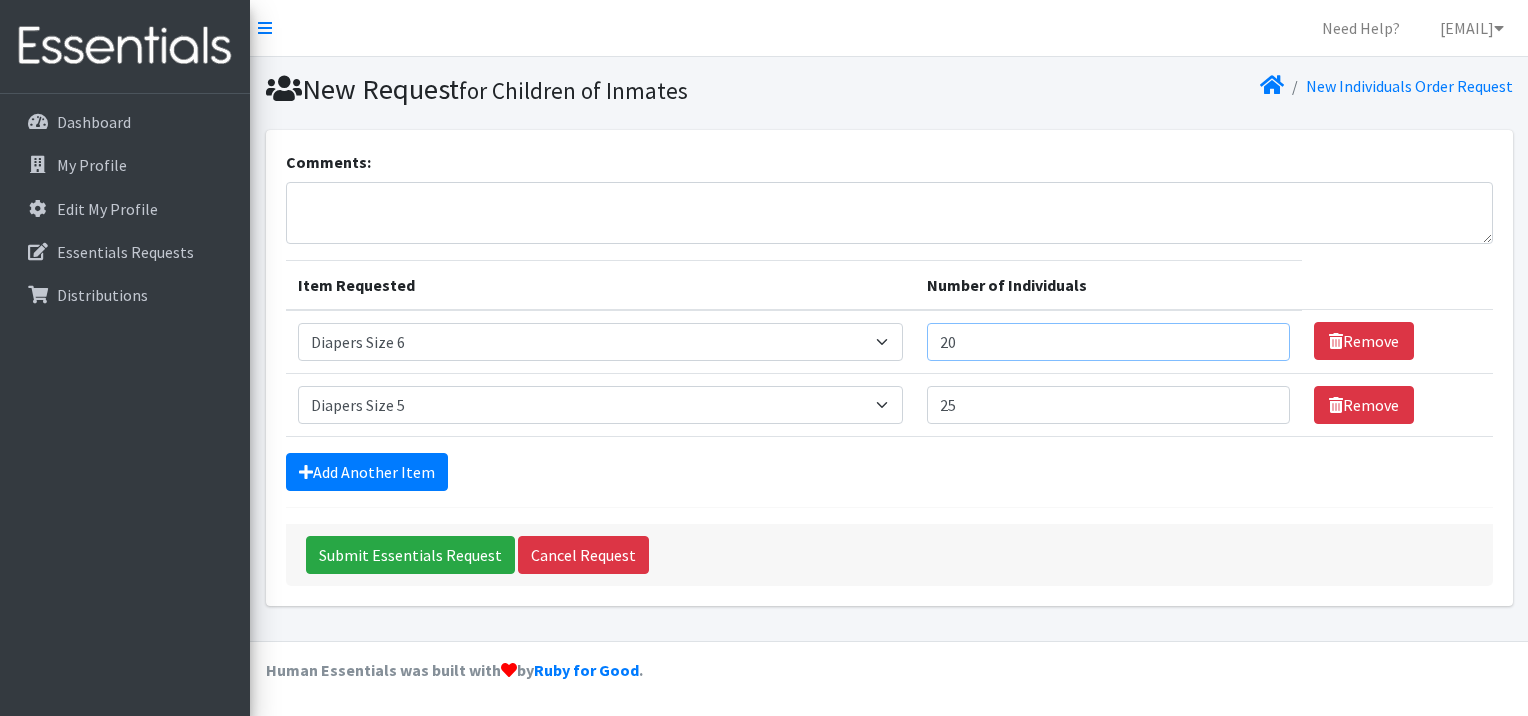 click on "20" at bounding box center [1108, 342] 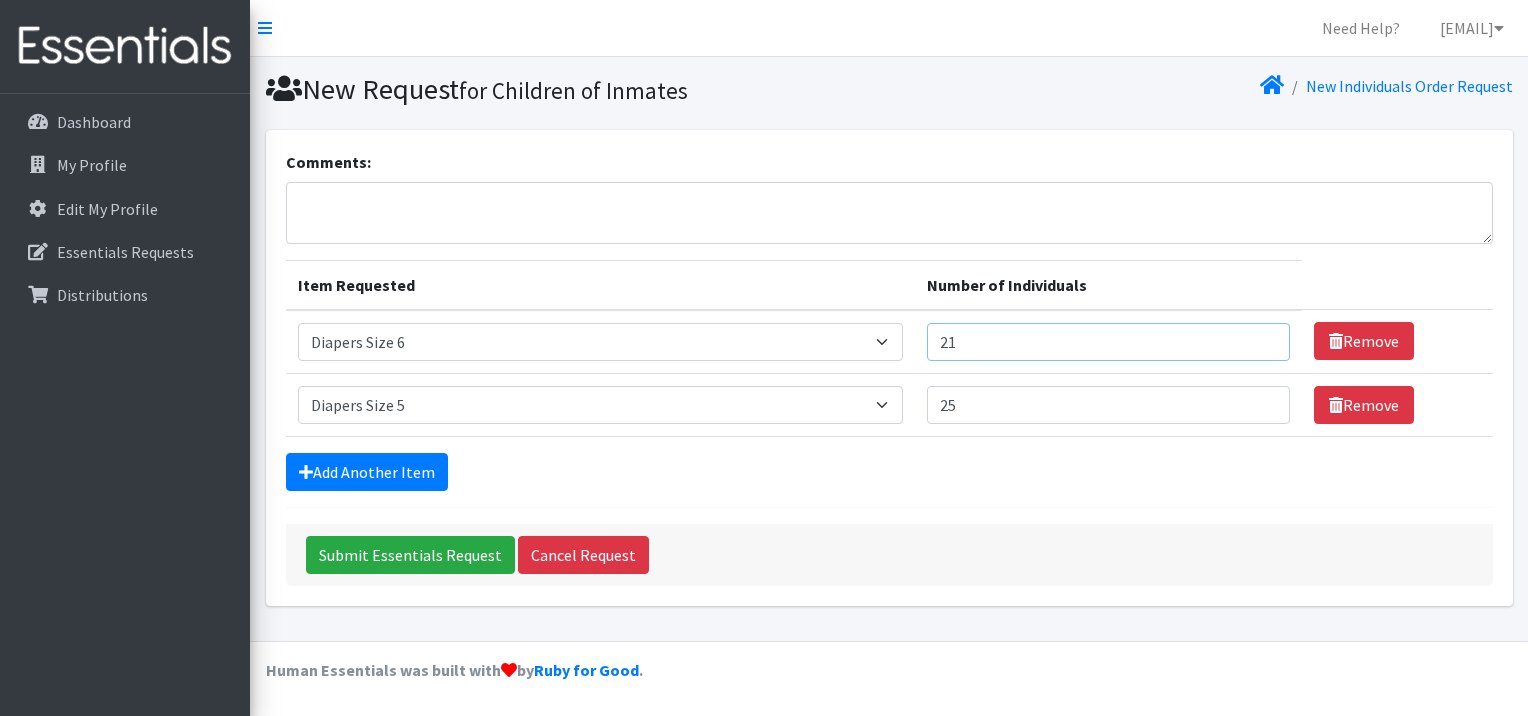 click on "21" at bounding box center (1108, 342) 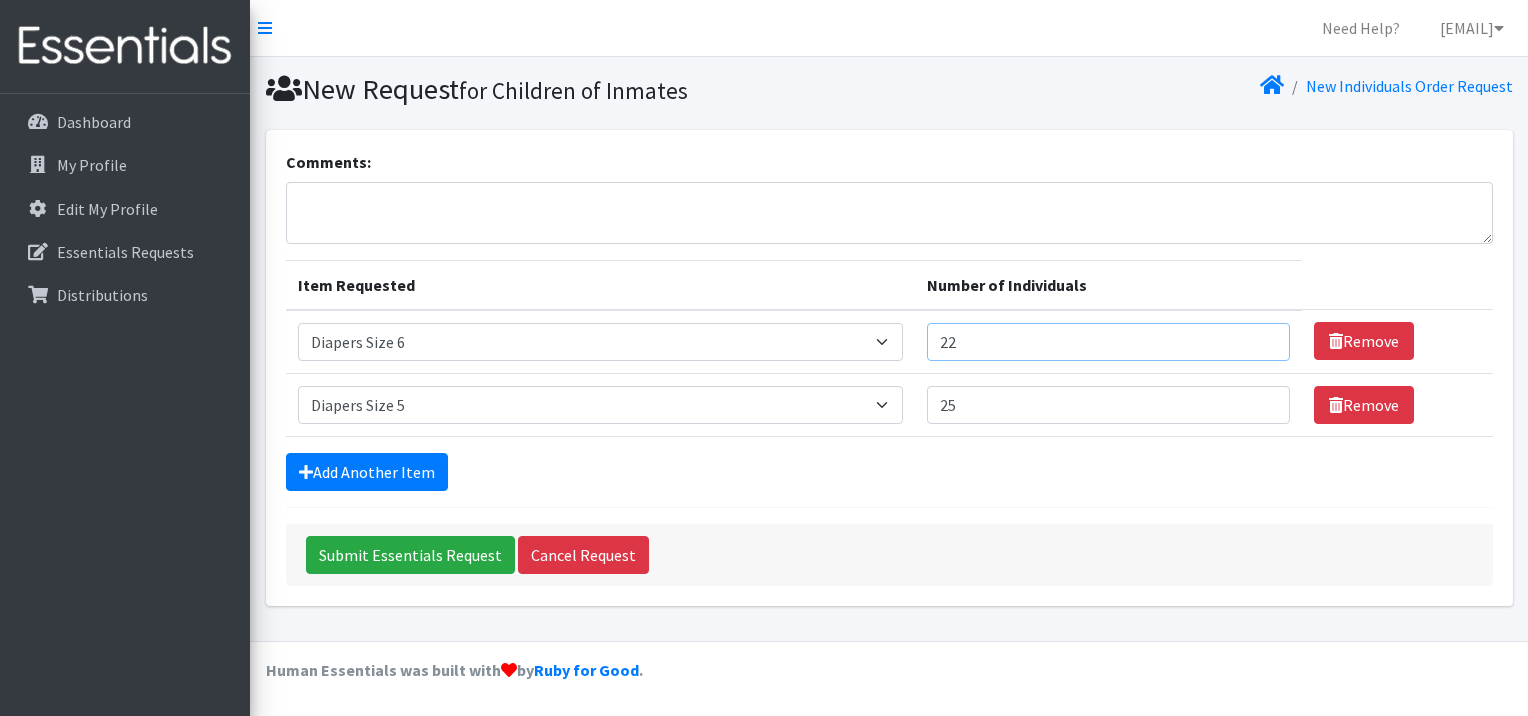 click on "22" at bounding box center [1108, 342] 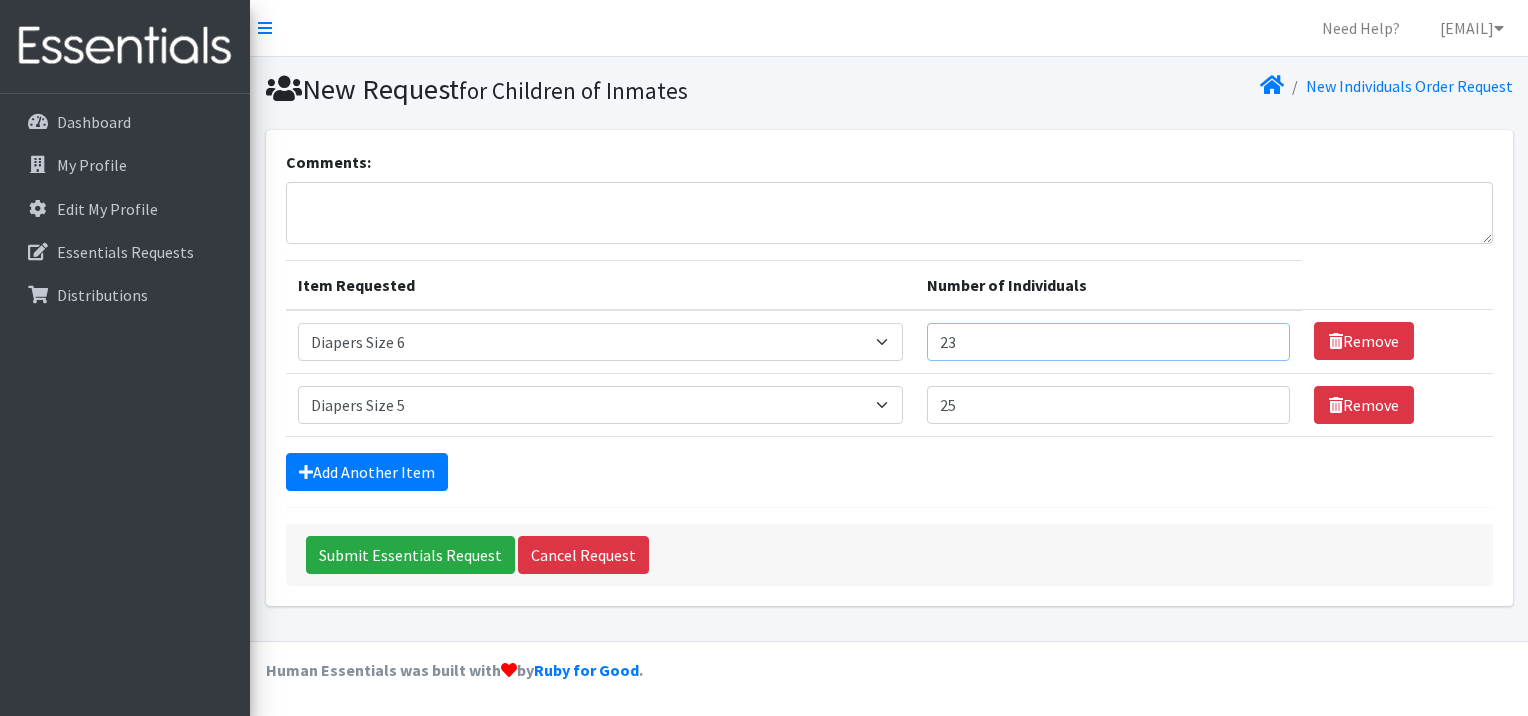 click on "23" at bounding box center (1108, 342) 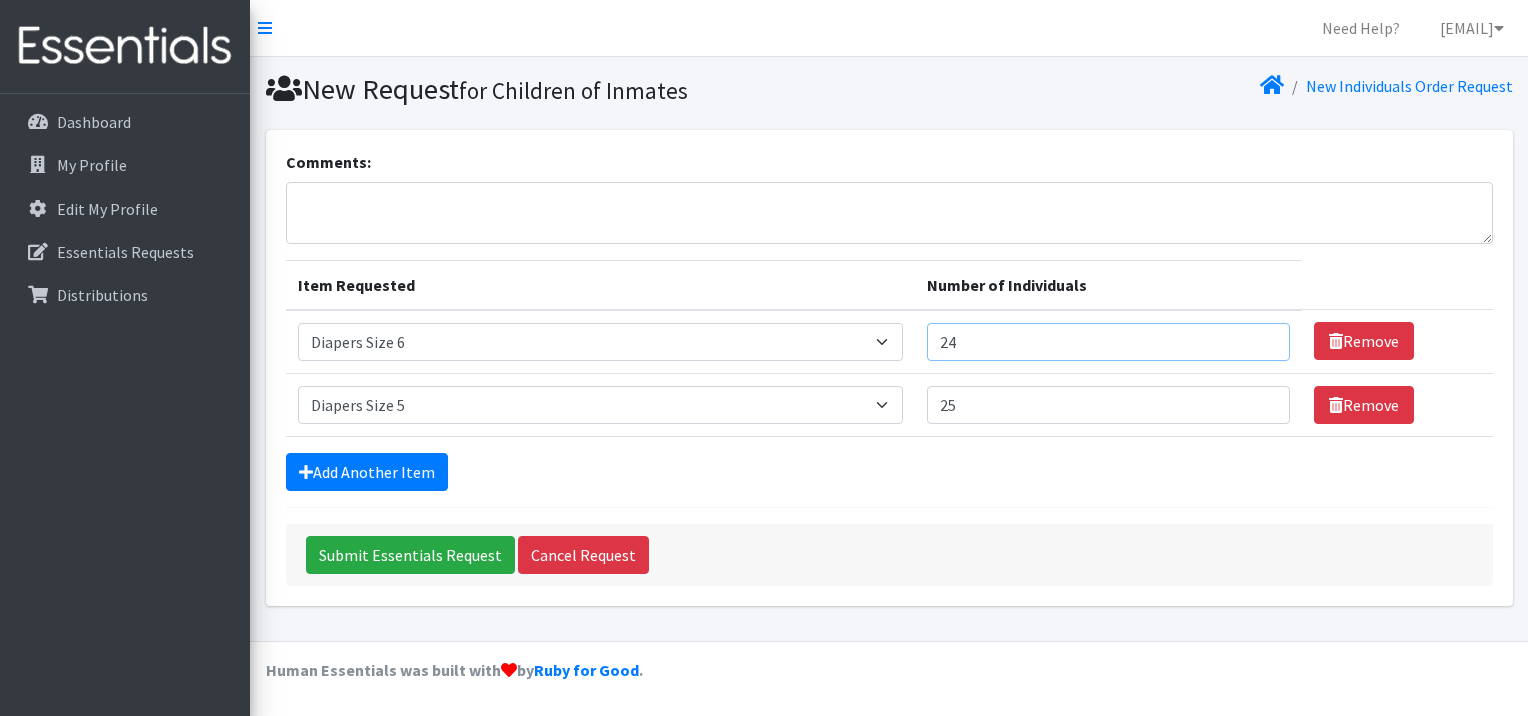 type on "25" 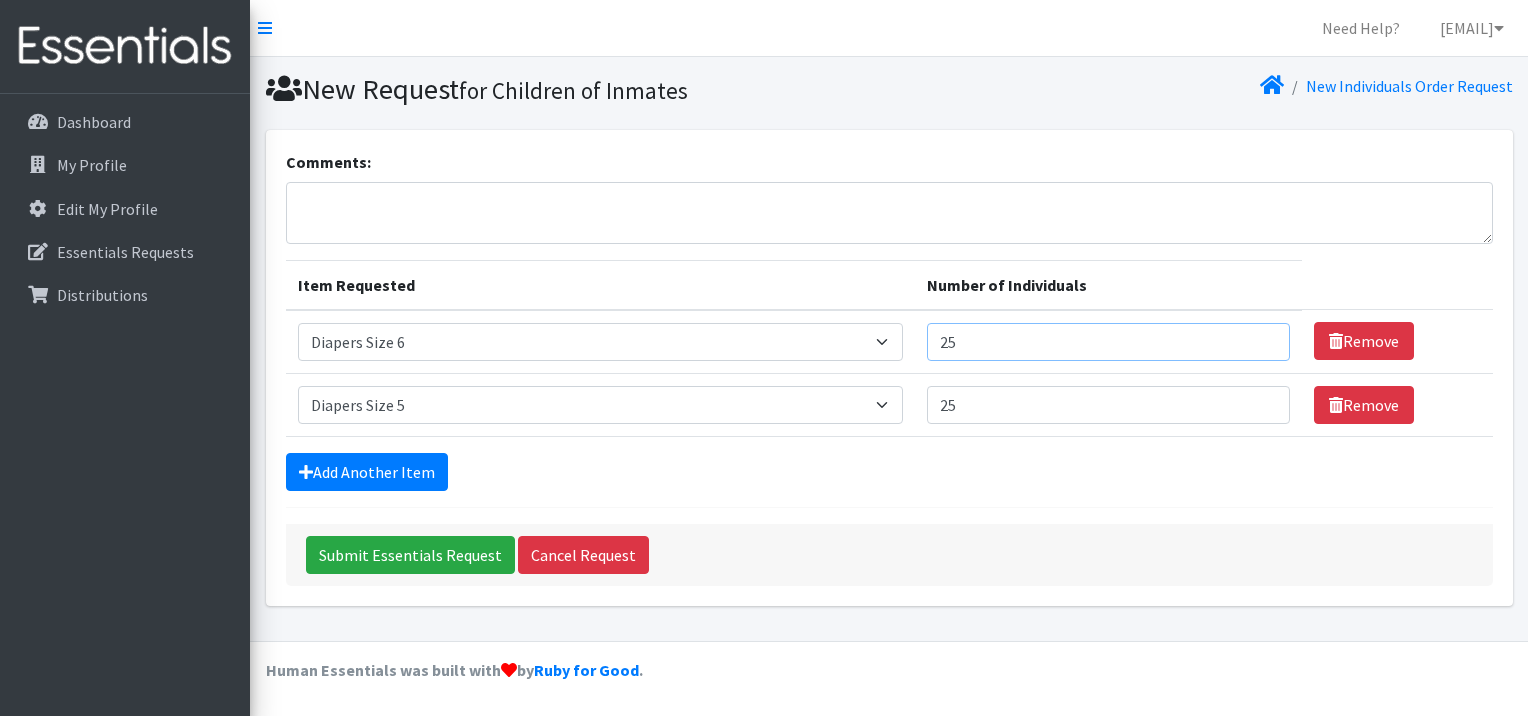 click on "25" at bounding box center [1108, 342] 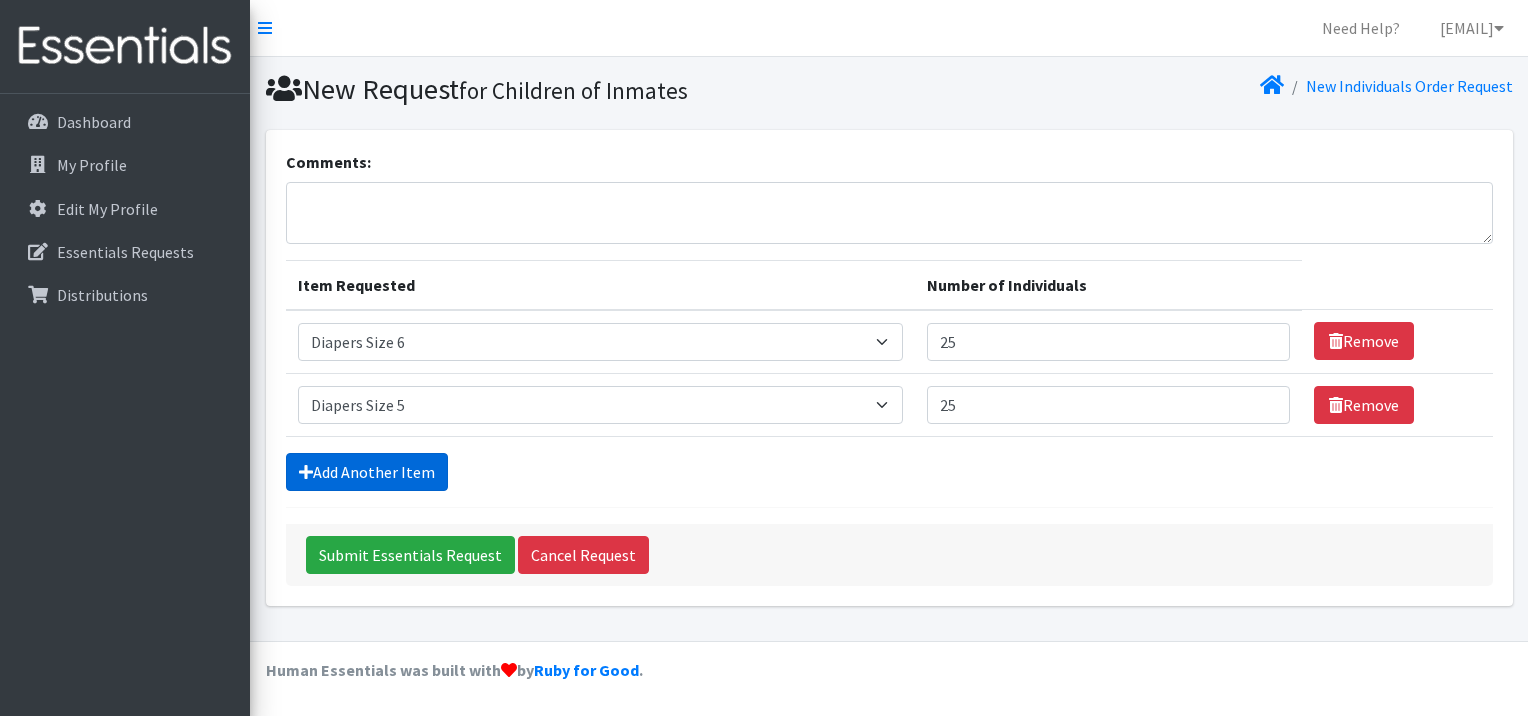 click on "Add Another Item" at bounding box center (367, 472) 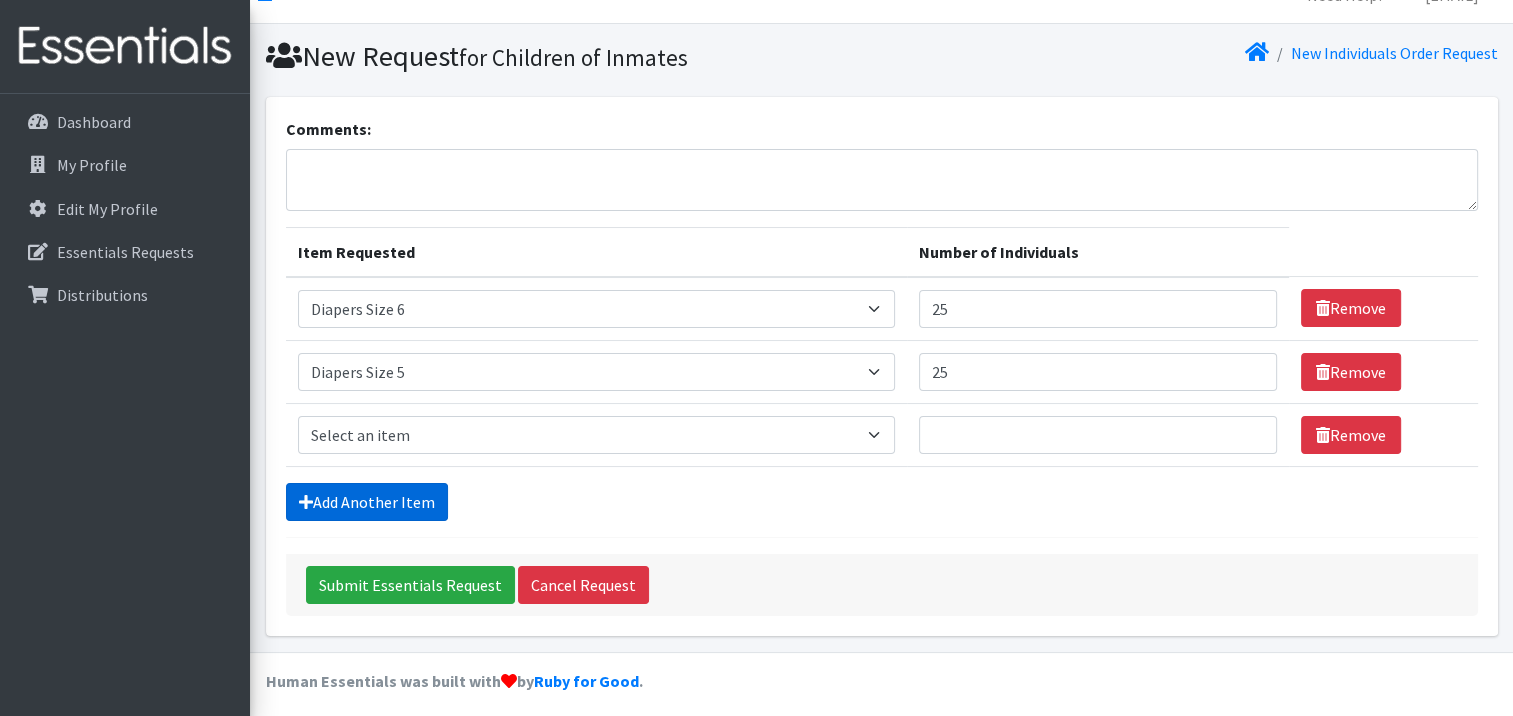 scroll, scrollTop: 41, scrollLeft: 0, axis: vertical 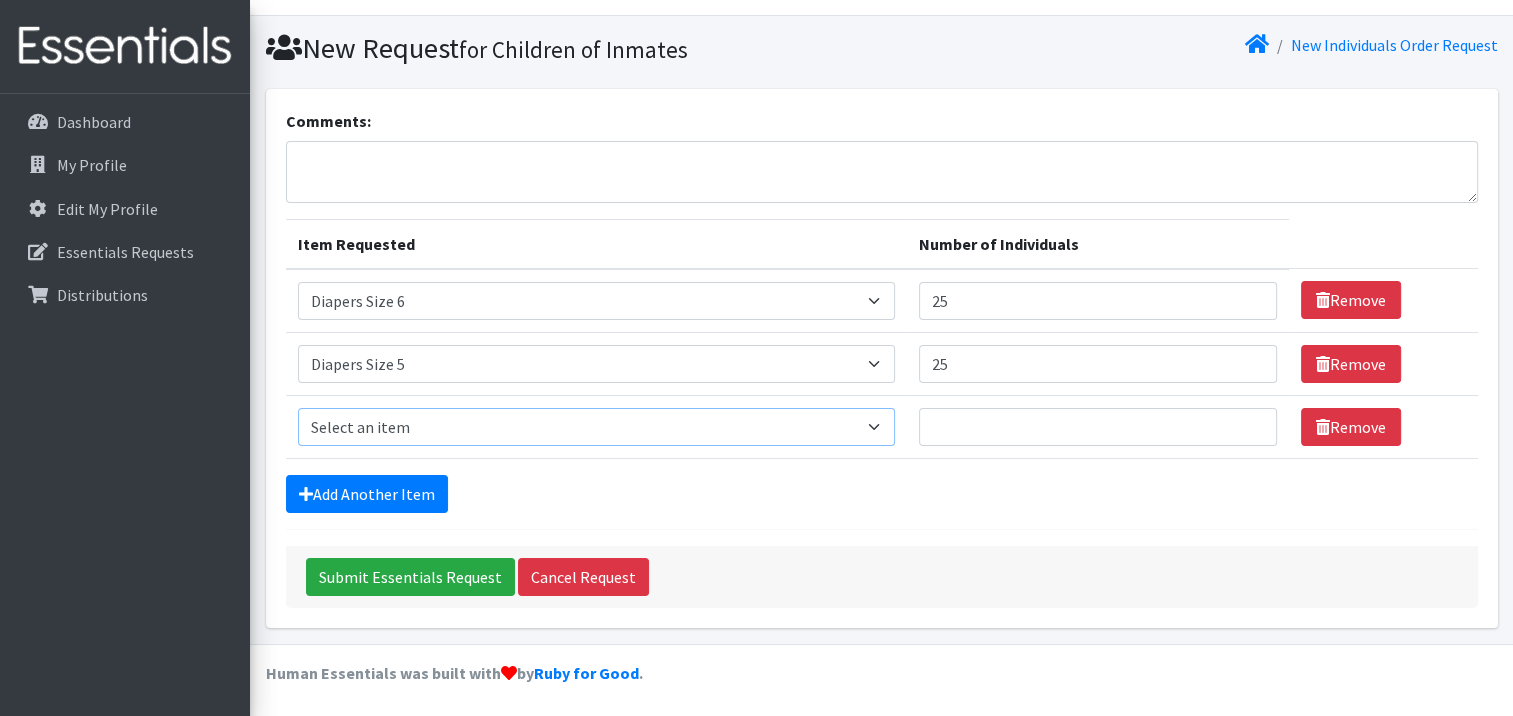 click on "Select an item
# - Total number of kids being served with this order:
Baby wipes
Diaper Size 7
Diapers NewBorn
Diapers Size 1
Diapers Size 2
Diapers Size 3
Diapers Size 4
Diapers Size 5
Diapers Size 6
Formula
Preemie
Pull-Ups 2T-3T
Pull-Ups 3T-4T
Pull-Ups 4T-5T
Size 8
Swimmers" at bounding box center (597, 427) 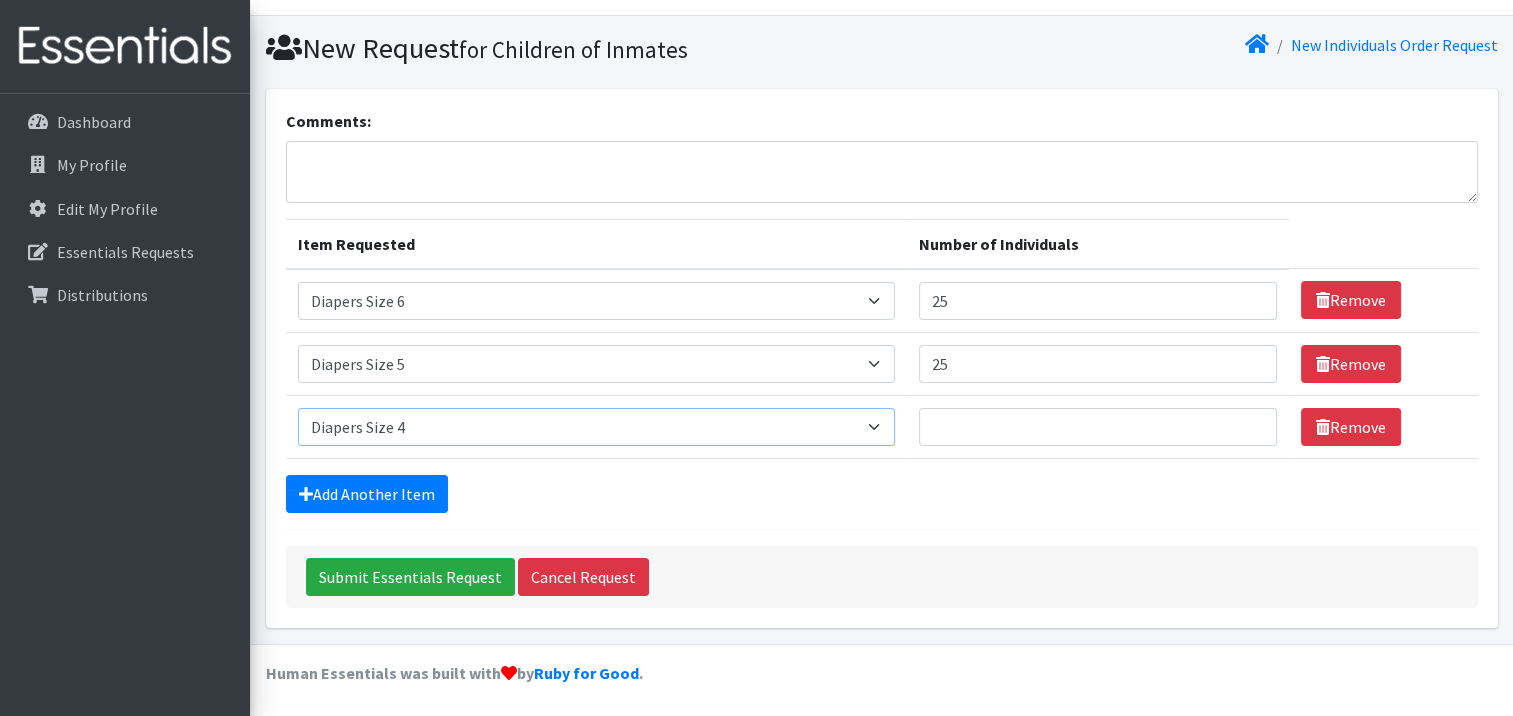 click on "Select an item
# - Total number of kids being served with this order:
Baby wipes
Diaper Size 7
Diapers NewBorn
Diapers Size 1
Diapers Size 2
Diapers Size 3
Diapers Size 4
Diapers Size 5
Diapers Size 6
Formula
Preemie
Pull-Ups 2T-3T
Pull-Ups 3T-4T
Pull-Ups 4T-5T
Size 8
Swimmers" at bounding box center (597, 427) 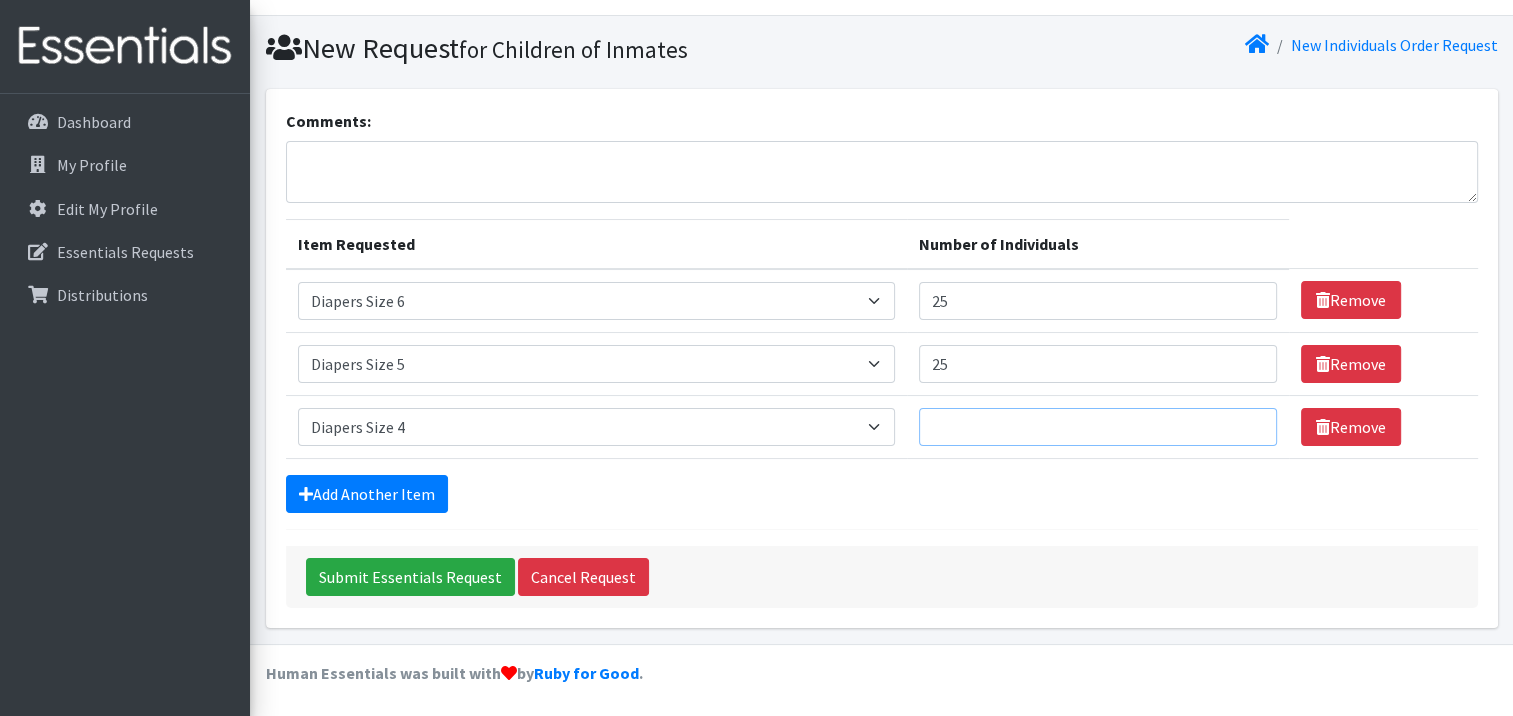 click on "Number of Individuals" at bounding box center (1098, 427) 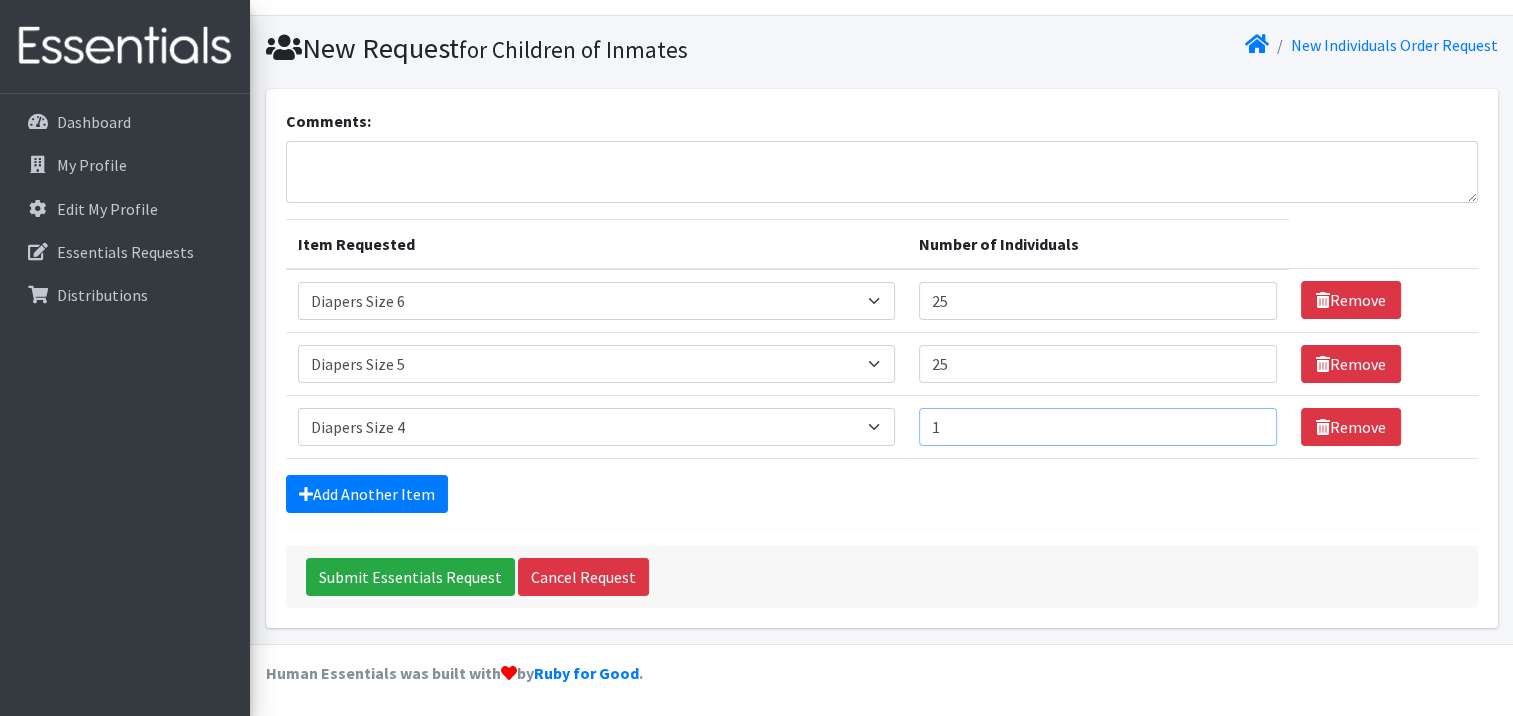 click on "1" at bounding box center [1098, 427] 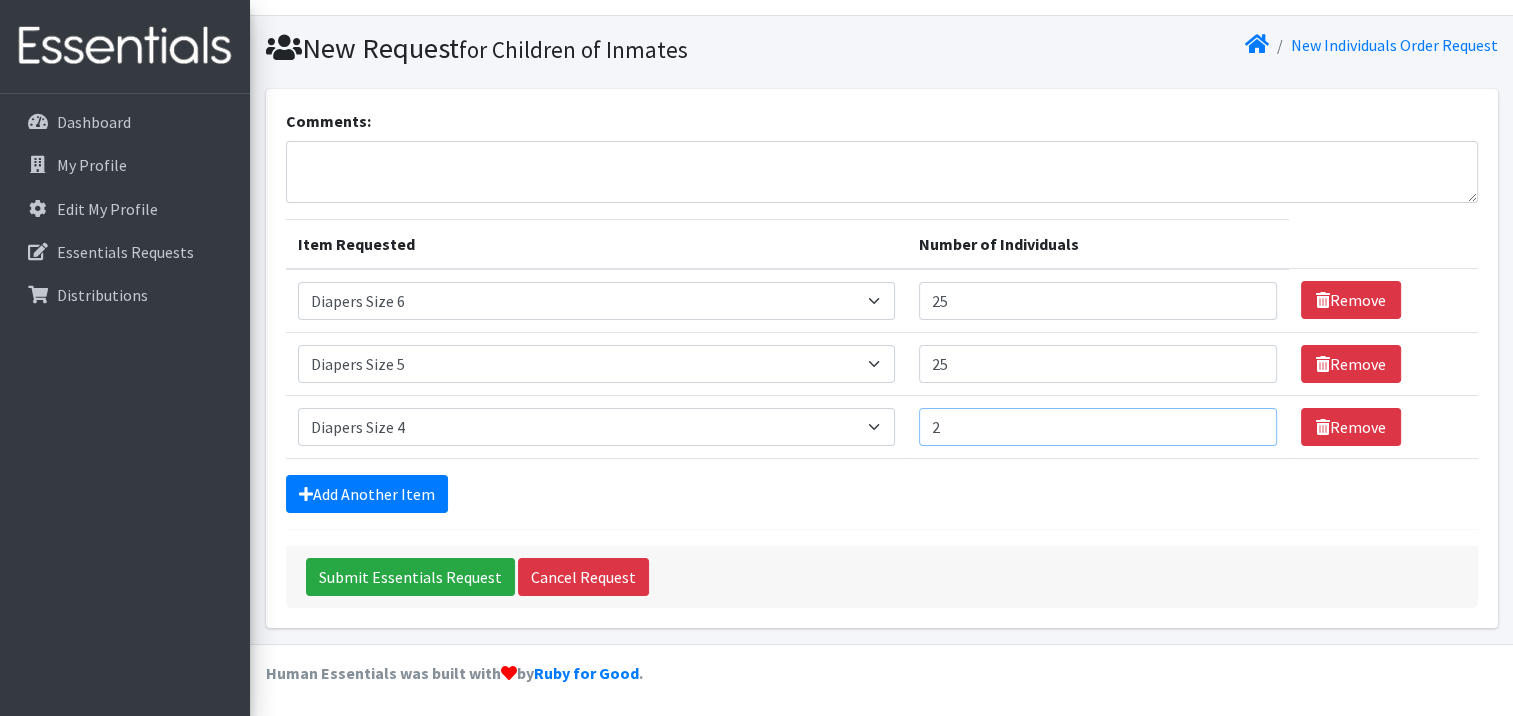 click on "2" at bounding box center [1098, 427] 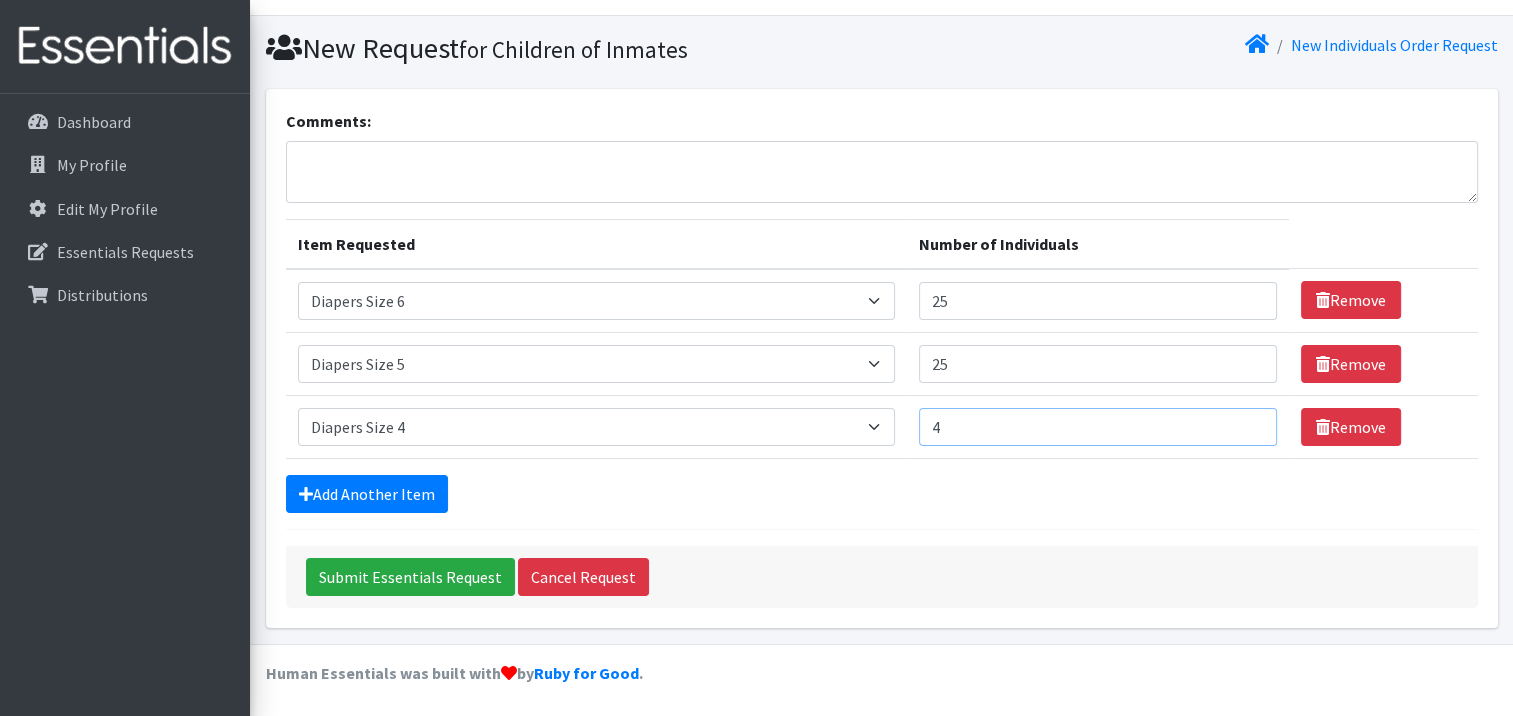 click on "4" at bounding box center [1098, 427] 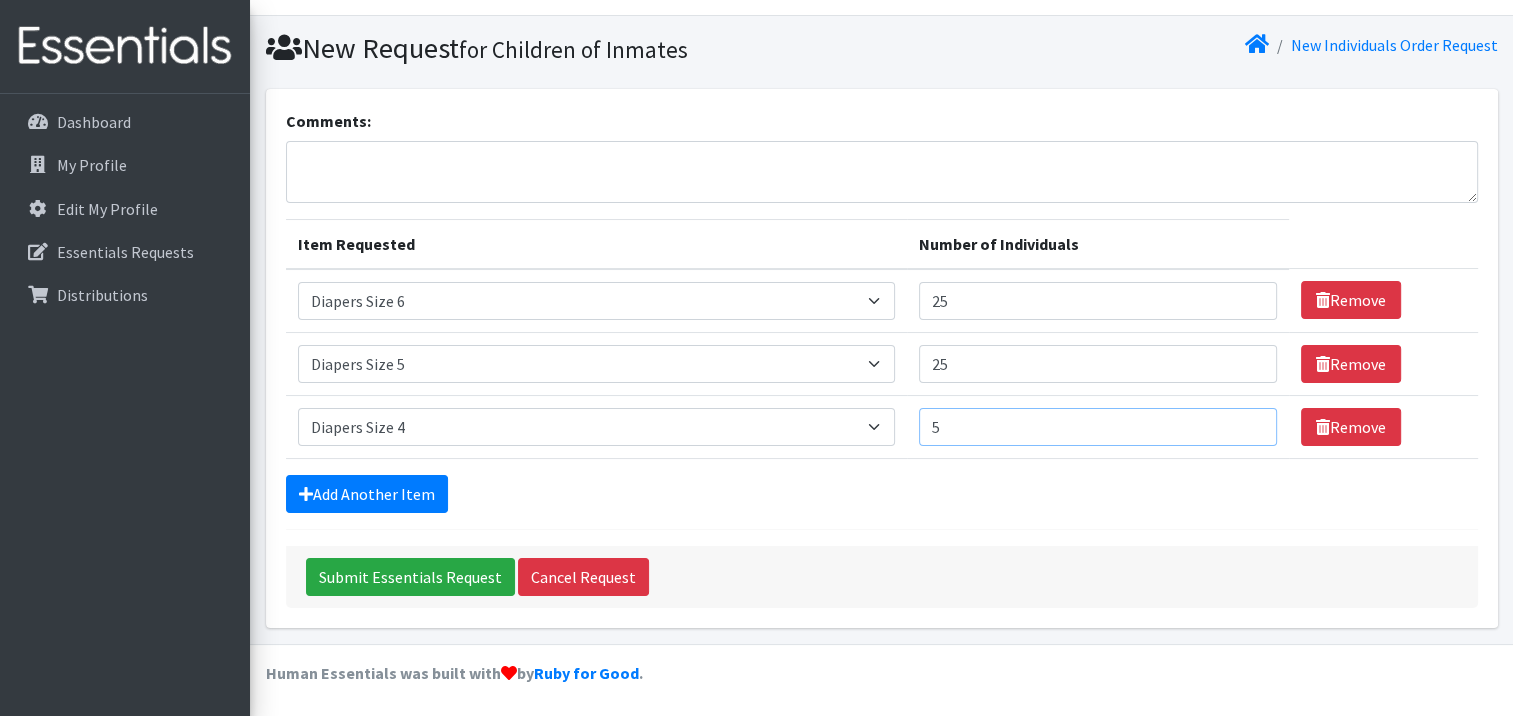 click on "5" at bounding box center (1098, 427) 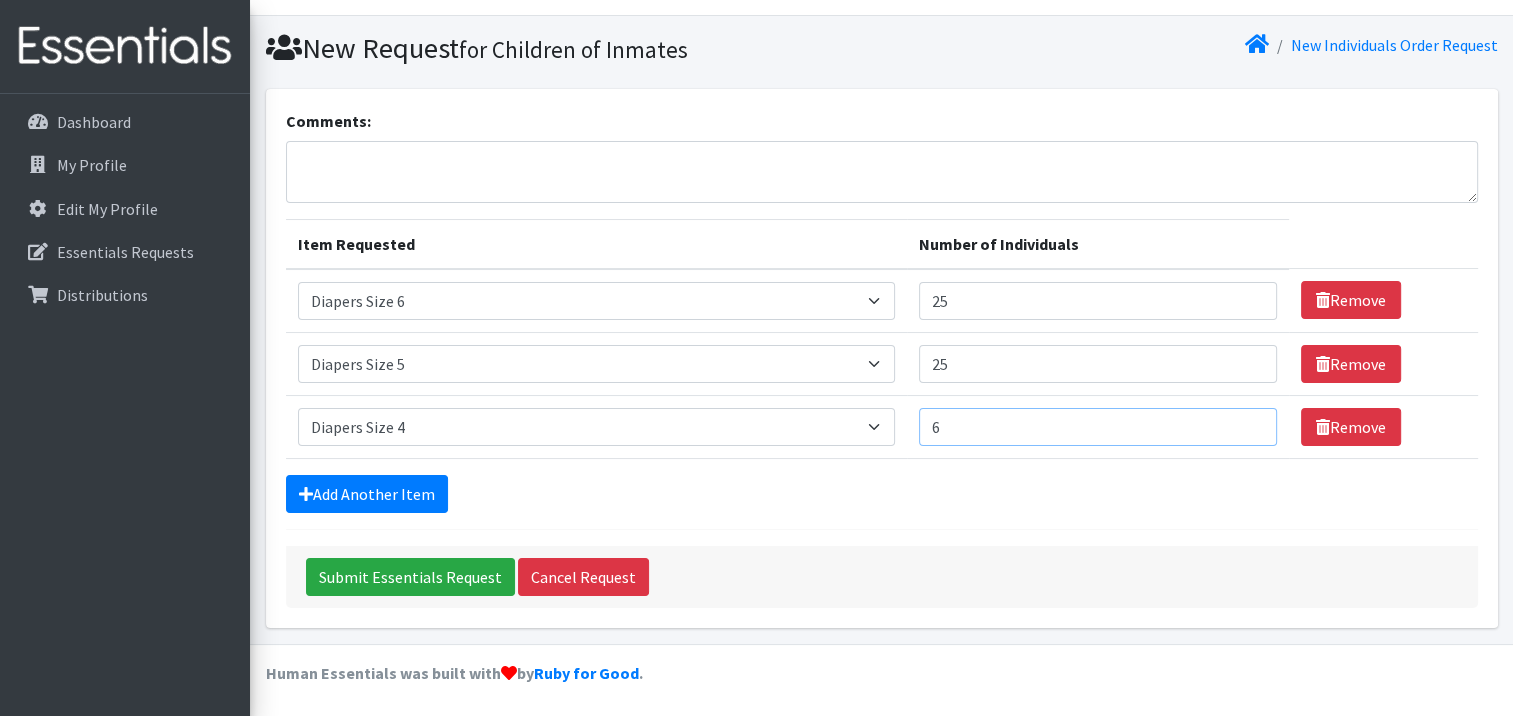 click on "6" at bounding box center (1098, 427) 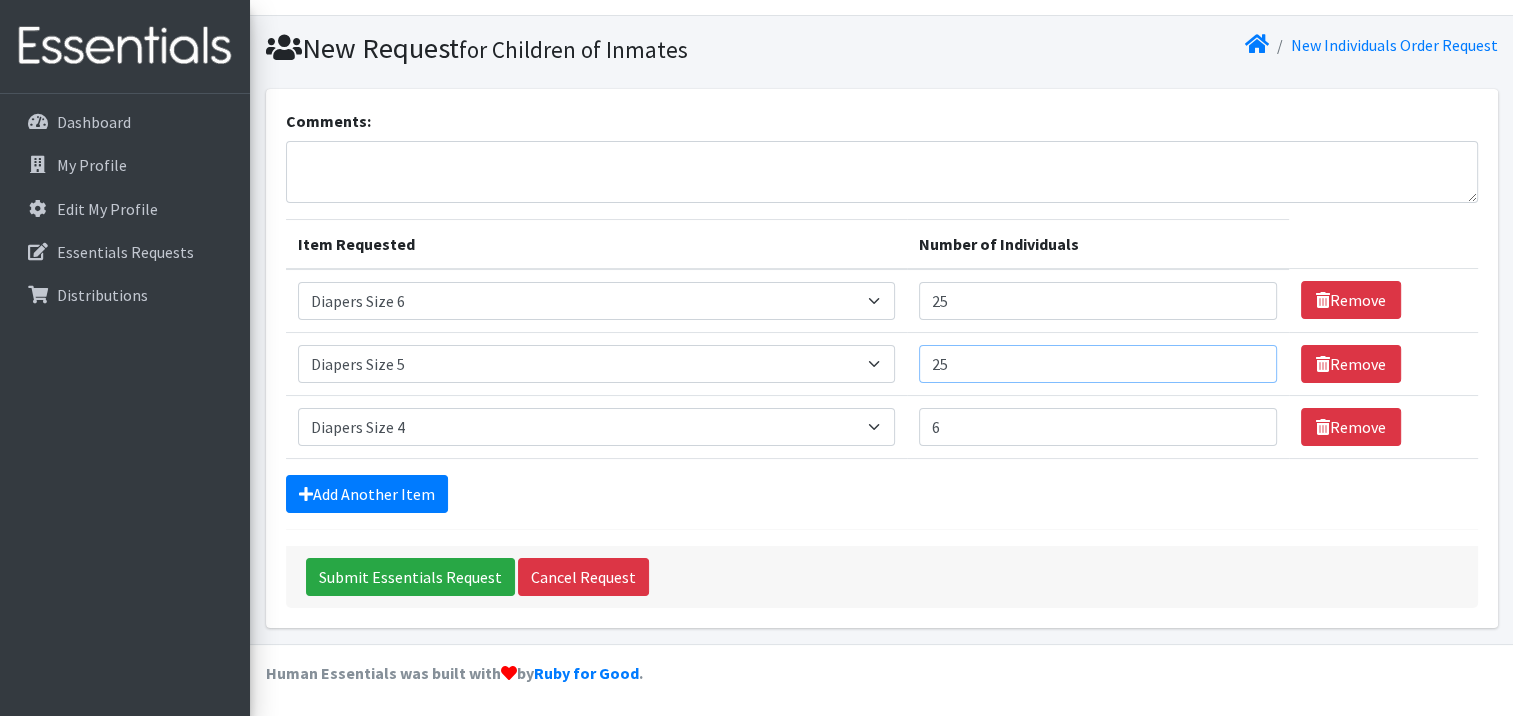 click on "25" at bounding box center [1098, 364] 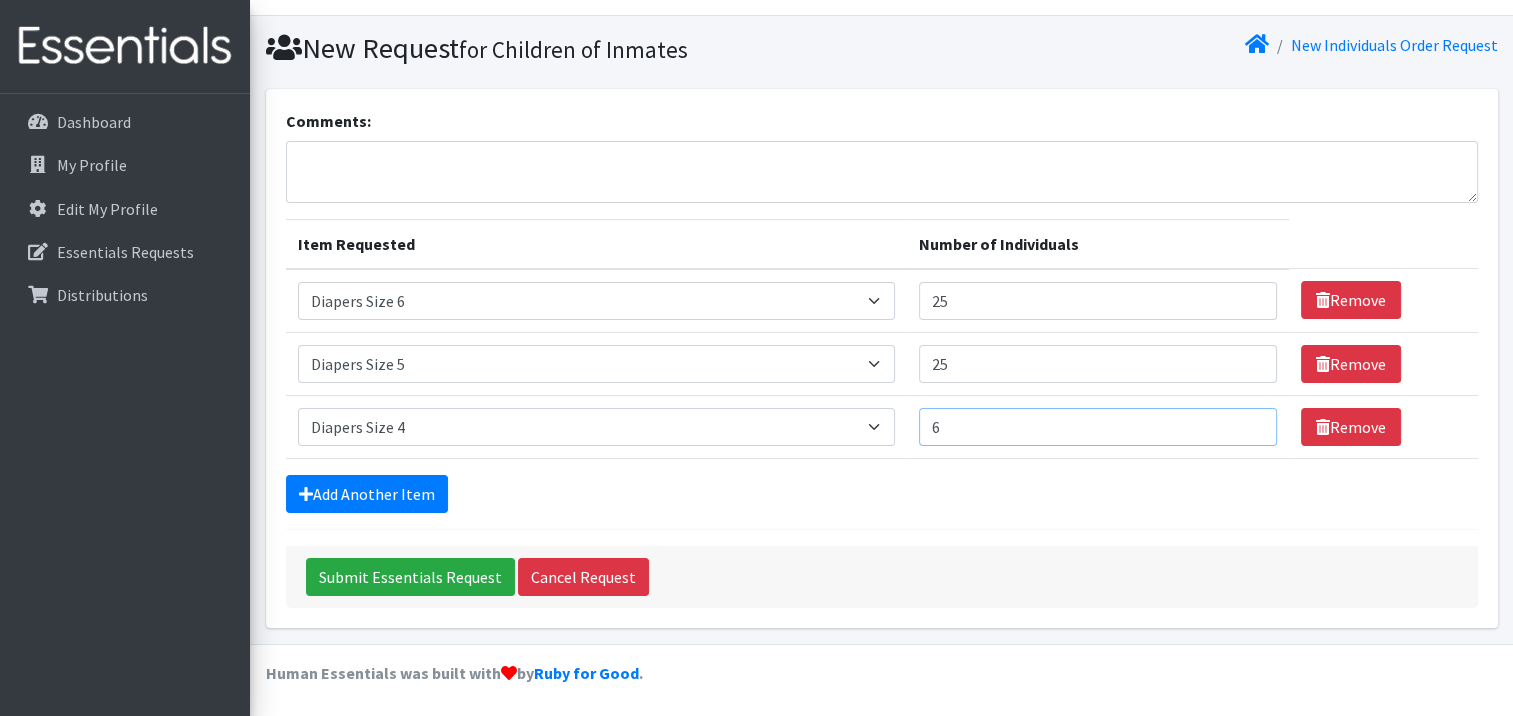 click on "6" at bounding box center (1098, 427) 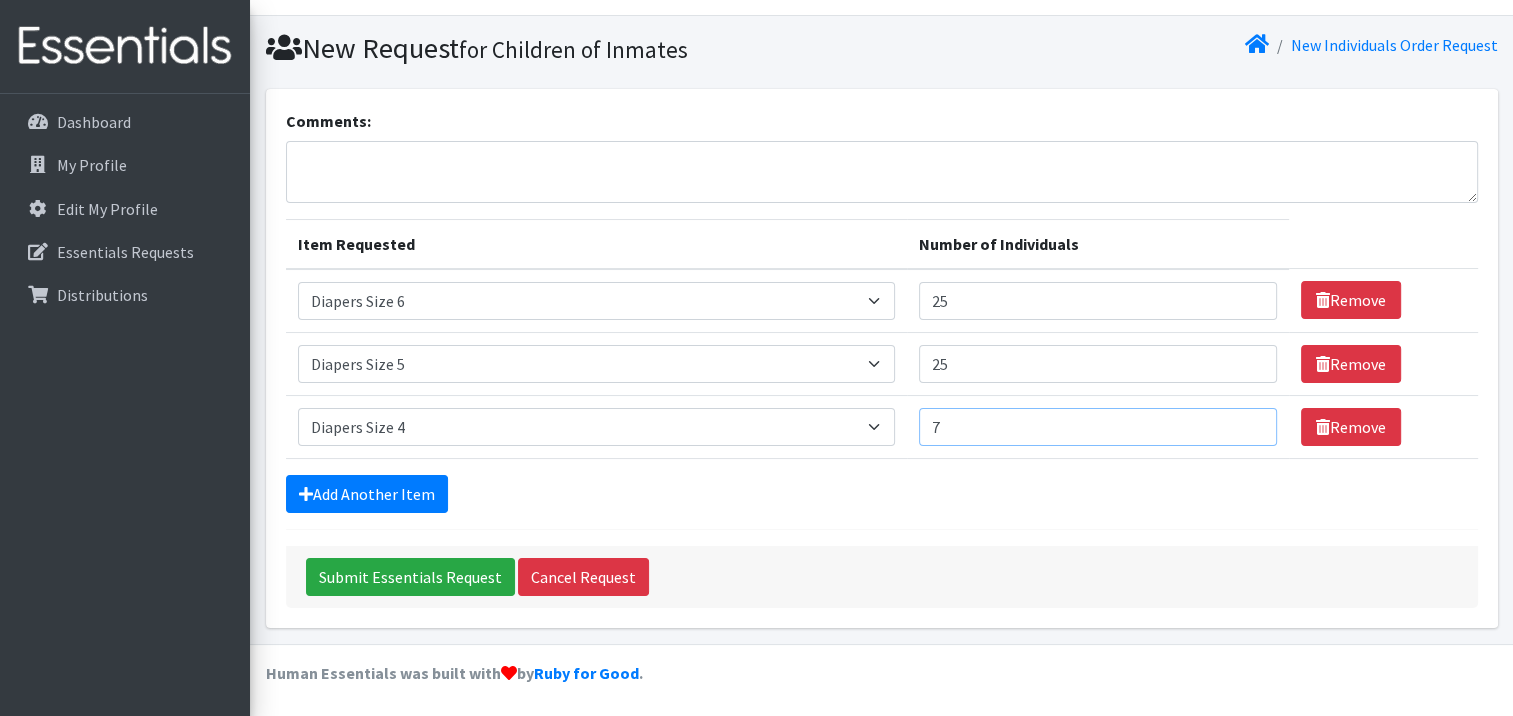 click on "7" at bounding box center (1098, 427) 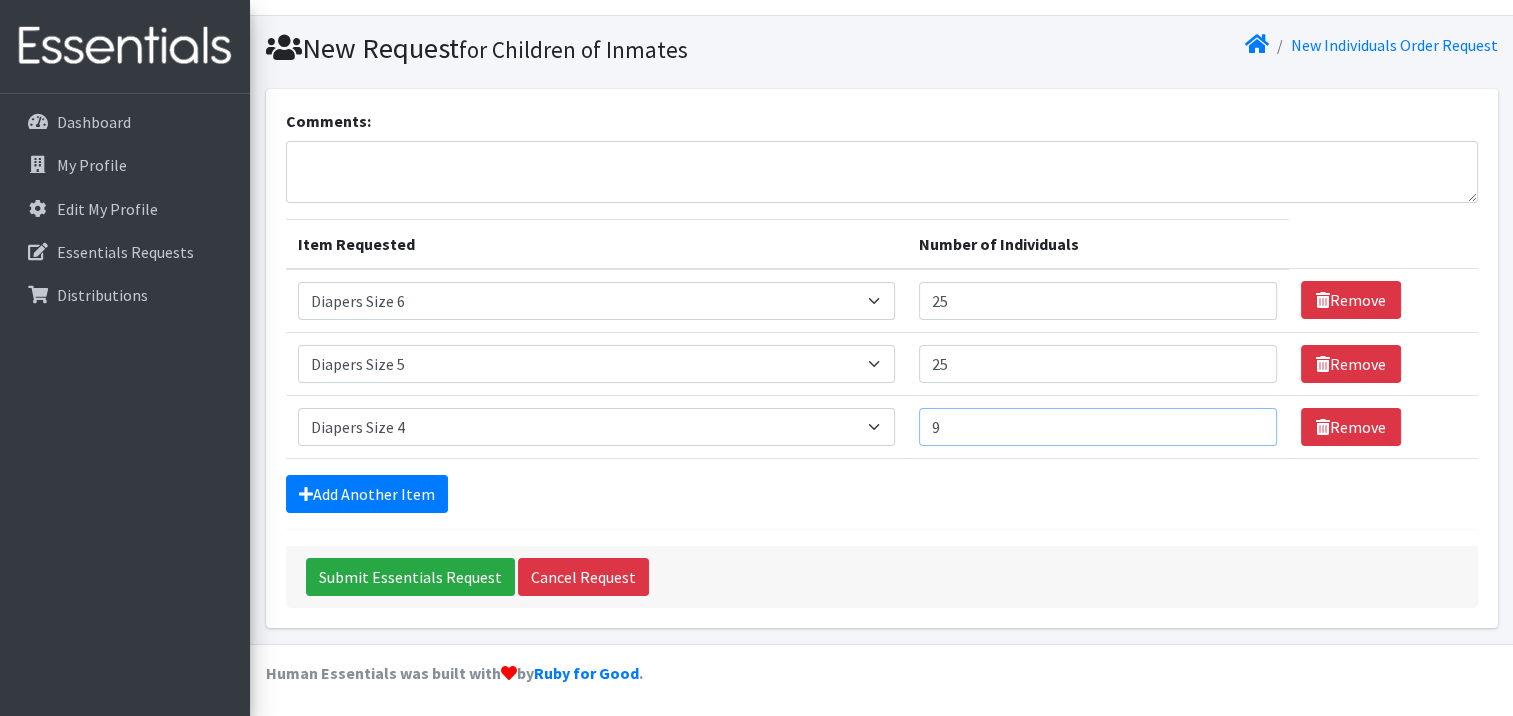 click on "9" at bounding box center (1098, 427) 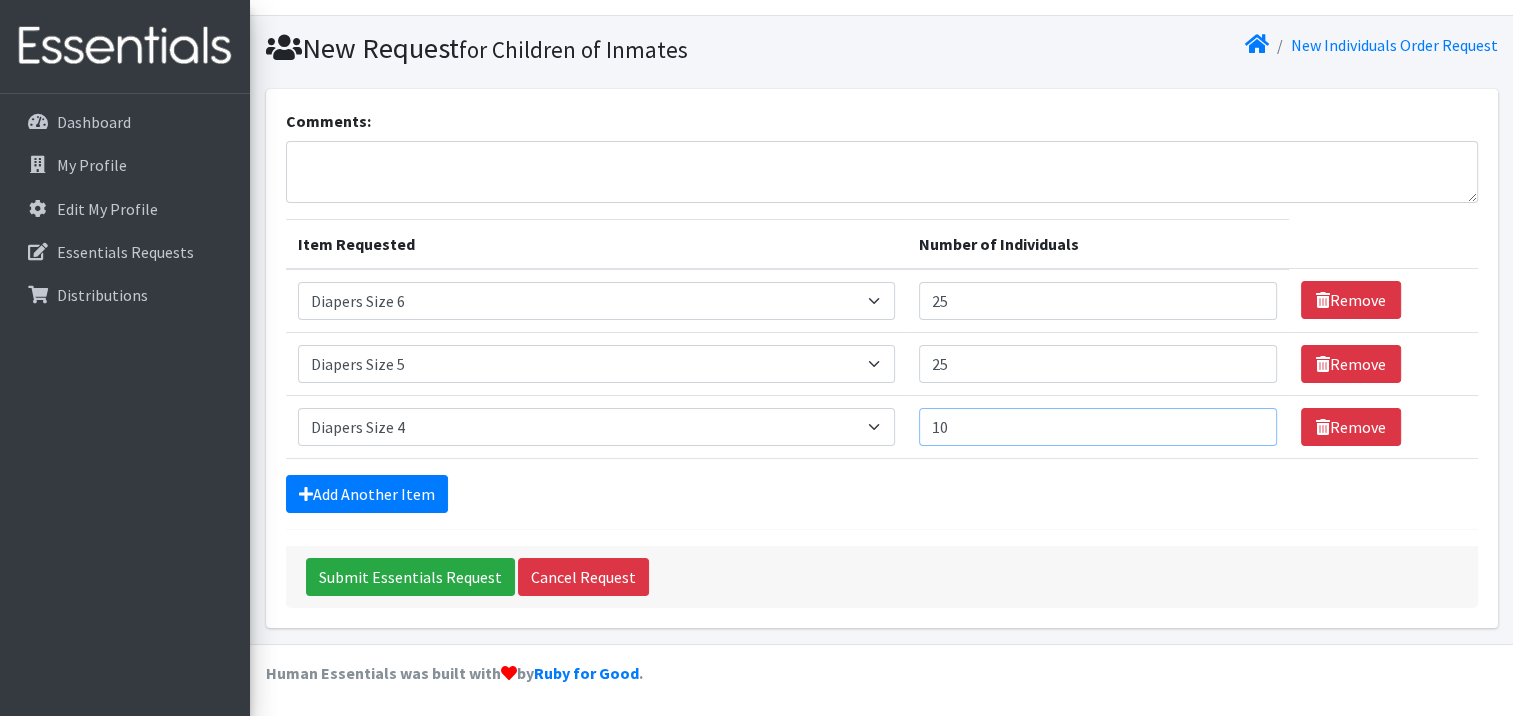 click on "10" at bounding box center (1098, 427) 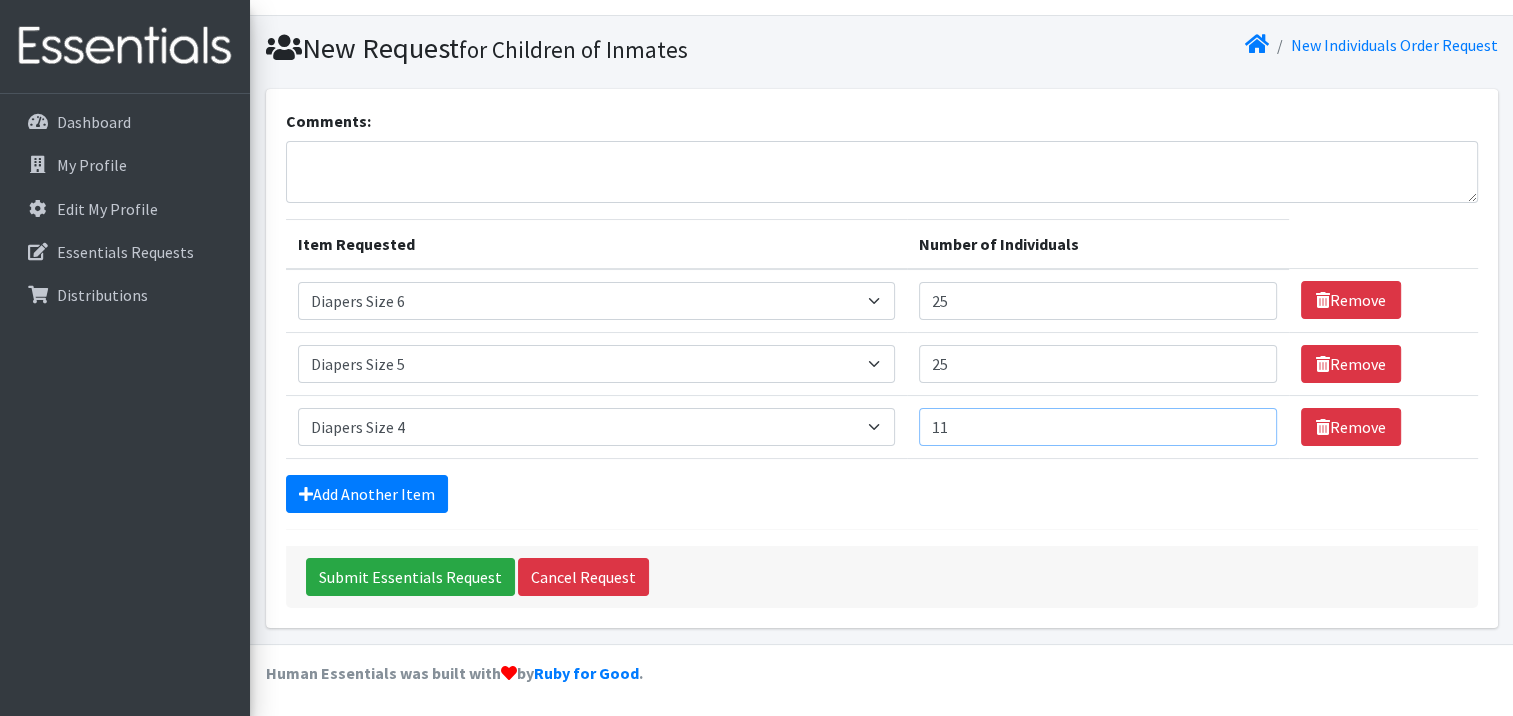 click on "11" at bounding box center (1098, 427) 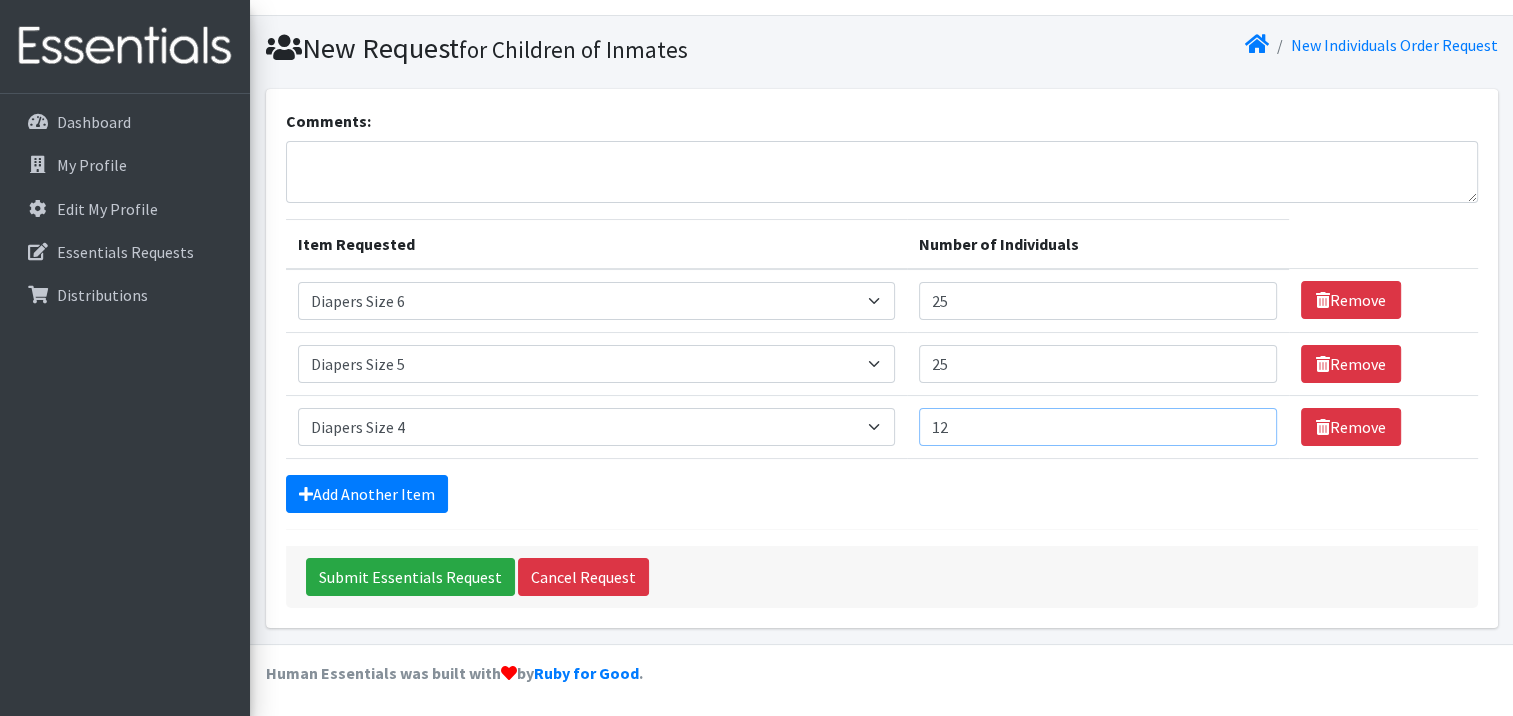 click on "12" at bounding box center [1098, 427] 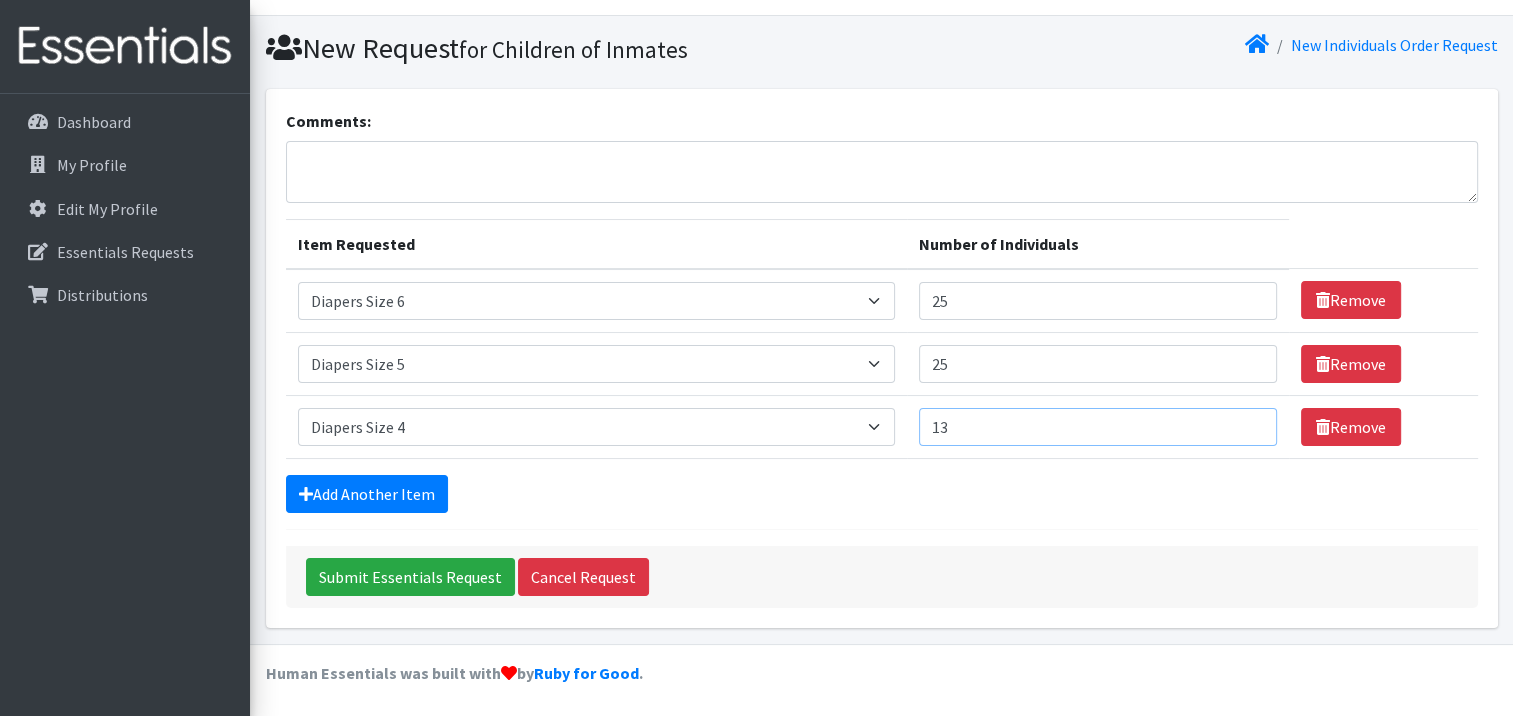 click on "13" at bounding box center (1098, 427) 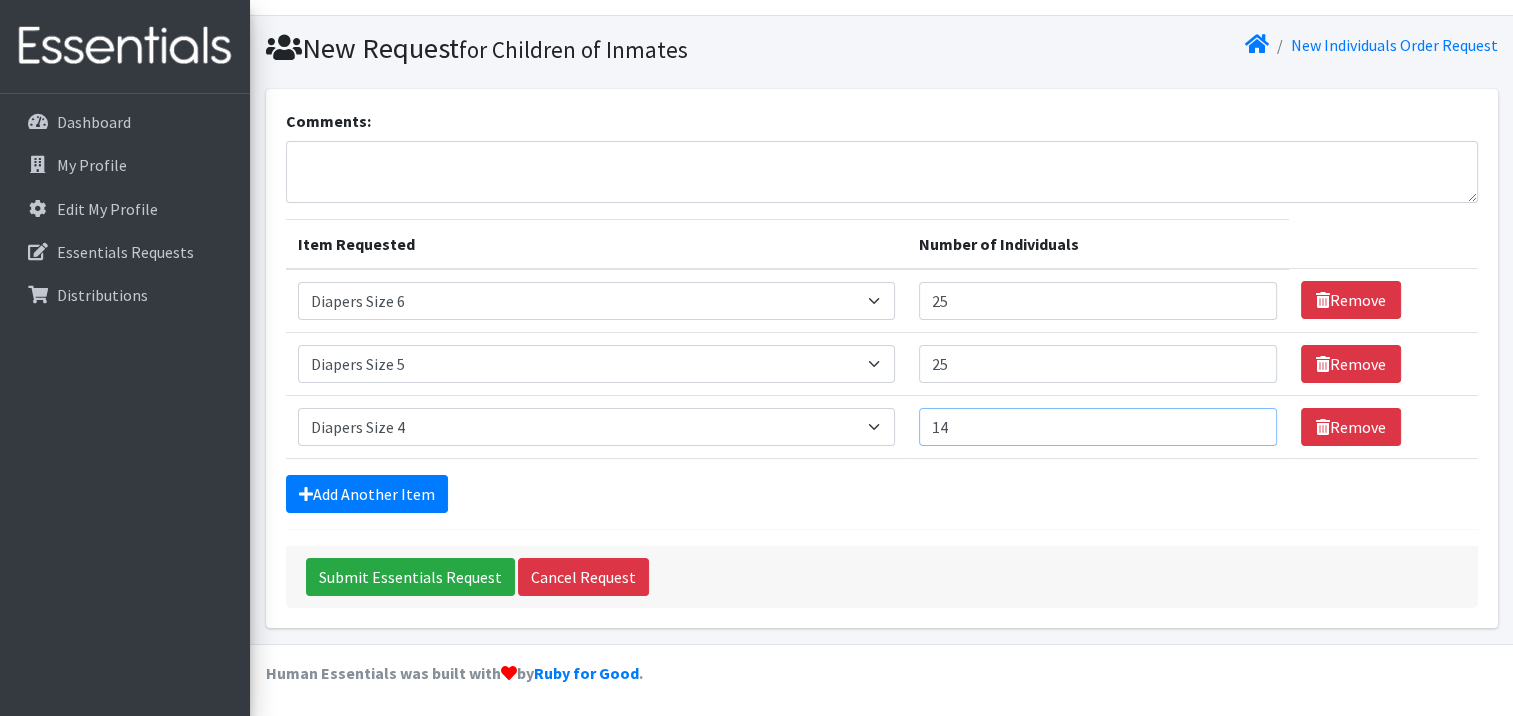 click on "14" at bounding box center (1098, 427) 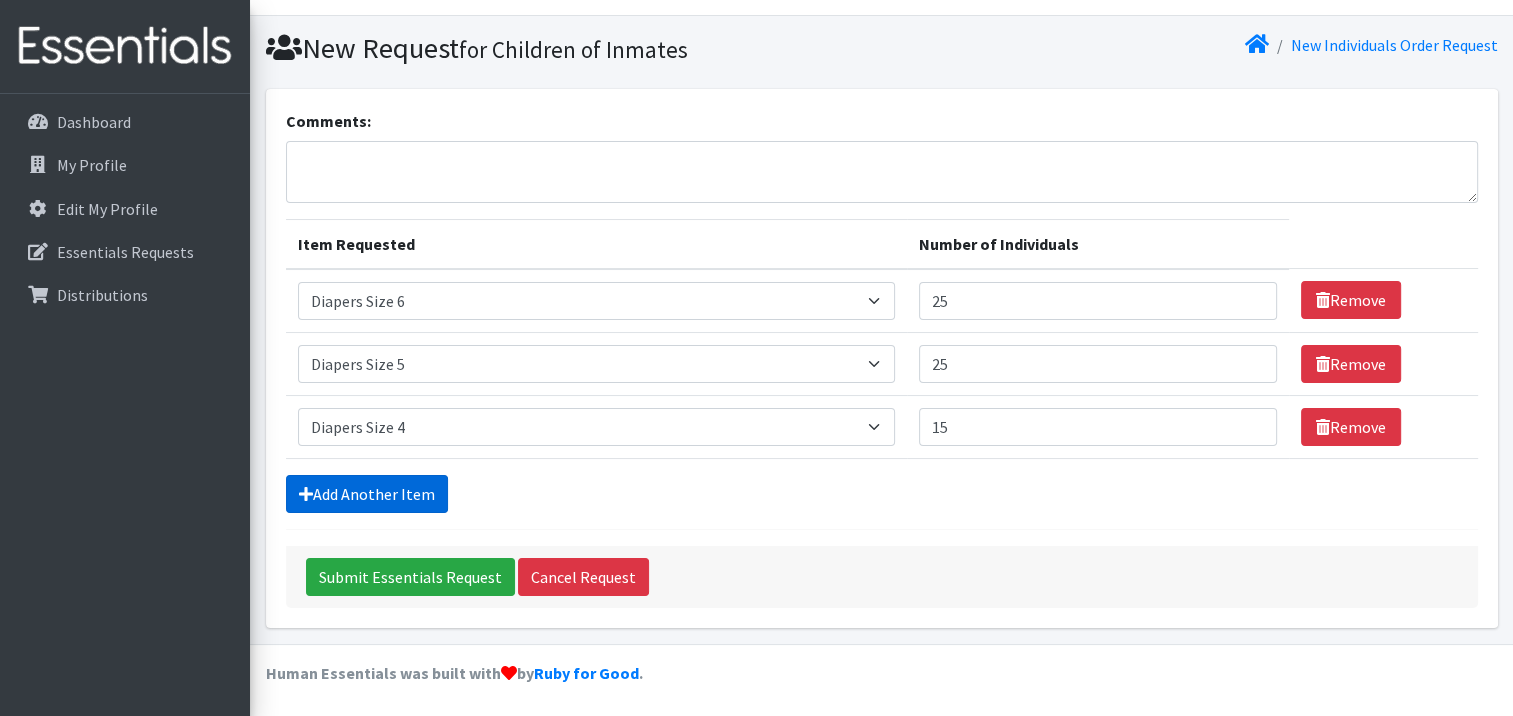 click on "Add Another Item" at bounding box center [367, 494] 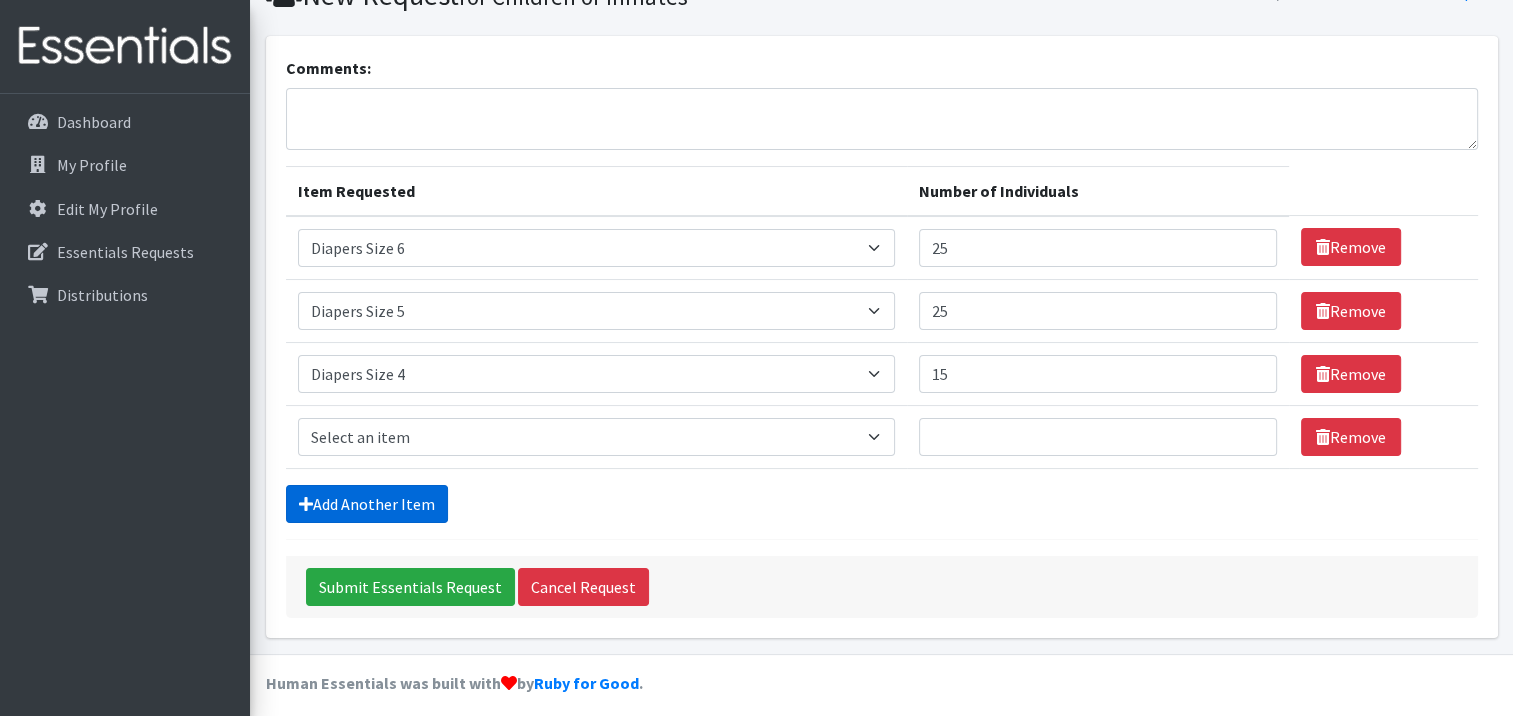 scroll, scrollTop: 104, scrollLeft: 0, axis: vertical 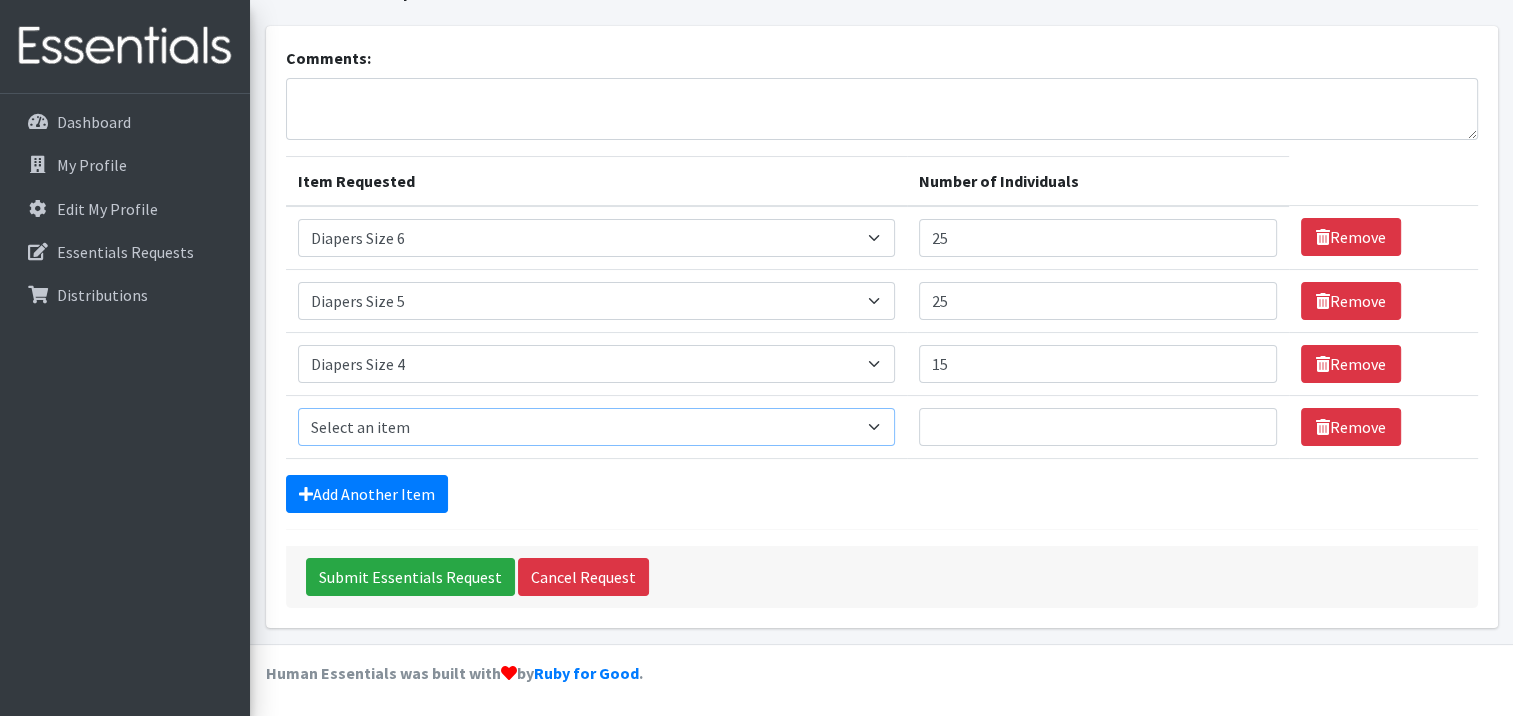 click on "Select an item
# - Total number of kids being served with this order:
Baby wipes
Diaper Size 7
Diapers NewBorn
Diapers Size 1
Diapers Size 2
Diapers Size 3
Diapers Size 4
Diapers Size 5
Diapers Size 6
Formula
Preemie
Pull-Ups 2T-3T
Pull-Ups 3T-4T
Pull-Ups 4T-5T
Size 8
Swimmers" at bounding box center (597, 427) 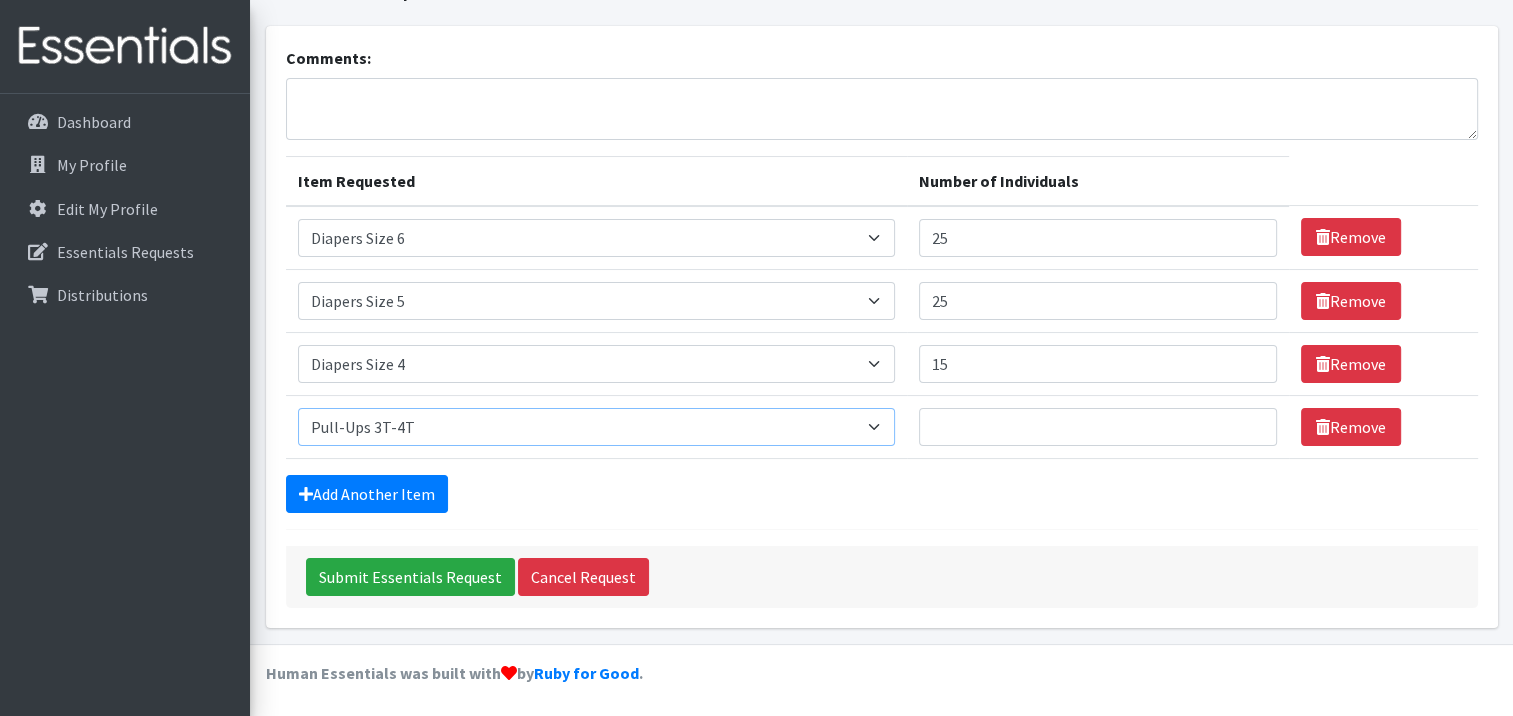 click on "Select an item
# - Total number of kids being served with this order:
Baby wipes
Diaper Size 7
Diapers NewBorn
Diapers Size 1
Diapers Size 2
Diapers Size 3
Diapers Size 4
Diapers Size 5
Diapers Size 6
Formula
Preemie
Pull-Ups 2T-3T
Pull-Ups 3T-4T
Pull-Ups 4T-5T
Size 8
Swimmers" at bounding box center (597, 427) 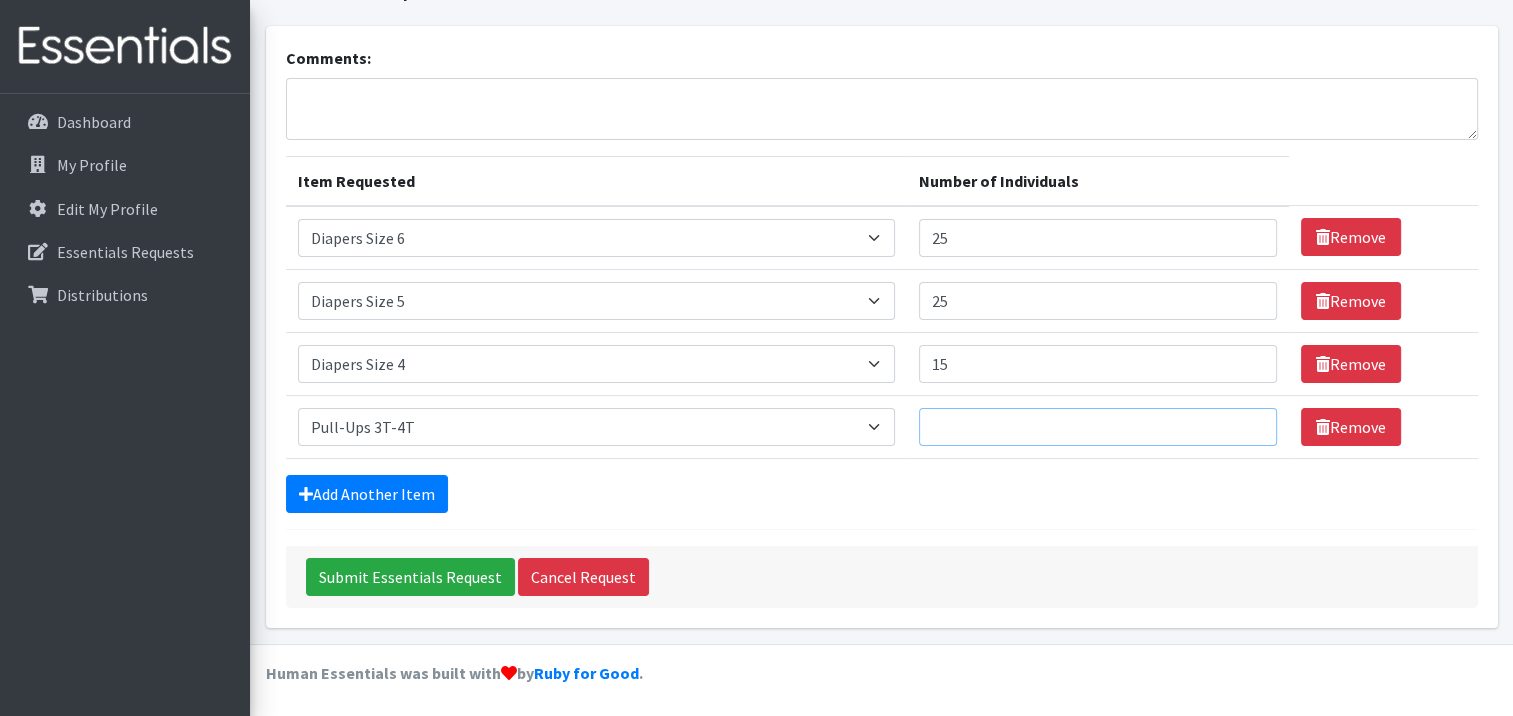 click on "Number of Individuals" at bounding box center (1098, 427) 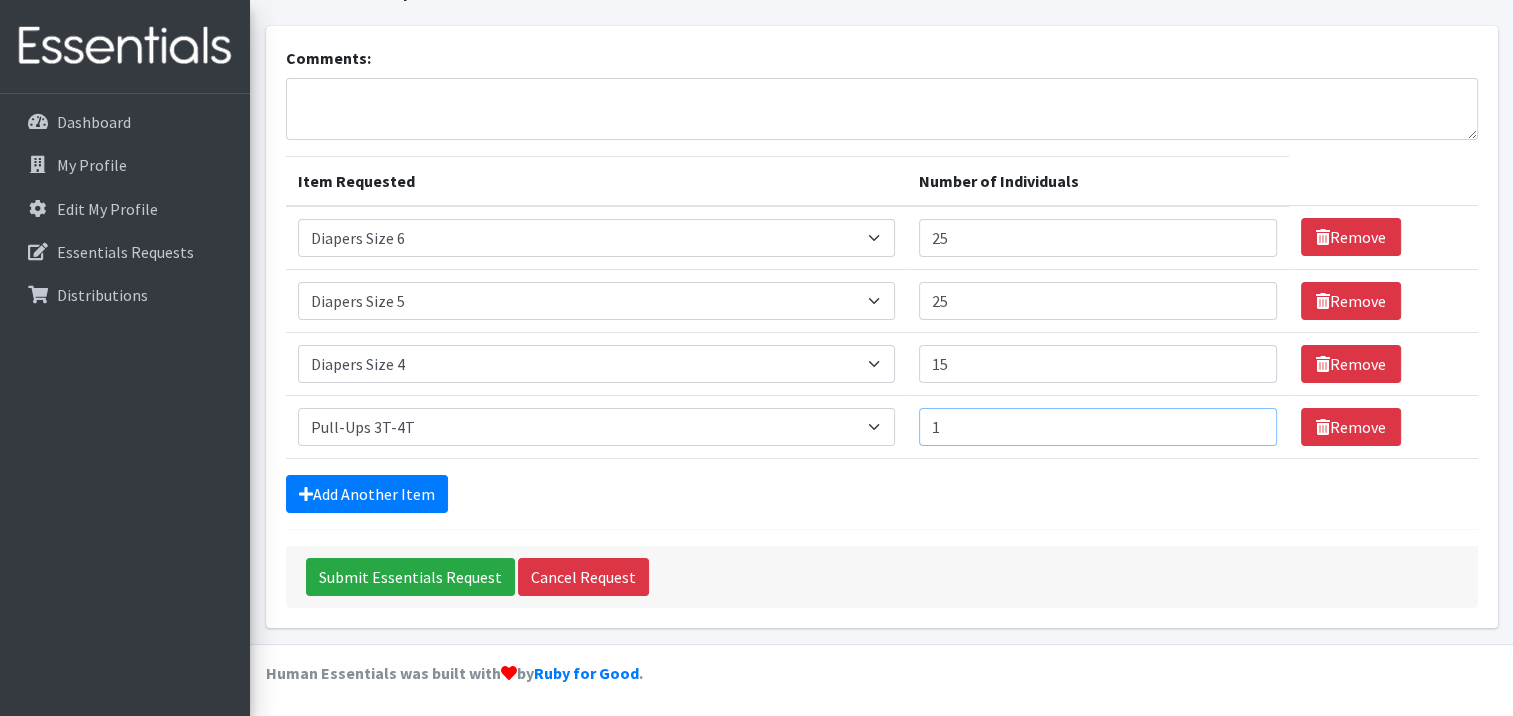 click on "1" at bounding box center (1098, 427) 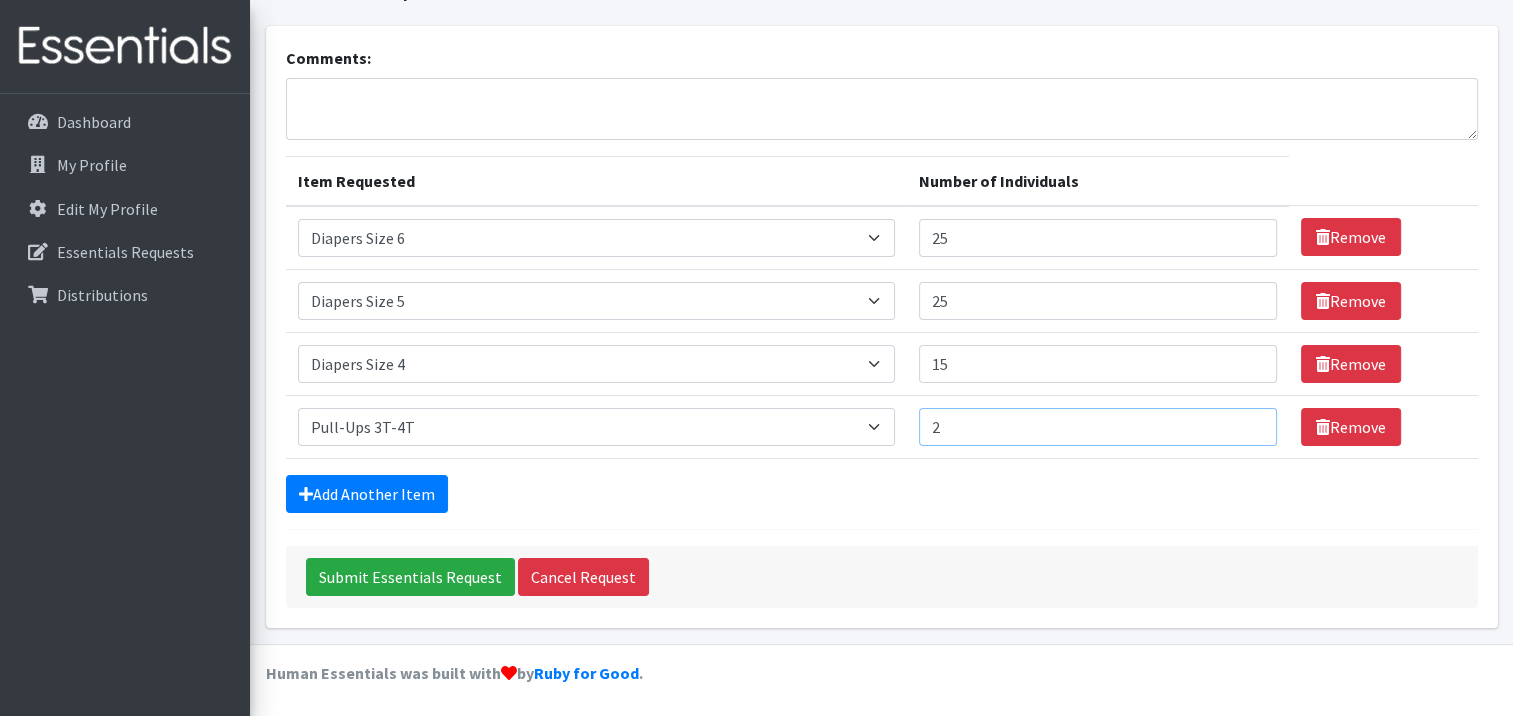 click on "2" at bounding box center [1098, 427] 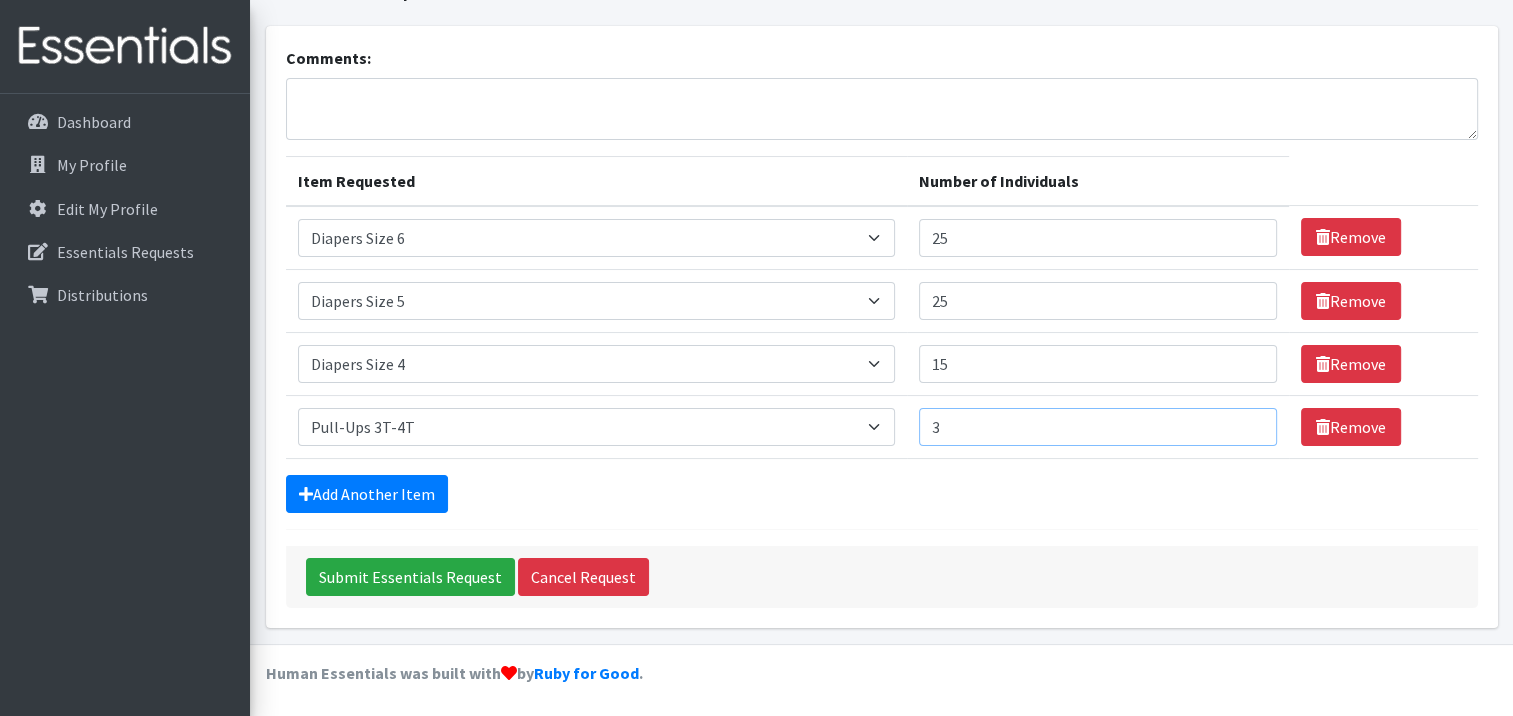 click on "3" at bounding box center [1098, 427] 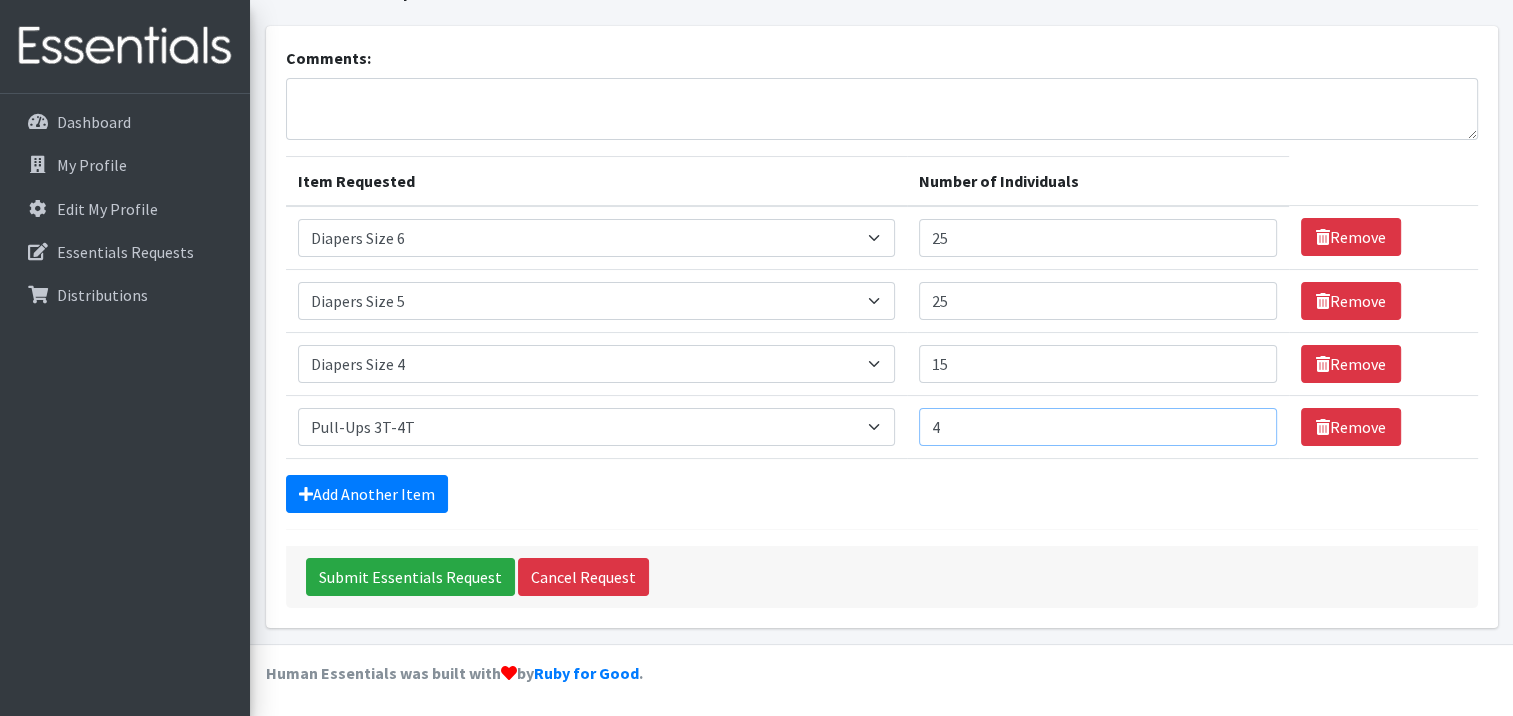 click on "4" at bounding box center (1098, 427) 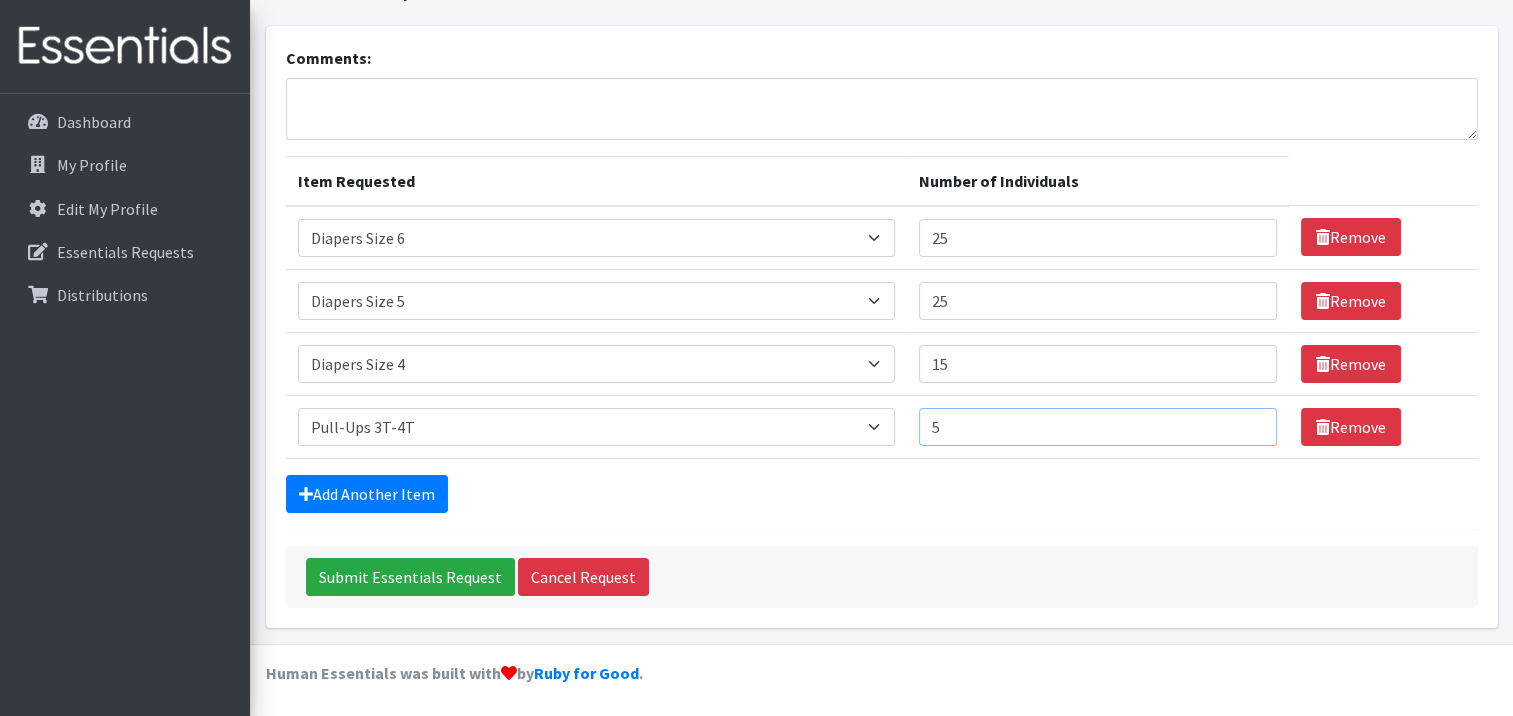 click on "5" at bounding box center (1098, 427) 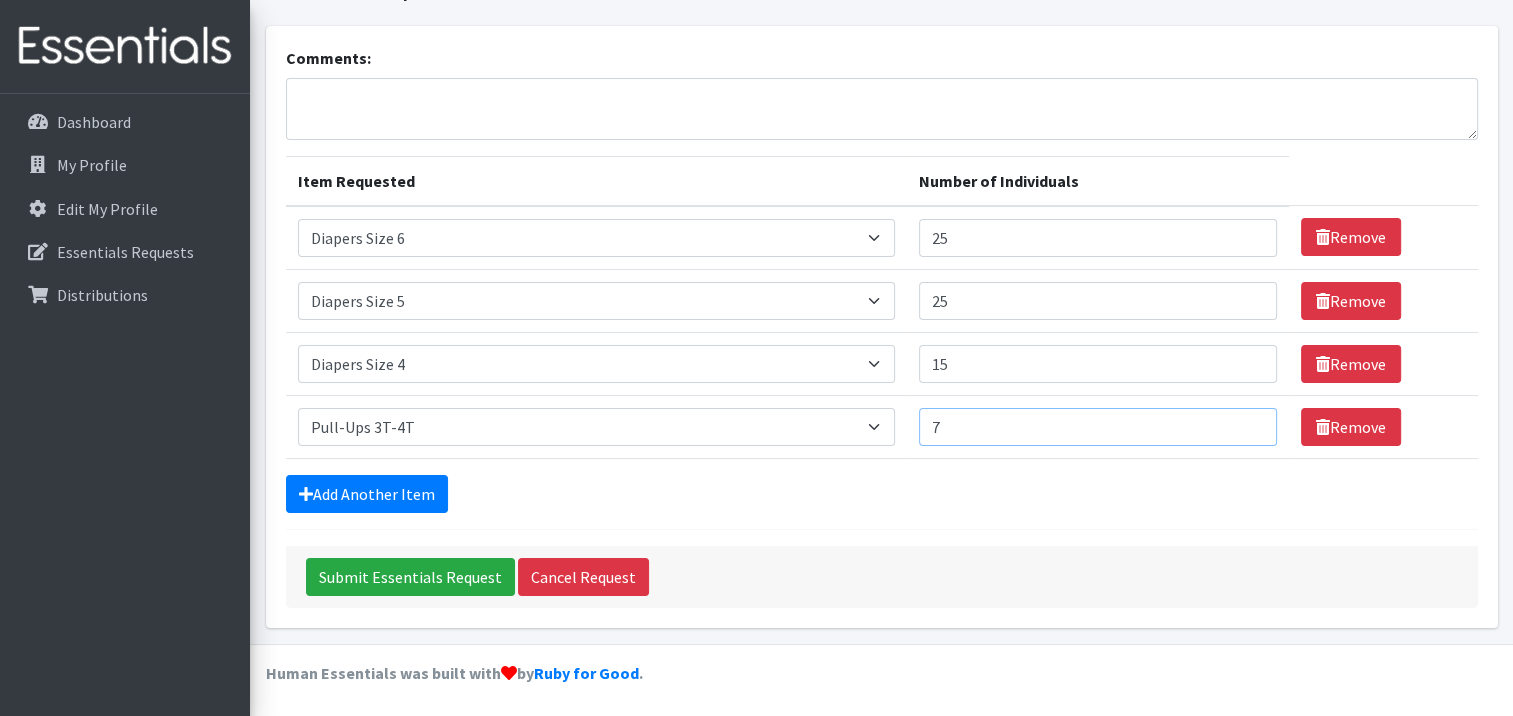 click on "7" at bounding box center (1098, 427) 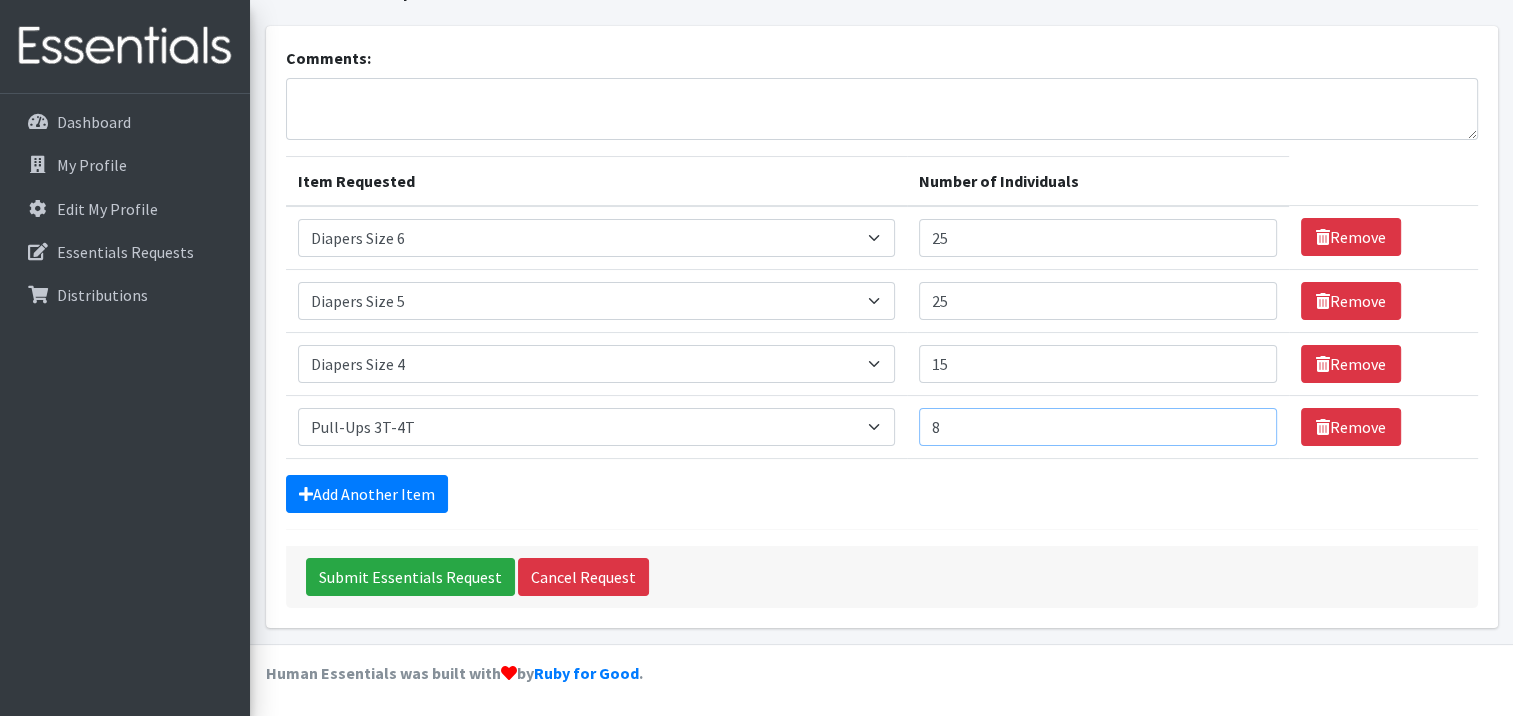 click on "9" at bounding box center [1098, 427] 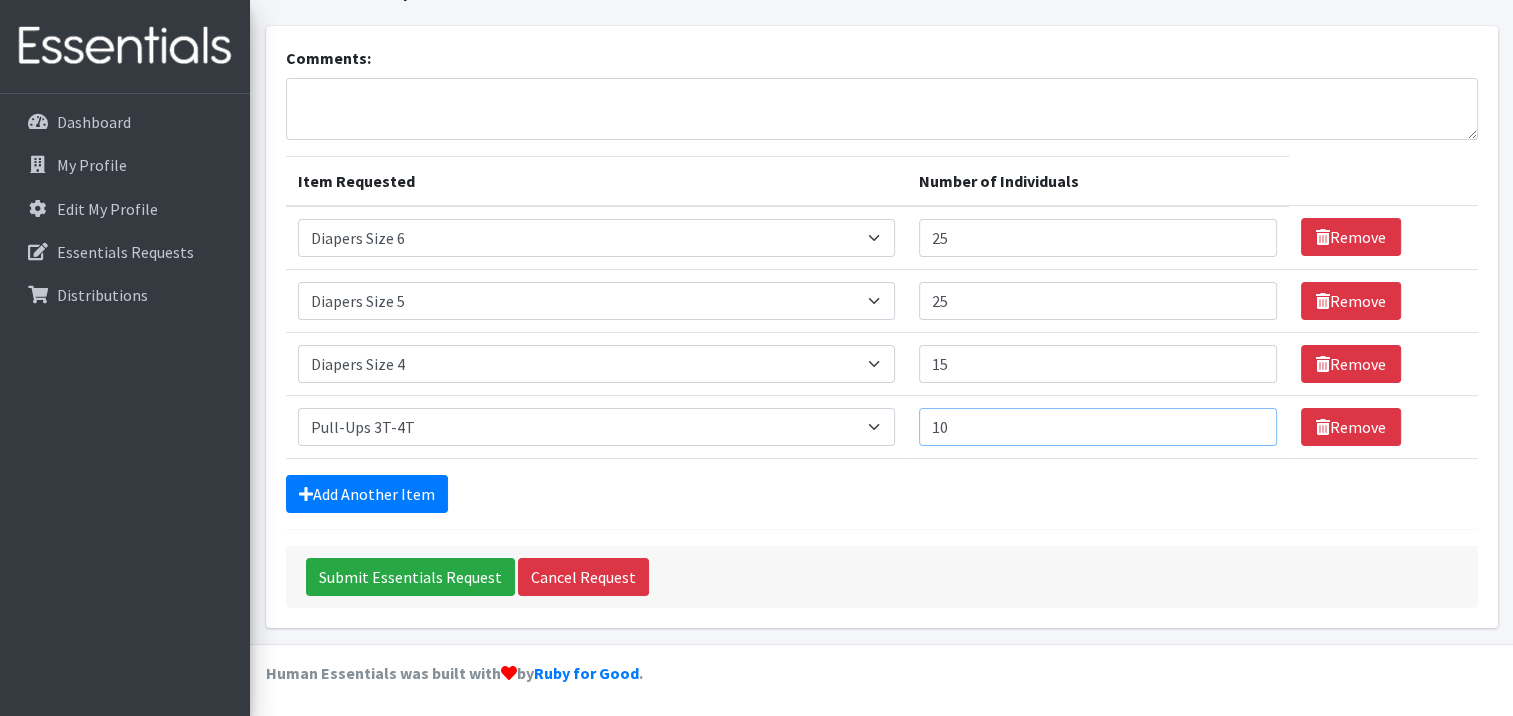 click on "10" at bounding box center (1098, 427) 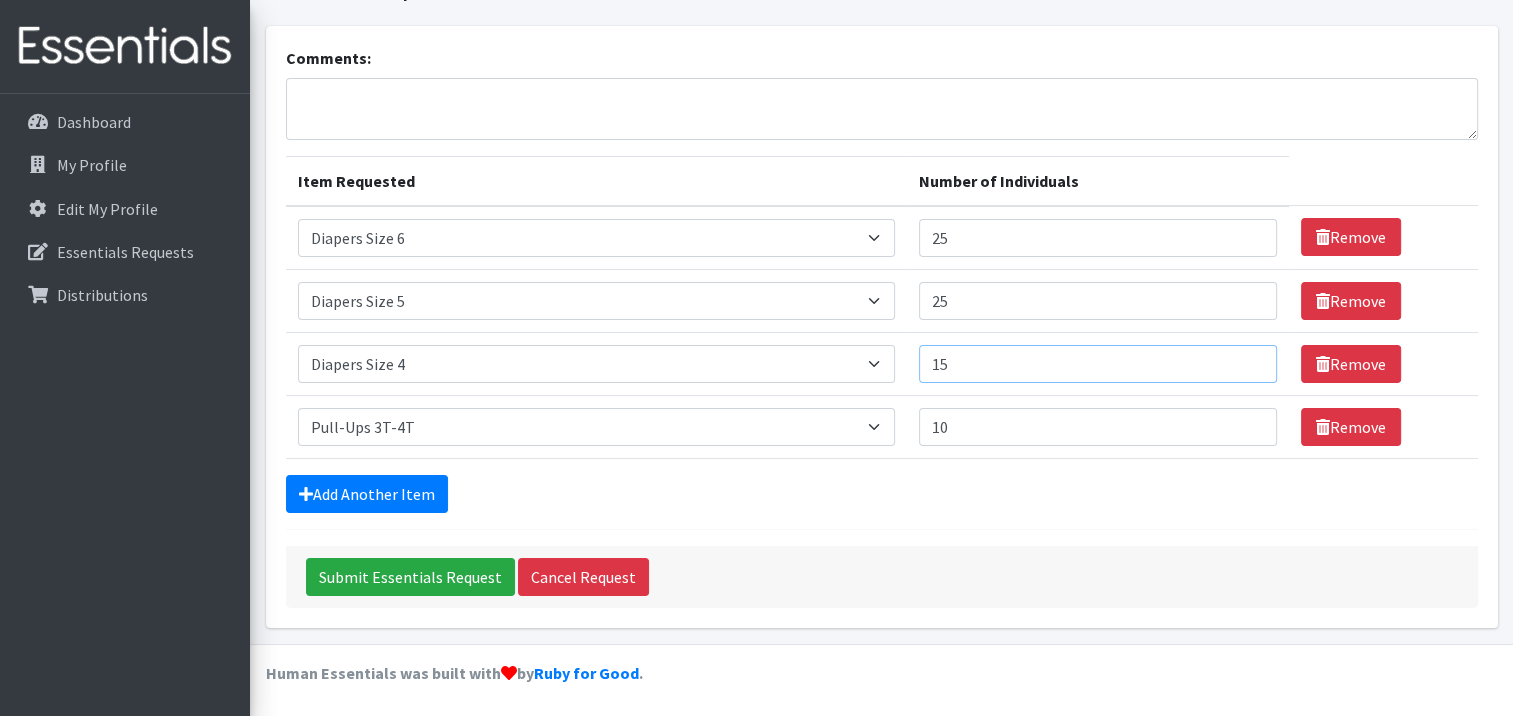 click on "15" at bounding box center [1098, 364] 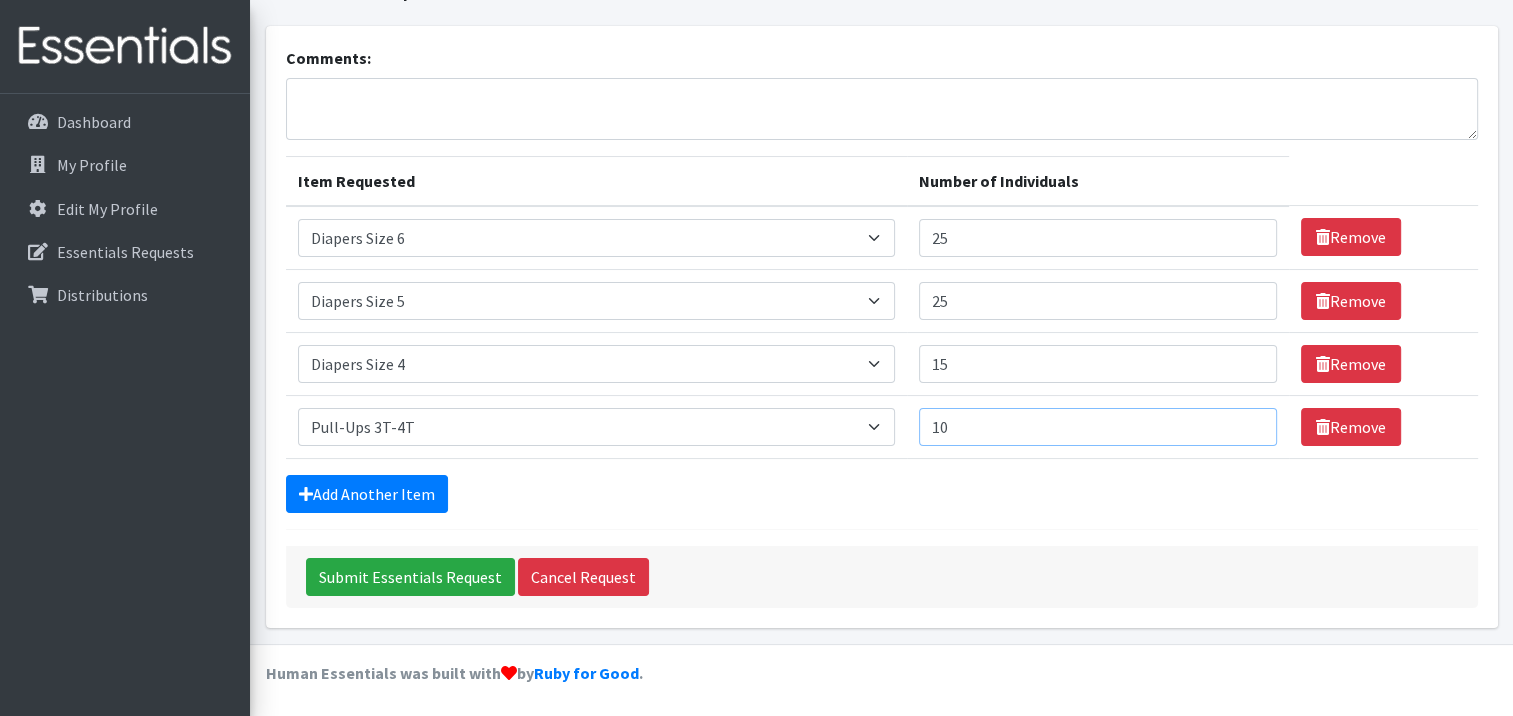 click on "10" at bounding box center [1098, 427] 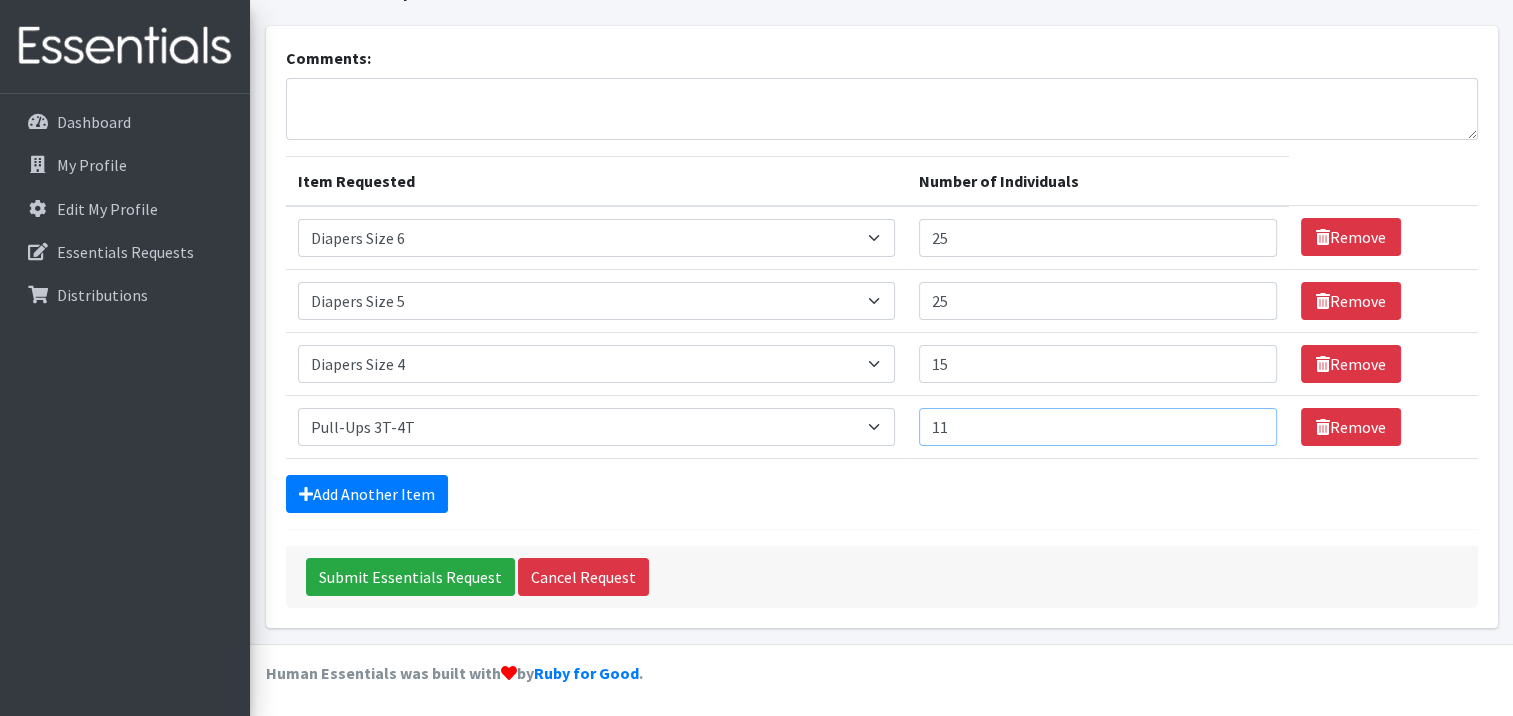 click on "11" at bounding box center [1098, 427] 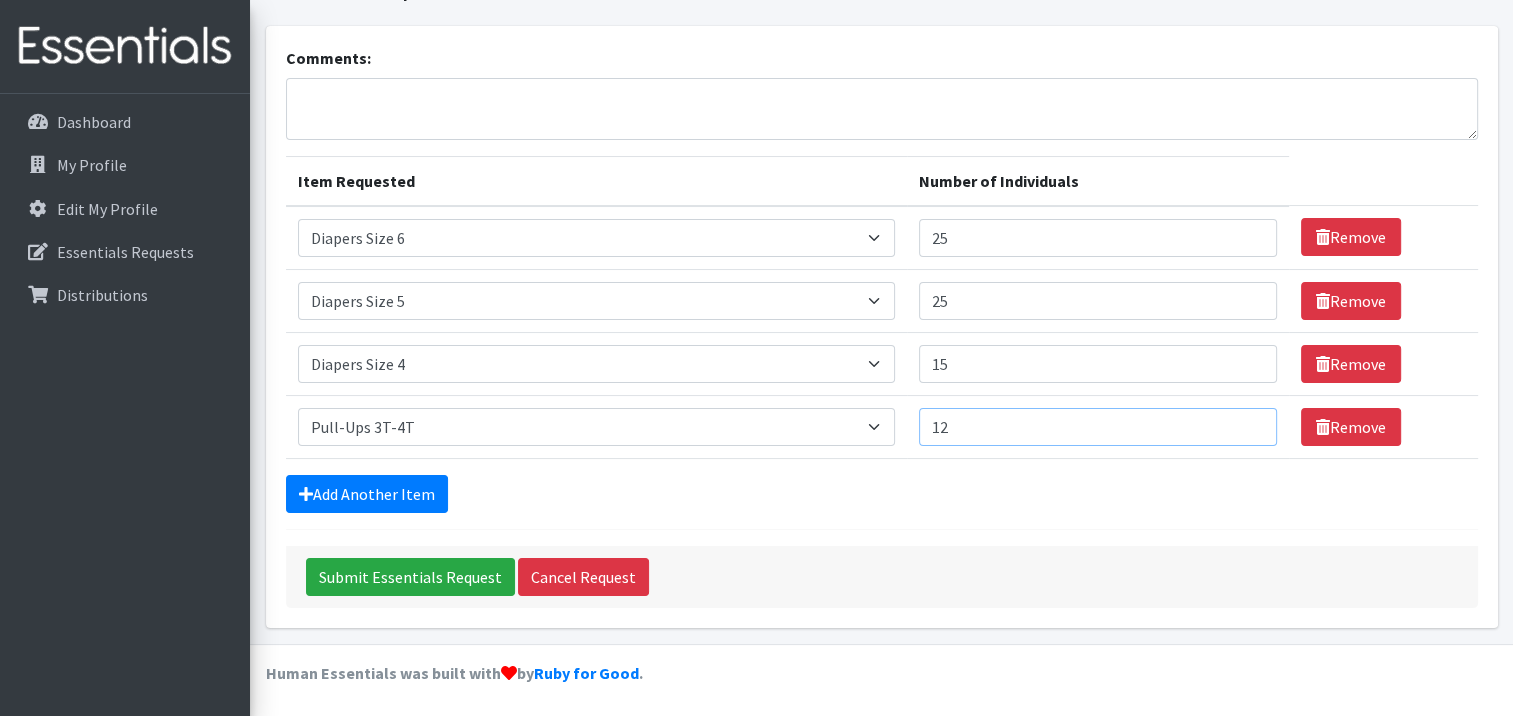 click on "12" at bounding box center (1098, 427) 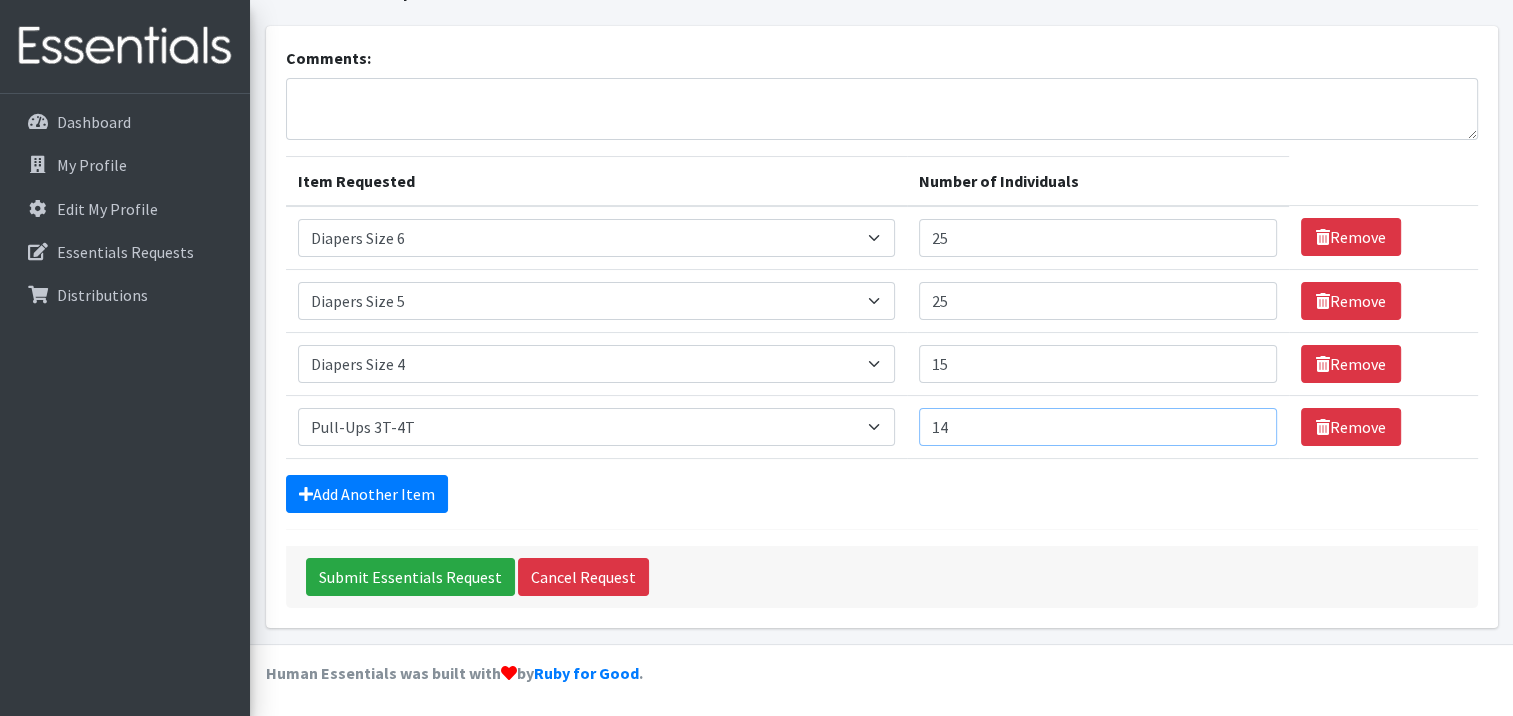 click on "14" at bounding box center [1098, 427] 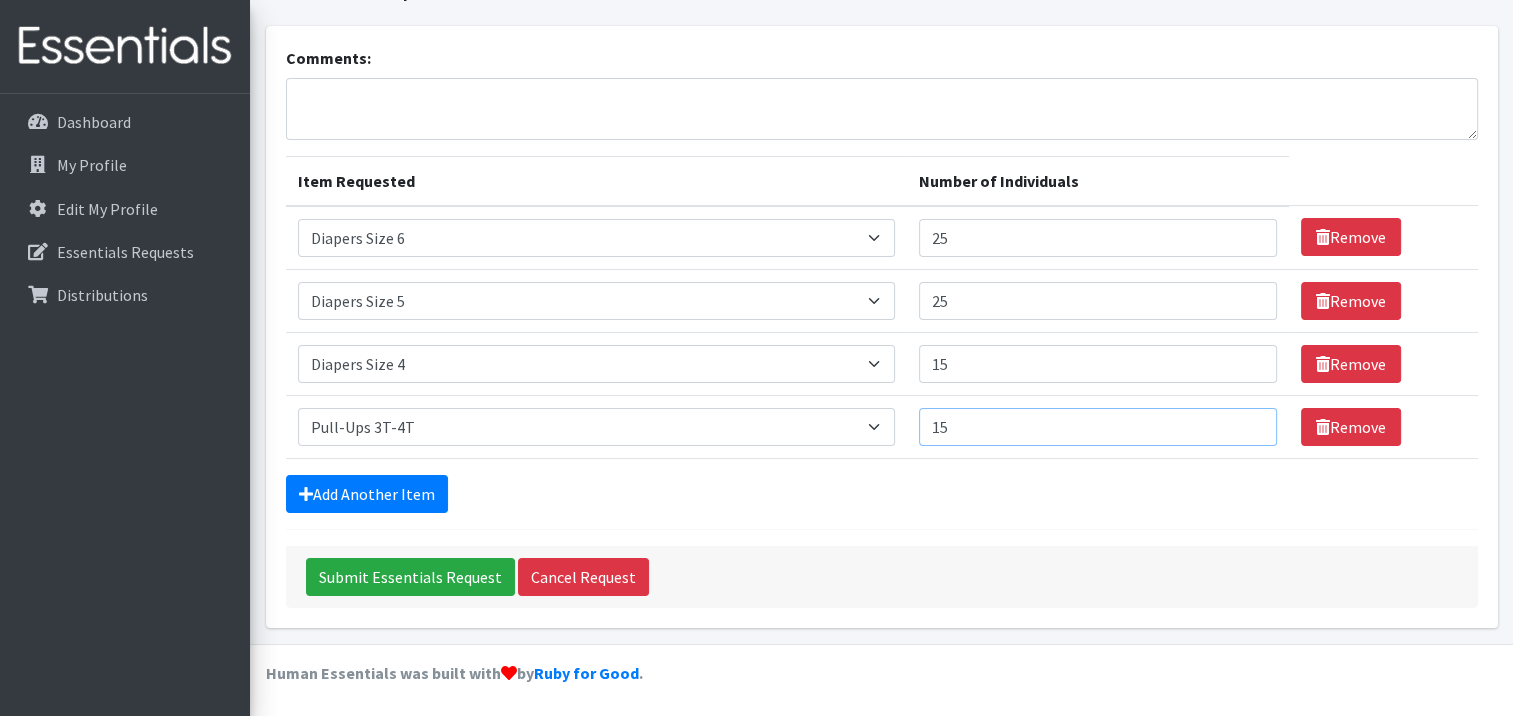 click on "15" at bounding box center (1098, 427) 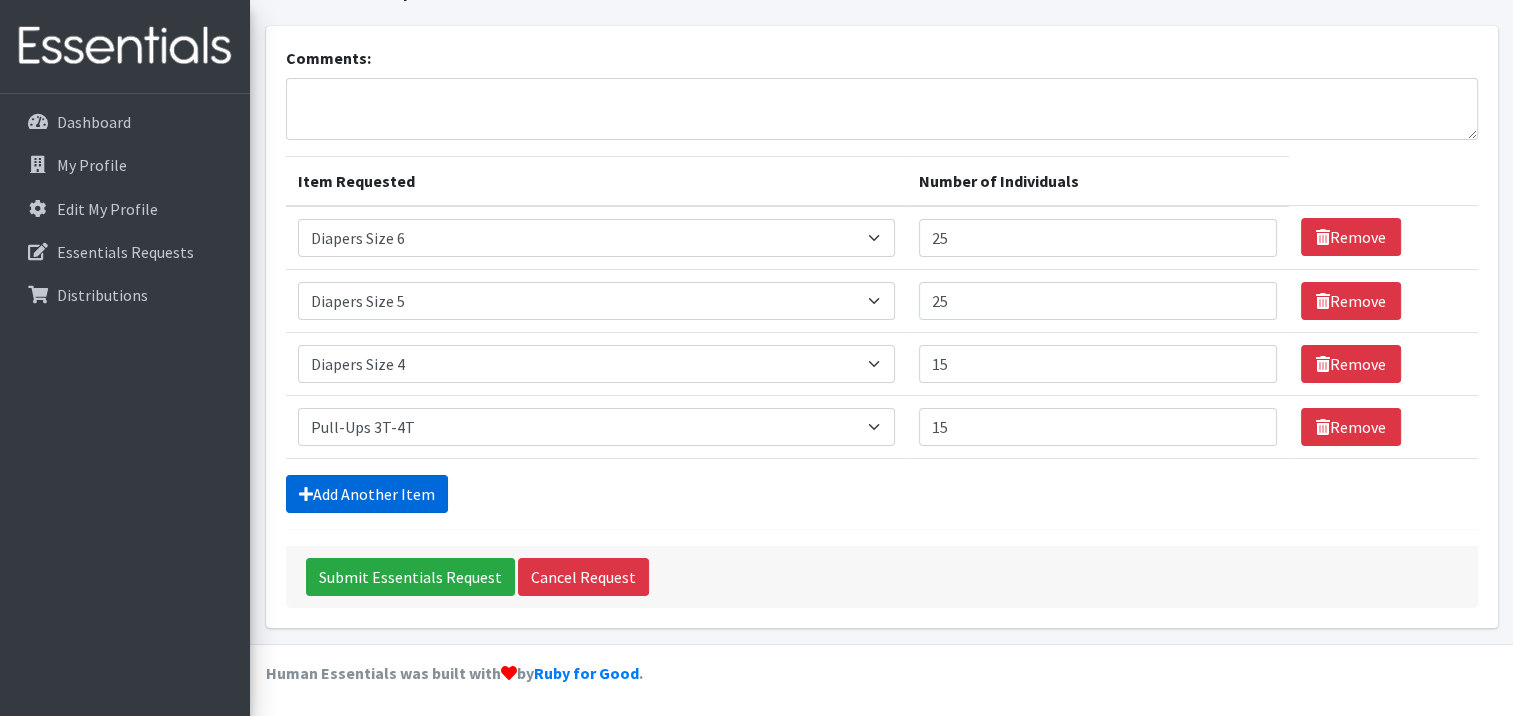 click on "Add Another Item" at bounding box center (367, 494) 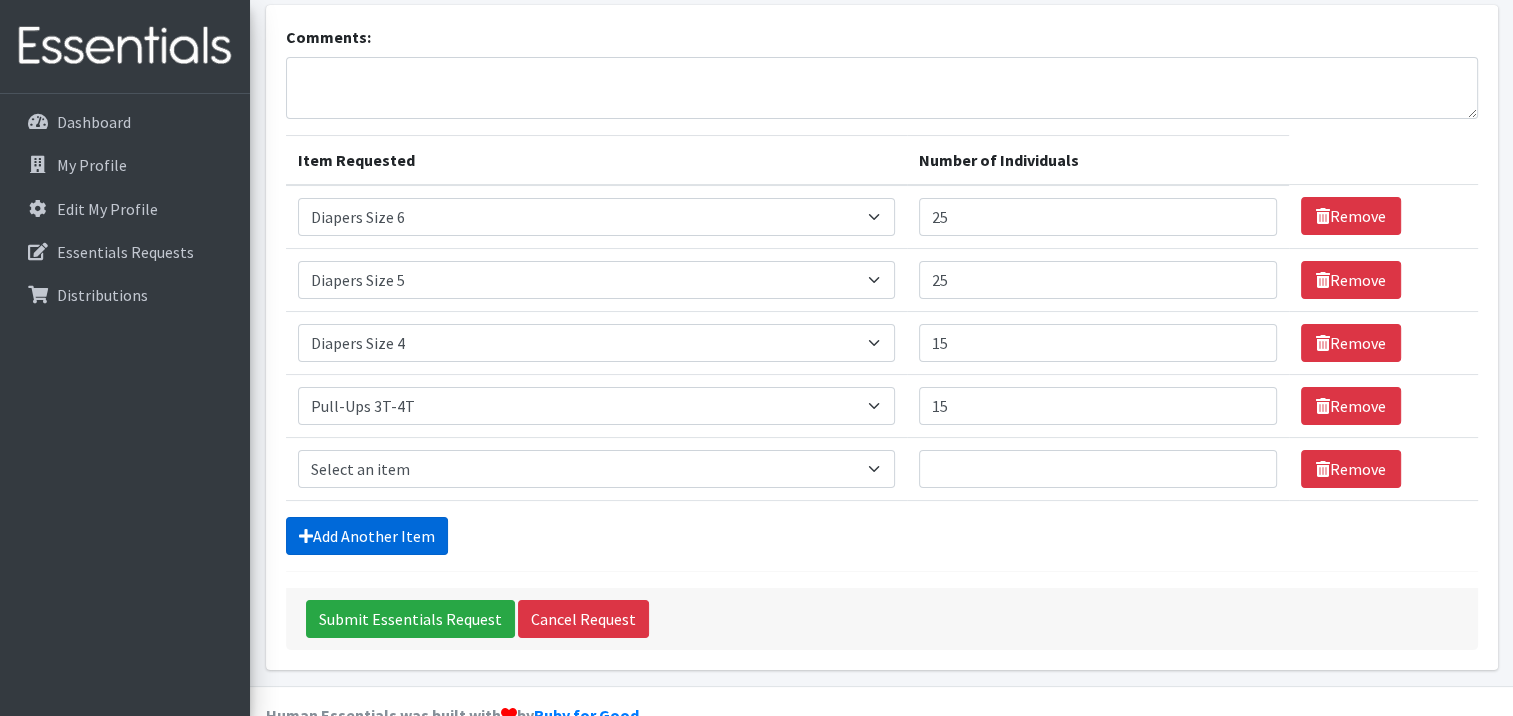 scroll, scrollTop: 166, scrollLeft: 0, axis: vertical 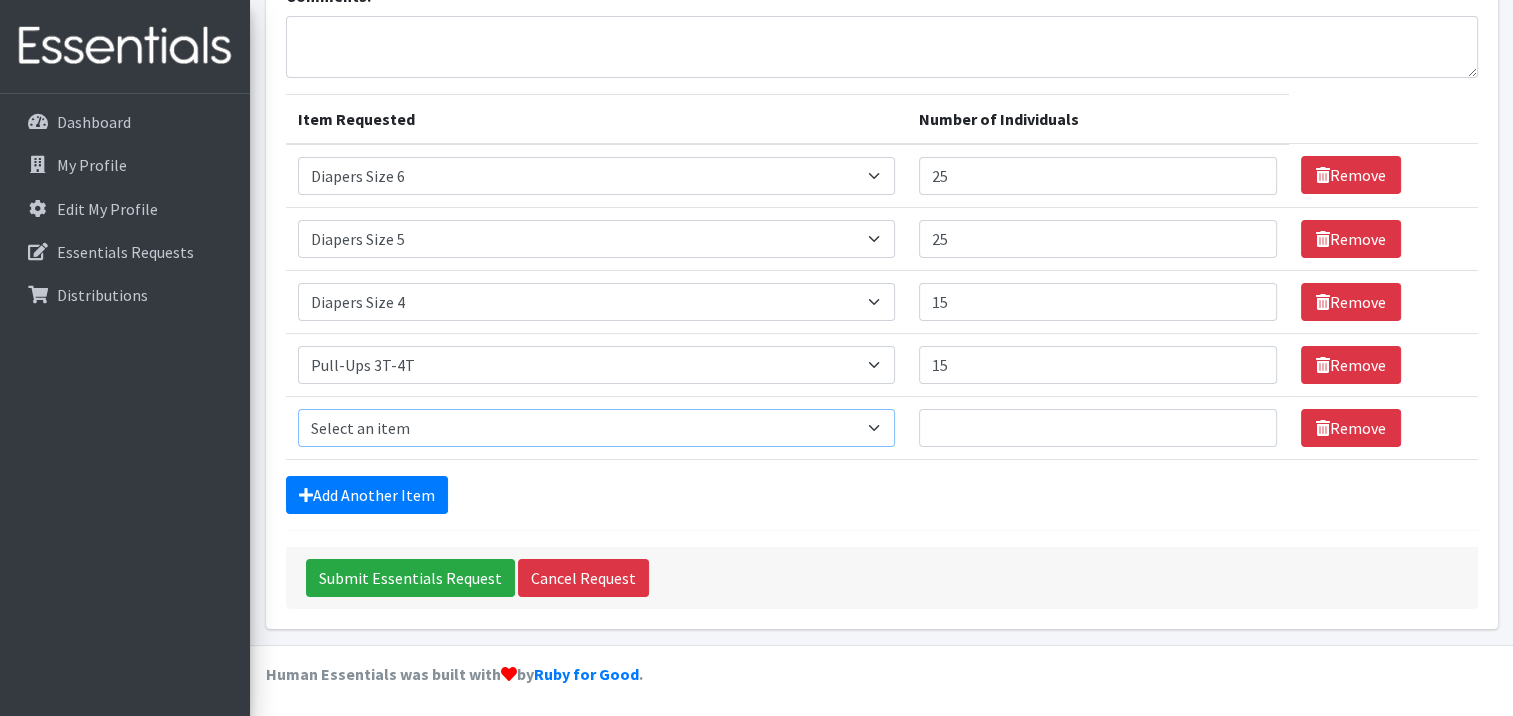 click on "Select an item
# - Total number of kids being served with this order:
Baby wipes
Diaper Size 7
Diapers NewBorn
Diapers Size 1
Diapers Size 2
Diapers Size 3
Diapers Size 4
Diapers Size 5
Diapers Size 6
Formula
Preemie
Pull-Ups 2T-3T
Pull-Ups 3T-4T
Pull-Ups 4T-5T
Size 8
Swimmers" at bounding box center [597, 428] 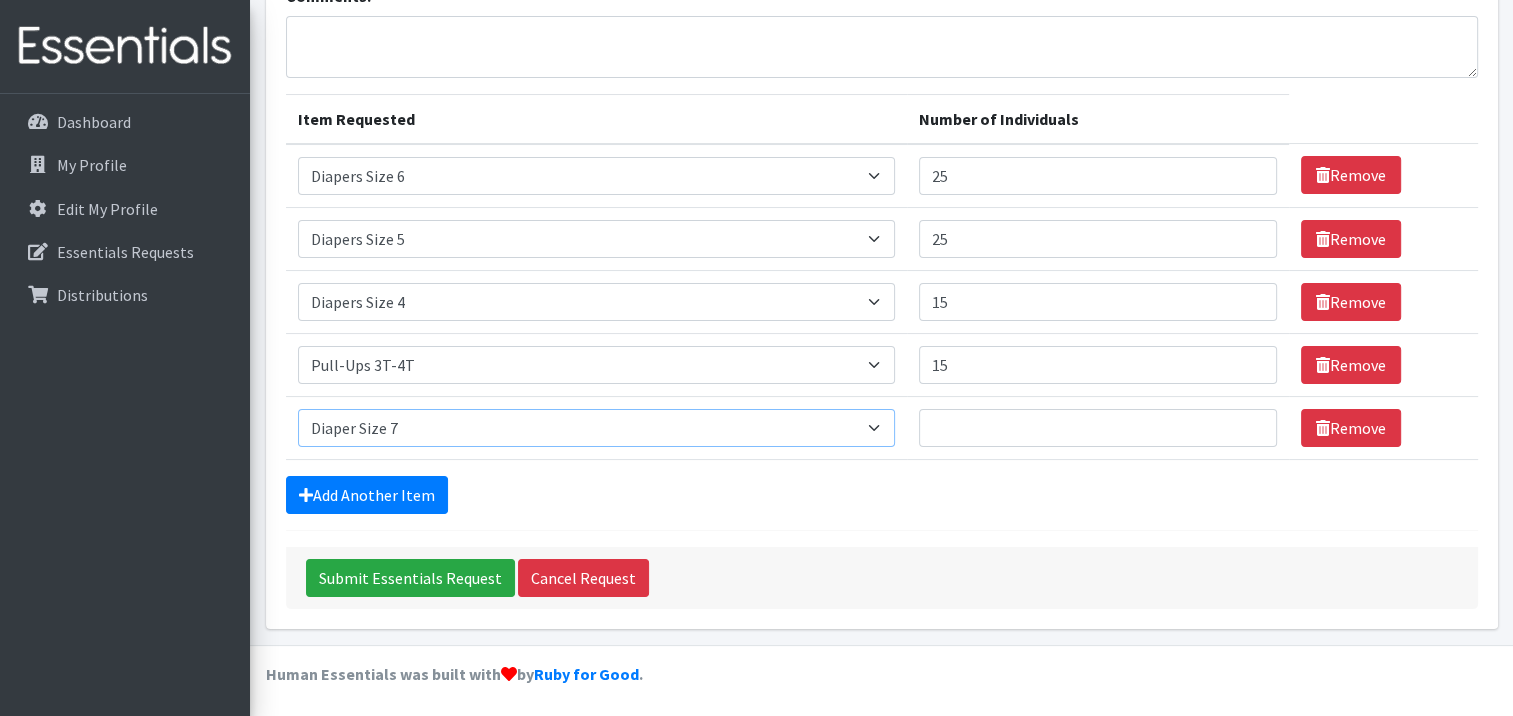 click on "Select an item
# - Total number of kids being served with this order:
Baby wipes
Diaper Size 7
Diapers NewBorn
Diapers Size 1
Diapers Size 2
Diapers Size 3
Diapers Size 4
Diapers Size 5
Diapers Size 6
Formula
Preemie
Pull-Ups 2T-3T
Pull-Ups 3T-4T
Pull-Ups 4T-5T
Size 8
Swimmers" at bounding box center (597, 428) 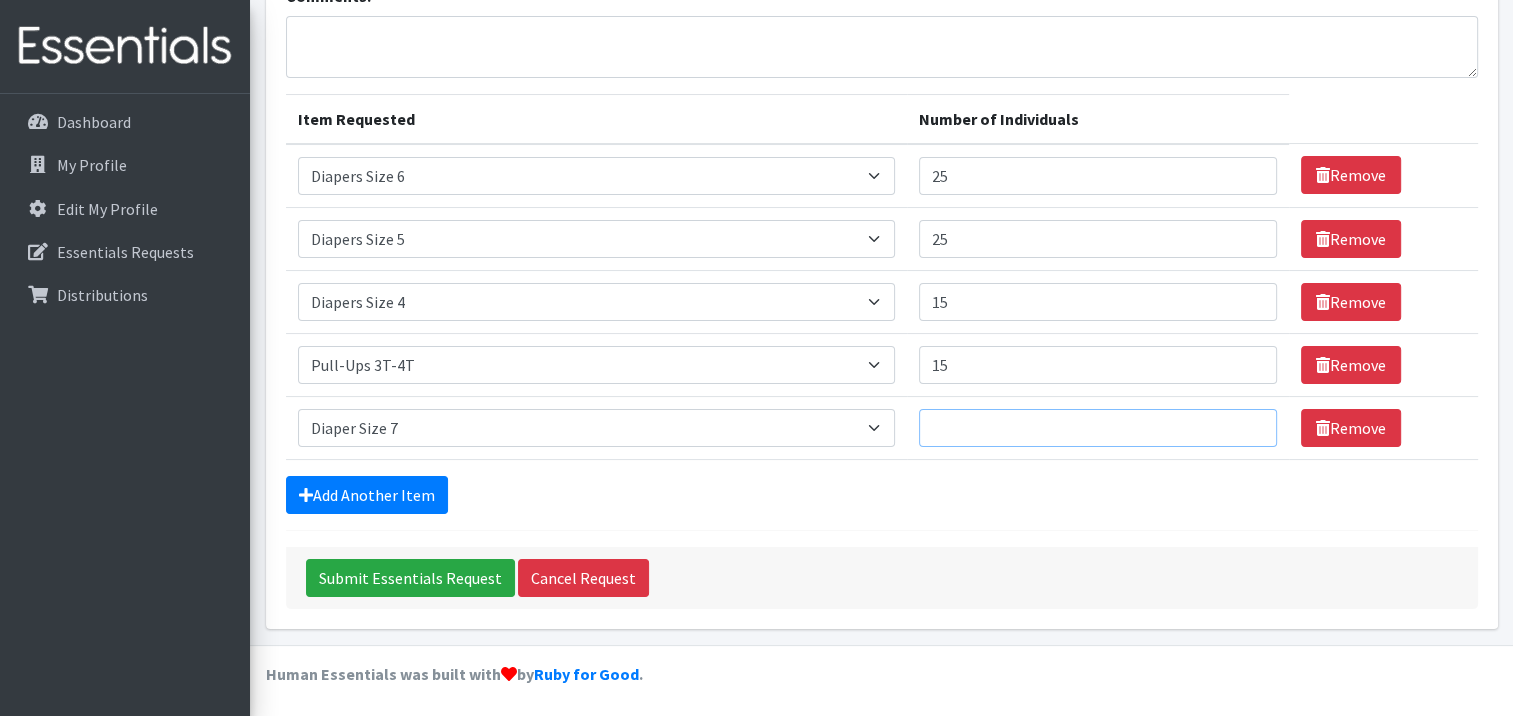 click on "Number of Individuals" at bounding box center [1098, 428] 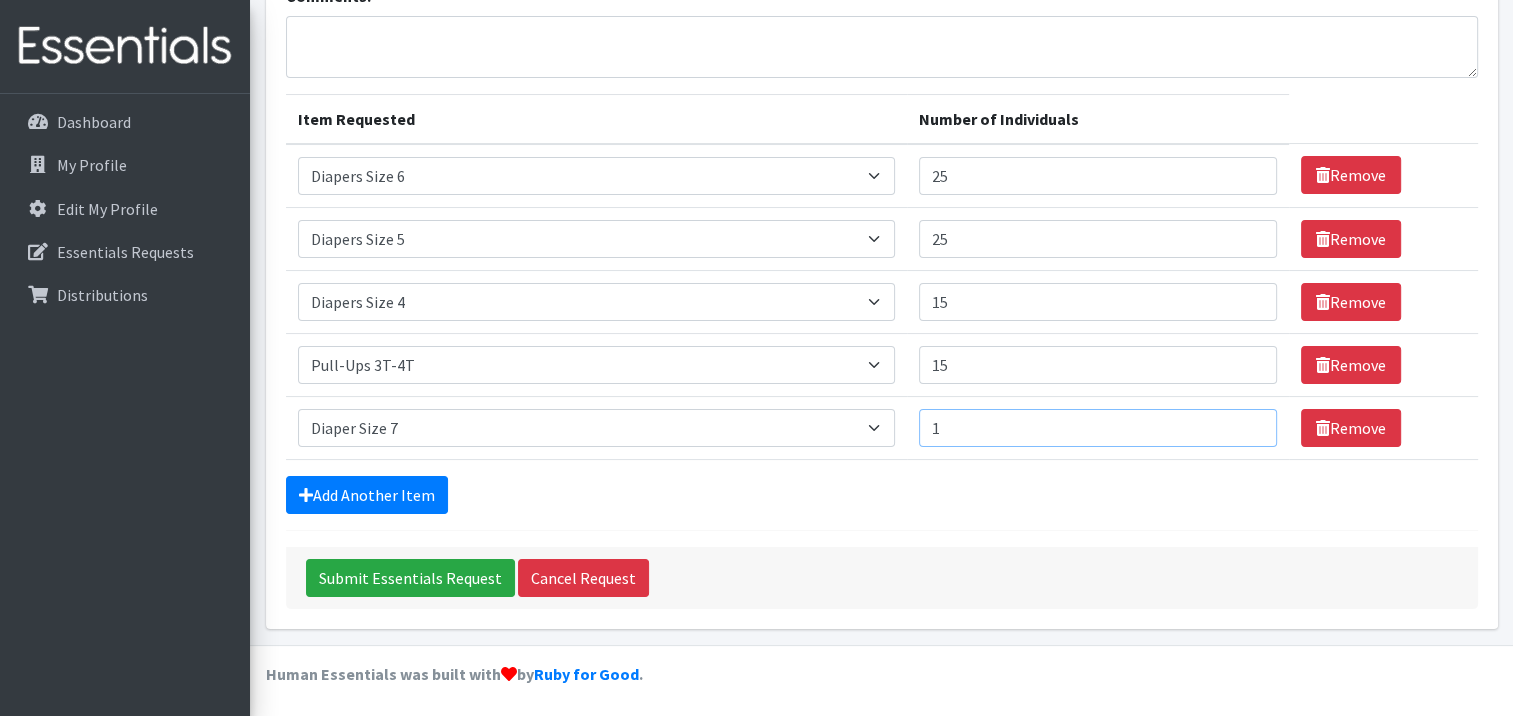 click on "1" at bounding box center (1098, 428) 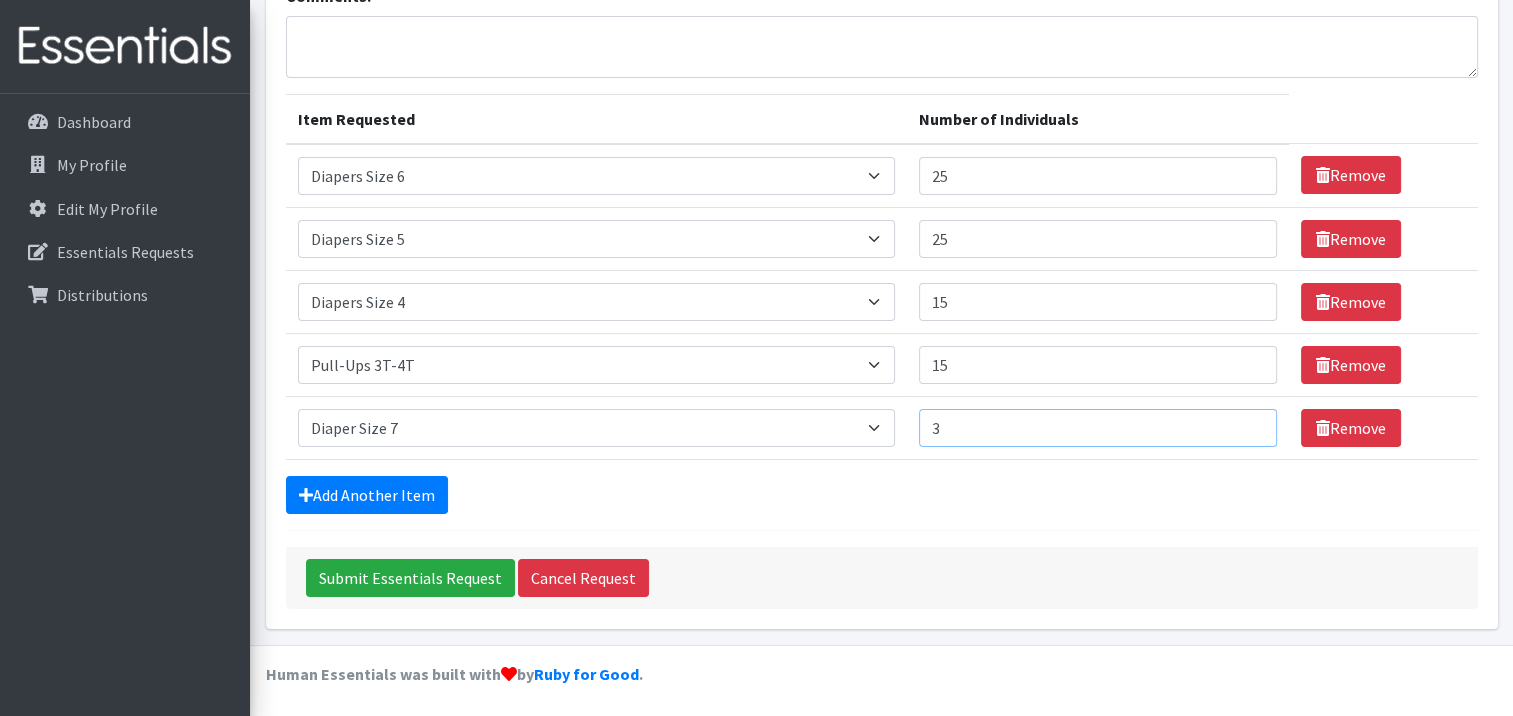 click on "3" at bounding box center (1098, 428) 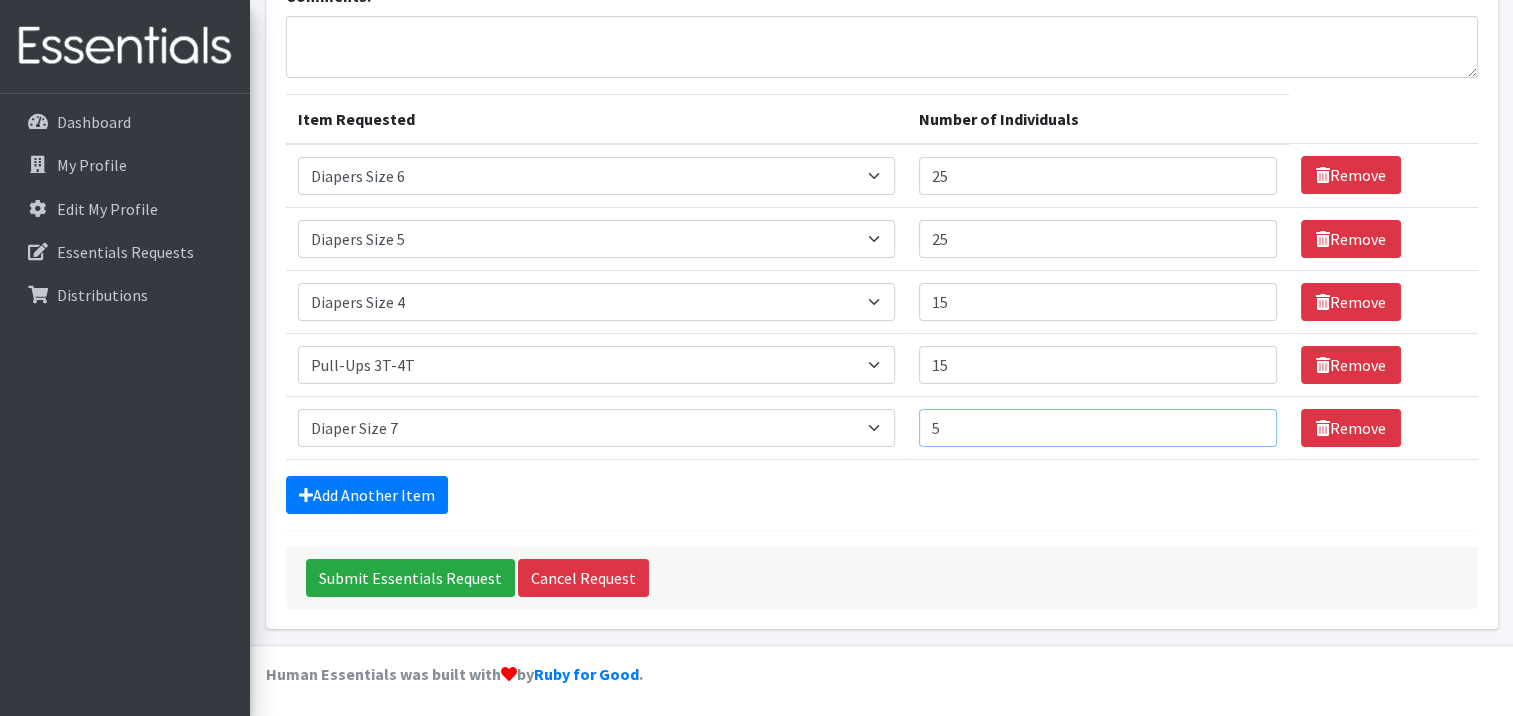 click on "5" at bounding box center (1098, 428) 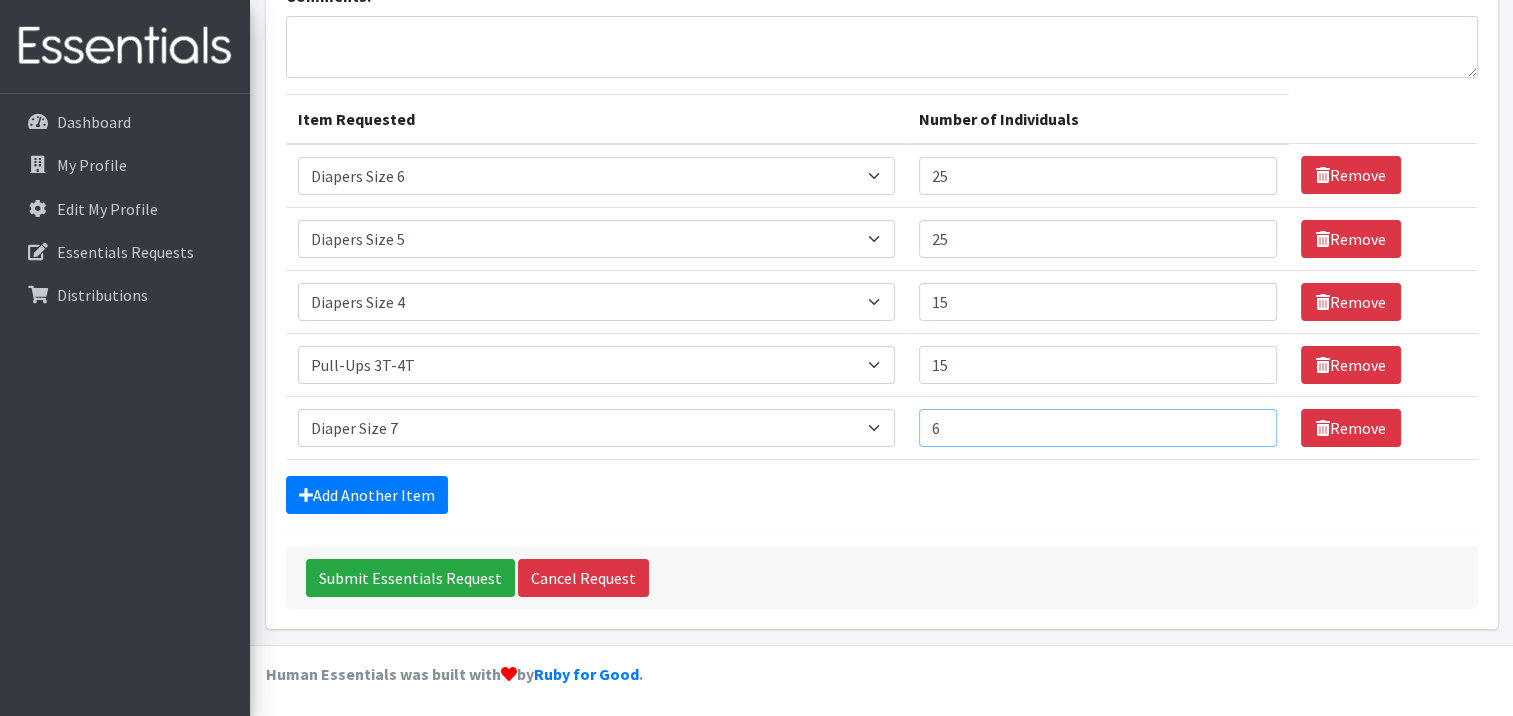 click on "6" at bounding box center (1098, 428) 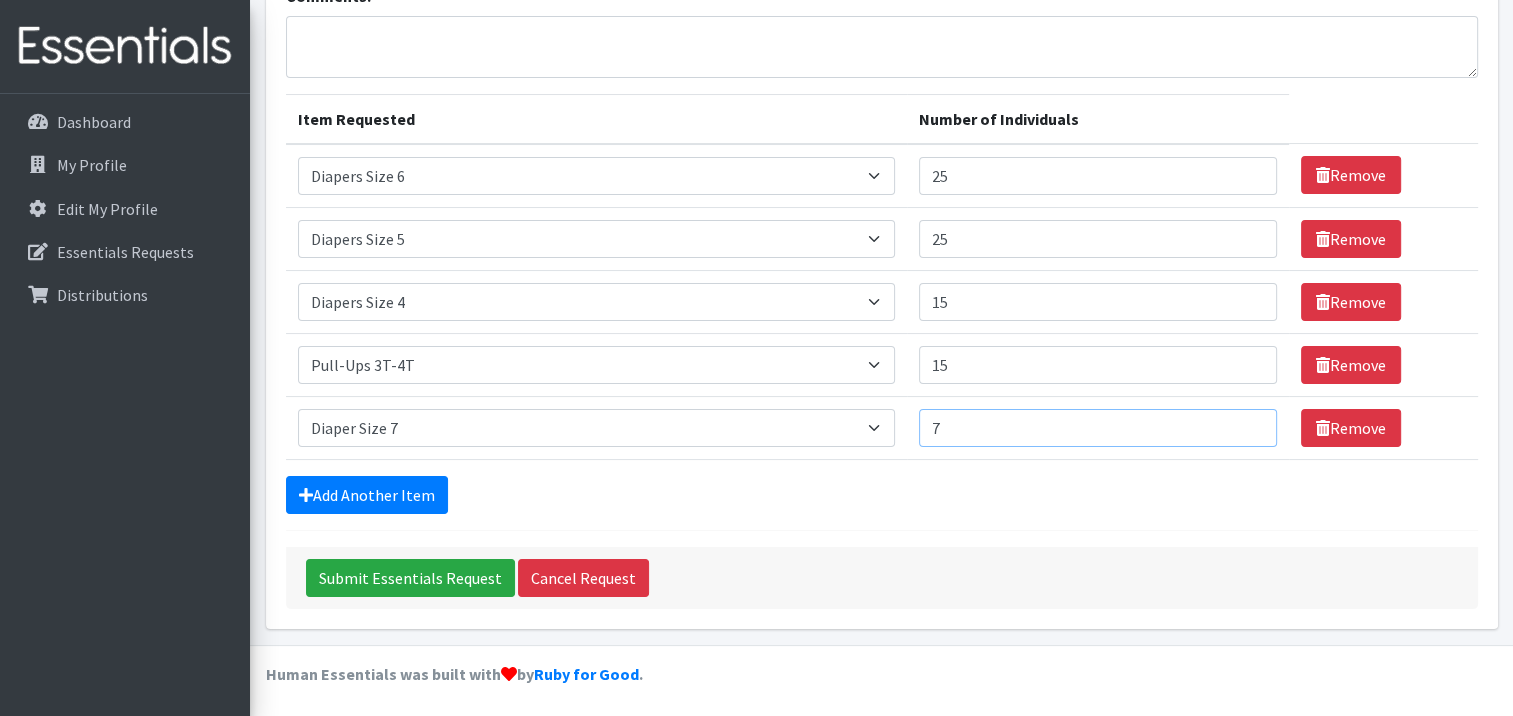 click on "7" at bounding box center (1098, 428) 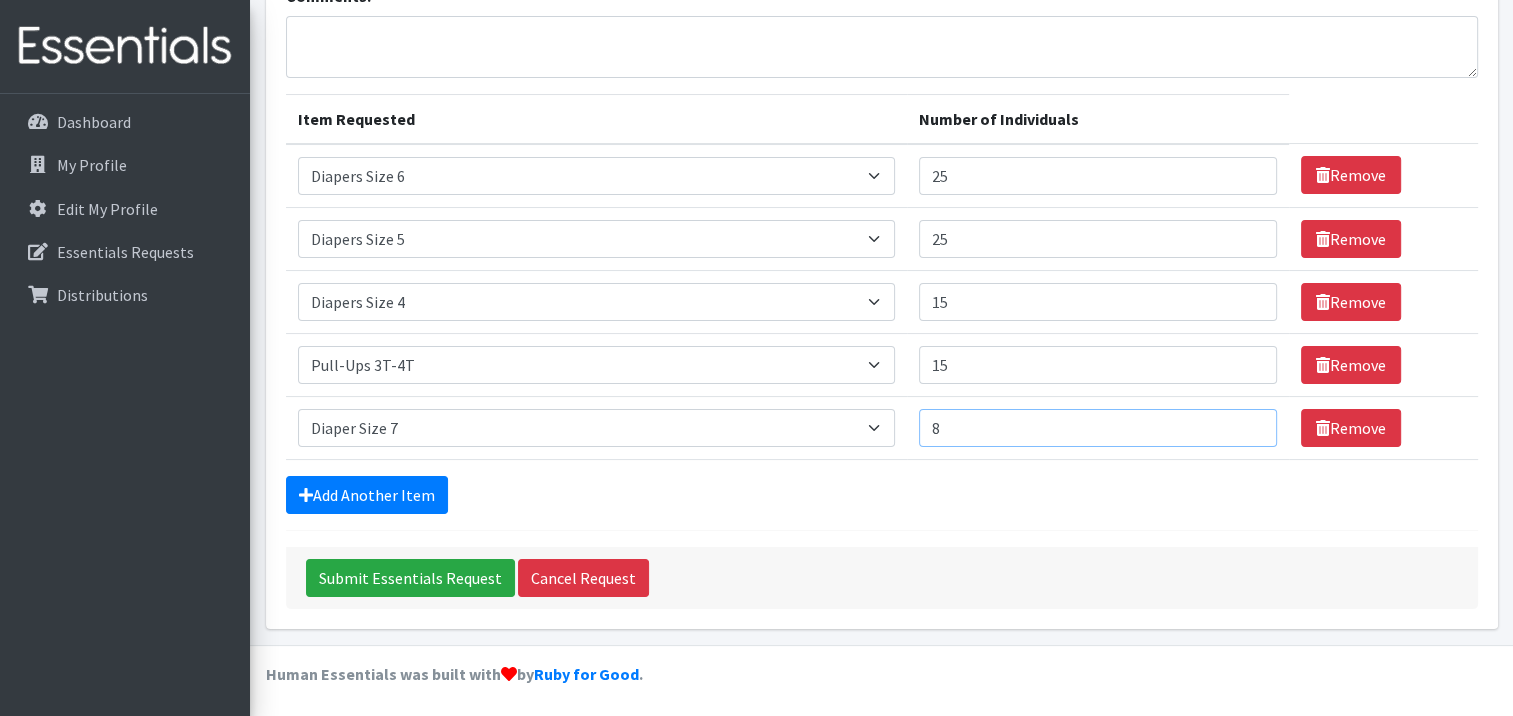 click on "8" at bounding box center (1098, 428) 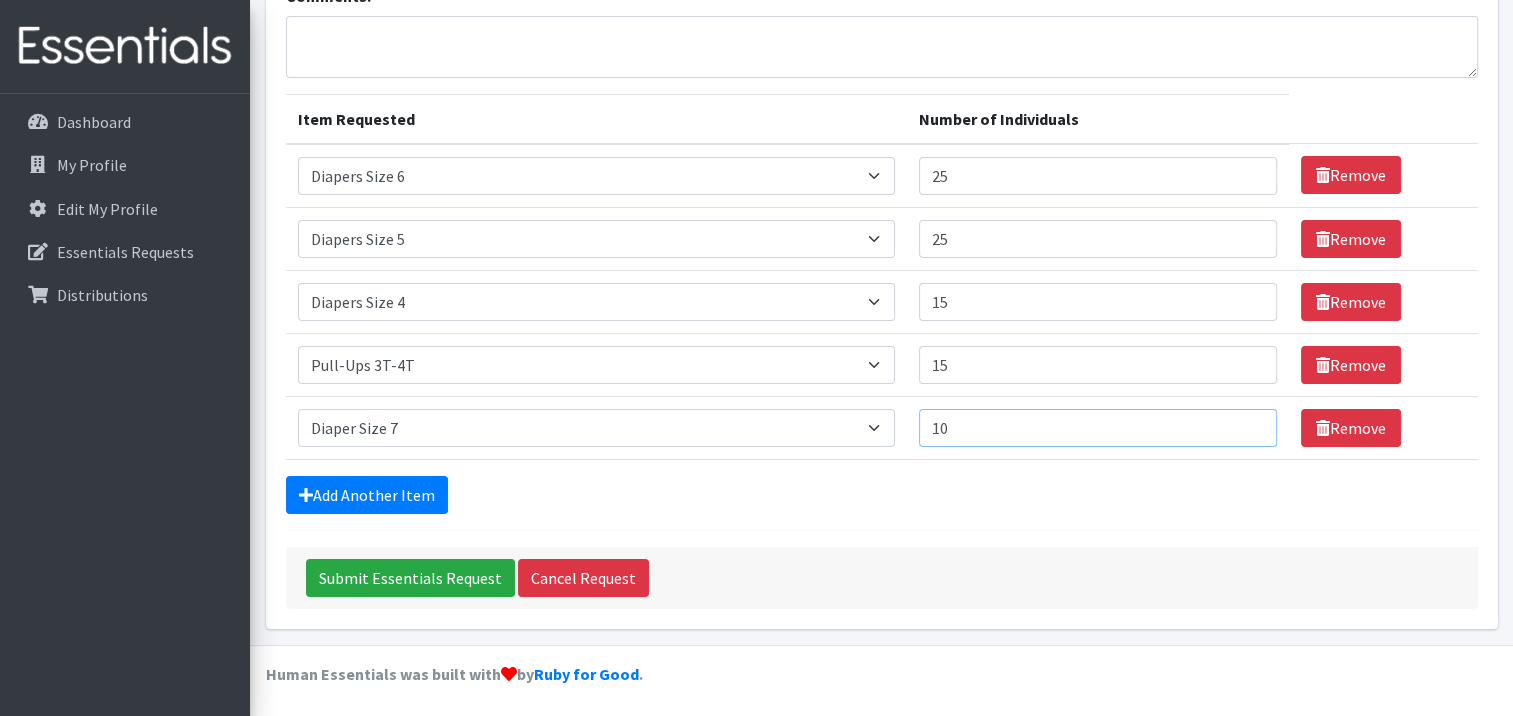 click on "10" at bounding box center (1098, 428) 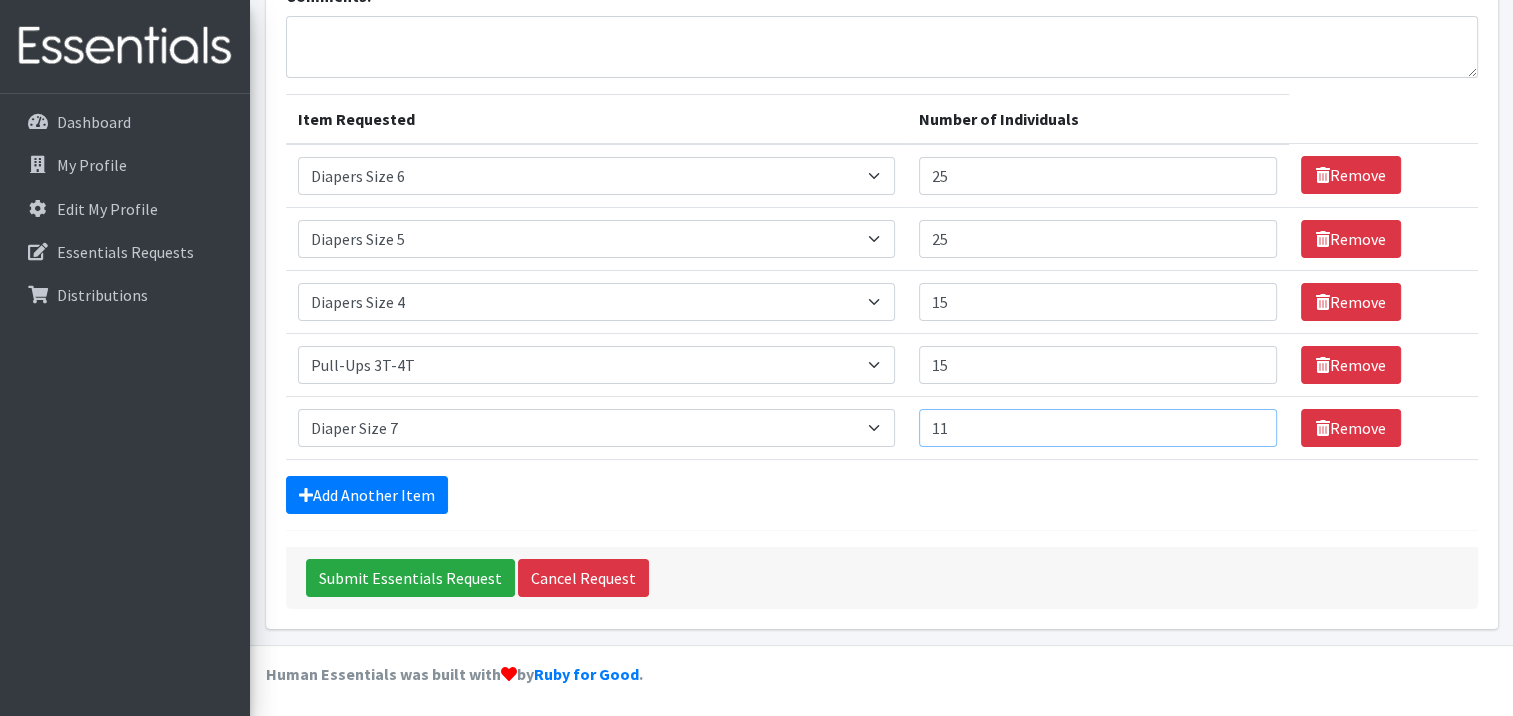 click on "11" at bounding box center (1098, 428) 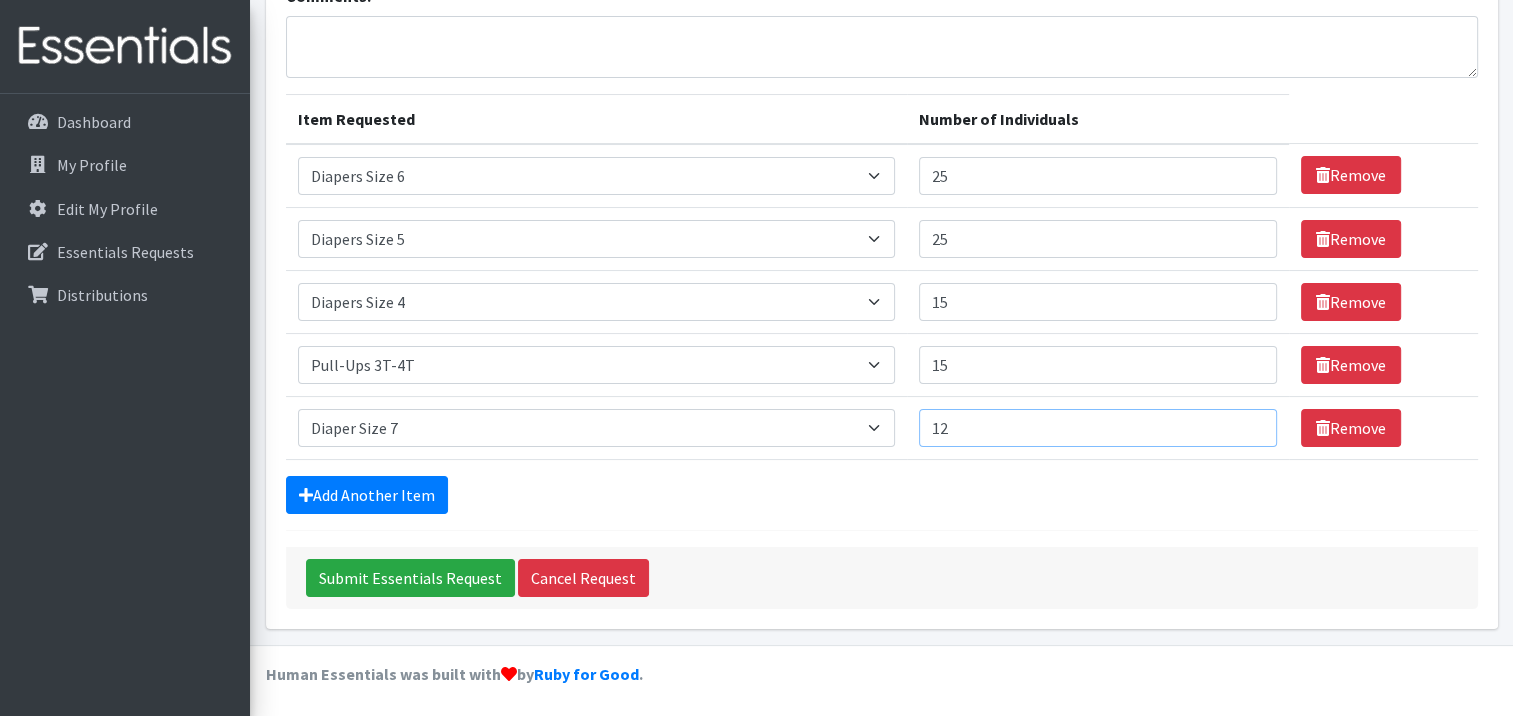 click on "12" at bounding box center (1098, 428) 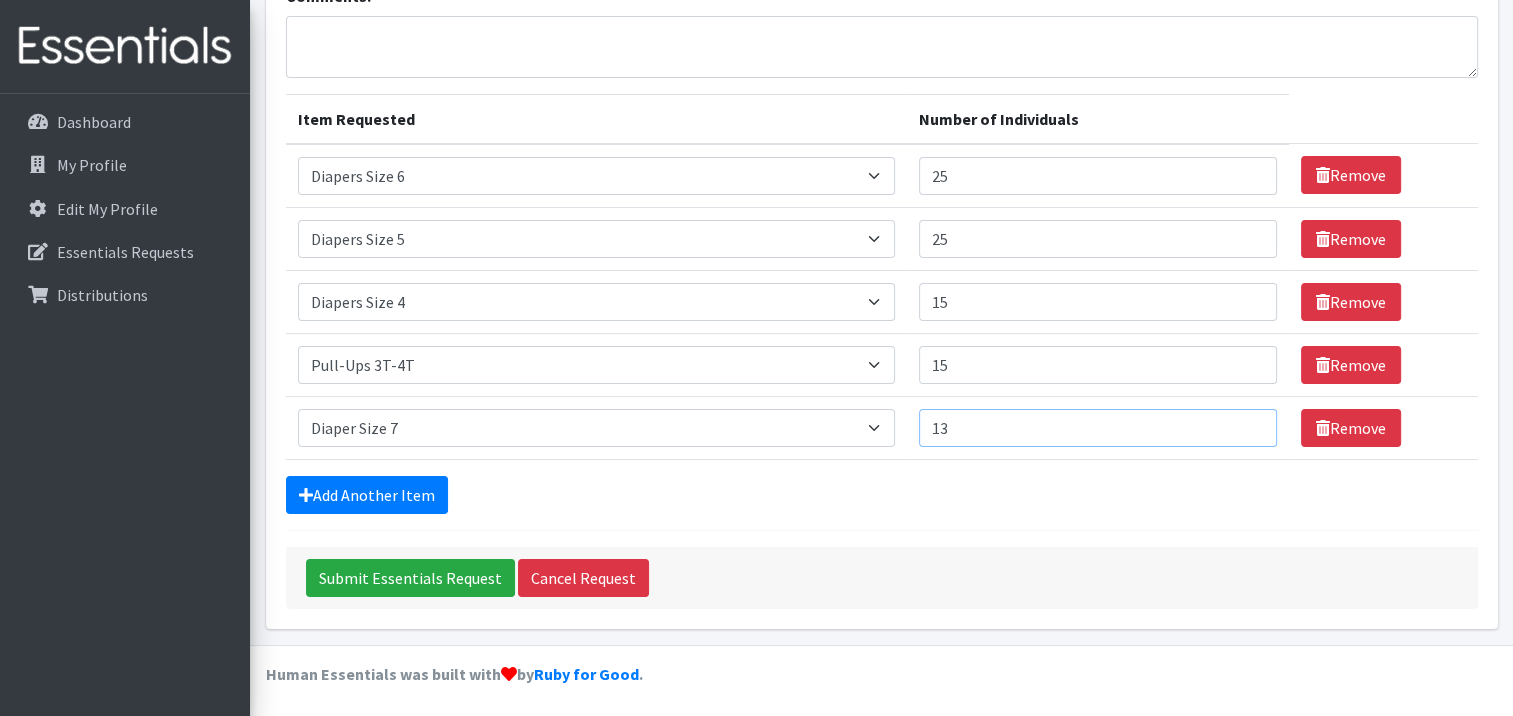 click on "13" at bounding box center (1098, 428) 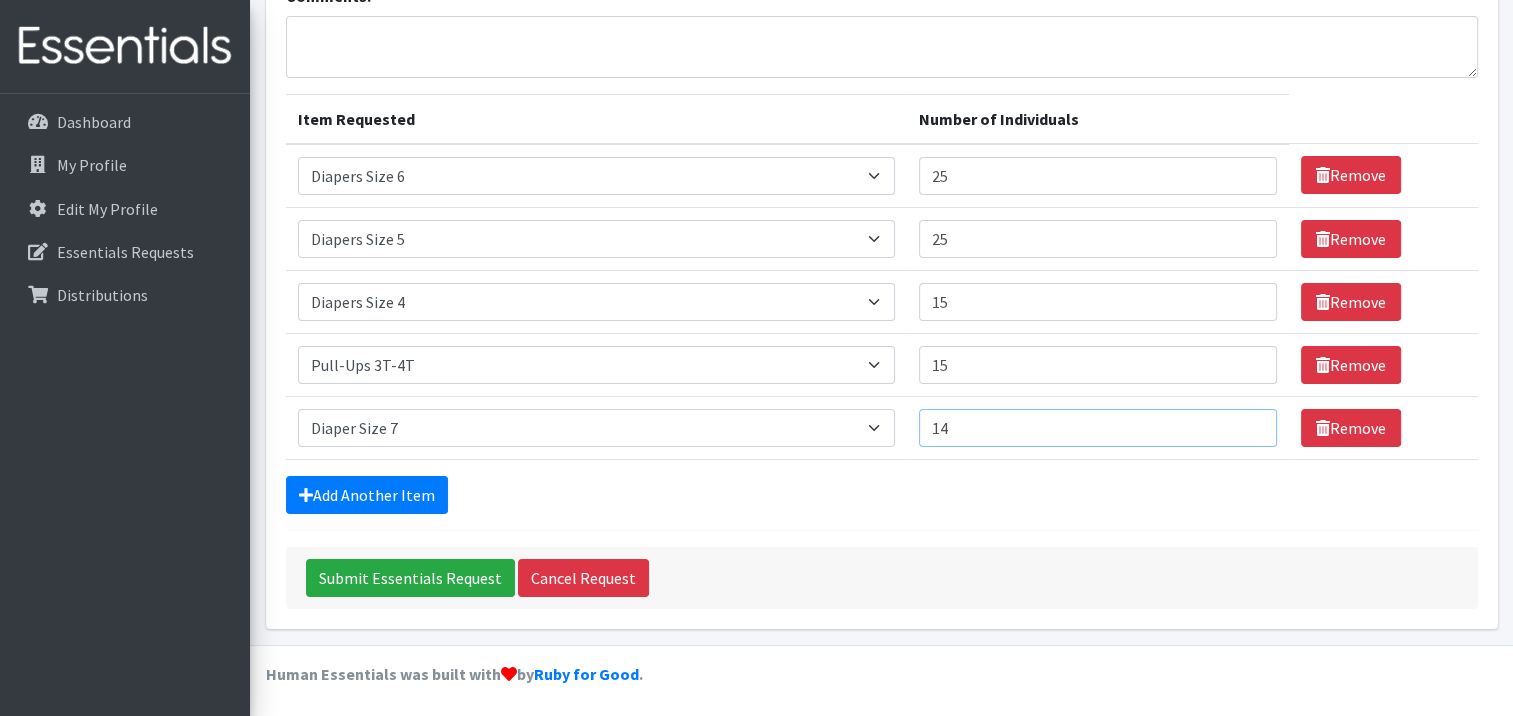 click on "14" at bounding box center (1098, 428) 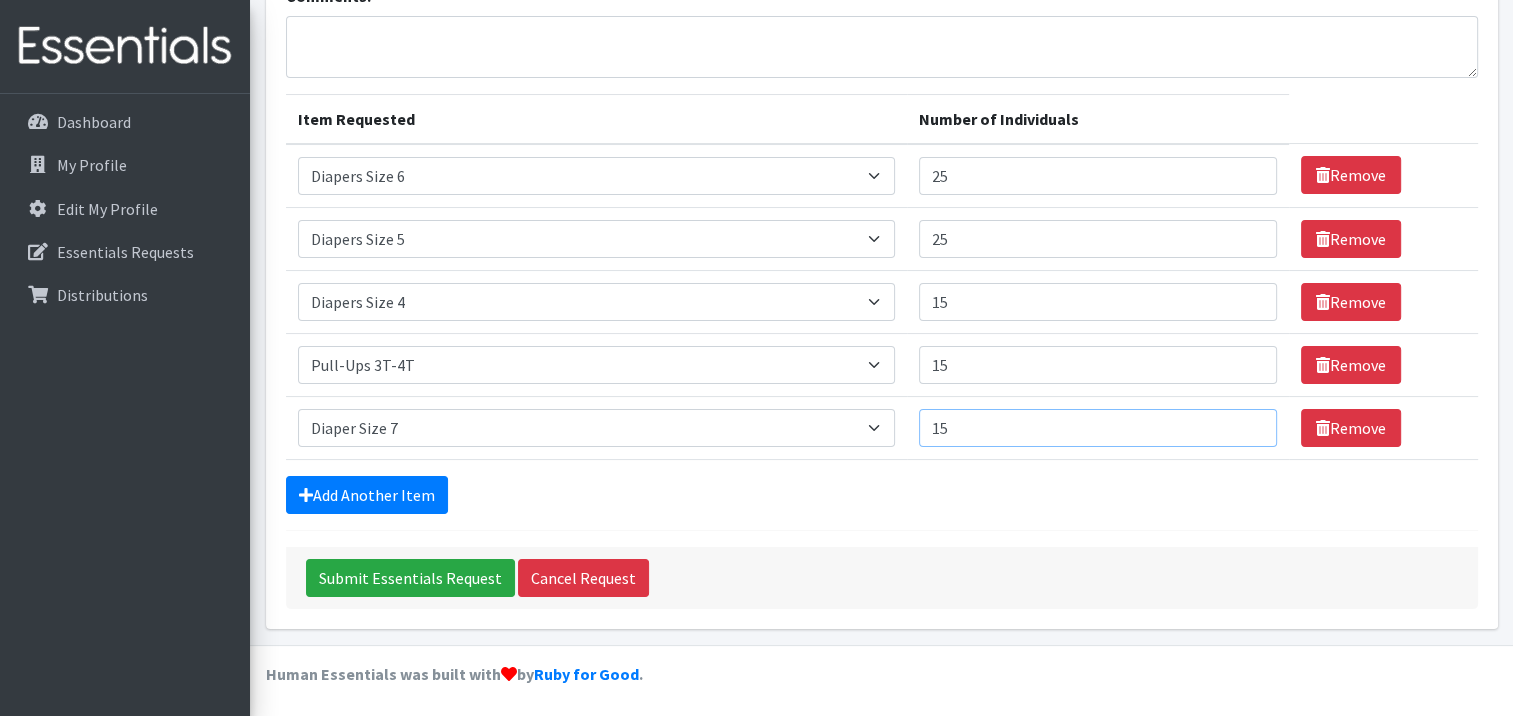 click on "15" at bounding box center (1098, 428) 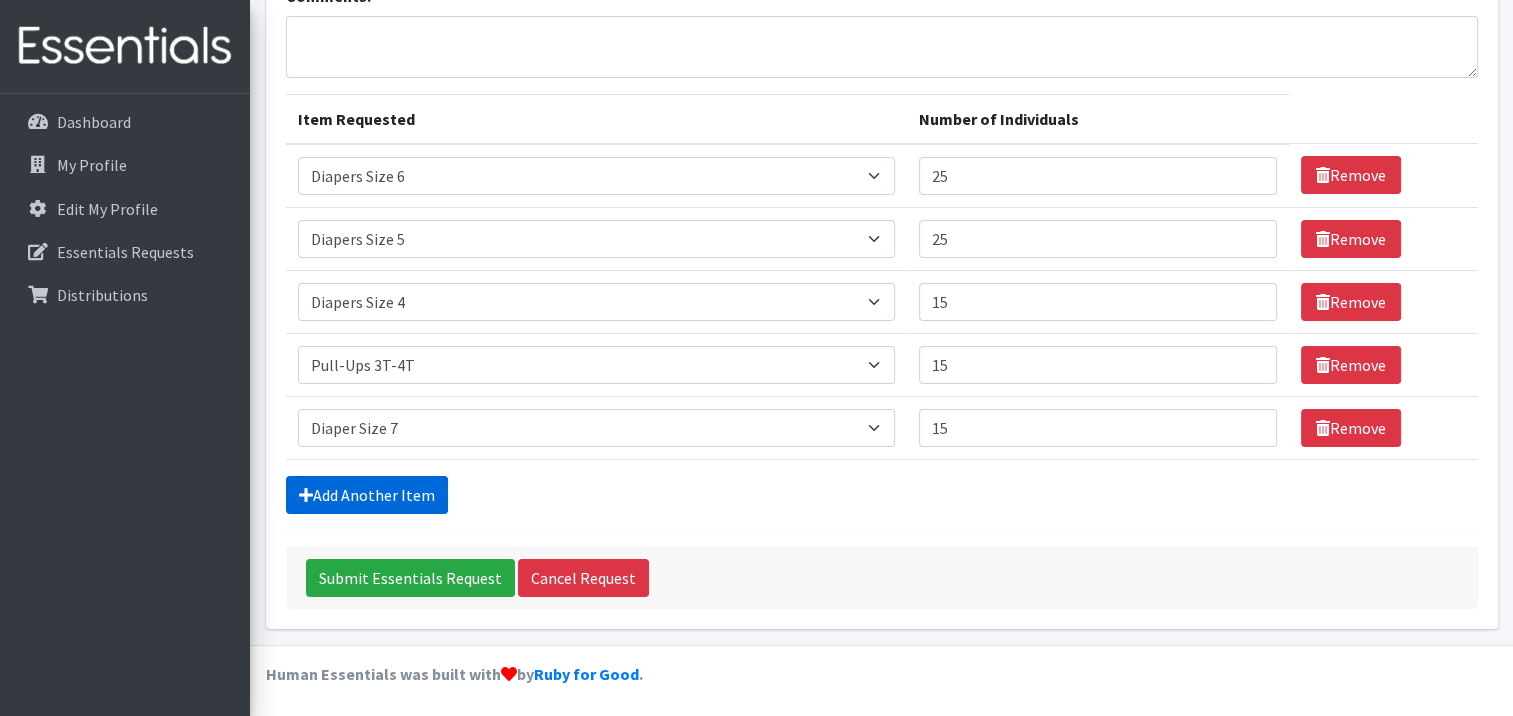 click on "Add Another Item" at bounding box center (367, 495) 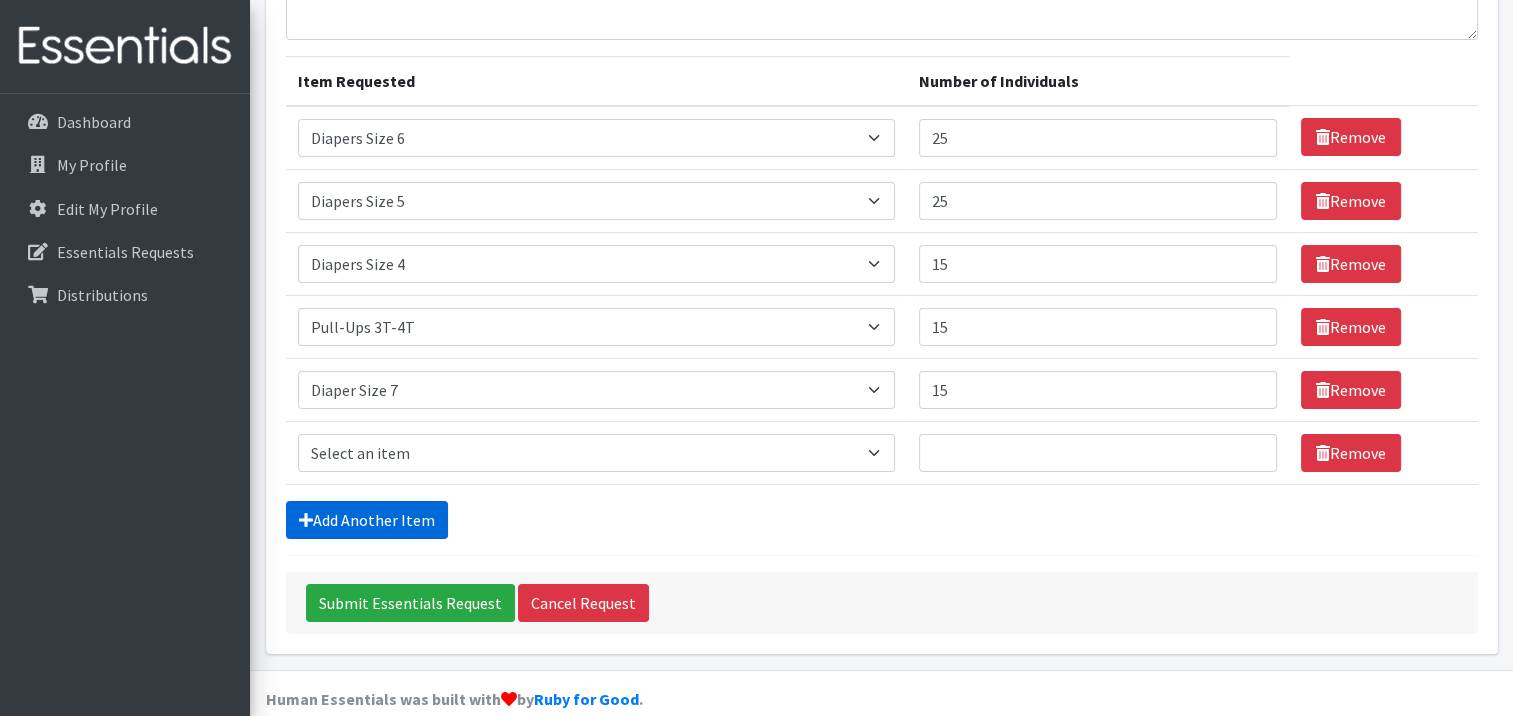 scroll, scrollTop: 229, scrollLeft: 0, axis: vertical 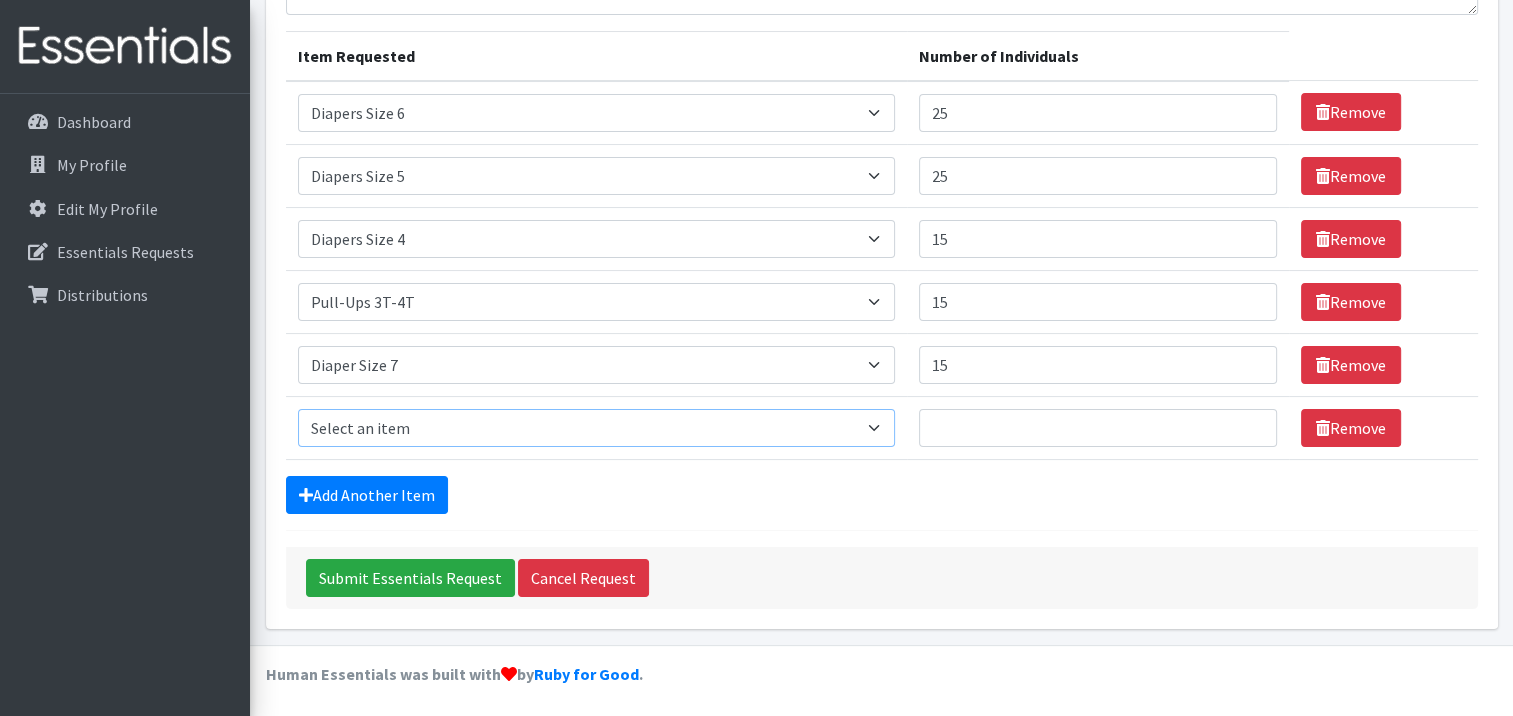 click on "Select an item
# - Total number of kids being served with this order:
Baby wipes
Diaper Size 7
Diapers NewBorn
Diapers Size 1
Diapers Size 2
Diapers Size 3
Diapers Size 4
Diapers Size 5
Diapers Size 6
Formula
Preemie
Pull-Ups 2T-3T
Pull-Ups 3T-4T
Pull-Ups 4T-5T
Size 8
Swimmers" at bounding box center (597, 428) 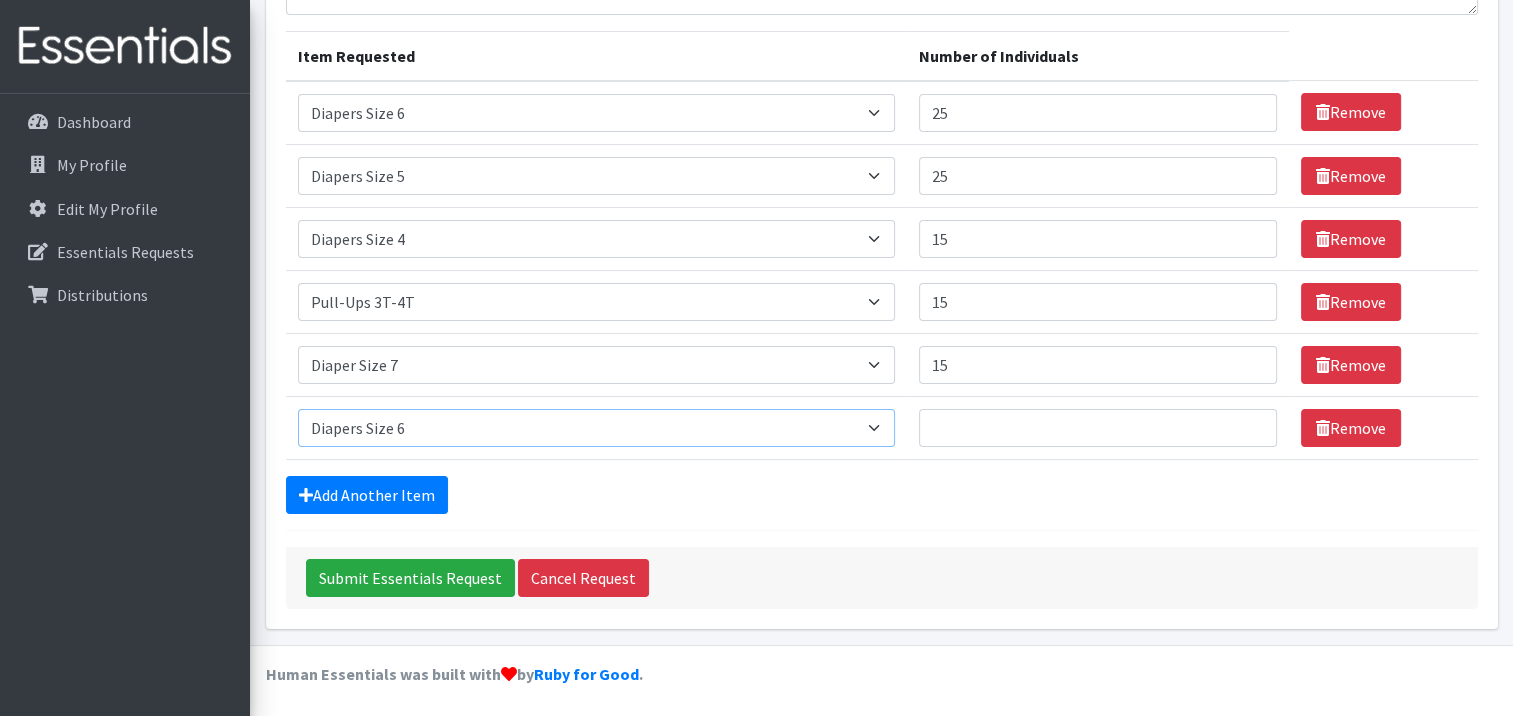 click on "Select an item
# - Total number of kids being served with this order:
Baby wipes
Diaper Size 7
Diapers NewBorn
Diapers Size 1
Diapers Size 2
Diapers Size 3
Diapers Size 4
Diapers Size 5
Diapers Size 6
Formula
Preemie
Pull-Ups 2T-3T
Pull-Ups 3T-4T
Pull-Ups 4T-5T
Size 8
Swimmers" at bounding box center [597, 428] 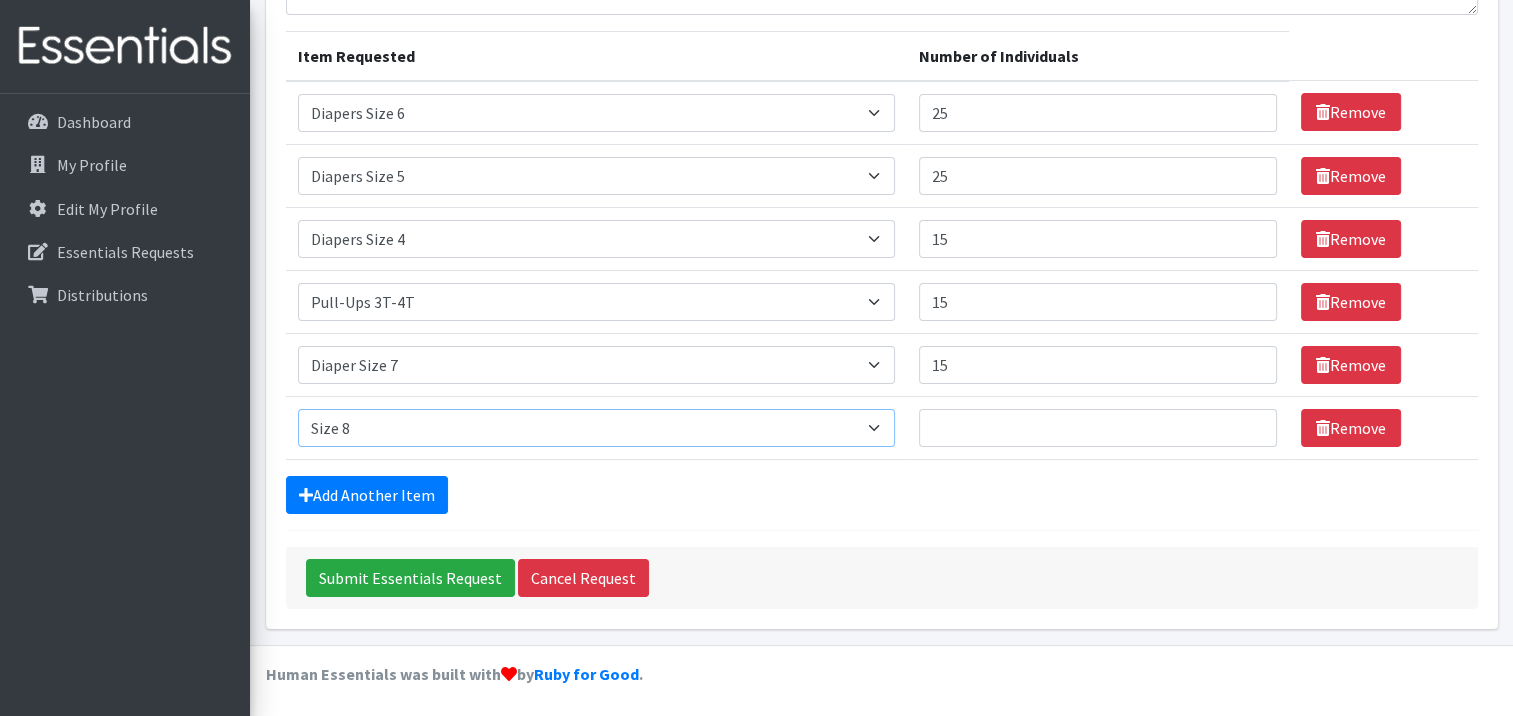 click on "Select an item
# - Total number of kids being served with this order:
Baby wipes
Diaper Size 7
Diapers NewBorn
Diapers Size 1
Diapers Size 2
Diapers Size 3
Diapers Size 4
Diapers Size 5
Diapers Size 6
Formula
Preemie
Pull-Ups 2T-3T
Pull-Ups 3T-4T
Pull-Ups 4T-5T
Size 8
Swimmers" at bounding box center (597, 428) 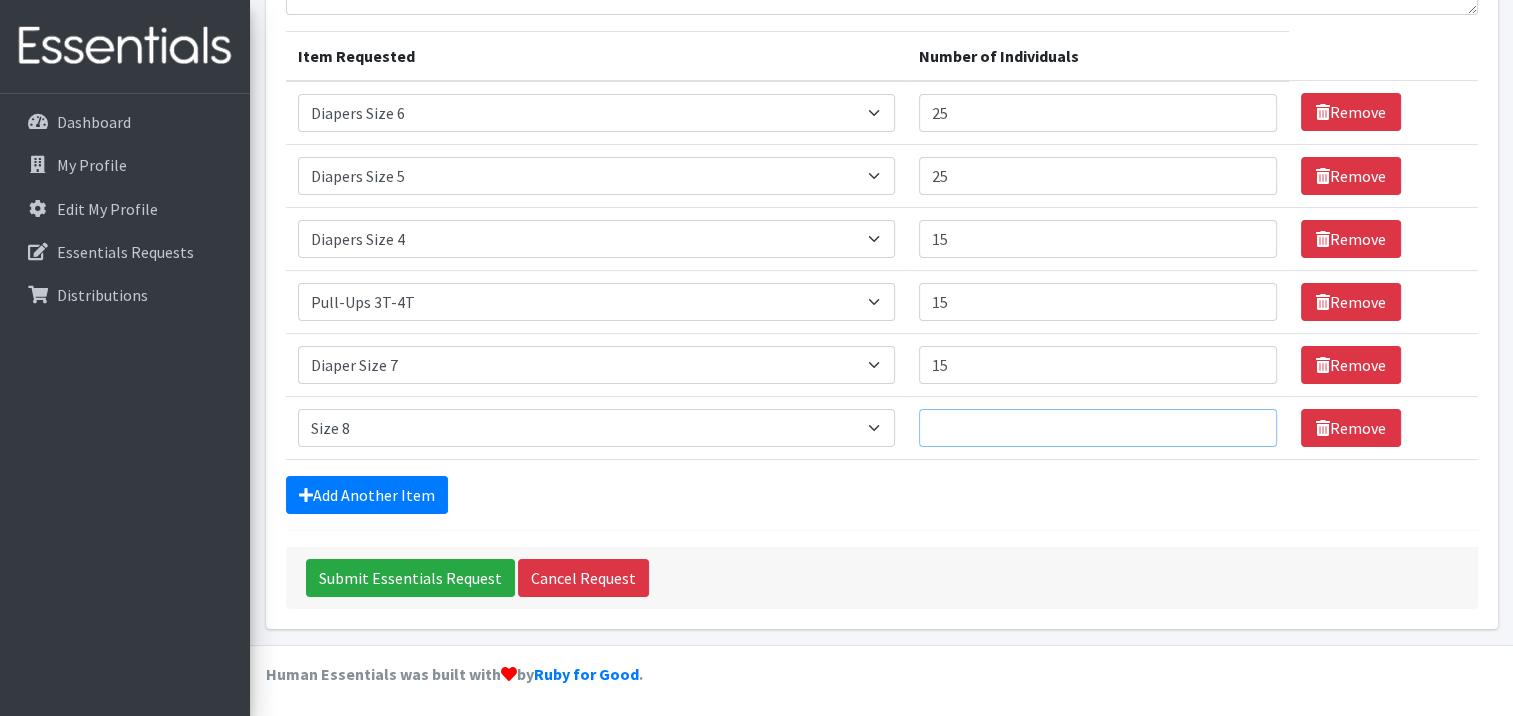 click on "Number of Individuals" at bounding box center [1098, 428] 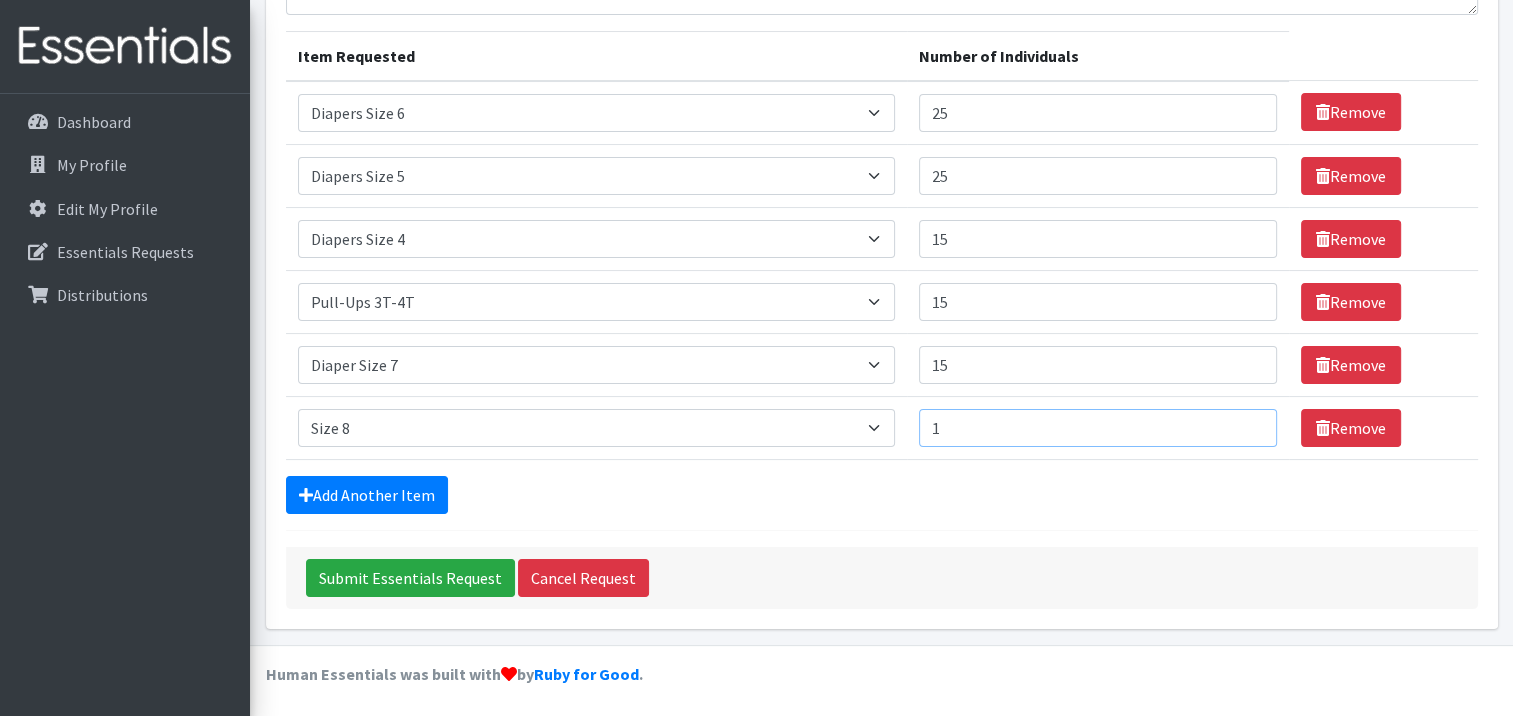 click on "1" at bounding box center (1098, 428) 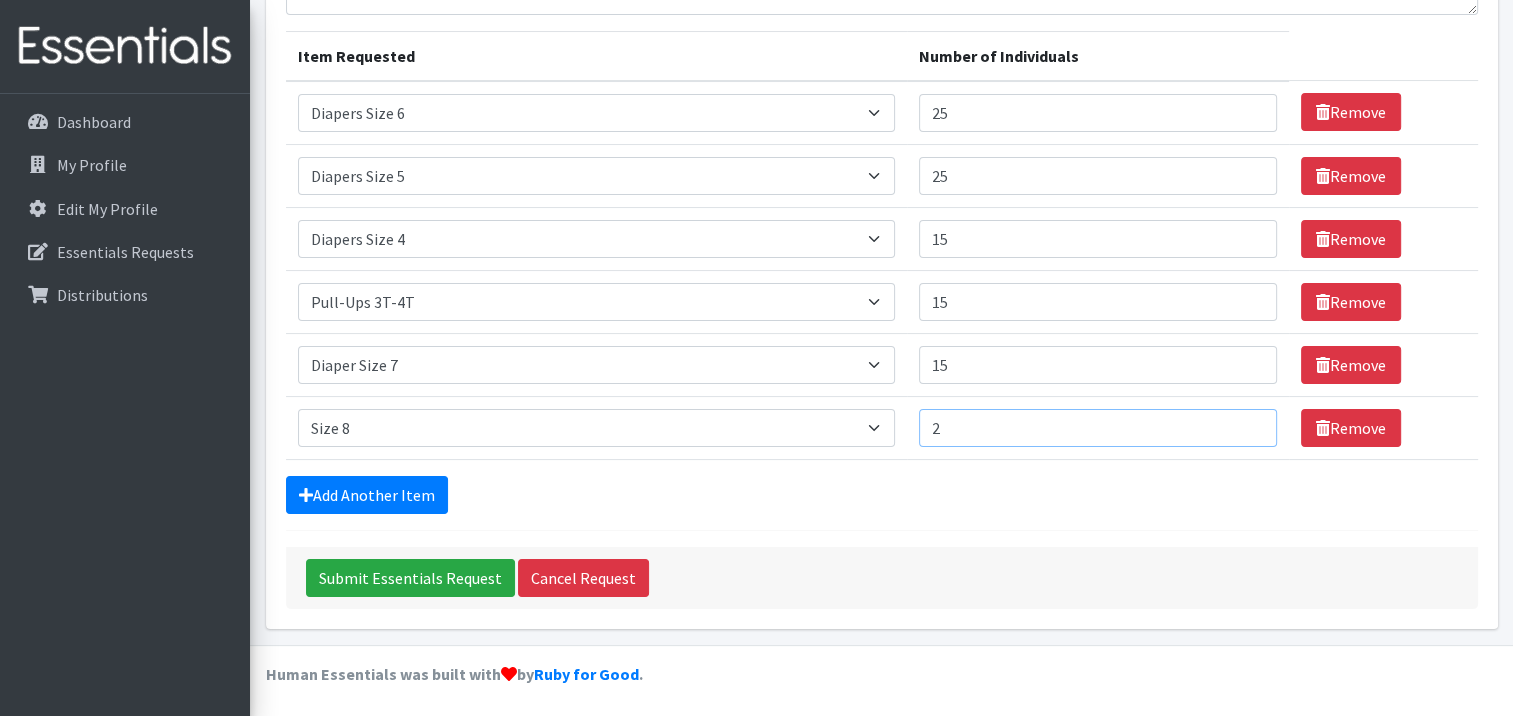 click on "2" at bounding box center (1098, 428) 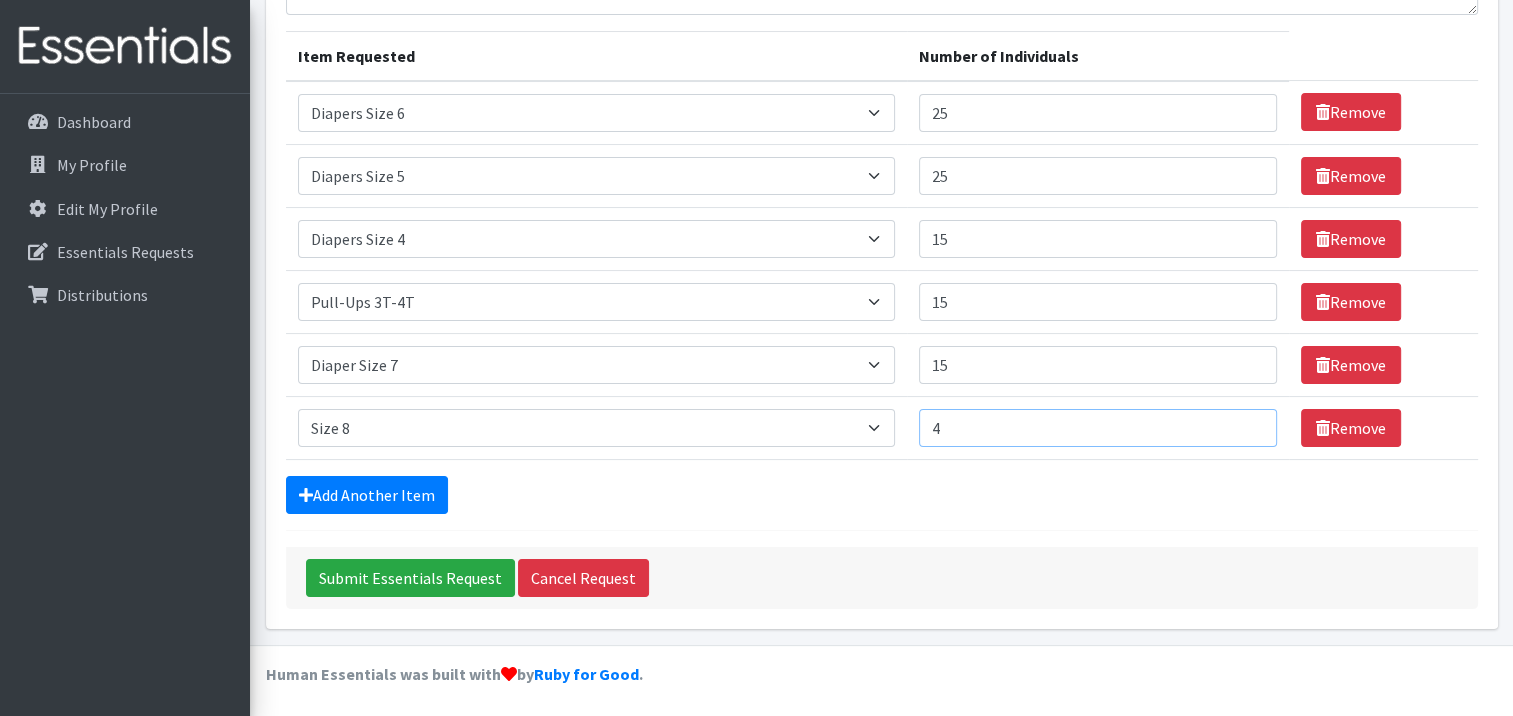 click on "4" at bounding box center [1098, 428] 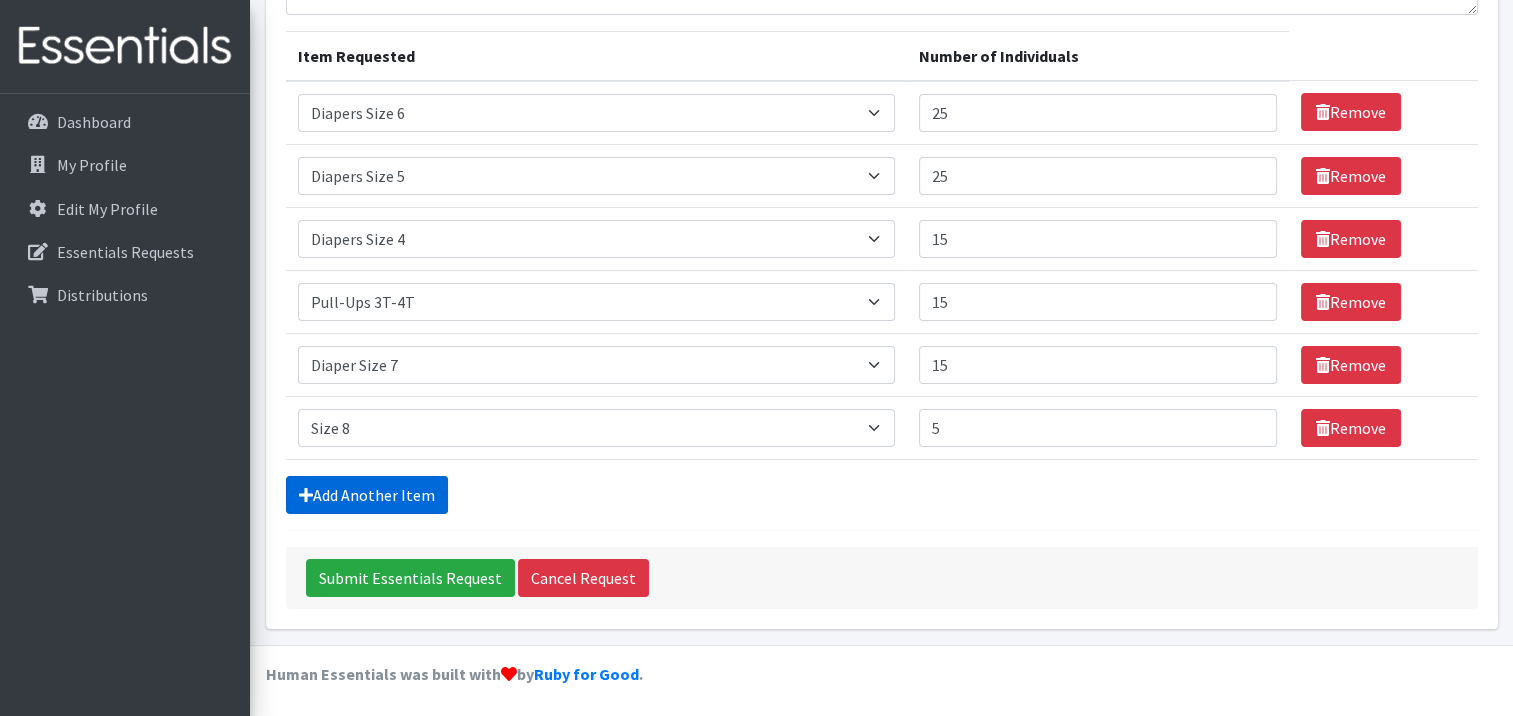 click on "Add Another Item" at bounding box center (367, 495) 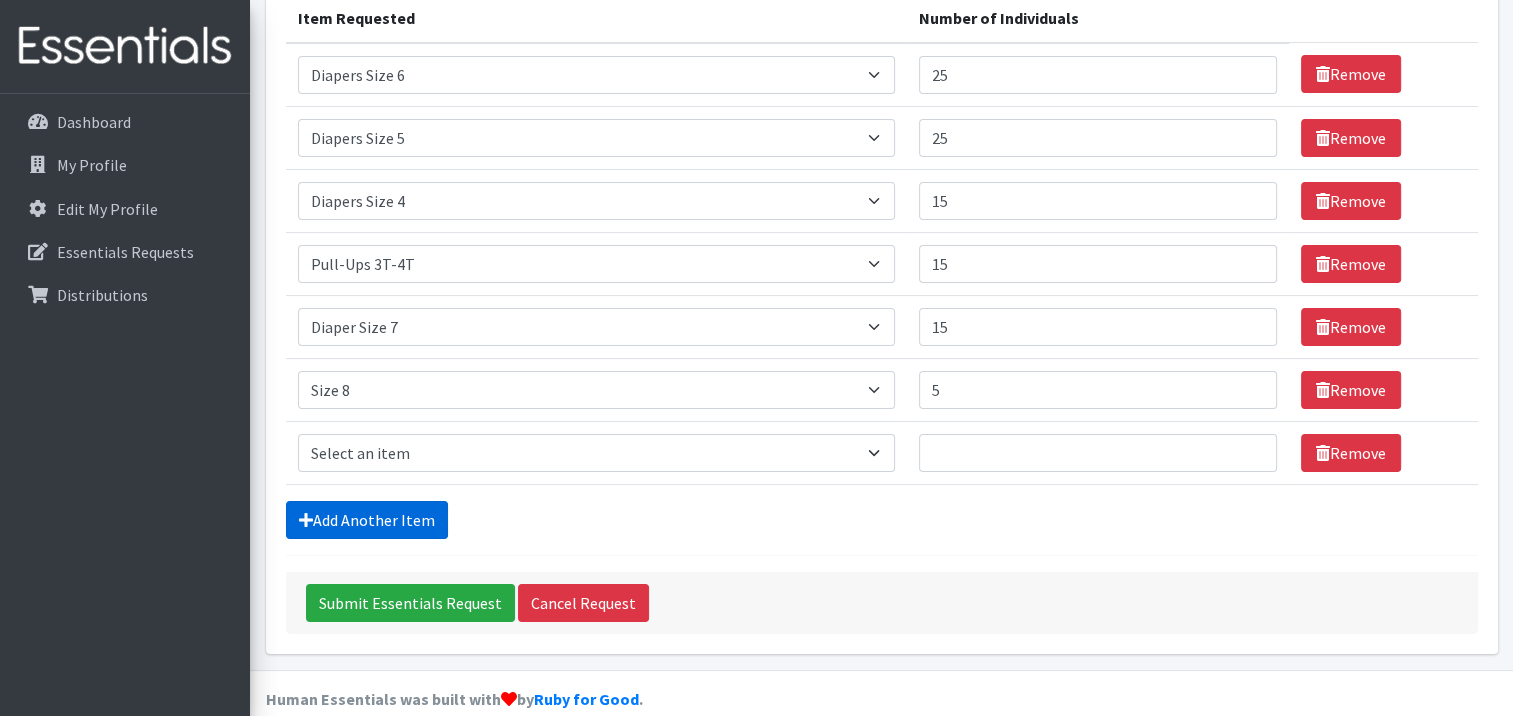 scroll, scrollTop: 292, scrollLeft: 0, axis: vertical 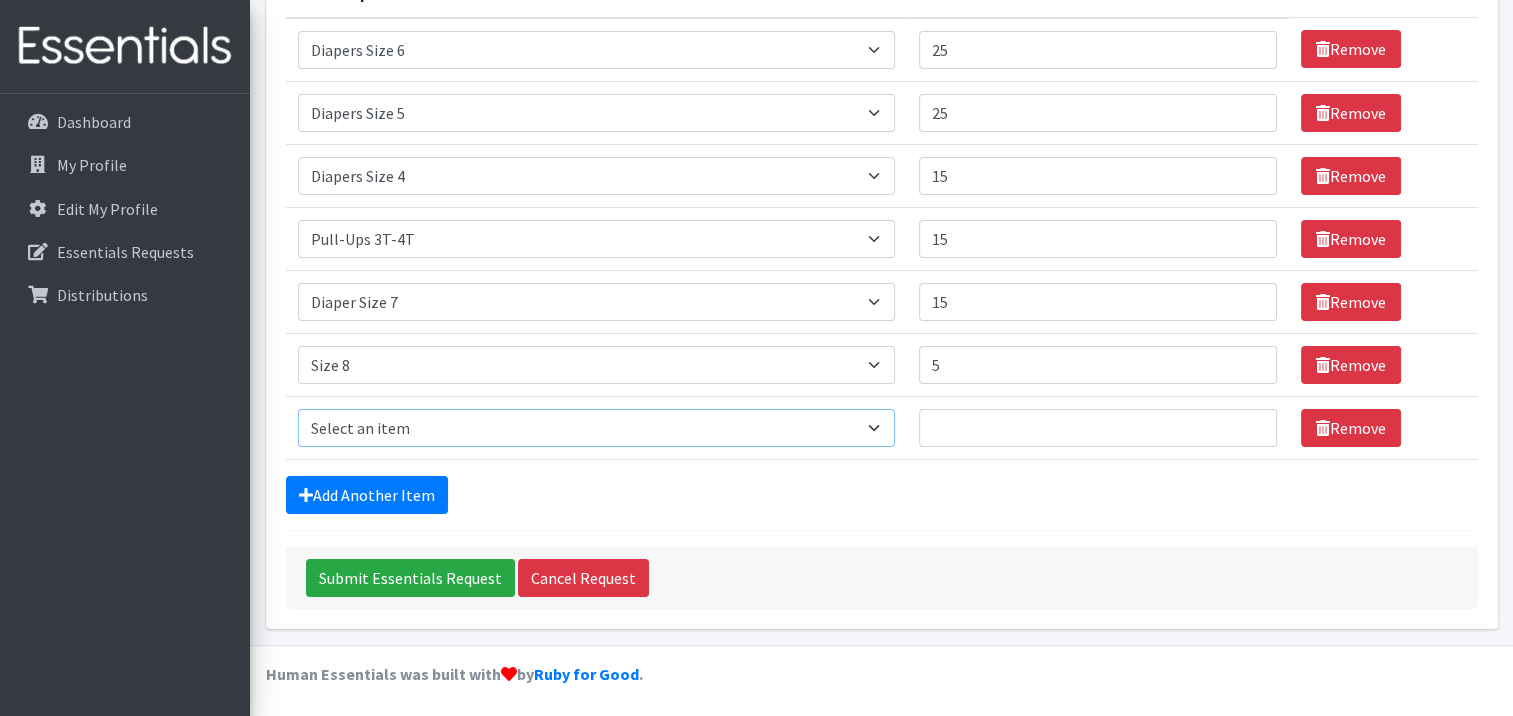 click on "Select an item
# - Total number of kids being served with this order:
Baby wipes
Diaper Size 7
Diapers NewBorn
Diapers Size 1
Diapers Size 2
Diapers Size 3
Diapers Size 4
Diapers Size 5
Diapers Size 6
Formula
Preemie
Pull-Ups 2T-3T
Pull-Ups 3T-4T
Pull-Ups 4T-5T
Size 8
Swimmers" at bounding box center [597, 428] 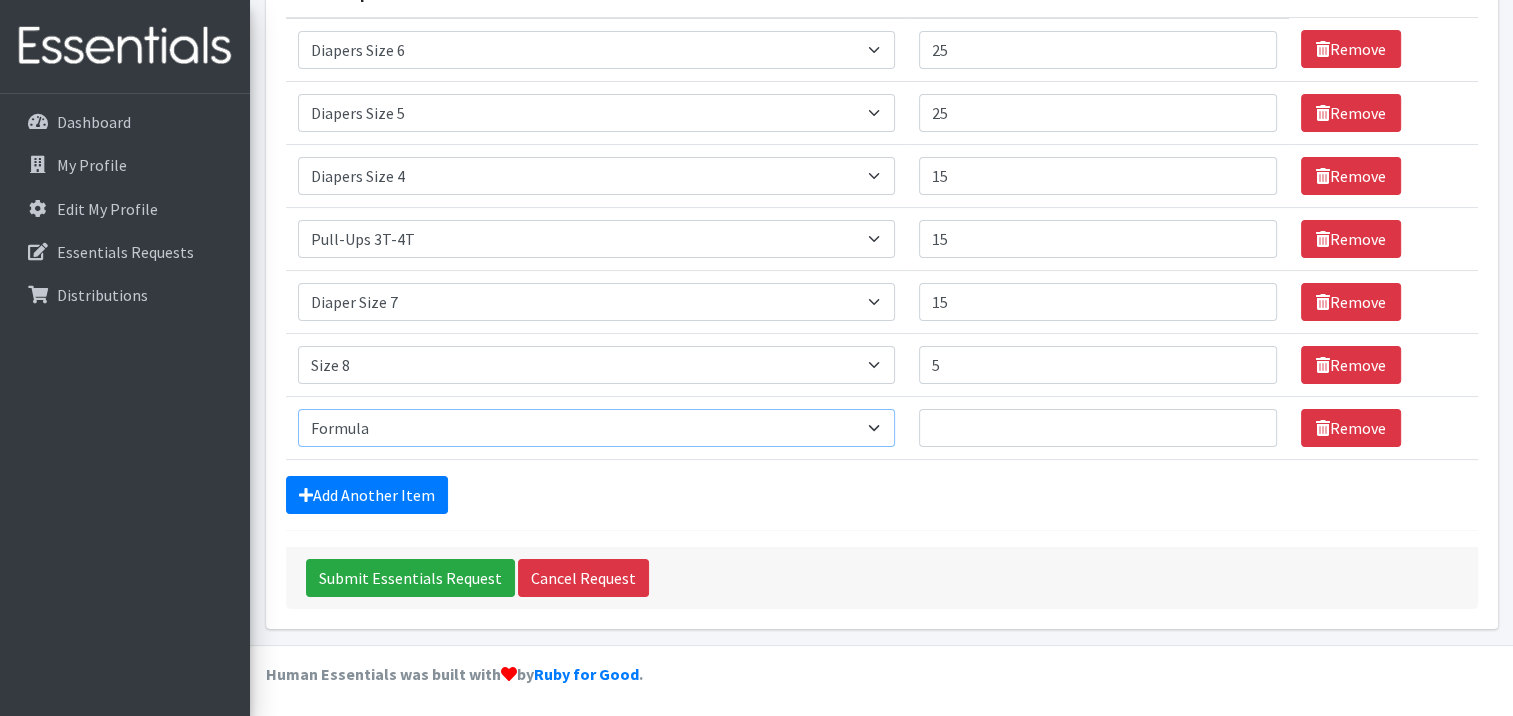 click on "Select an item
# - Total number of kids being served with this order:
Baby wipes
Diaper Size 7
Diapers NewBorn
Diapers Size 1
Diapers Size 2
Diapers Size 3
Diapers Size 4
Diapers Size 5
Diapers Size 6
Formula
Preemie
Pull-Ups 2T-3T
Pull-Ups 3T-4T
Pull-Ups 4T-5T
Size 8
Swimmers" at bounding box center (597, 428) 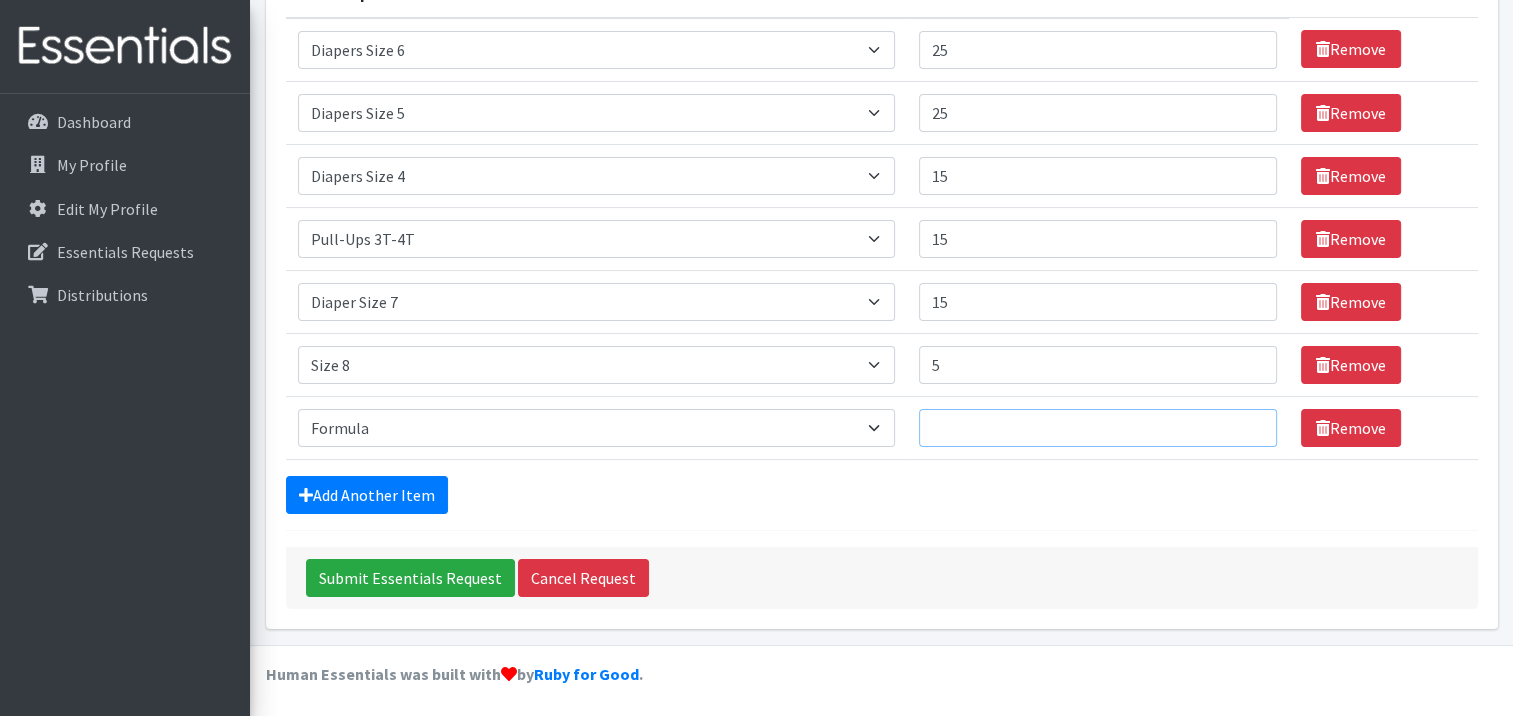 click on "Number of Individuals" at bounding box center (1098, 428) 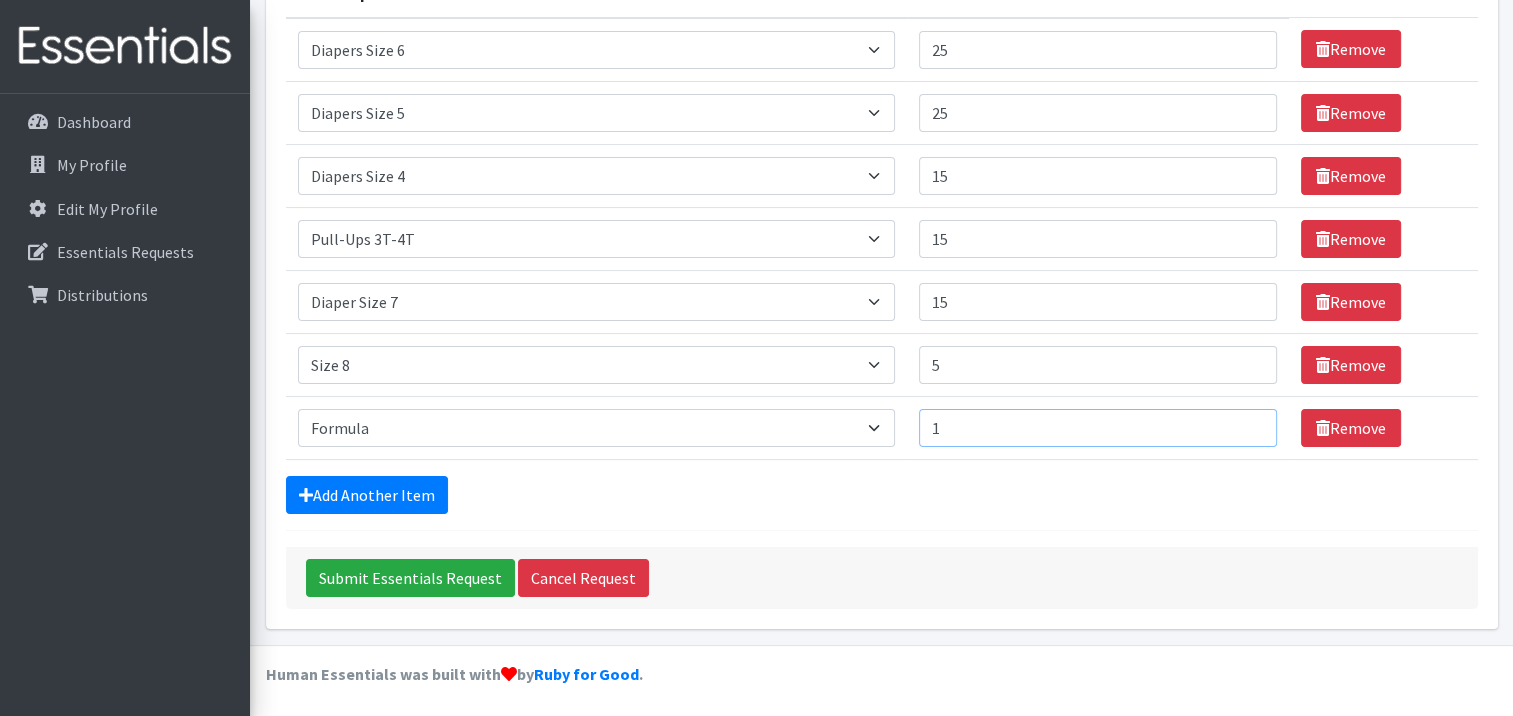 click on "1" at bounding box center (1098, 428) 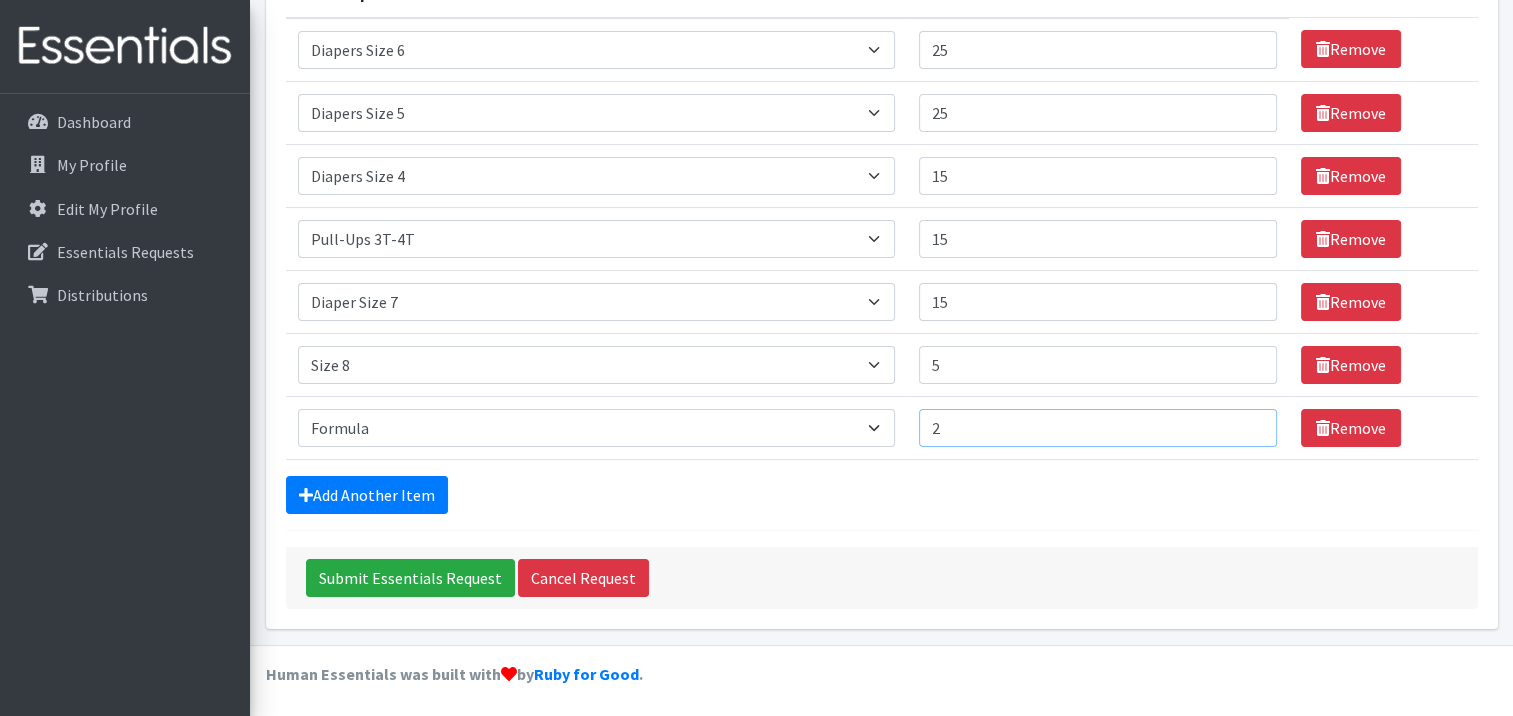 click on "2" at bounding box center [1098, 428] 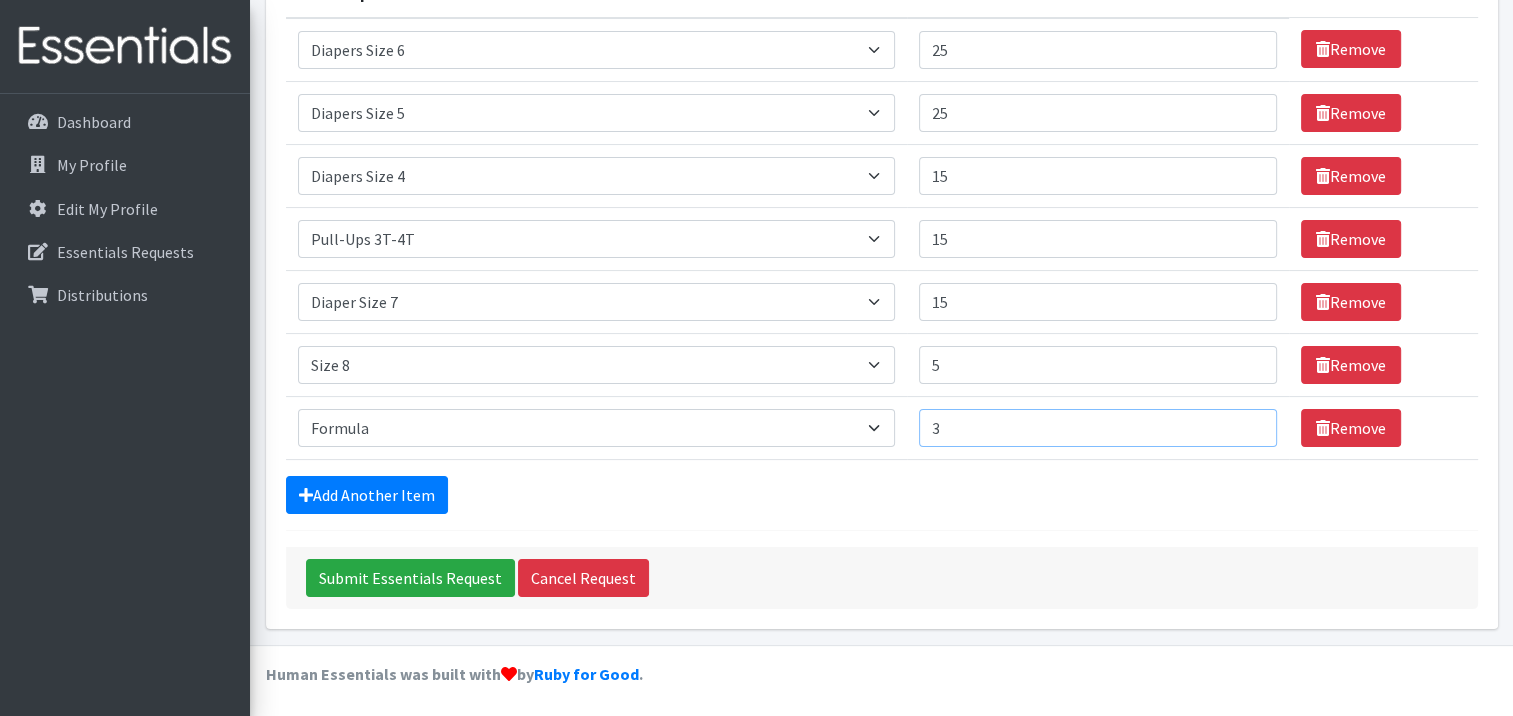 click on "3" at bounding box center [1098, 428] 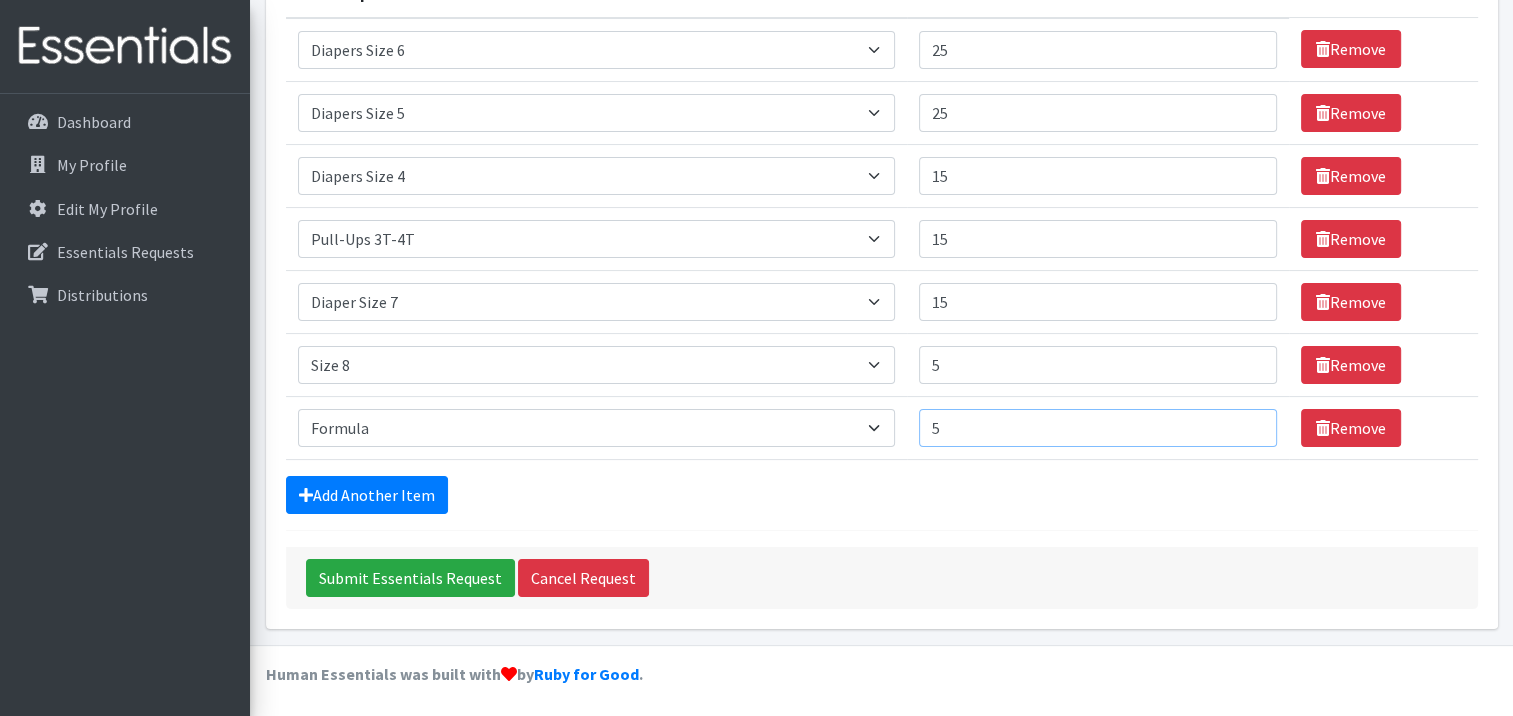 click on "5" at bounding box center (1098, 428) 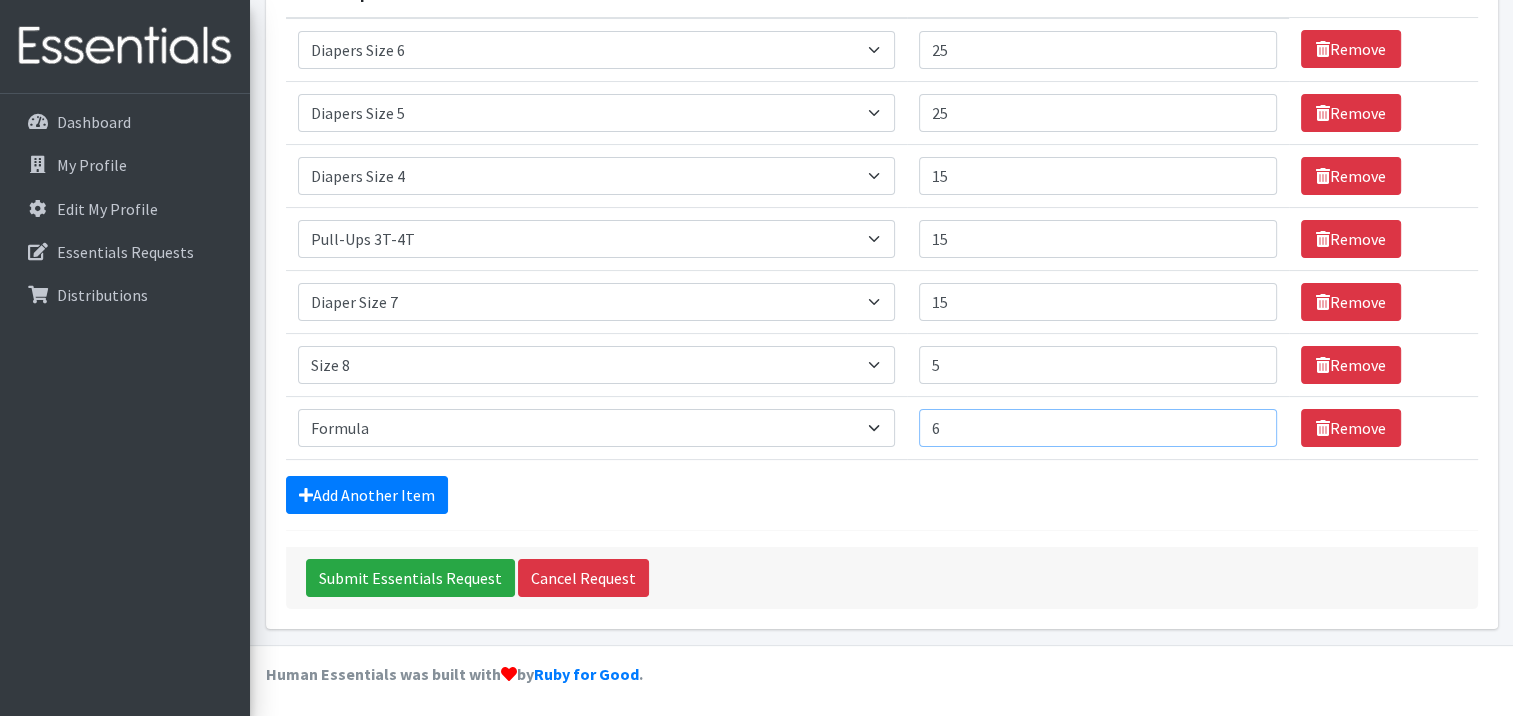 click on "6" at bounding box center [1098, 428] 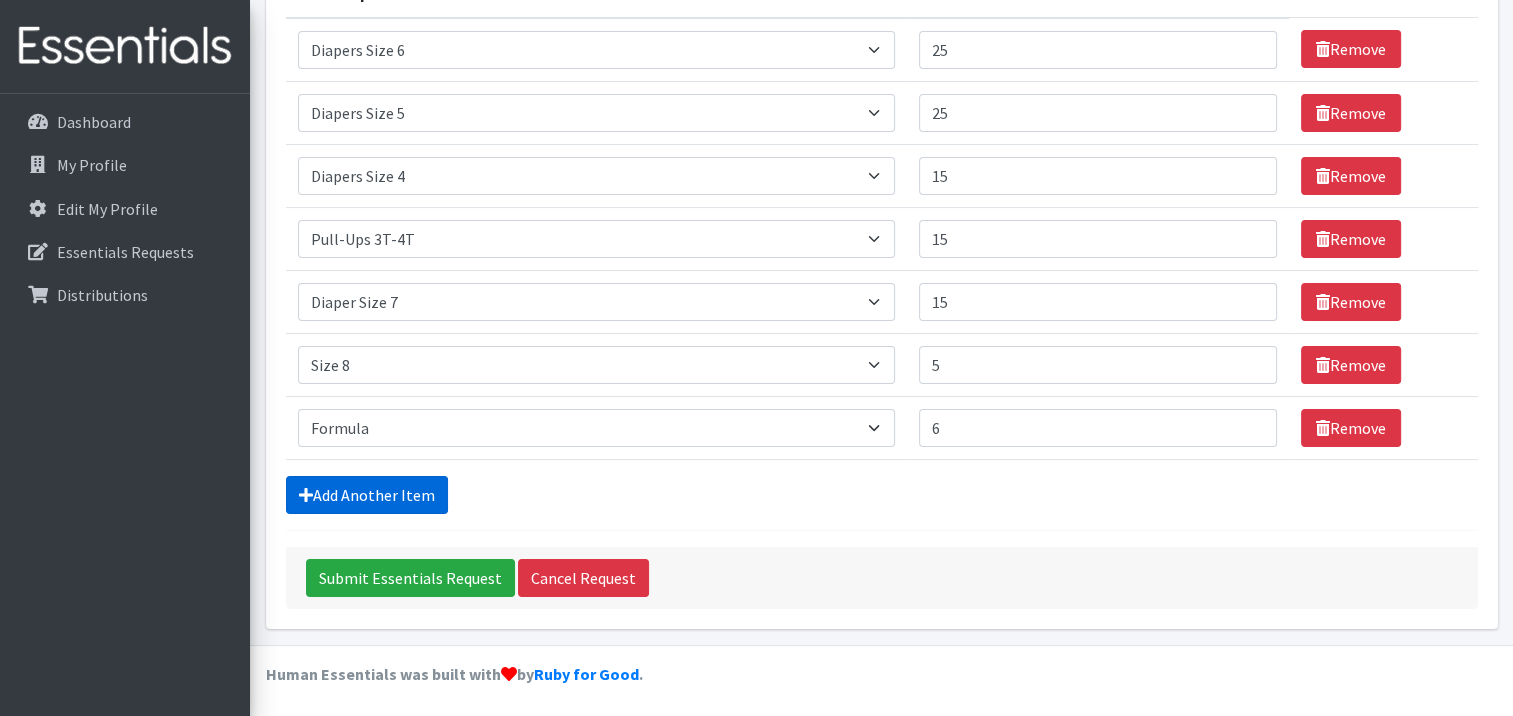 click on "Add Another Item" at bounding box center [367, 495] 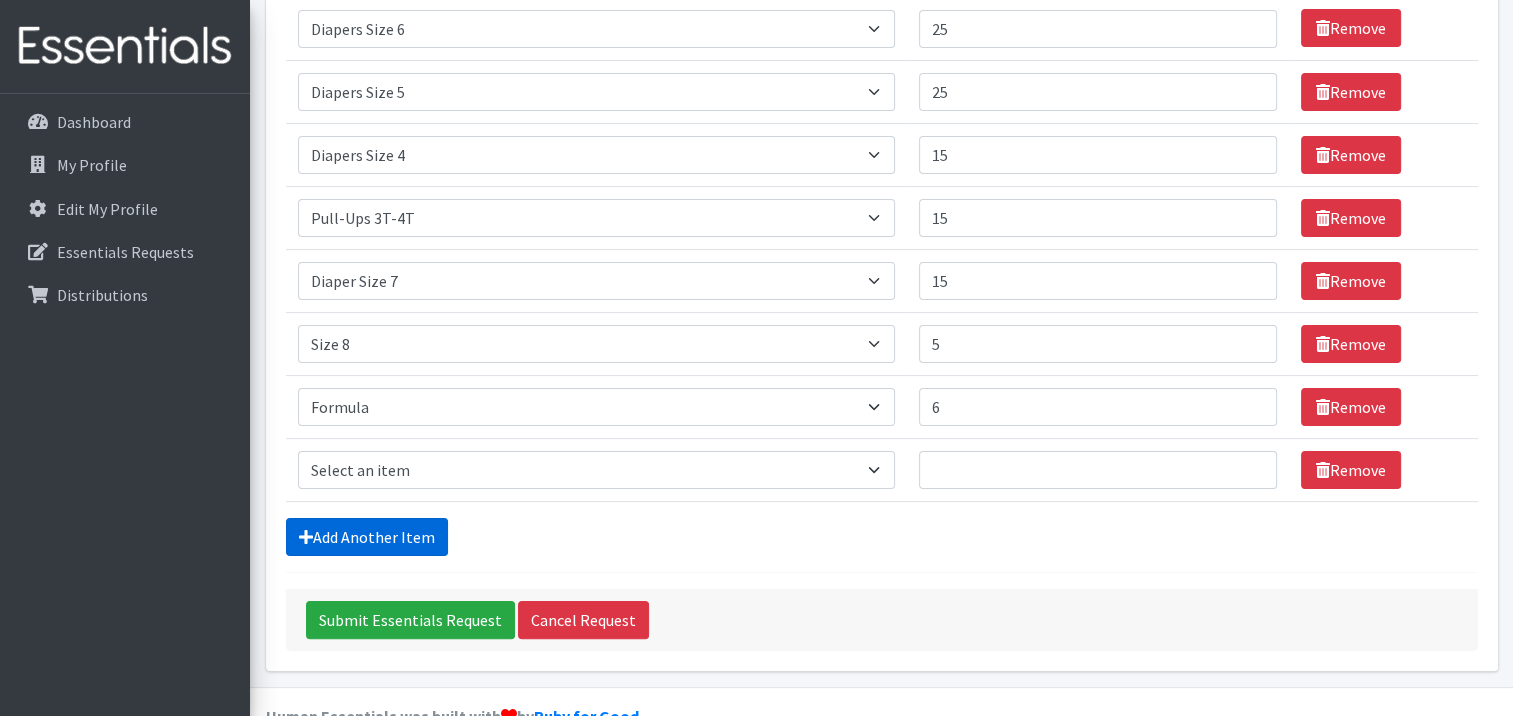 scroll, scrollTop: 355, scrollLeft: 0, axis: vertical 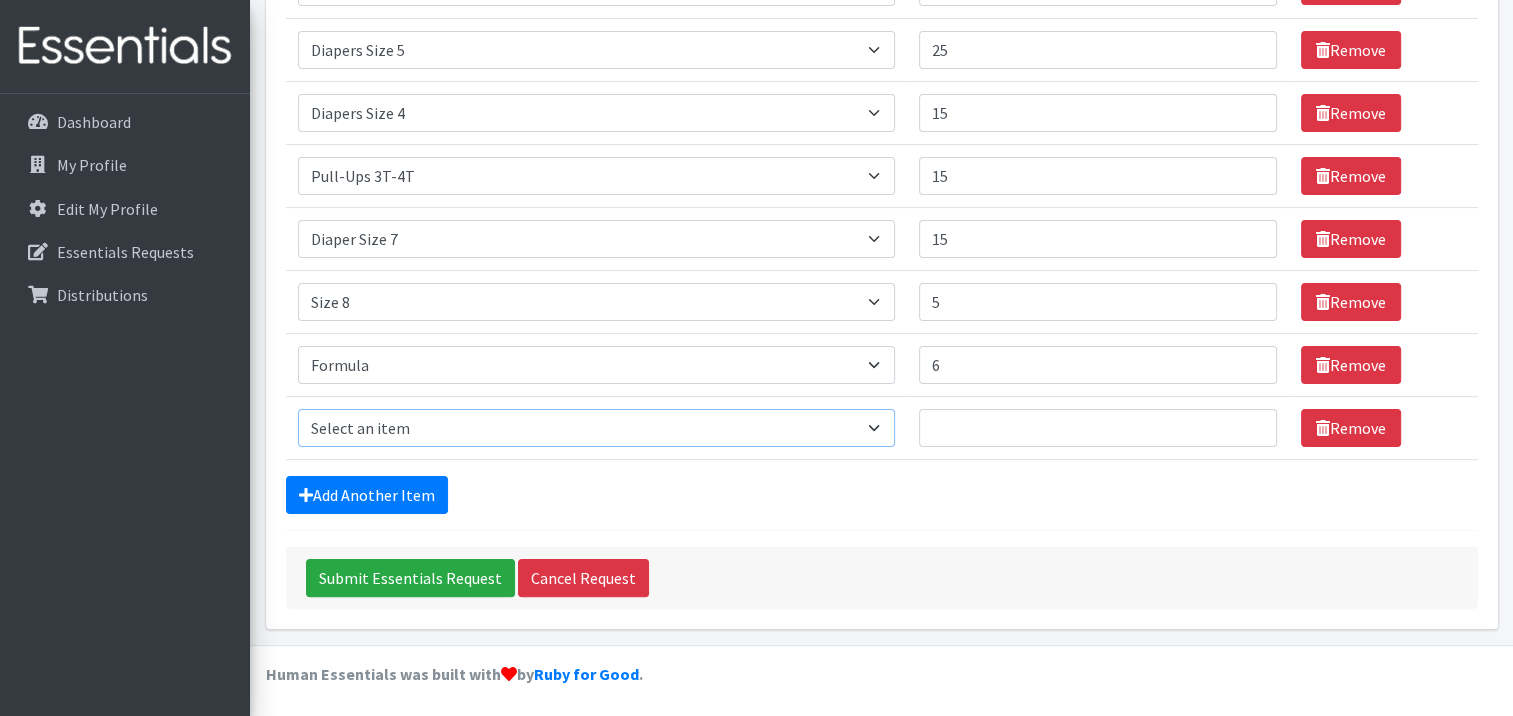 click on "Select an item
# - Total number of kids being served with this order:
Baby wipes
Diaper Size 7
Diapers NewBorn
Diapers Size 1
Diapers Size 2
Diapers Size 3
Diapers Size 4
Diapers Size 5
Diapers Size 6
Formula
Preemie
Pull-Ups 2T-3T
Pull-Ups 3T-4T
Pull-Ups 4T-5T
Size 8
Swimmers" at bounding box center [597, 428] 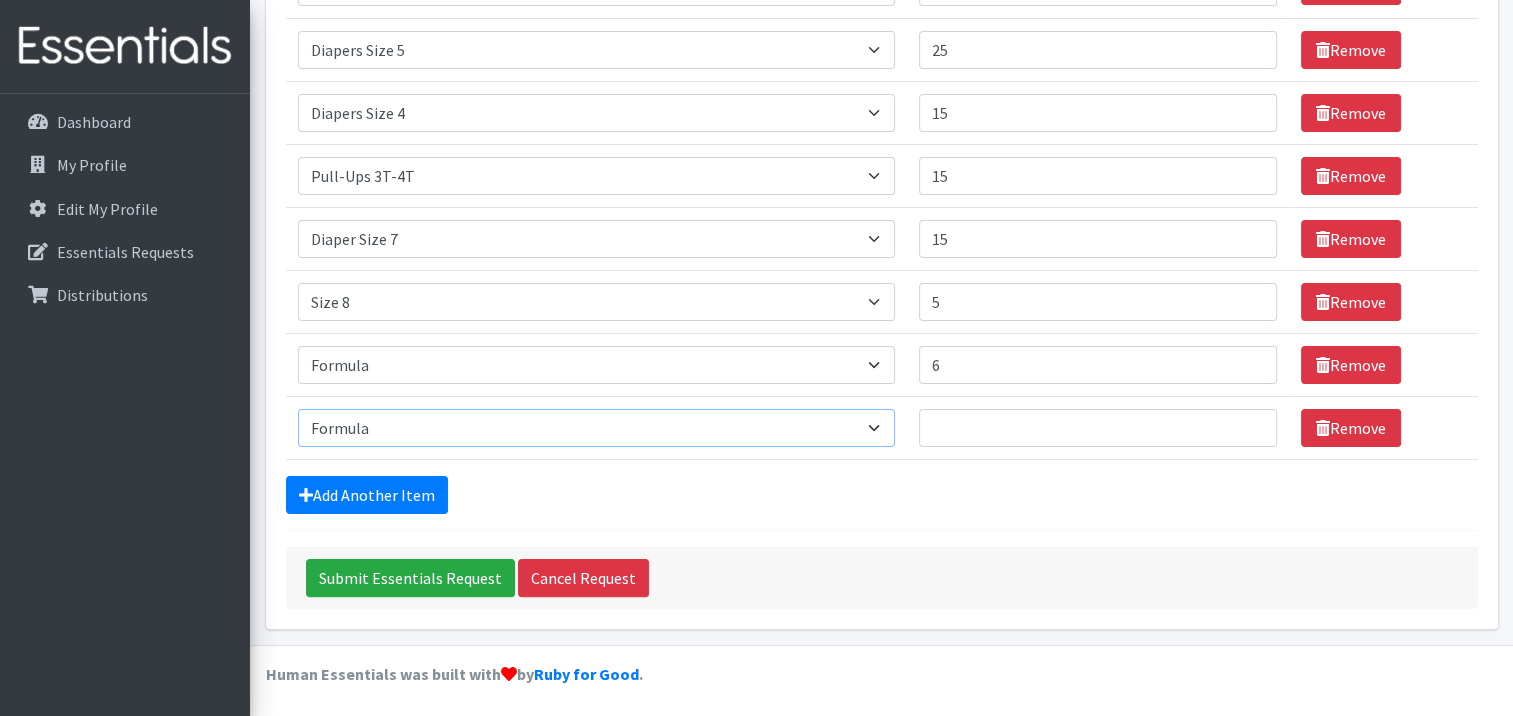 click on "Select an item
# - Total number of kids being served with this order:
Baby wipes
Diaper Size 7
Diapers NewBorn
Diapers Size 1
Diapers Size 2
Diapers Size 3
Diapers Size 4
Diapers Size 5
Diapers Size 6
Formula
Preemie
Pull-Ups 2T-3T
Pull-Ups 3T-4T
Pull-Ups 4T-5T
Size 8
Swimmers" at bounding box center [597, 428] 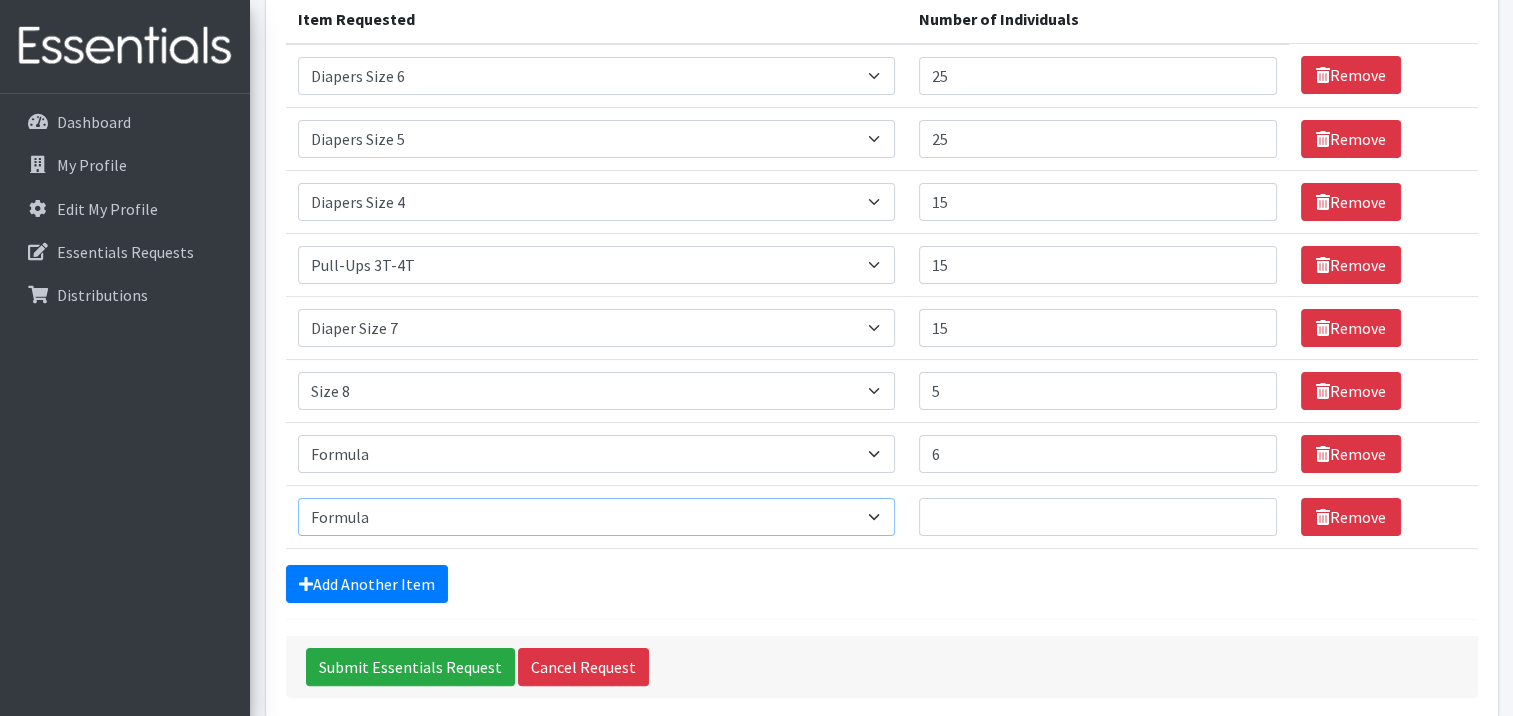 scroll, scrollTop: 265, scrollLeft: 0, axis: vertical 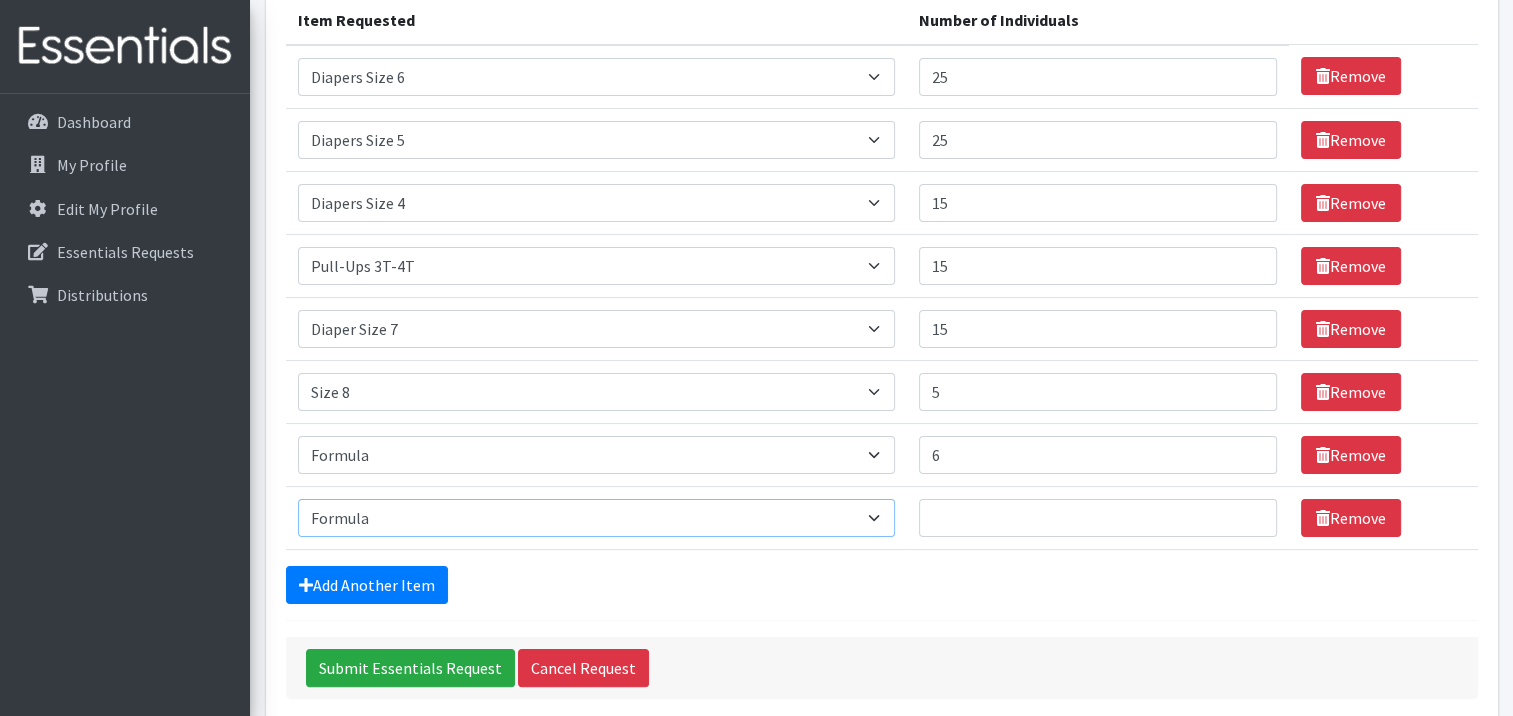 click on "Select an item
# - Total number of kids being served with this order:
Baby wipes
Diaper Size 7
Diapers NewBorn
Diapers Size 1
Diapers Size 2
Diapers Size 3
Diapers Size 4
Diapers Size 5
Diapers Size 6
Formula
Preemie
Pull-Ups 2T-3T
Pull-Ups 3T-4T
Pull-Ups 4T-5T
Size 8
Swimmers" at bounding box center [597, 518] 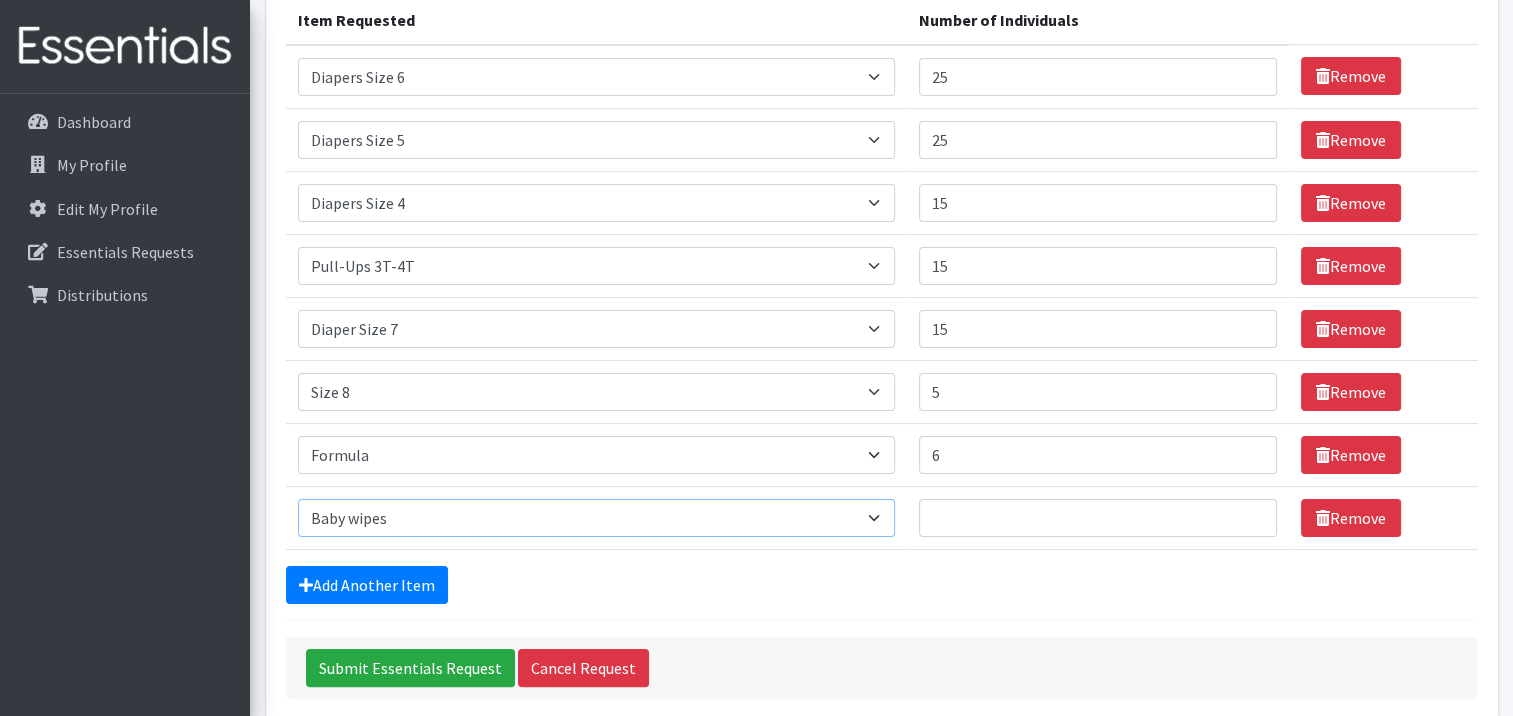 click on "Select an item
# - Total number of kids being served with this order:
Baby wipes
Diaper Size 7
Diapers NewBorn
Diapers Size 1
Diapers Size 2
Diapers Size 3
Diapers Size 4
Diapers Size 5
Diapers Size 6
Formula
Preemie
Pull-Ups 2T-3T
Pull-Ups 3T-4T
Pull-Ups 4T-5T
Size 8
Swimmers" at bounding box center [597, 518] 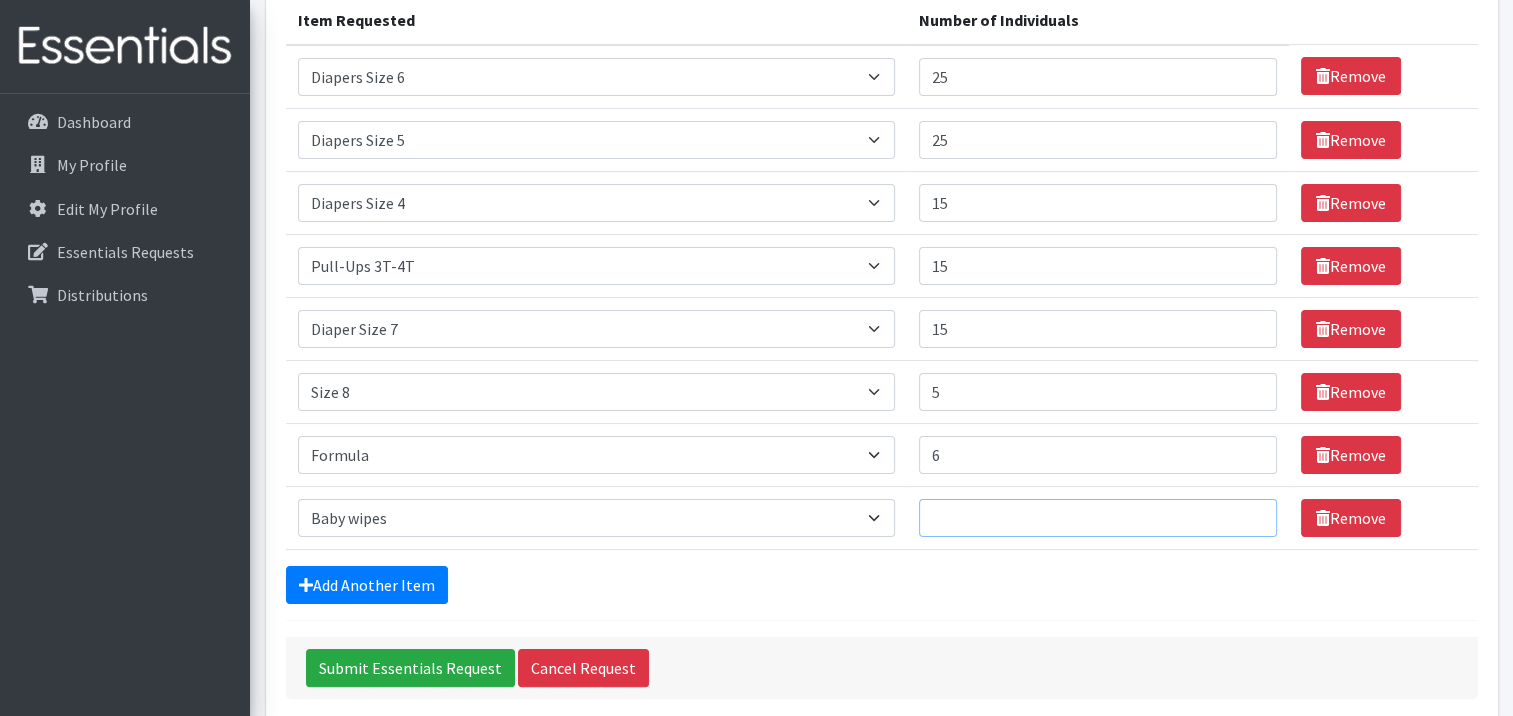 click on "Number of Individuals" at bounding box center (1098, 518) 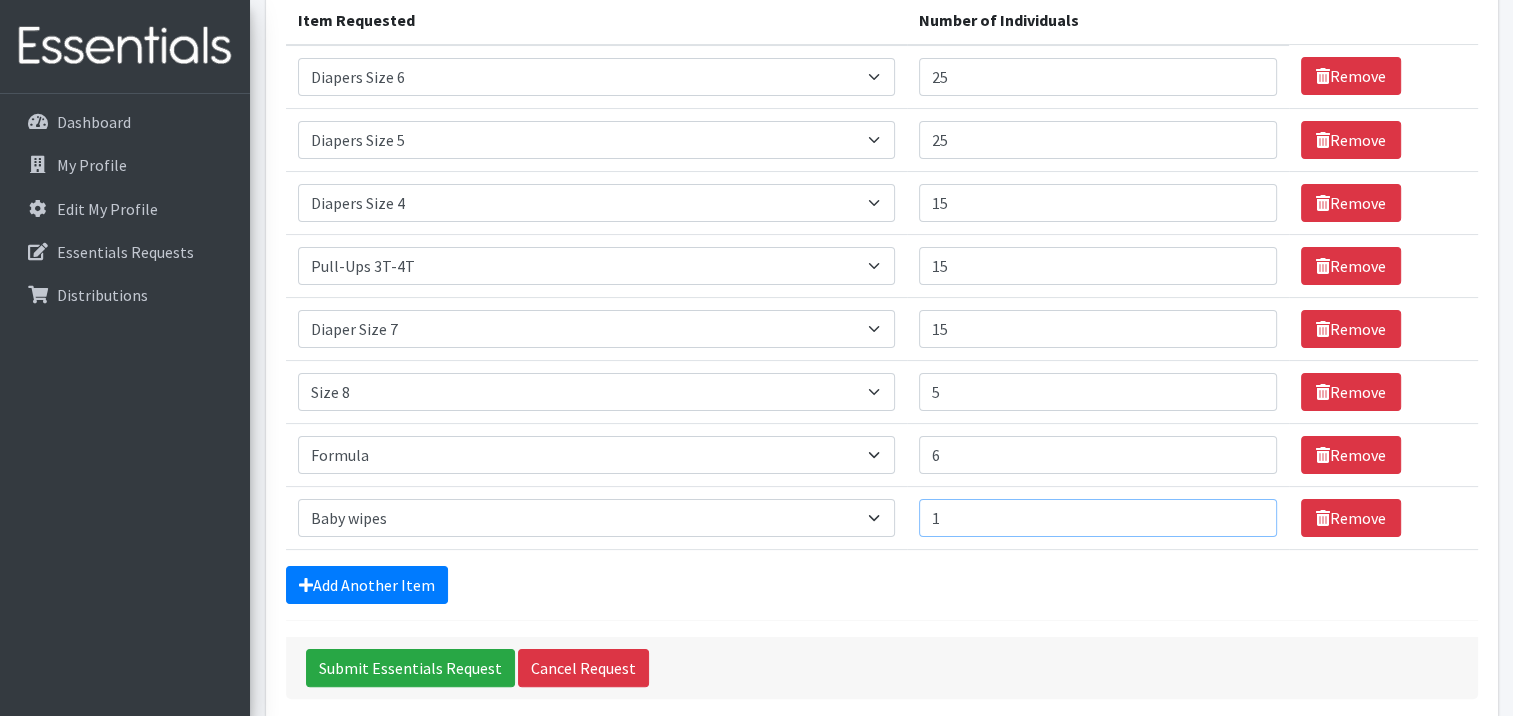 click on "1" at bounding box center [1098, 518] 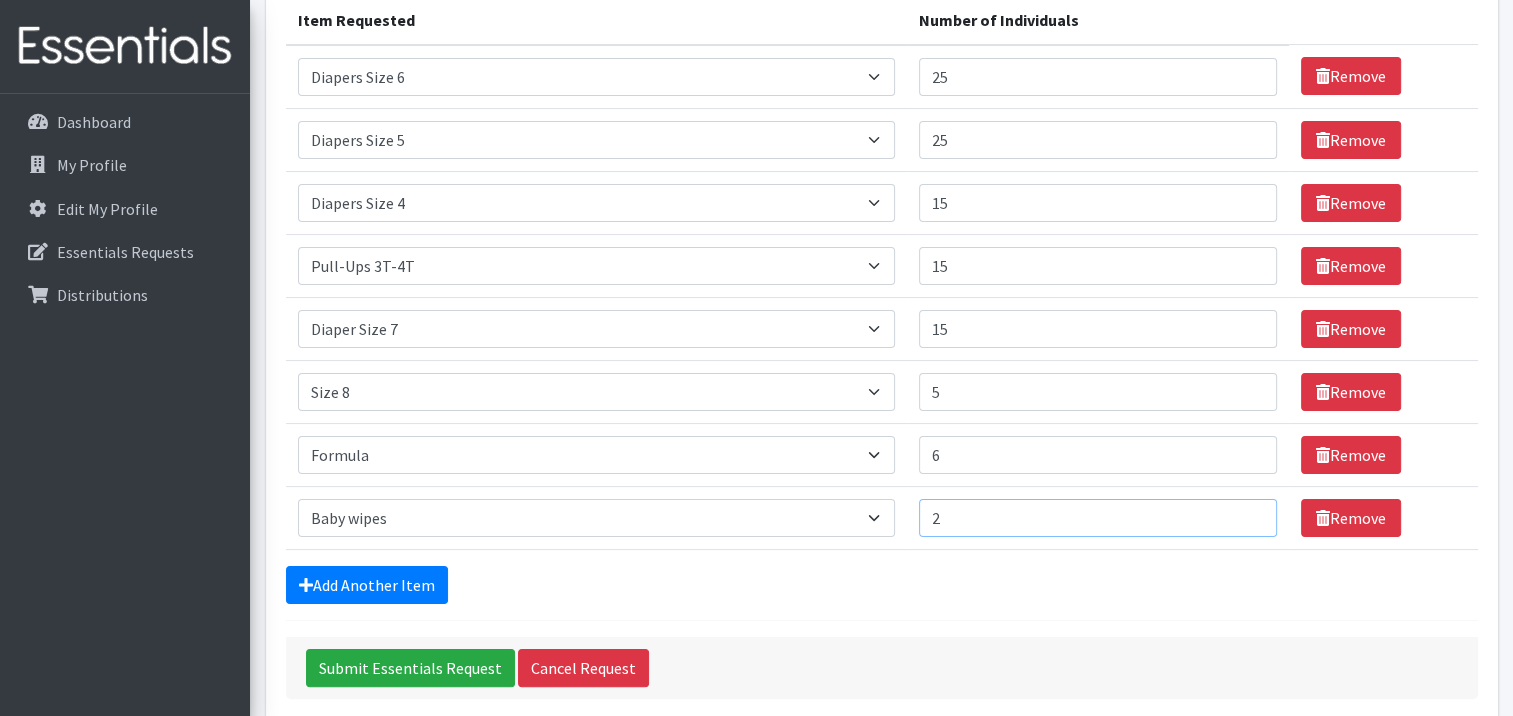 click on "2" at bounding box center [1098, 518] 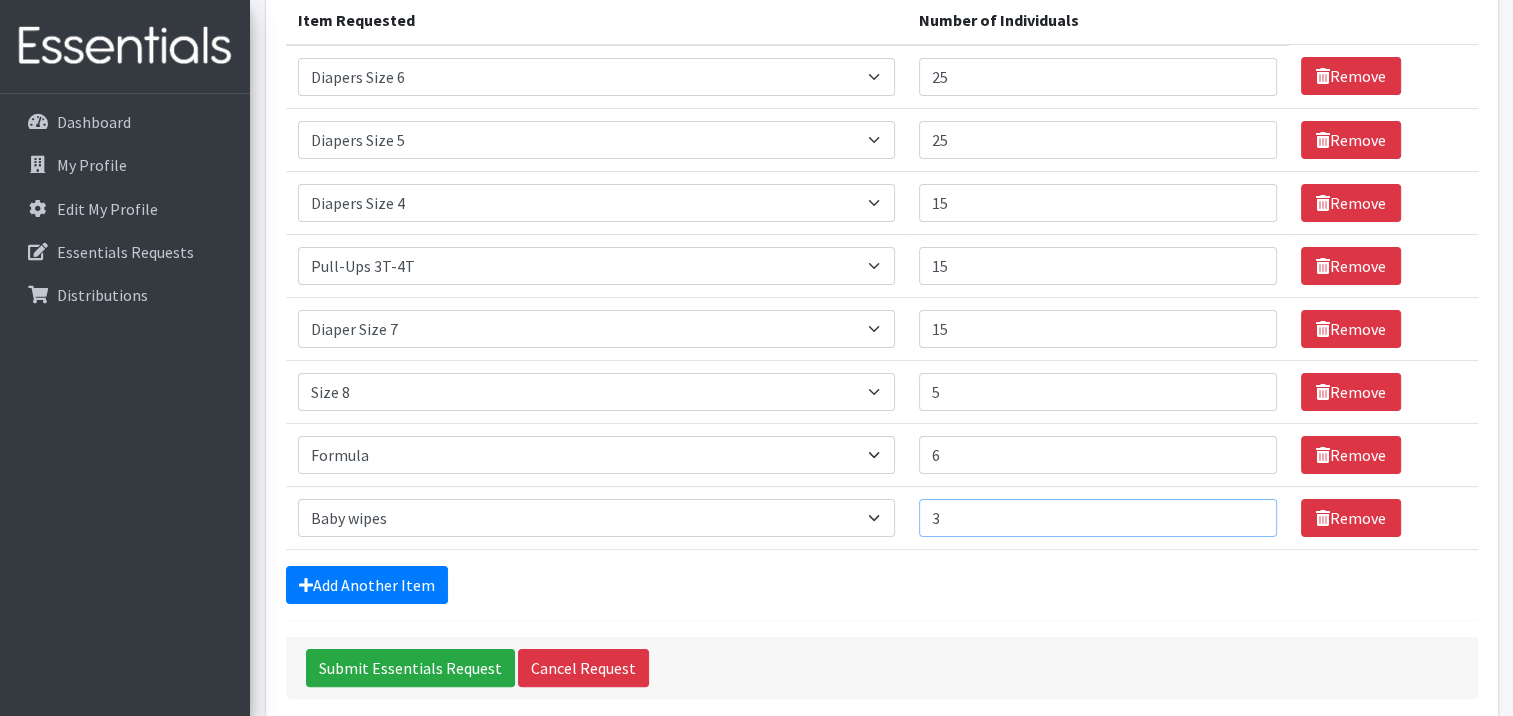 click on "3" at bounding box center (1098, 518) 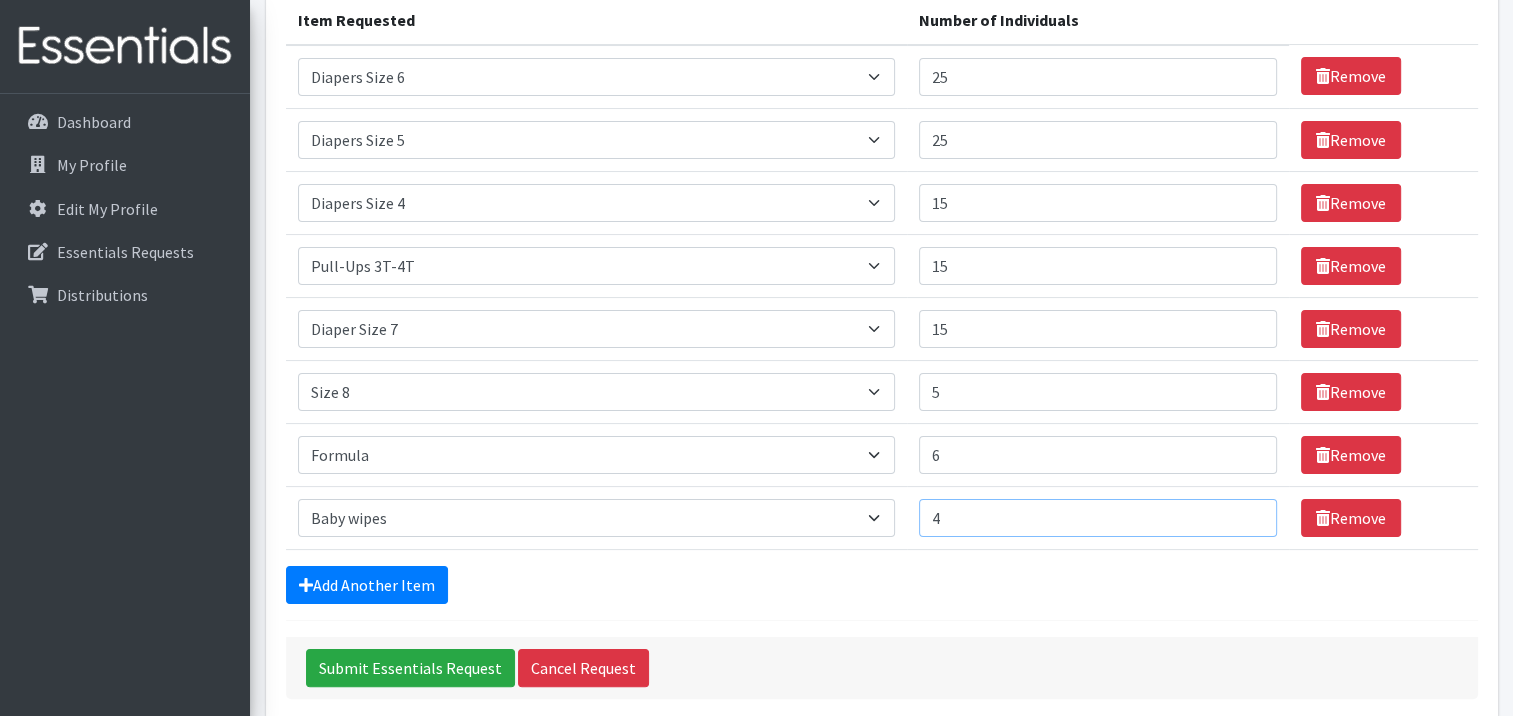 click on "4" at bounding box center (1098, 518) 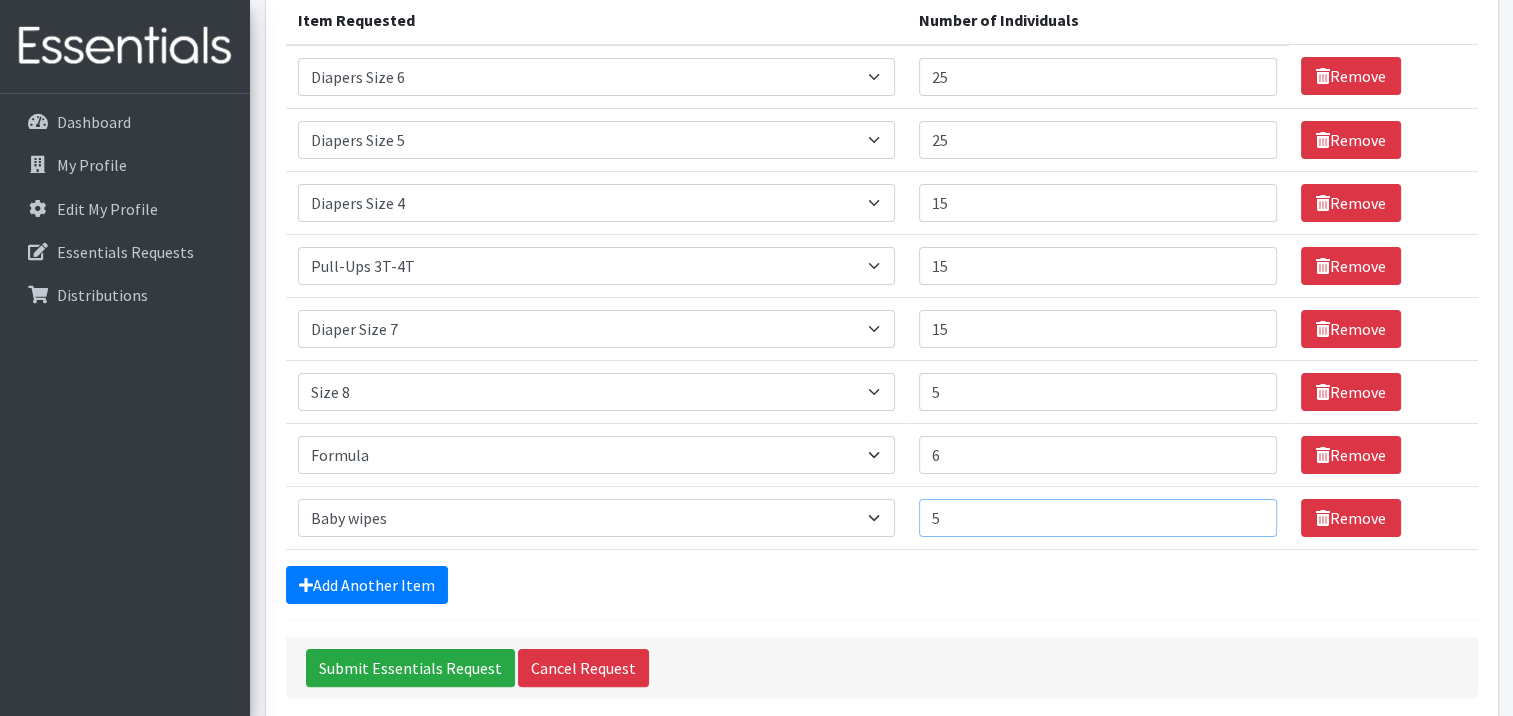 click on "5" at bounding box center [1098, 518] 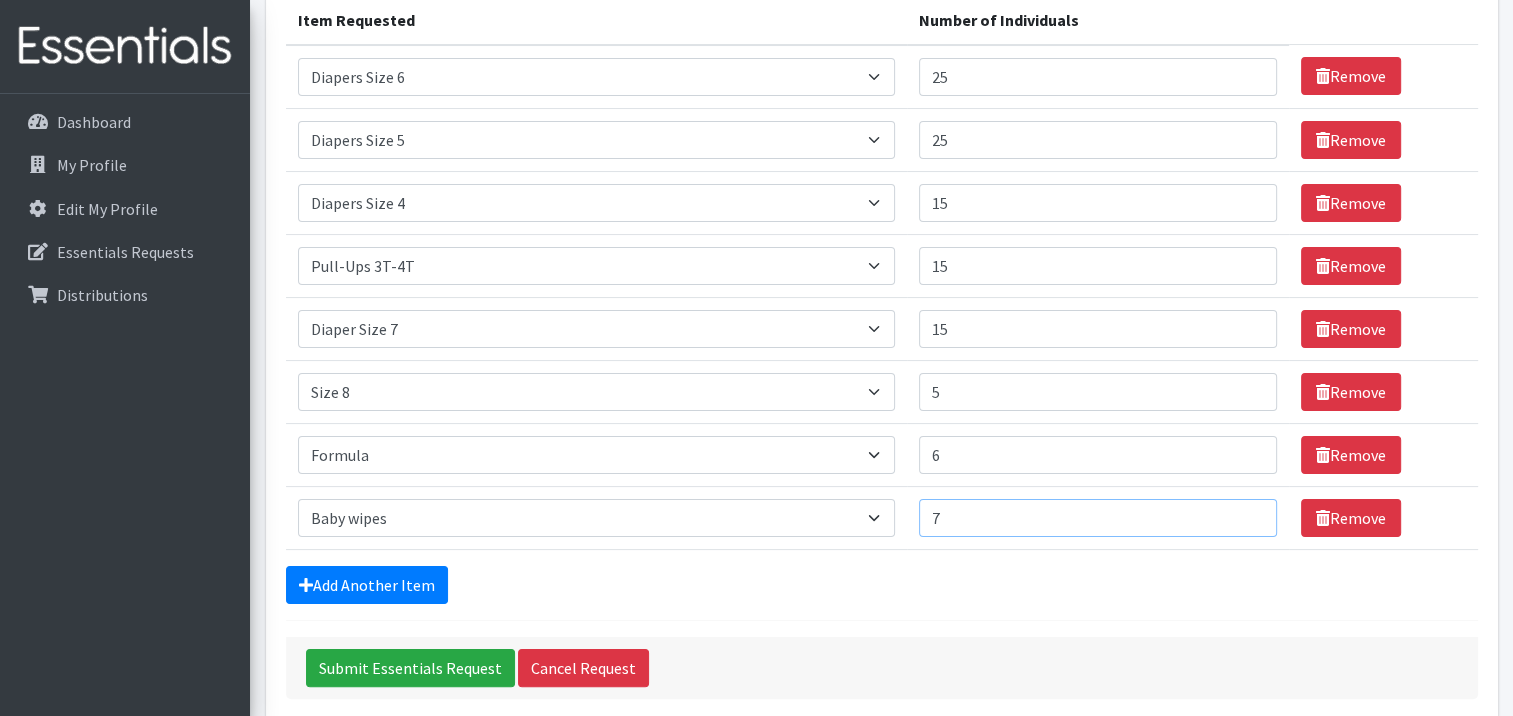click on "7" at bounding box center [1098, 518] 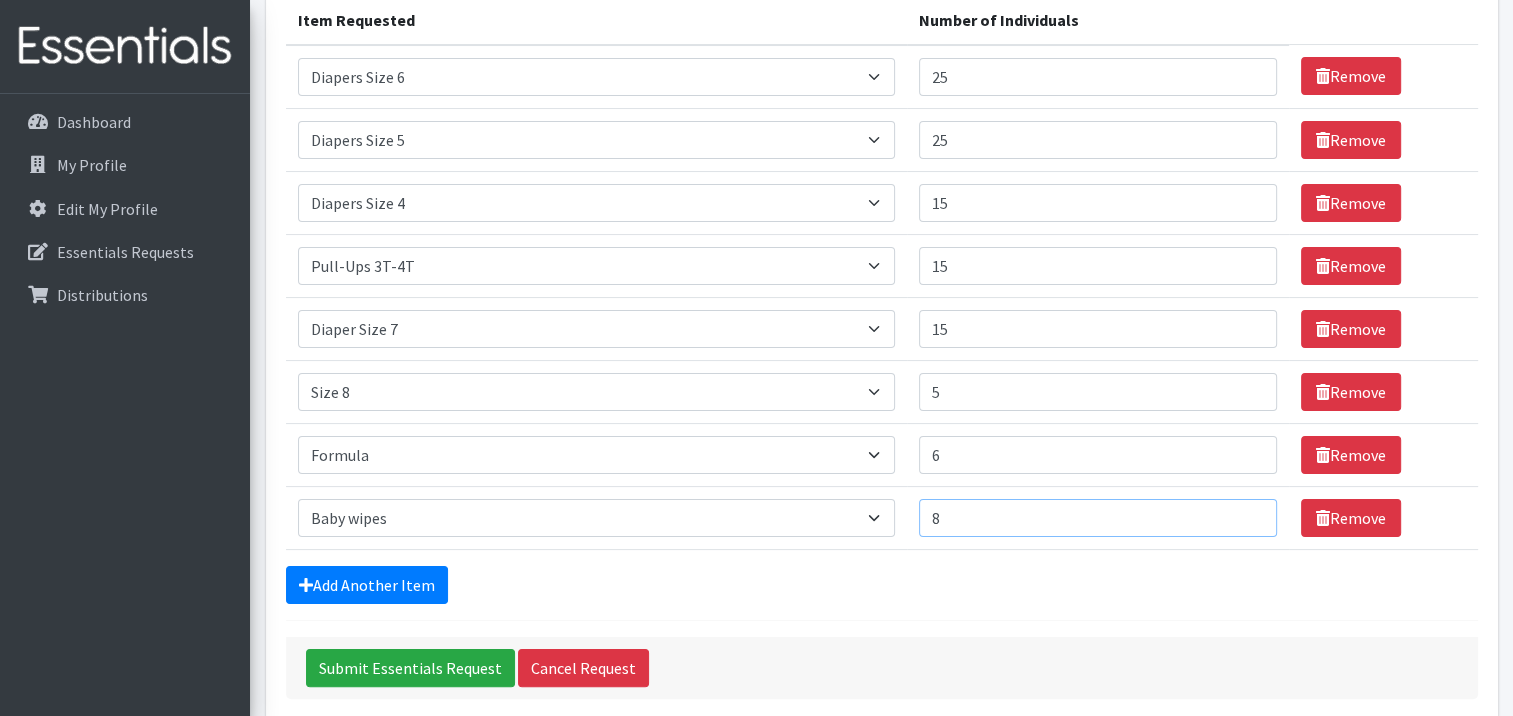click on "8" at bounding box center (1098, 518) 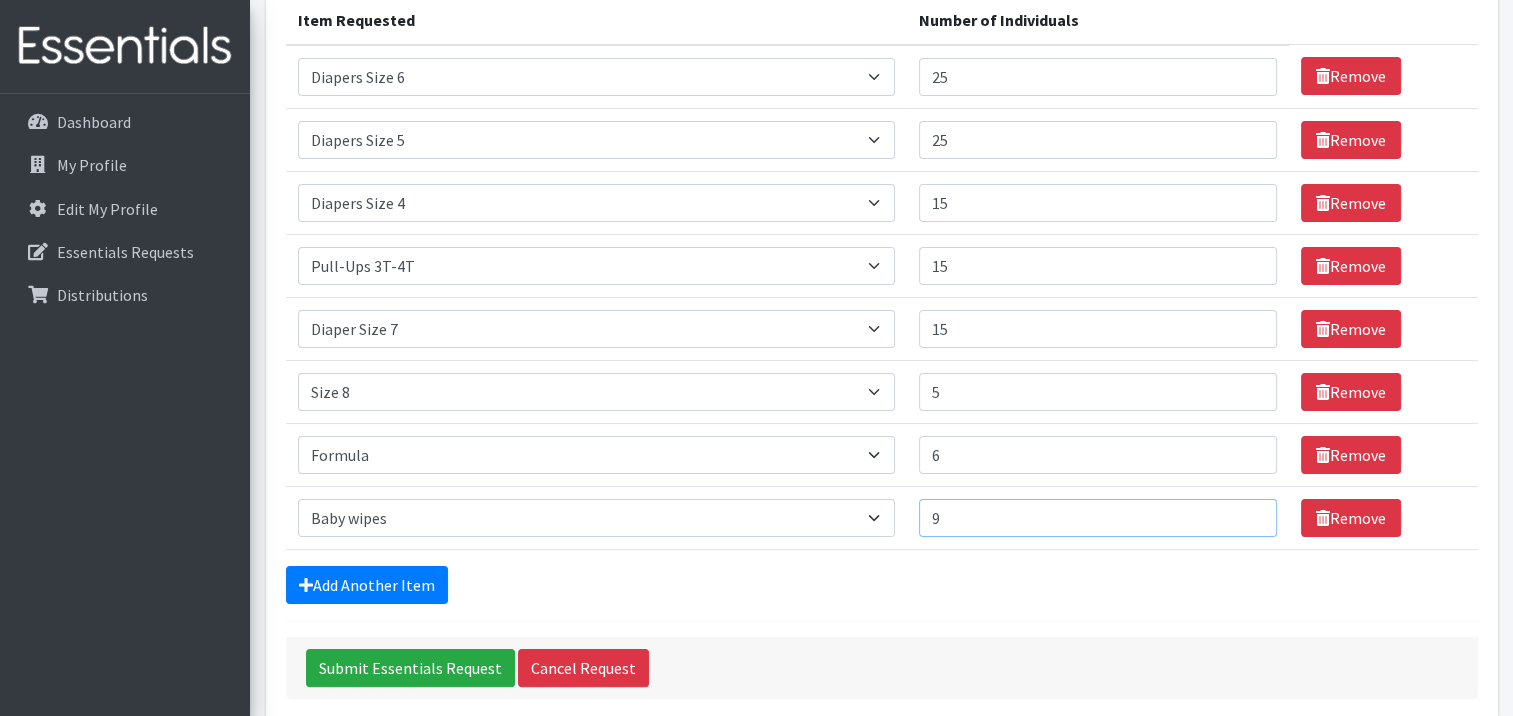 click on "10" at bounding box center [1098, 518] 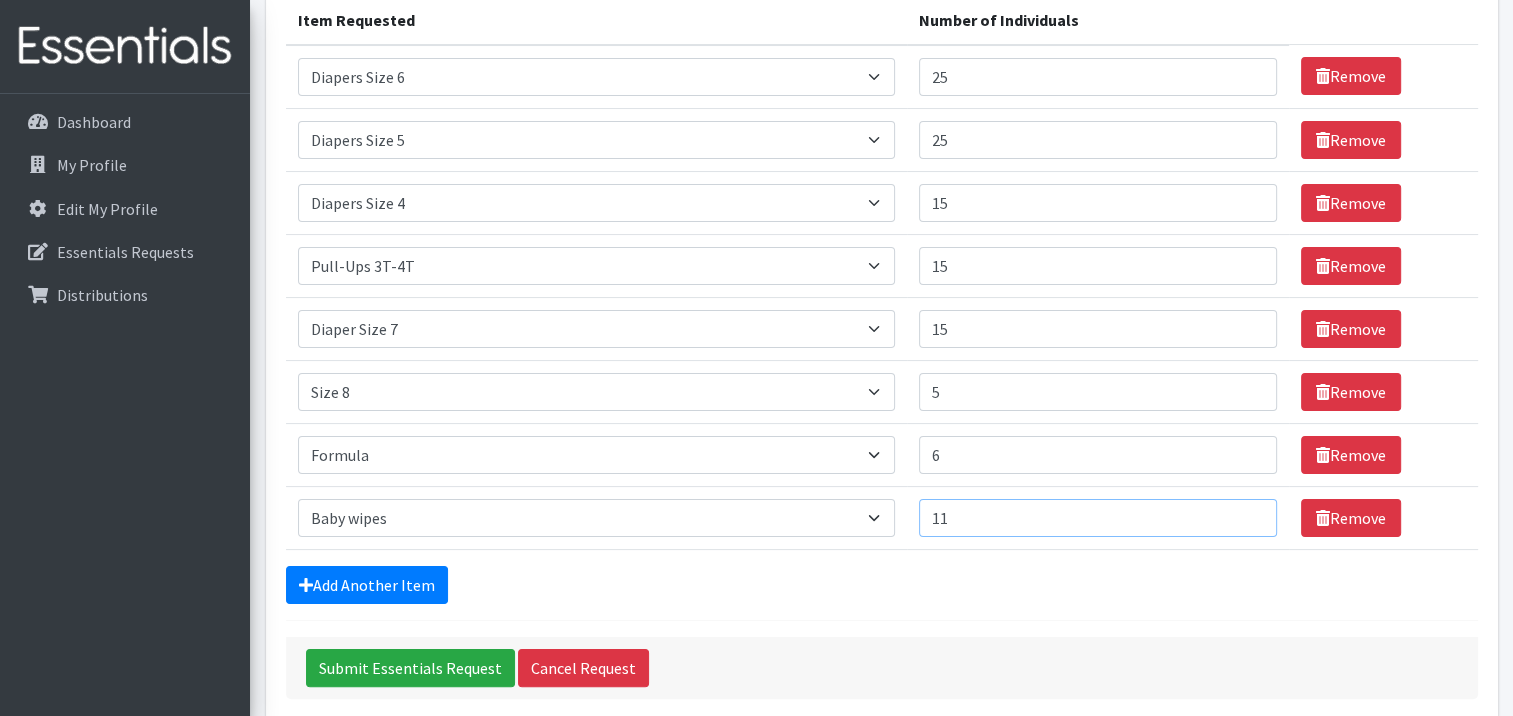 click on "11" at bounding box center (1098, 518) 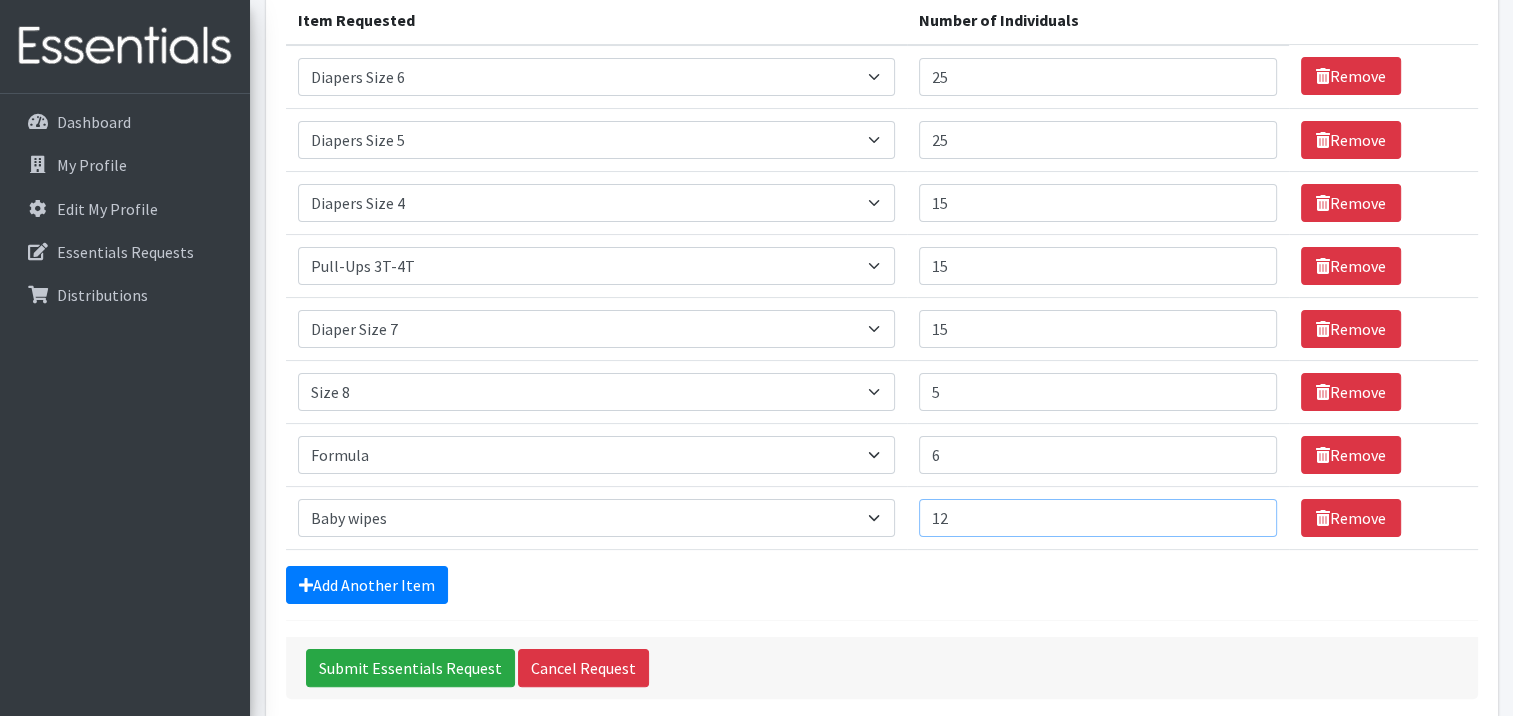 click on "13" at bounding box center [1098, 518] 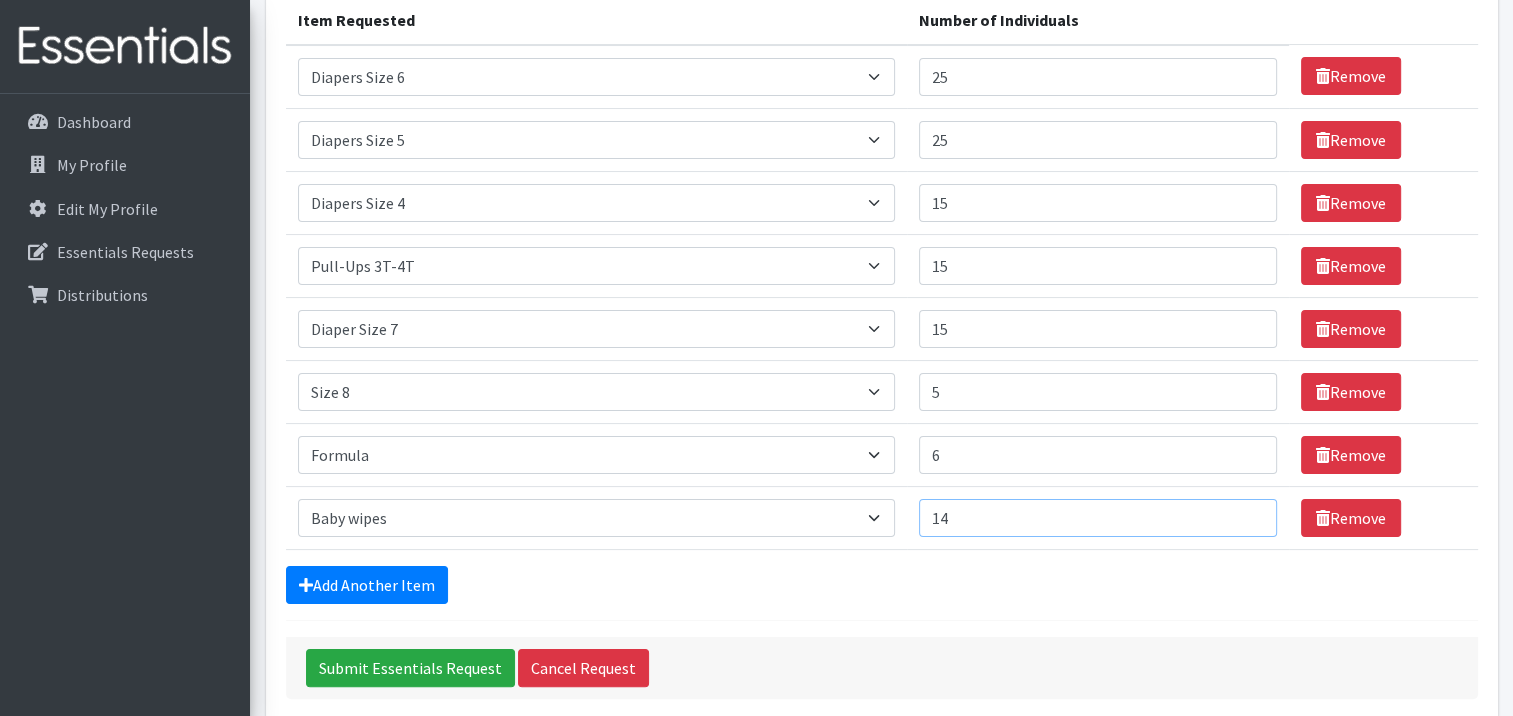 click on "14" at bounding box center (1098, 518) 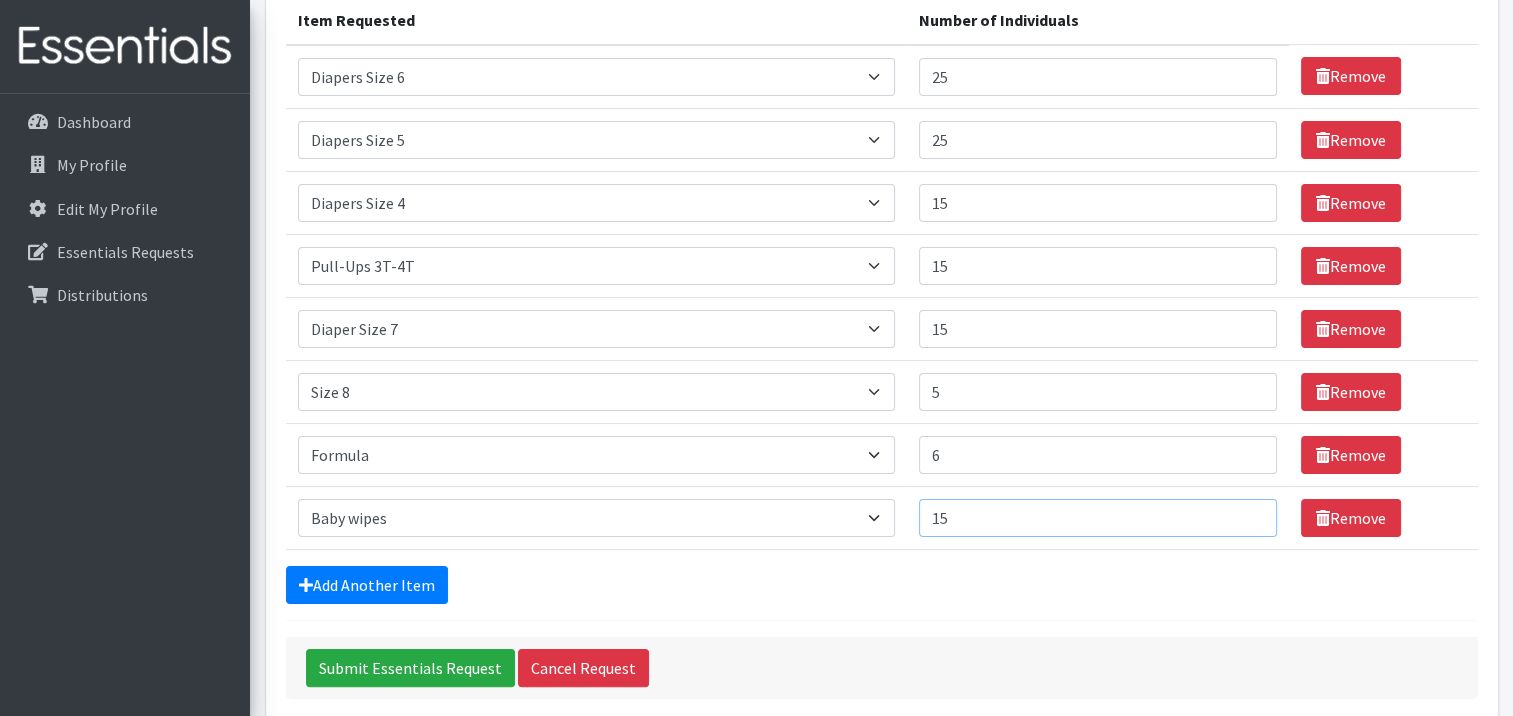 click on "15" at bounding box center (1098, 518) 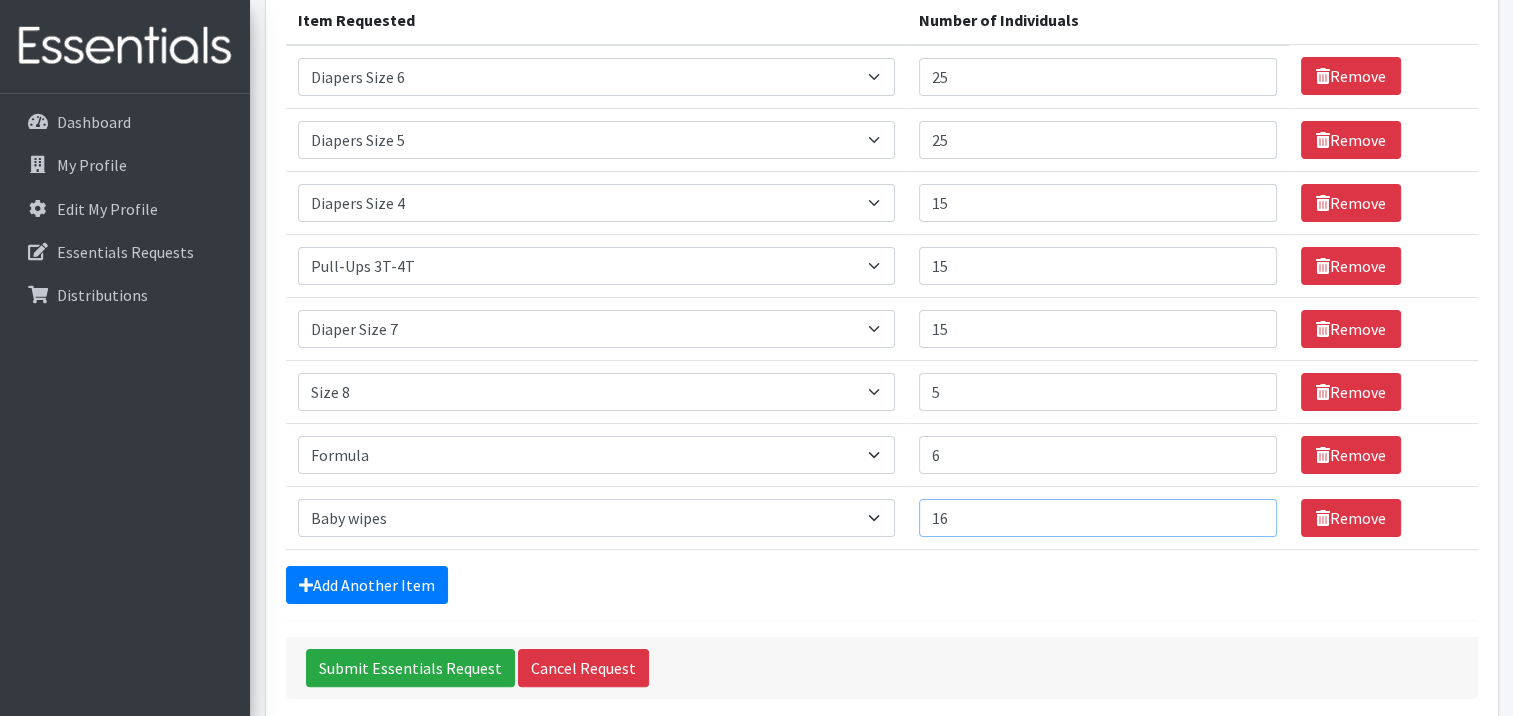 click on "16" at bounding box center (1098, 518) 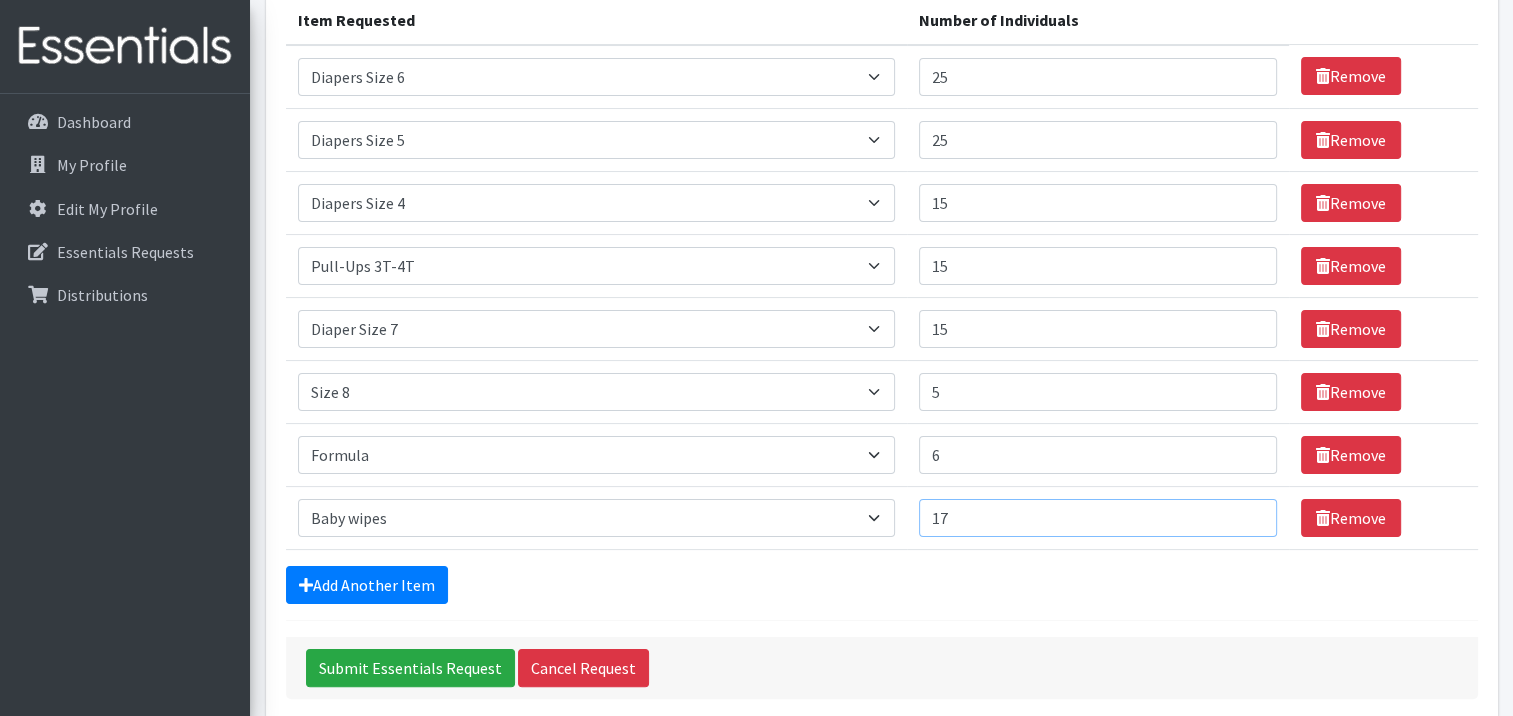 click on "18" at bounding box center [1098, 518] 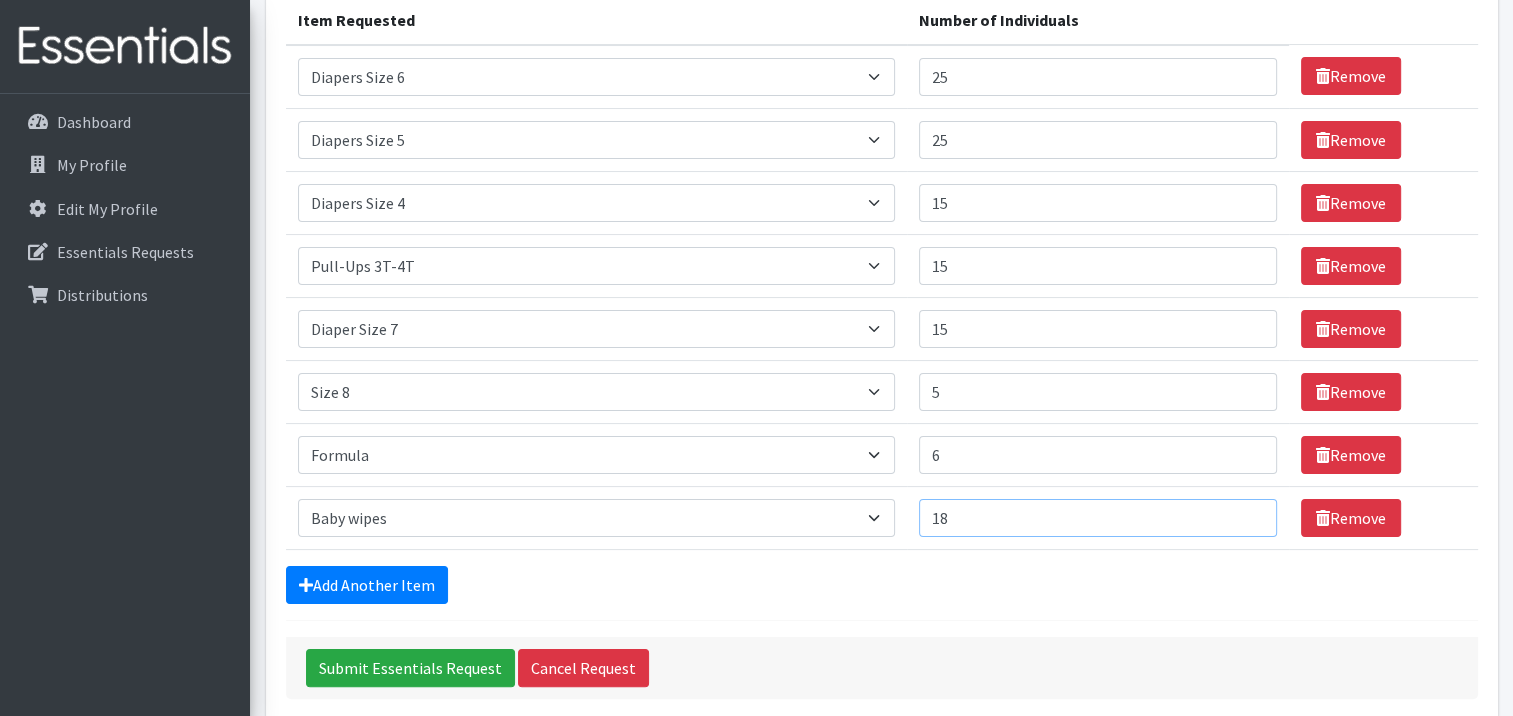 click on "19" at bounding box center (1098, 518) 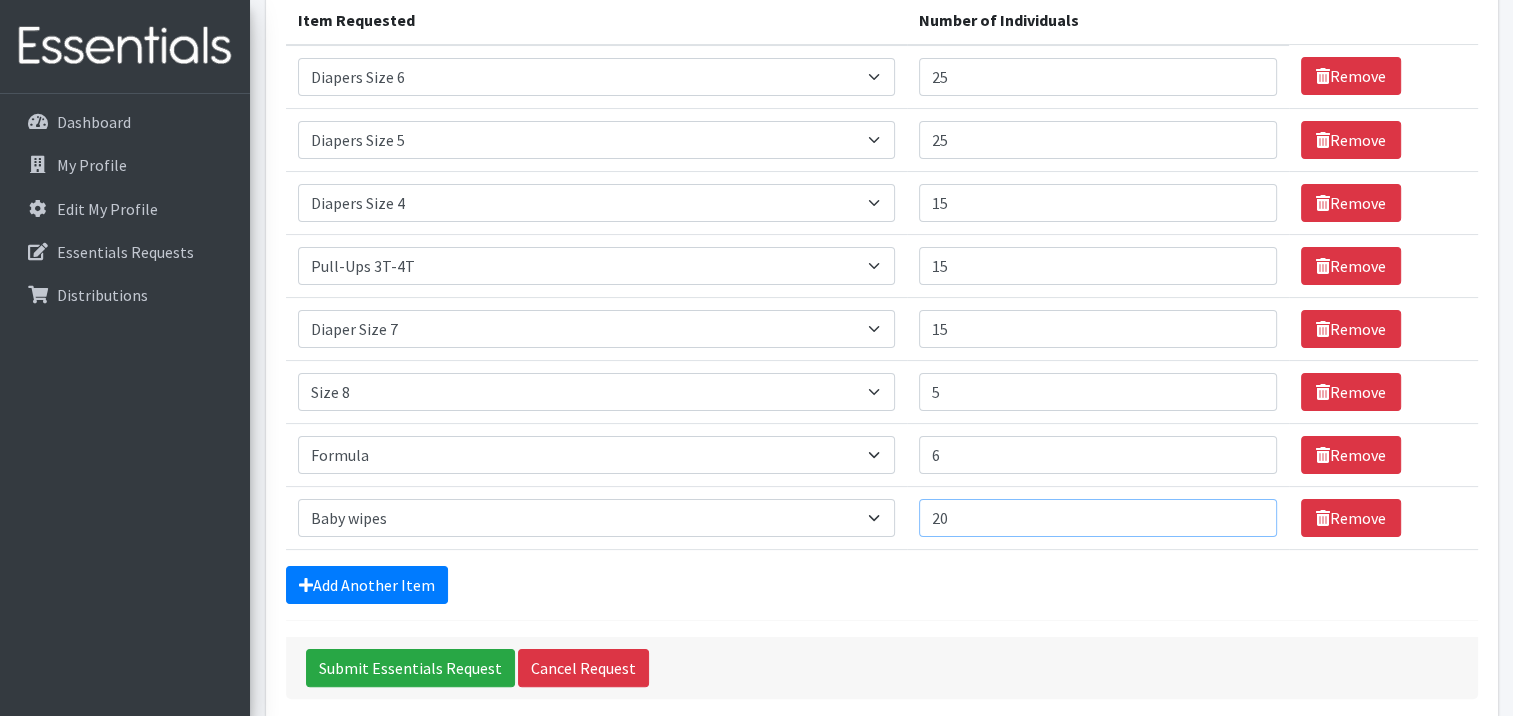 click on "20" at bounding box center (1098, 518) 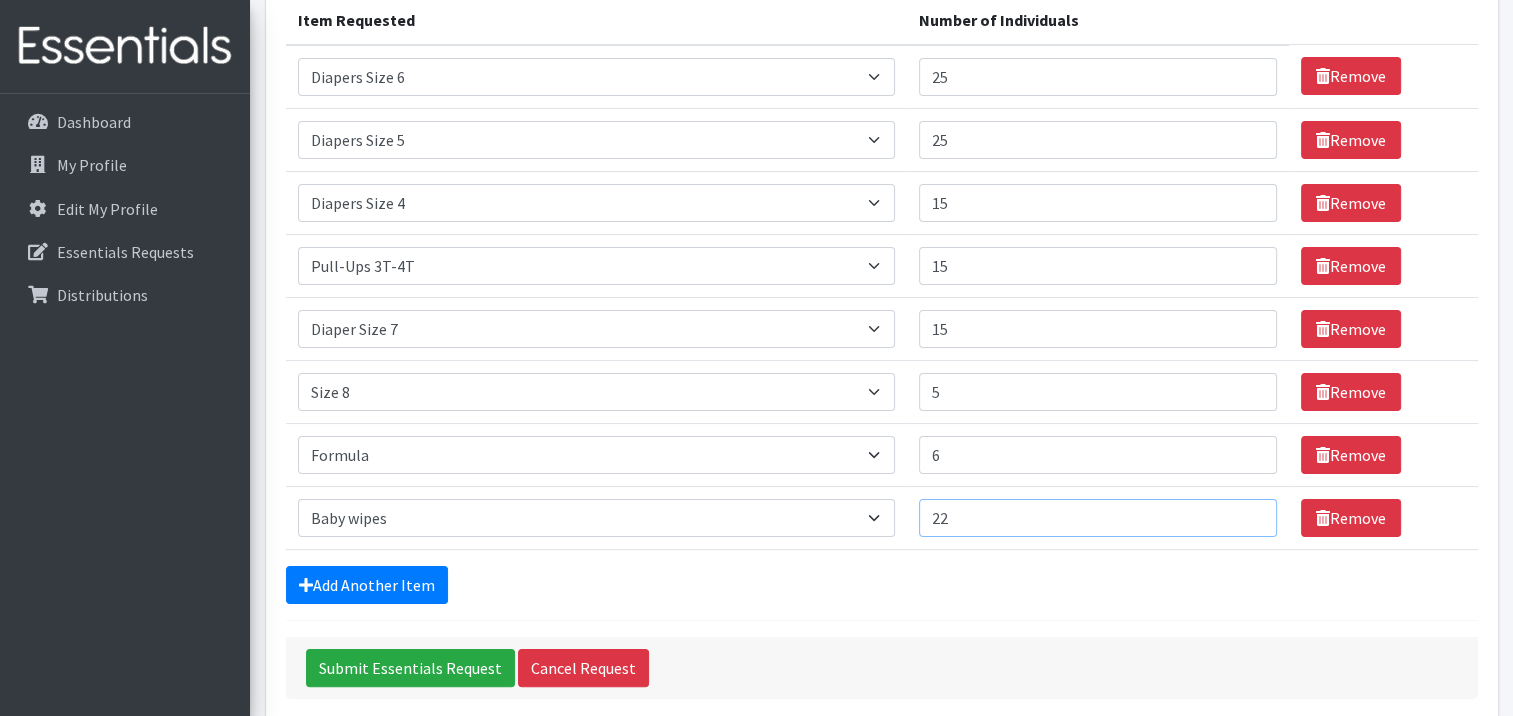 click on "22" at bounding box center (1098, 518) 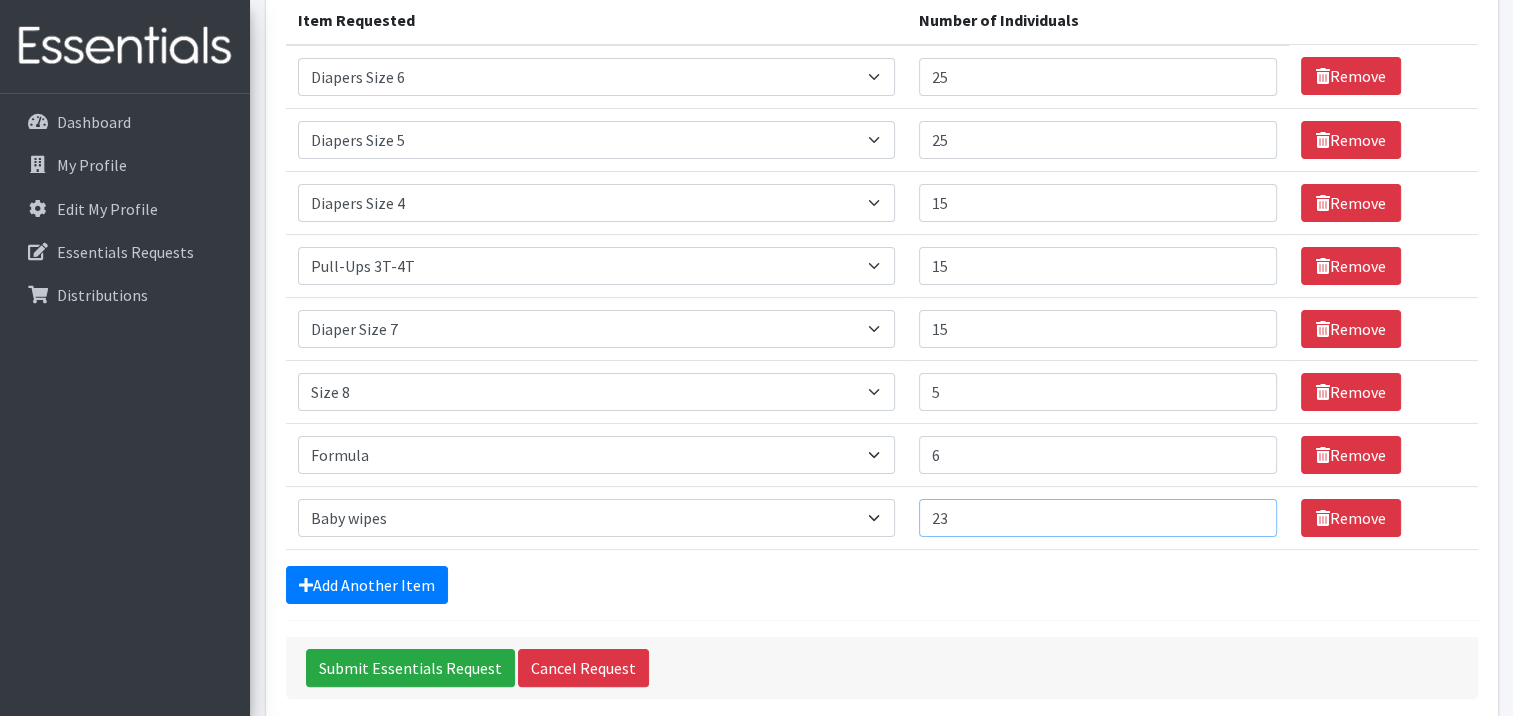 click on "23" at bounding box center (1098, 518) 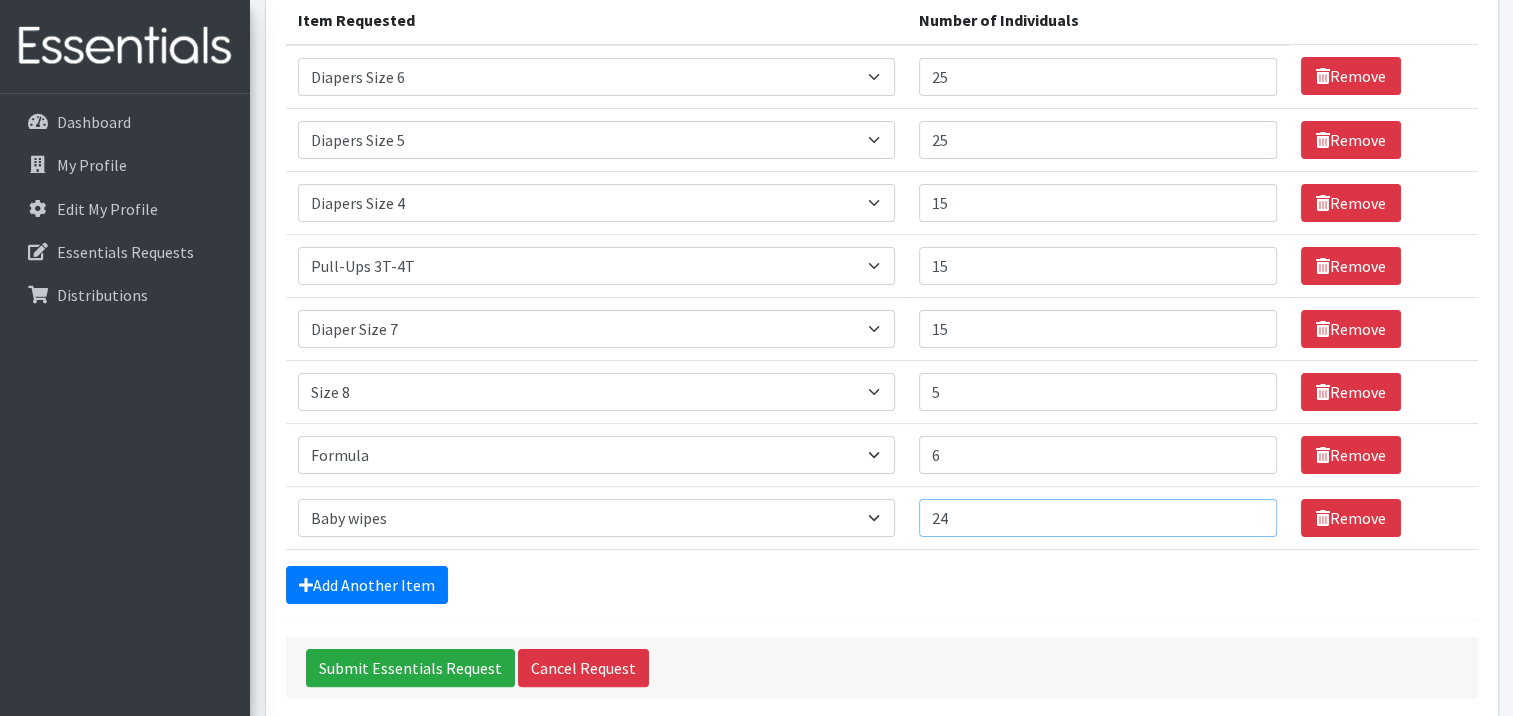 click on "25" at bounding box center [1098, 518] 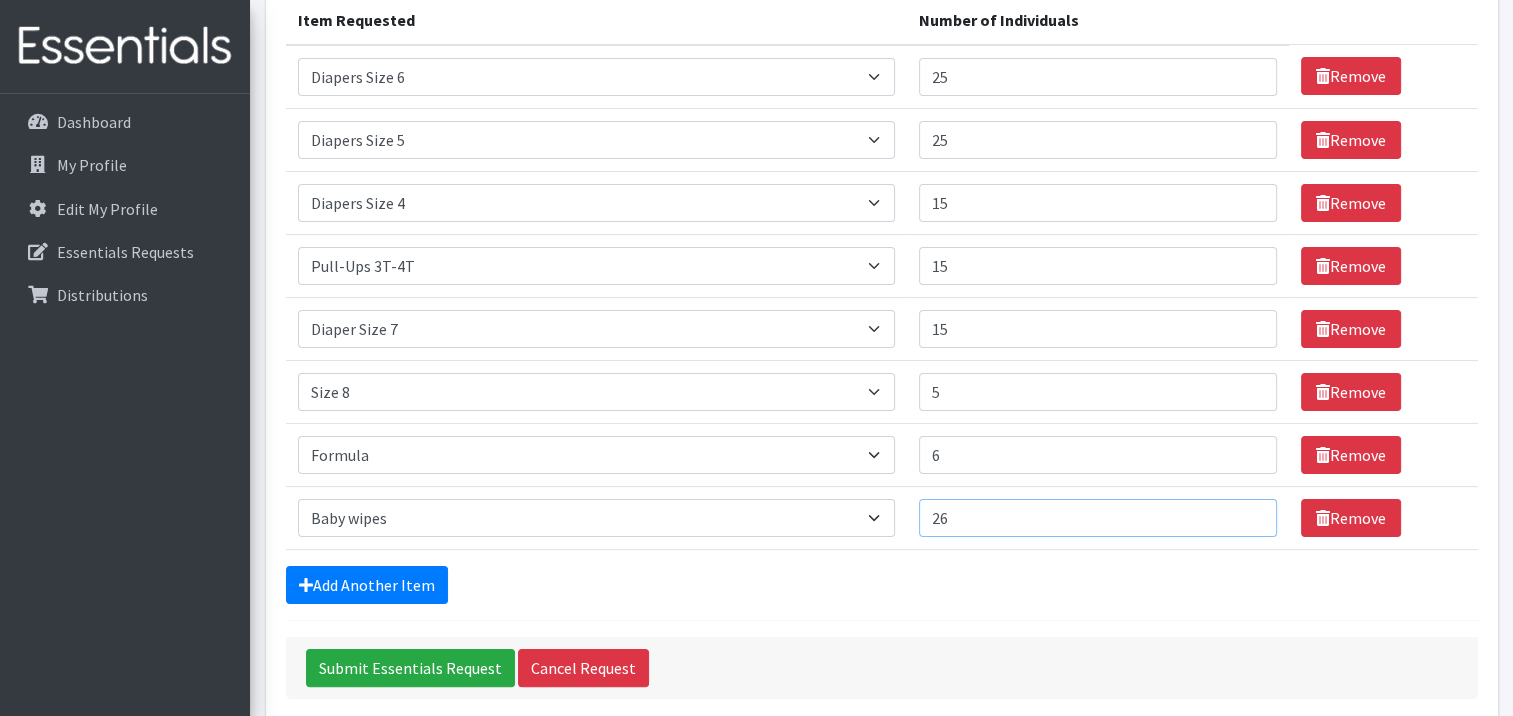 click on "26" at bounding box center (1098, 518) 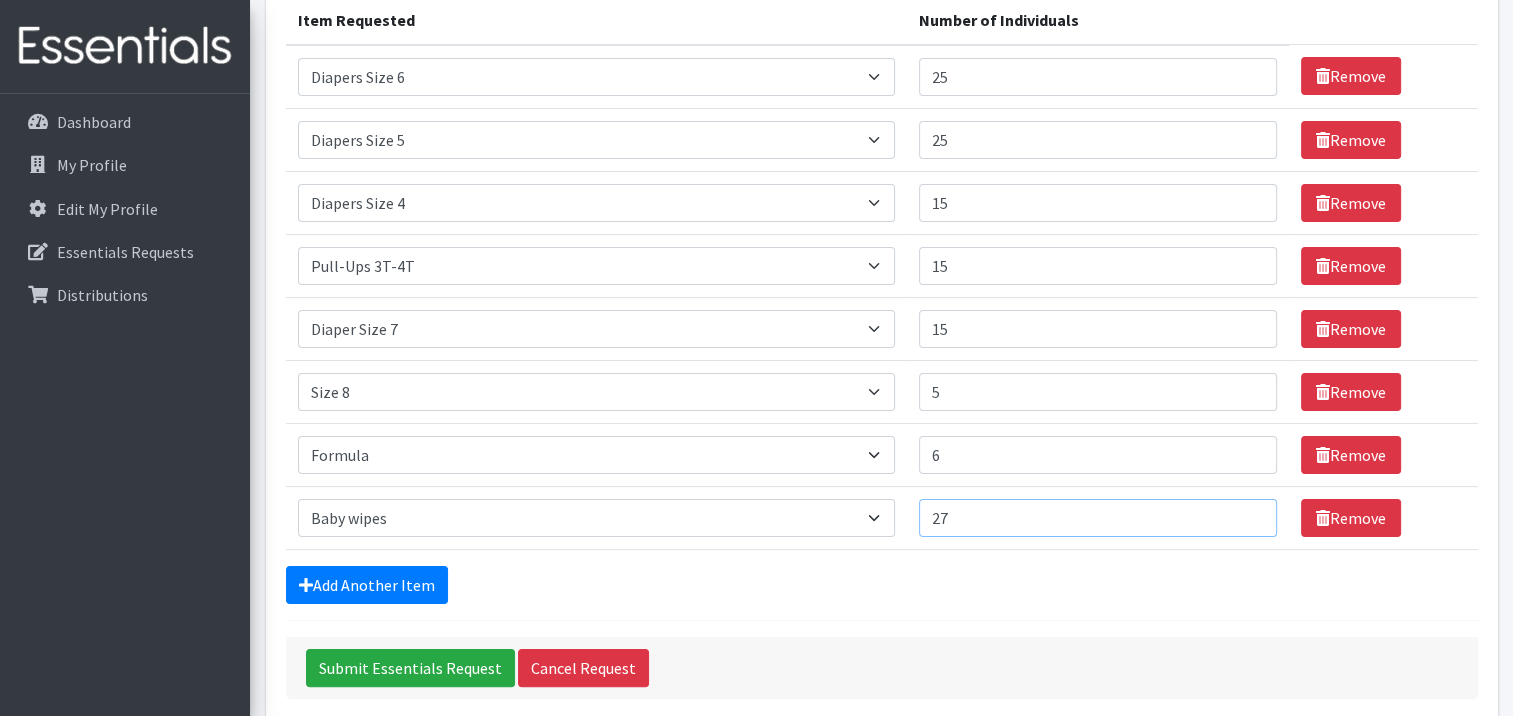 click on "27" at bounding box center (1098, 518) 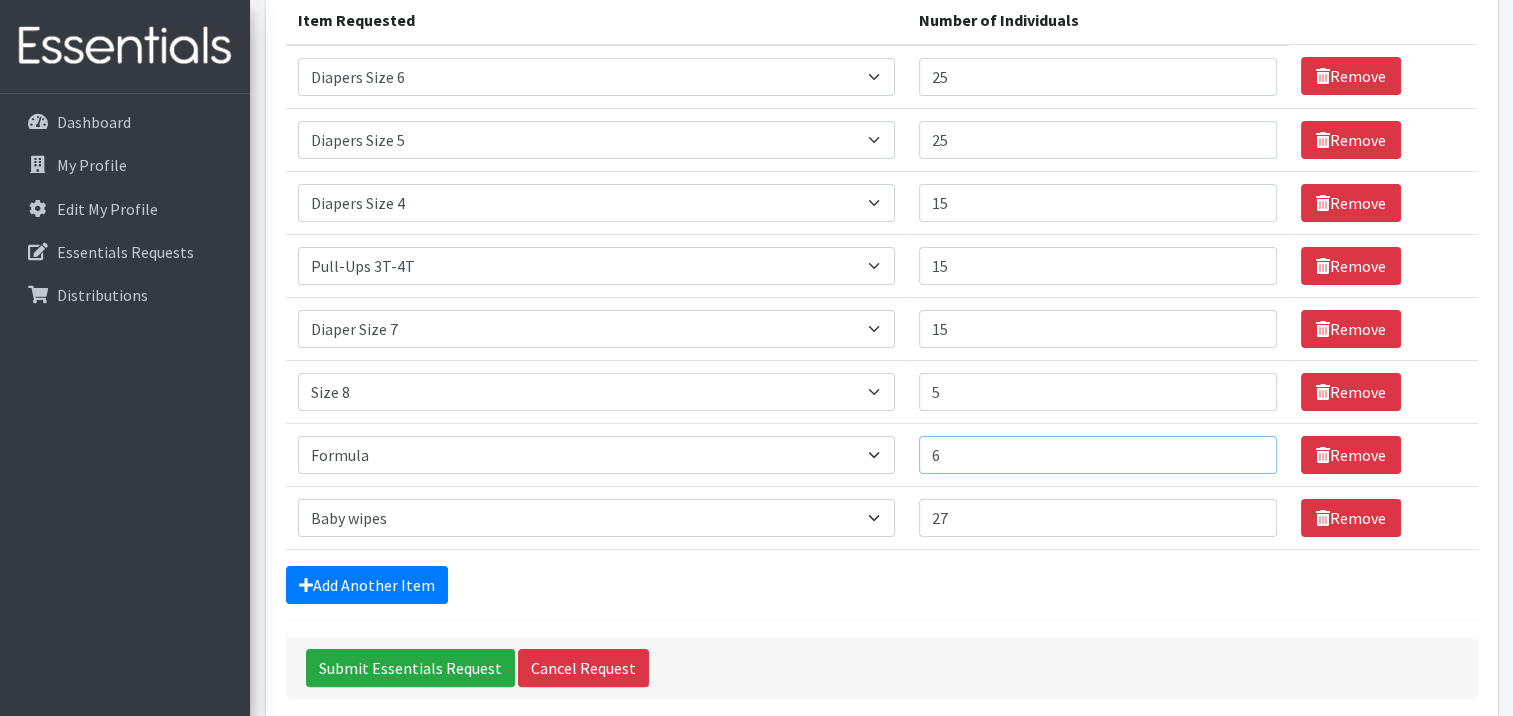 click on "6" at bounding box center [1098, 455] 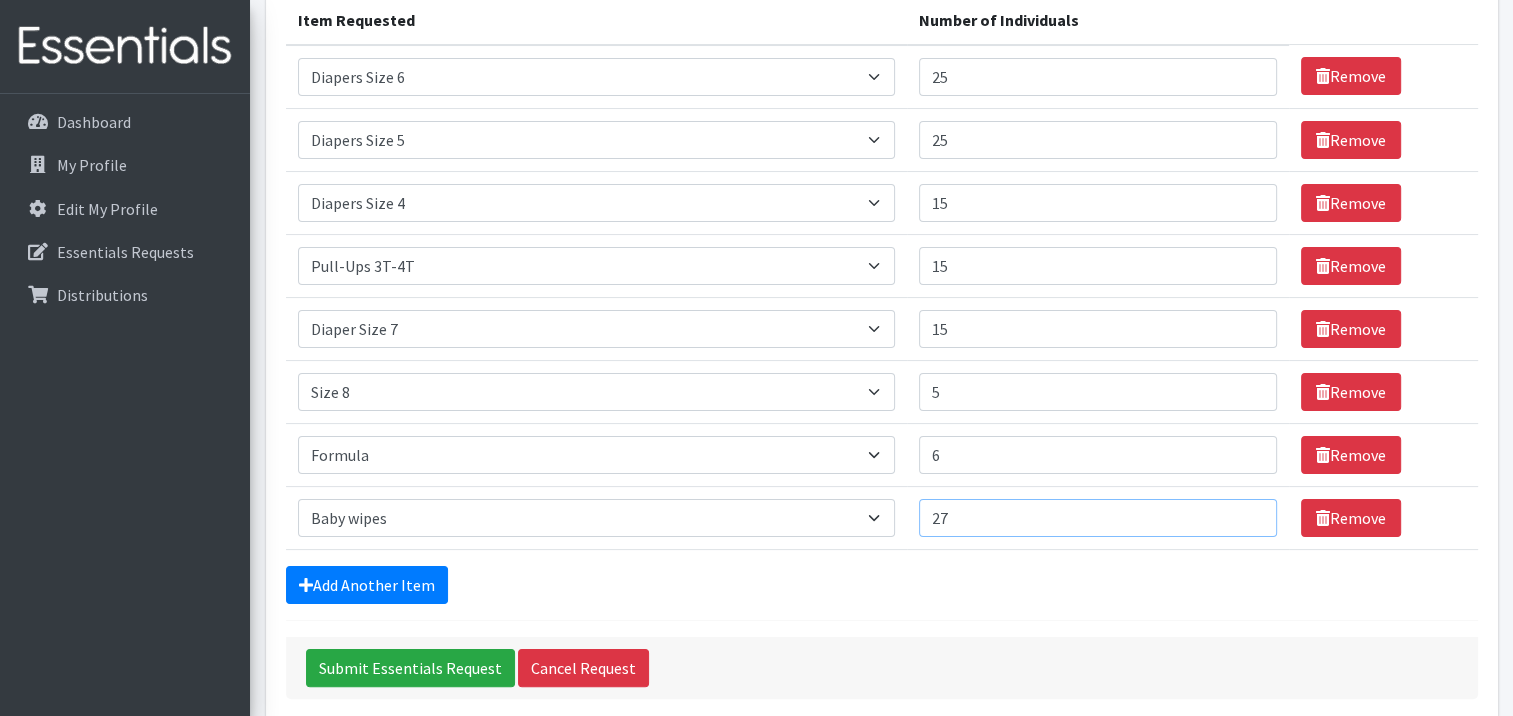 click on "27" at bounding box center [1098, 518] 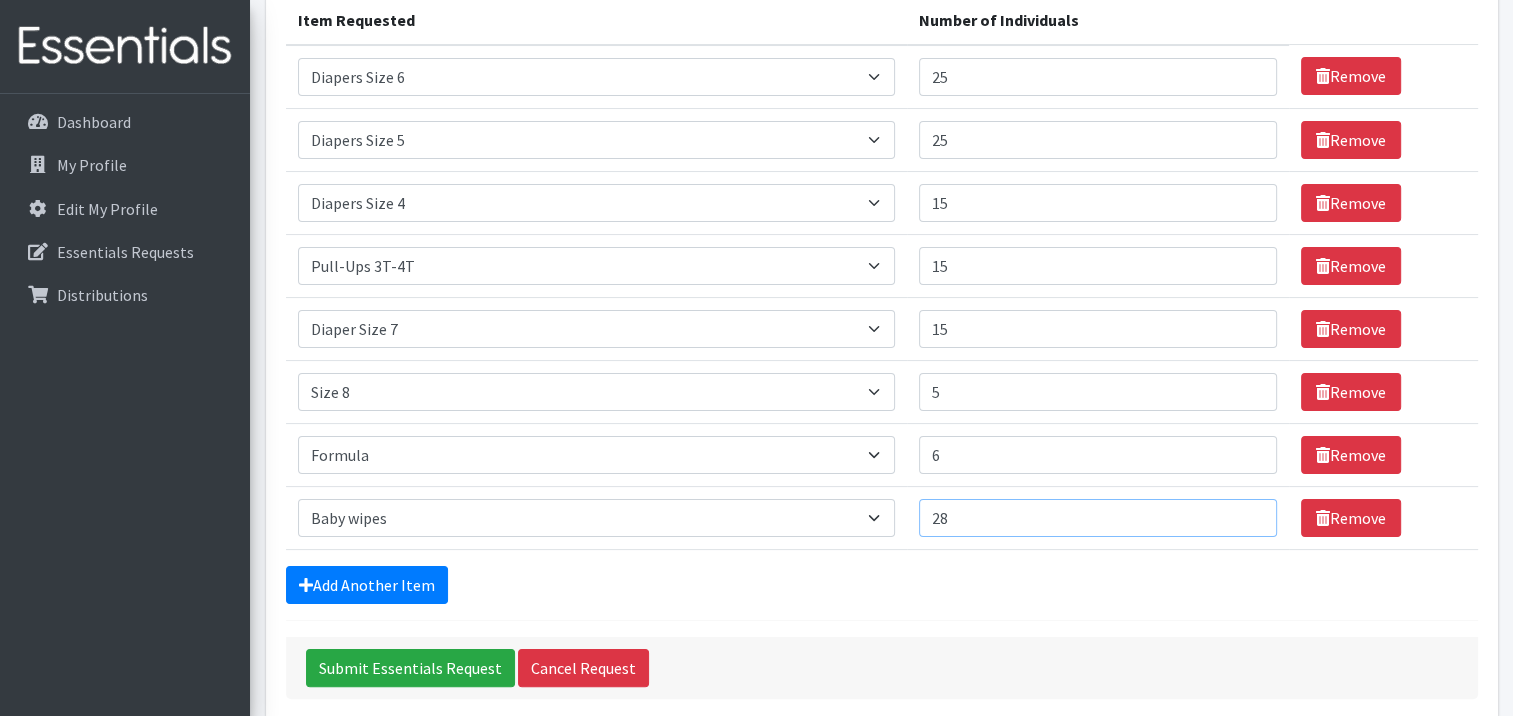 click on "28" at bounding box center [1098, 518] 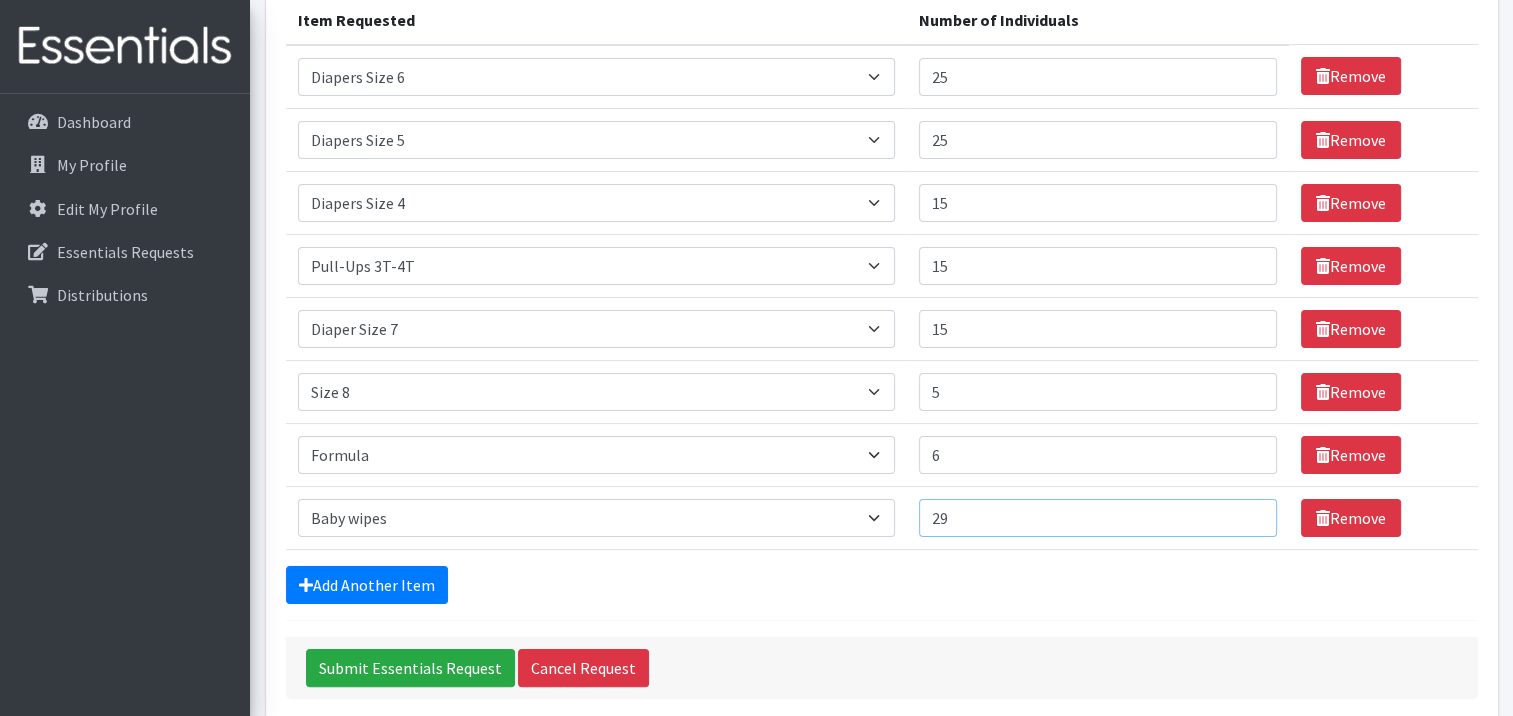 click on "29" at bounding box center [1098, 518] 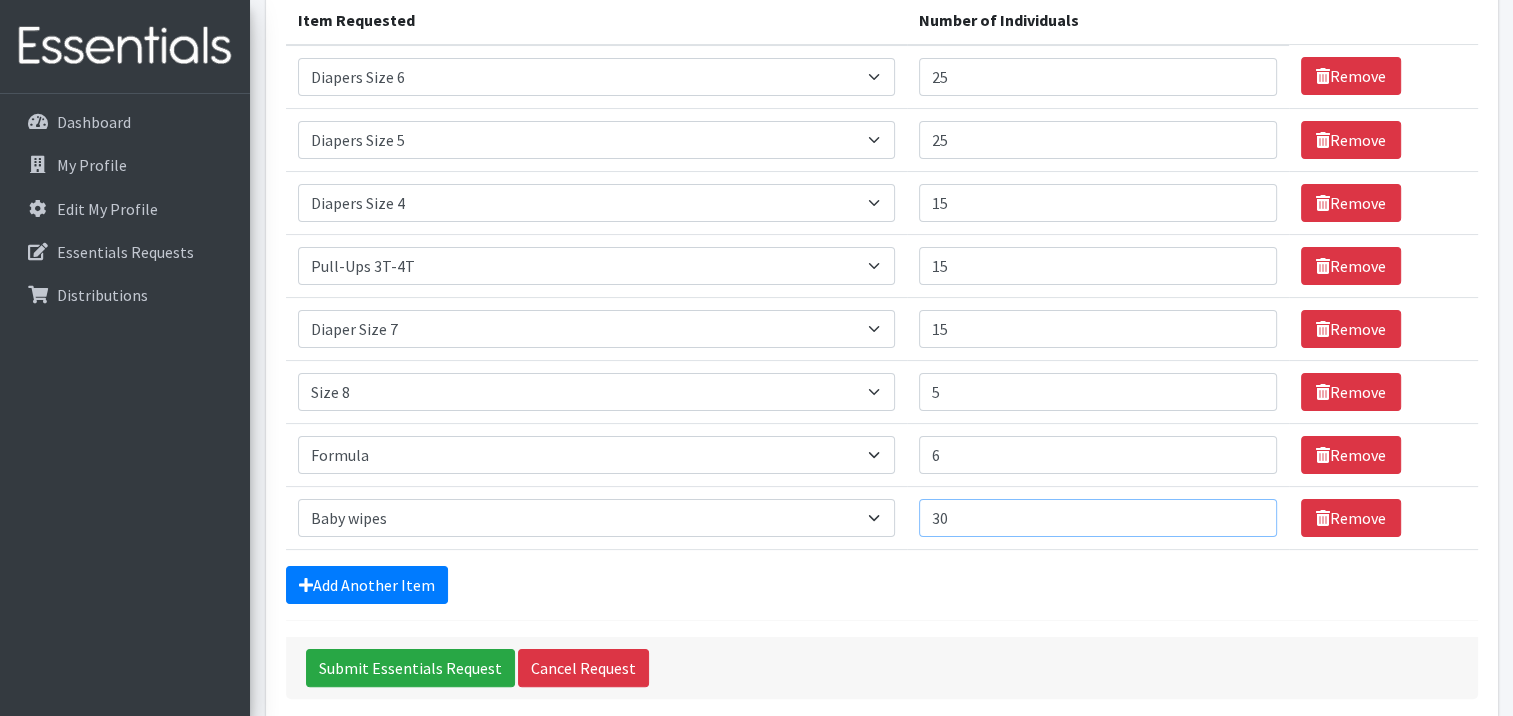 click on "30" at bounding box center (1098, 518) 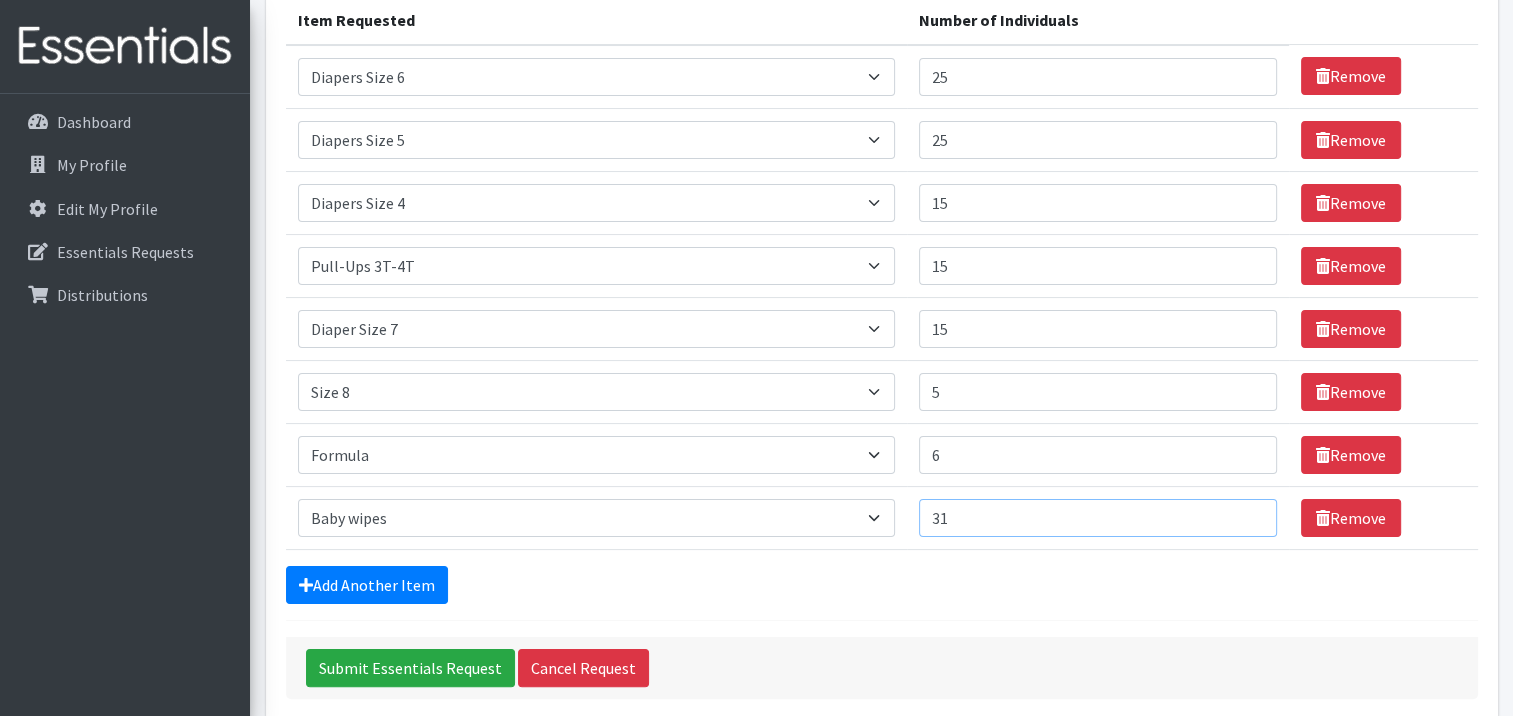 click on "31" at bounding box center [1098, 518] 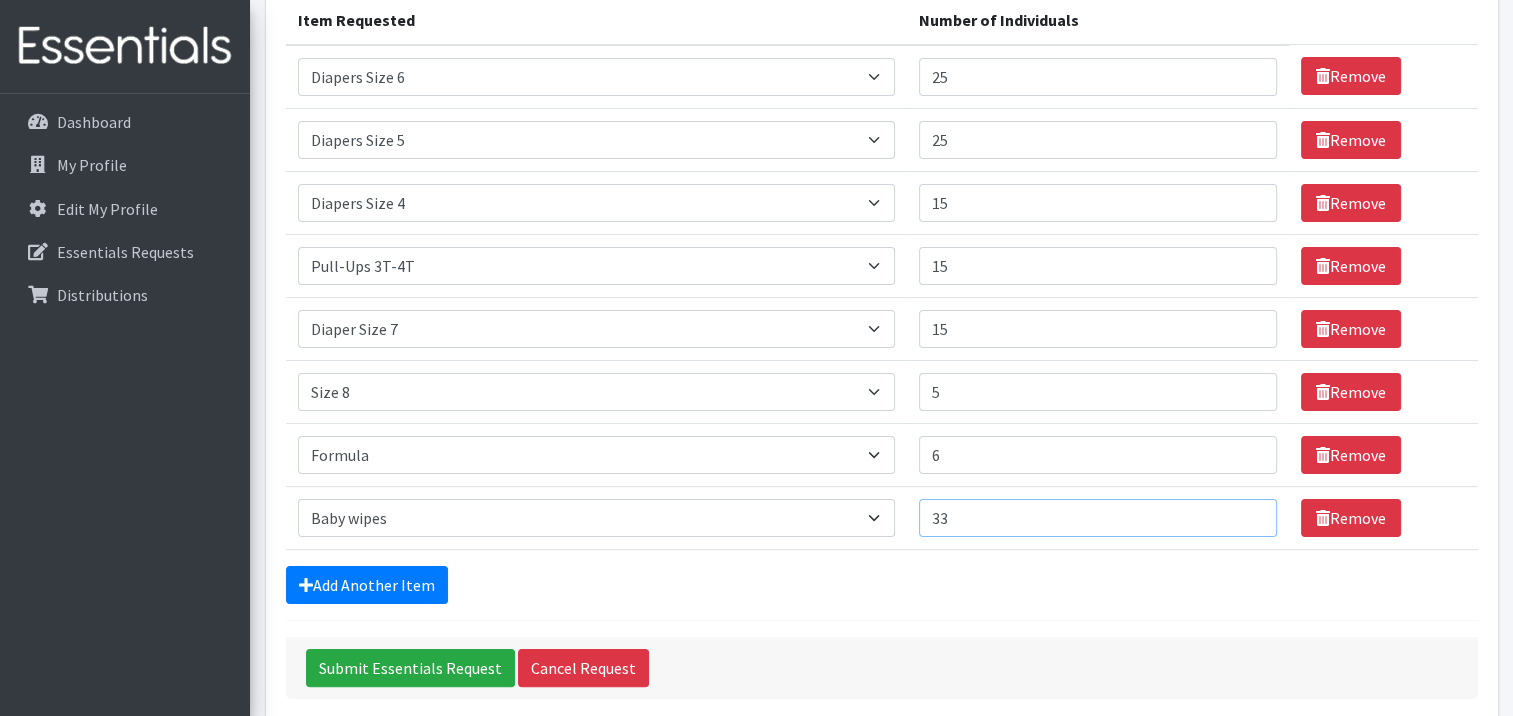 click on "33" at bounding box center (1098, 518) 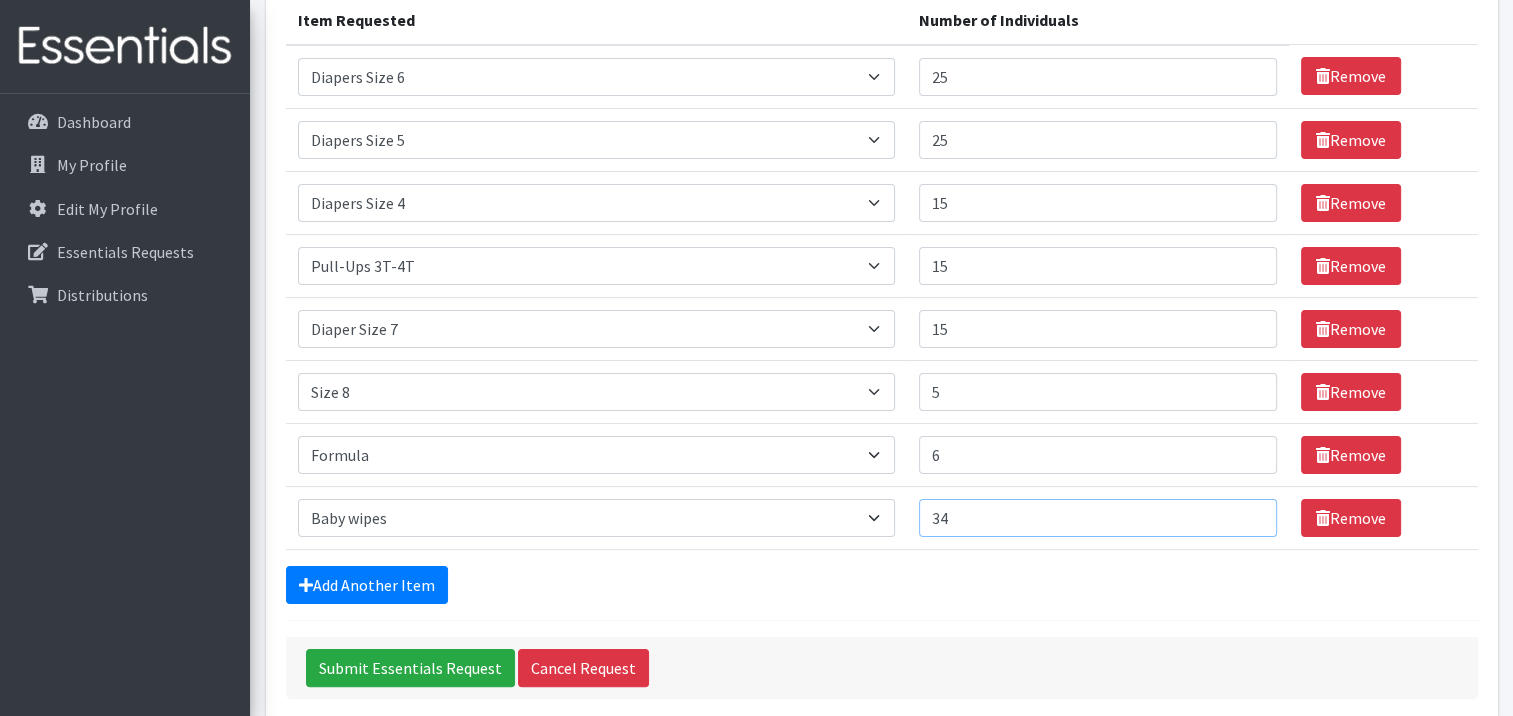 click on "34" at bounding box center [1098, 518] 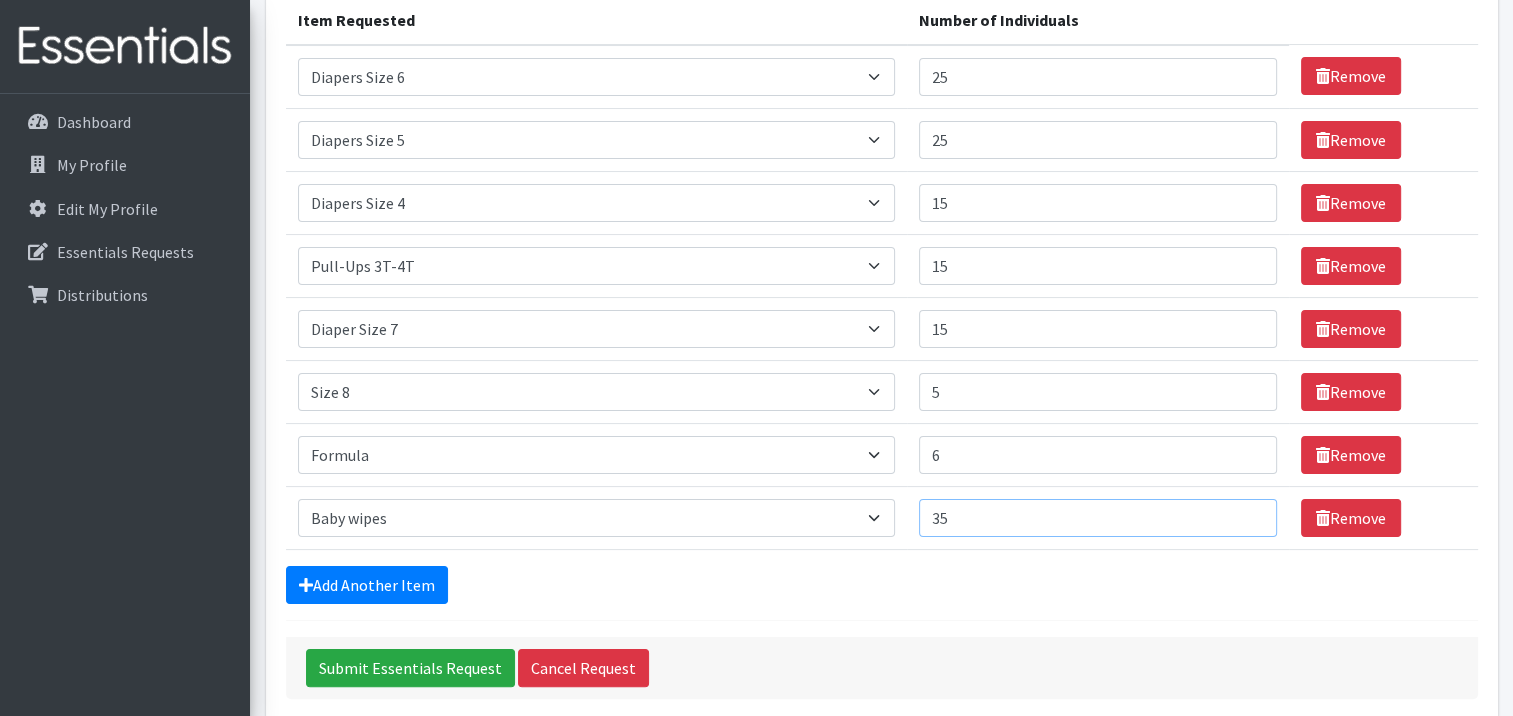 click on "35" at bounding box center (1098, 518) 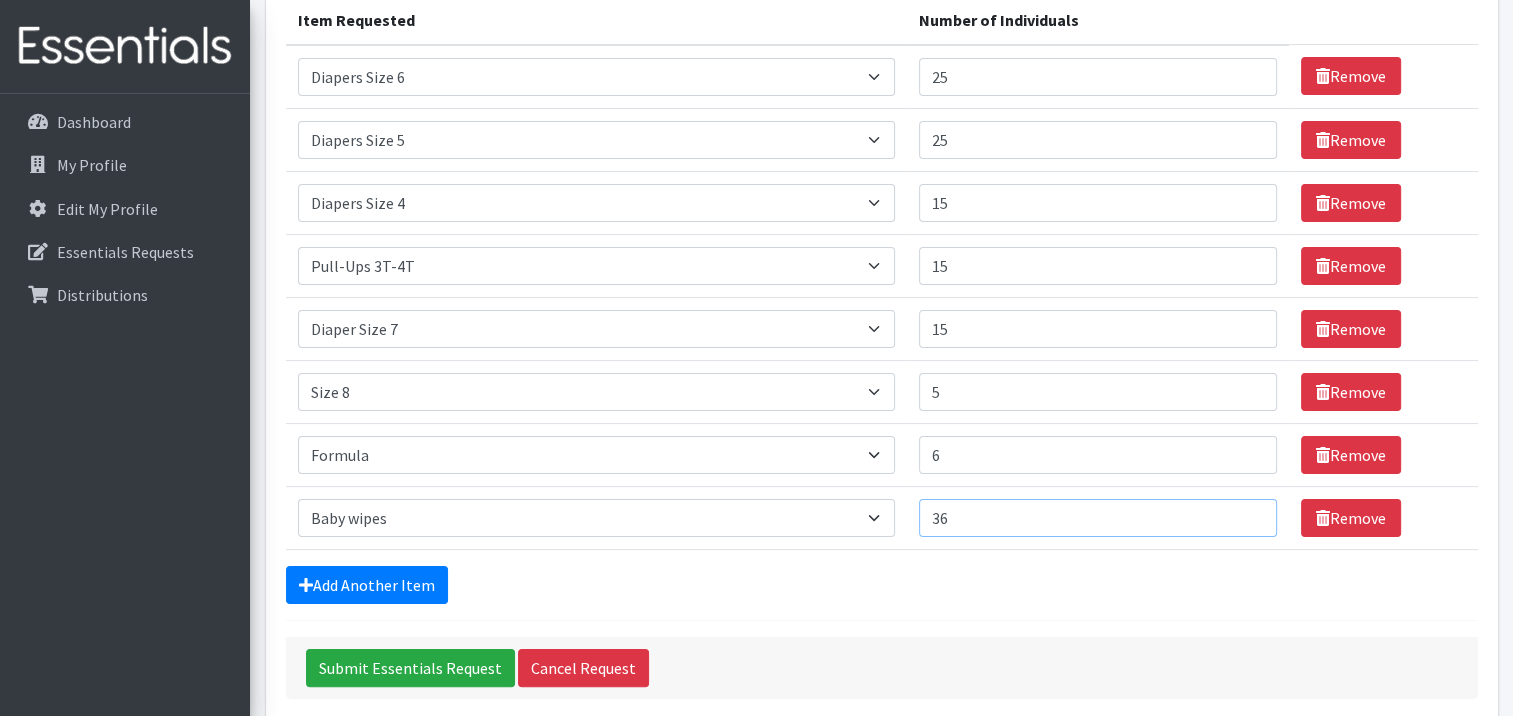 click on "36" at bounding box center (1098, 518) 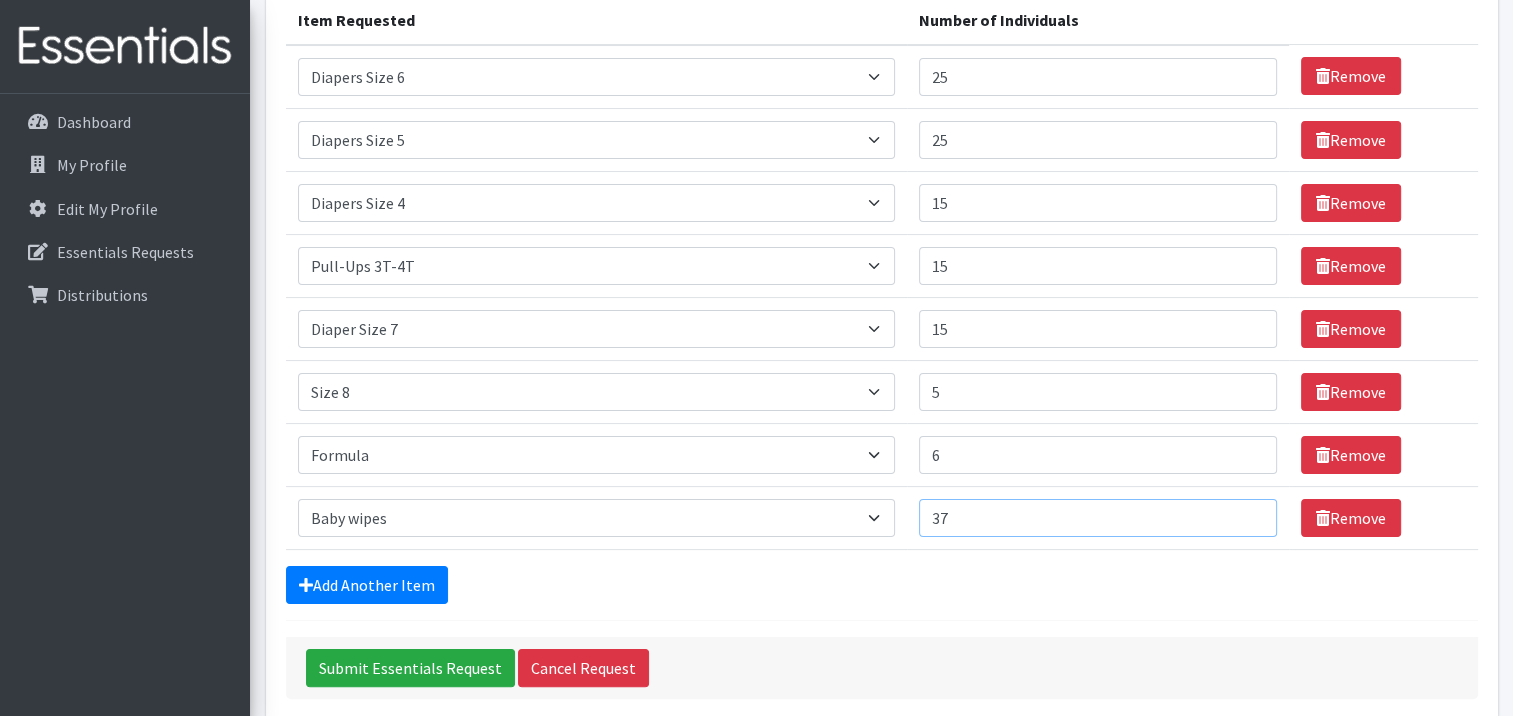 click on "37" at bounding box center [1098, 518] 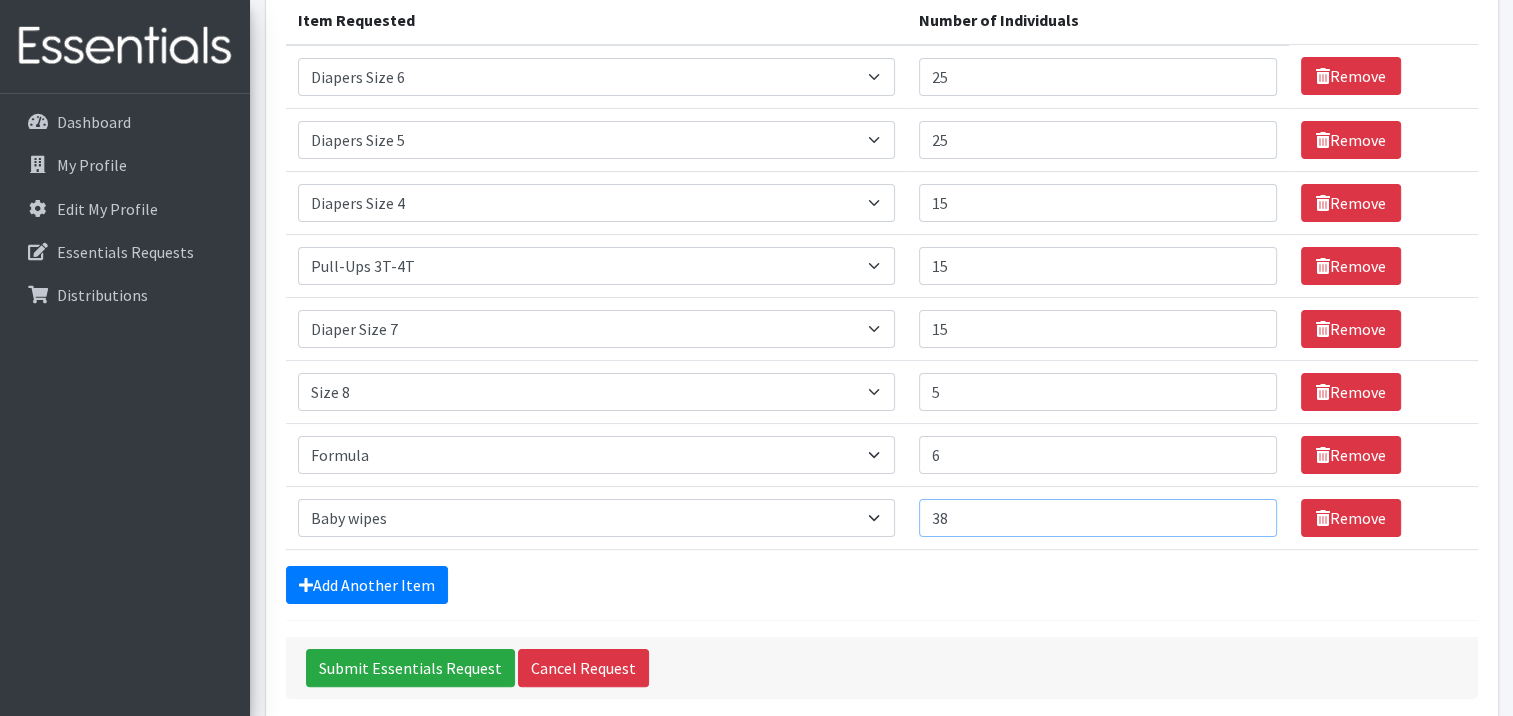 click on "38" at bounding box center (1098, 518) 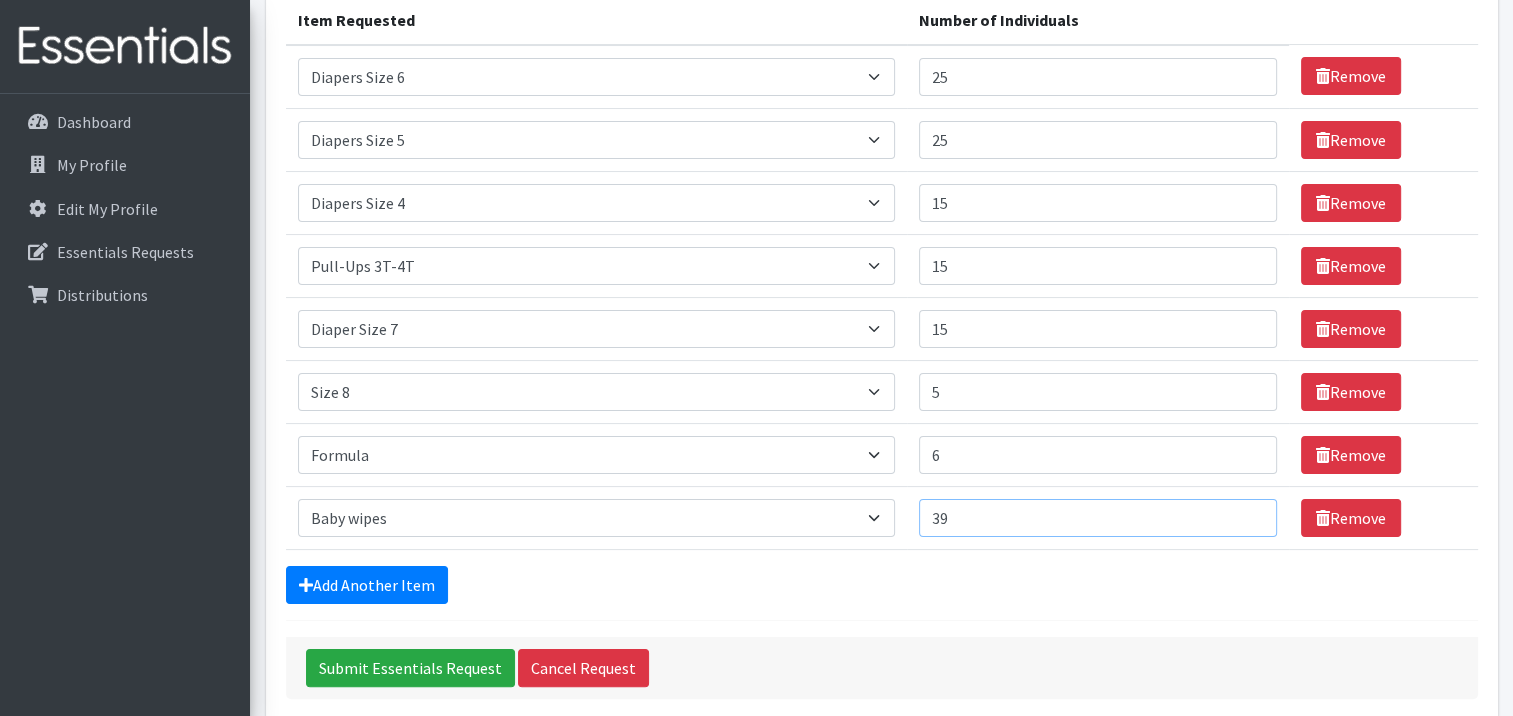 click on "39" at bounding box center (1098, 518) 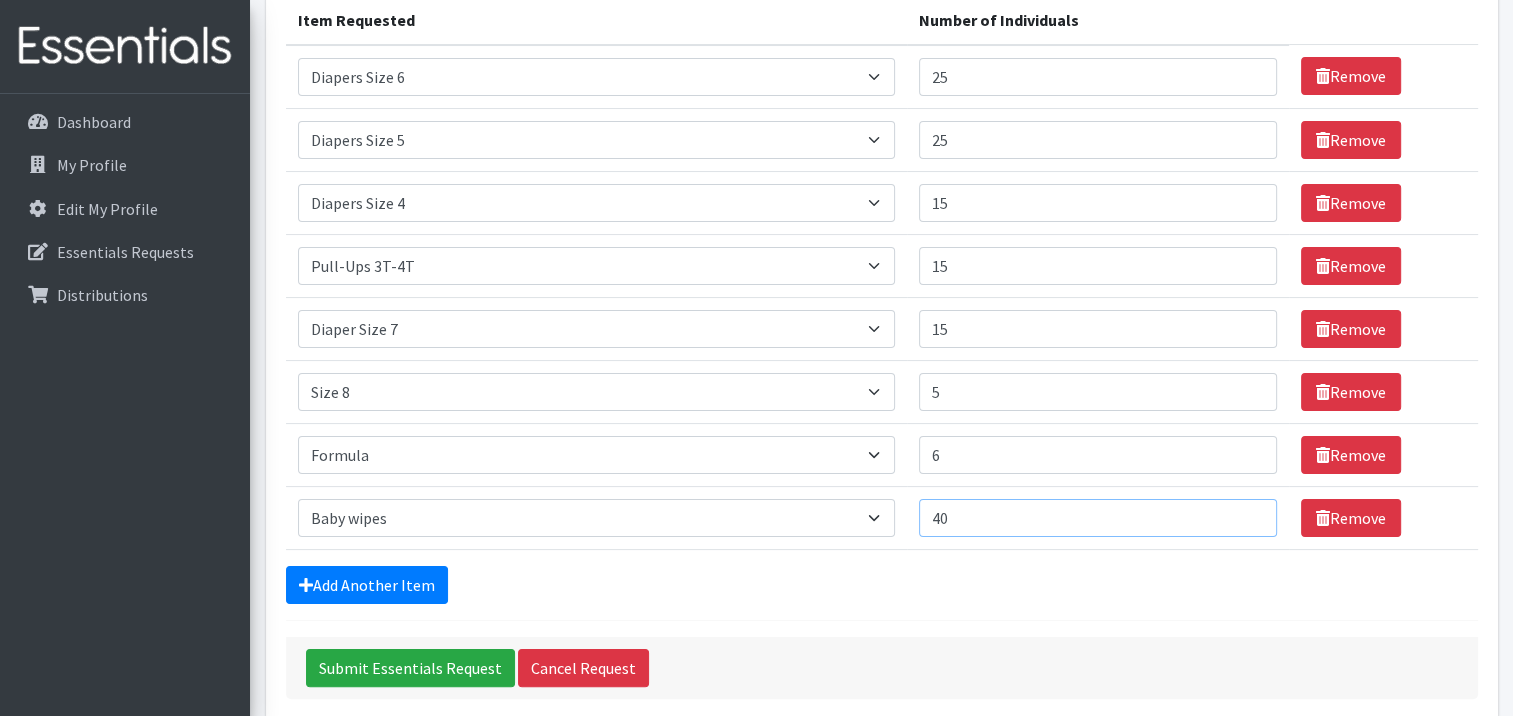 click on "40" at bounding box center [1098, 518] 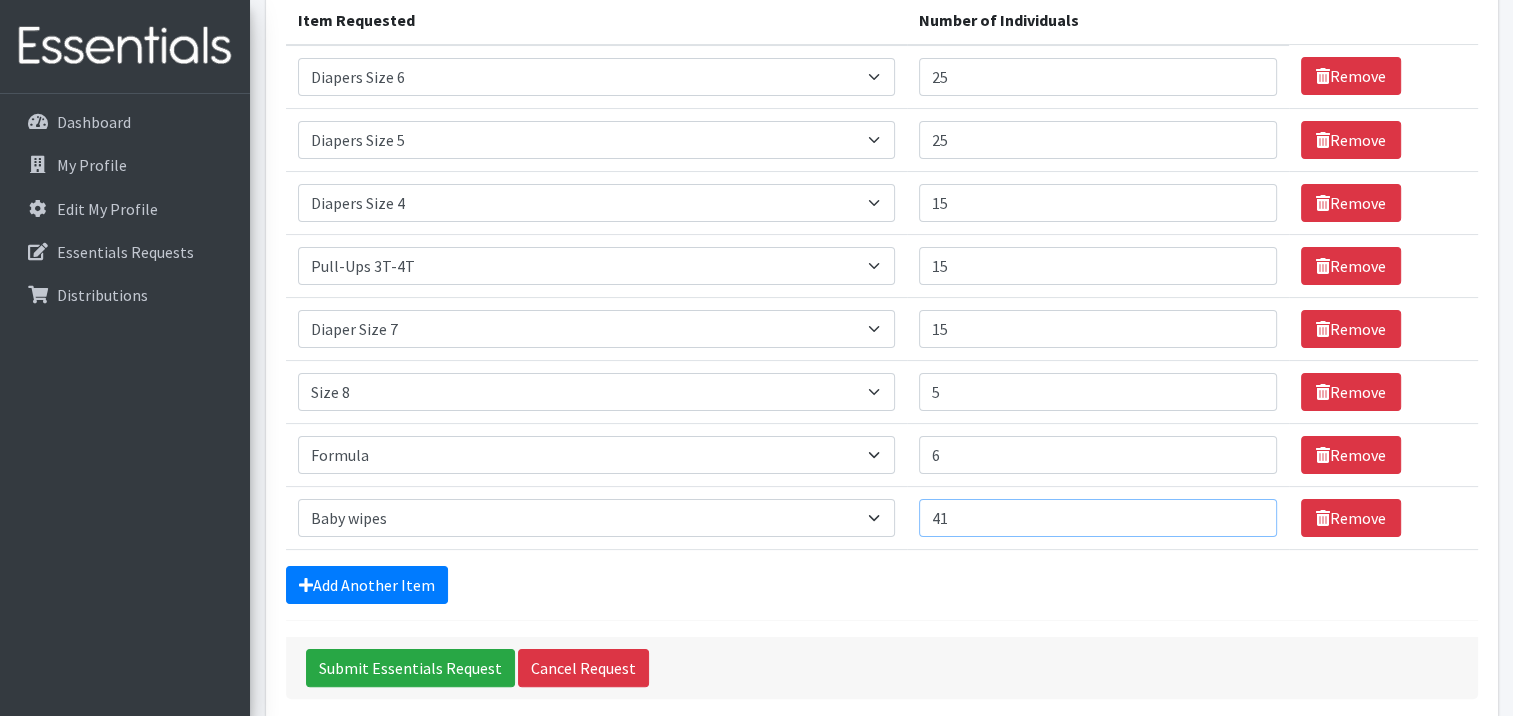 click on "41" at bounding box center (1098, 518) 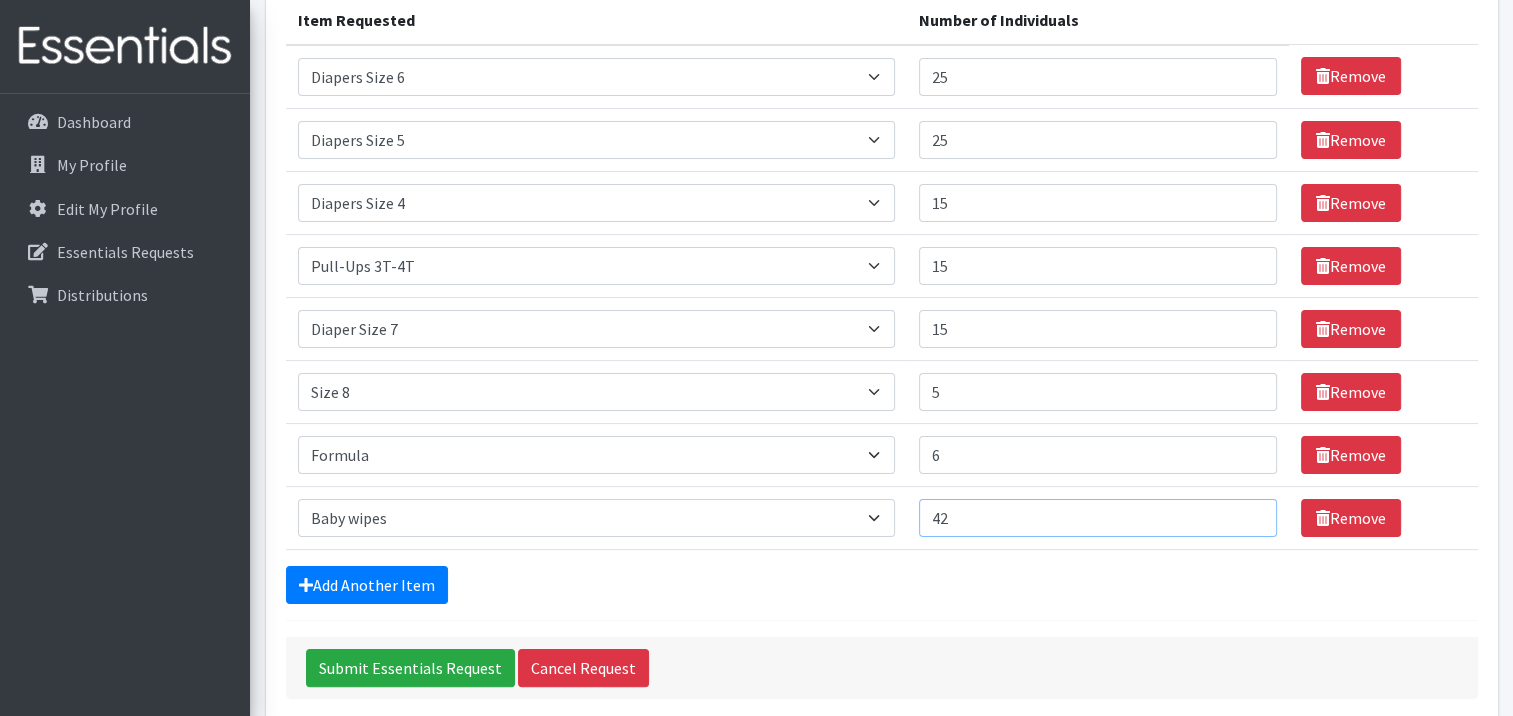 click on "42" at bounding box center [1098, 518] 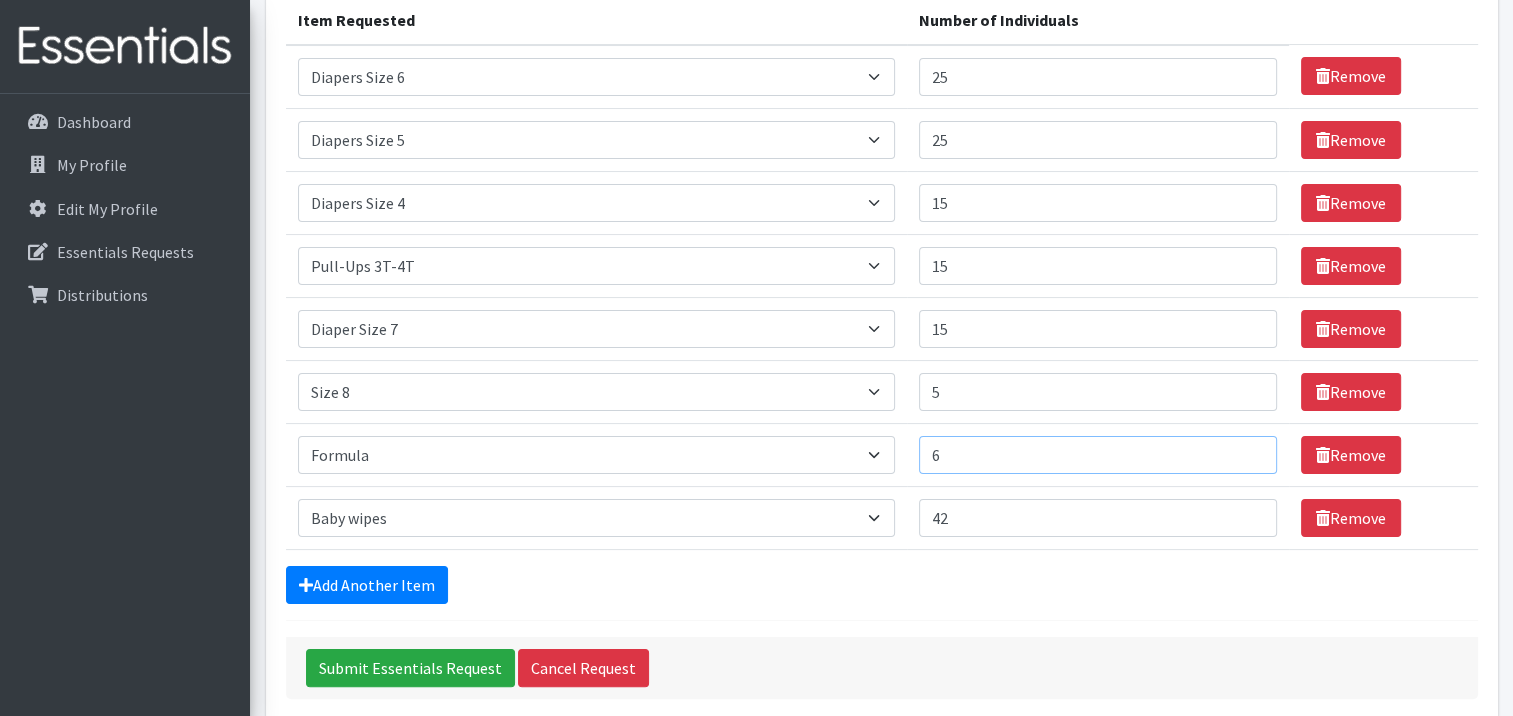 click on "6" at bounding box center (1098, 455) 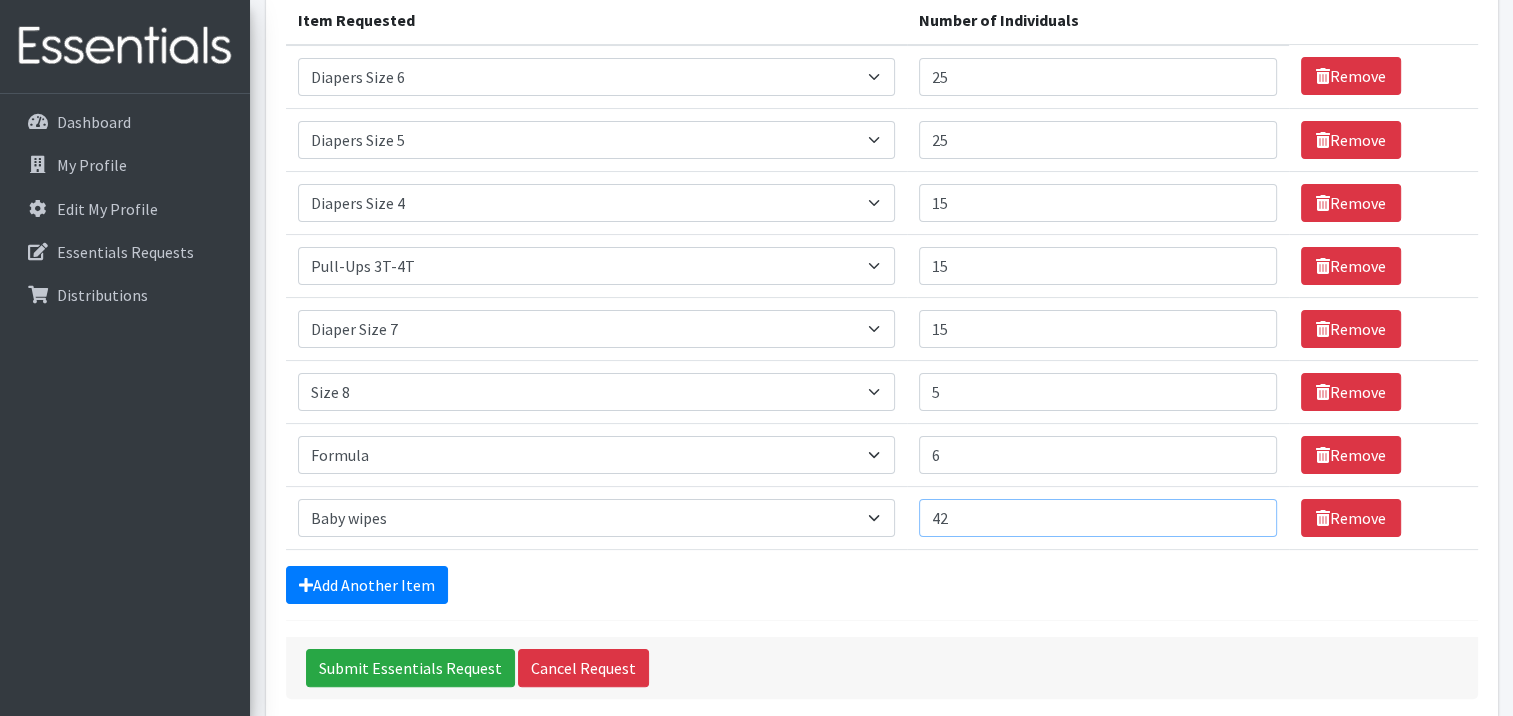 click on "42" at bounding box center [1098, 518] 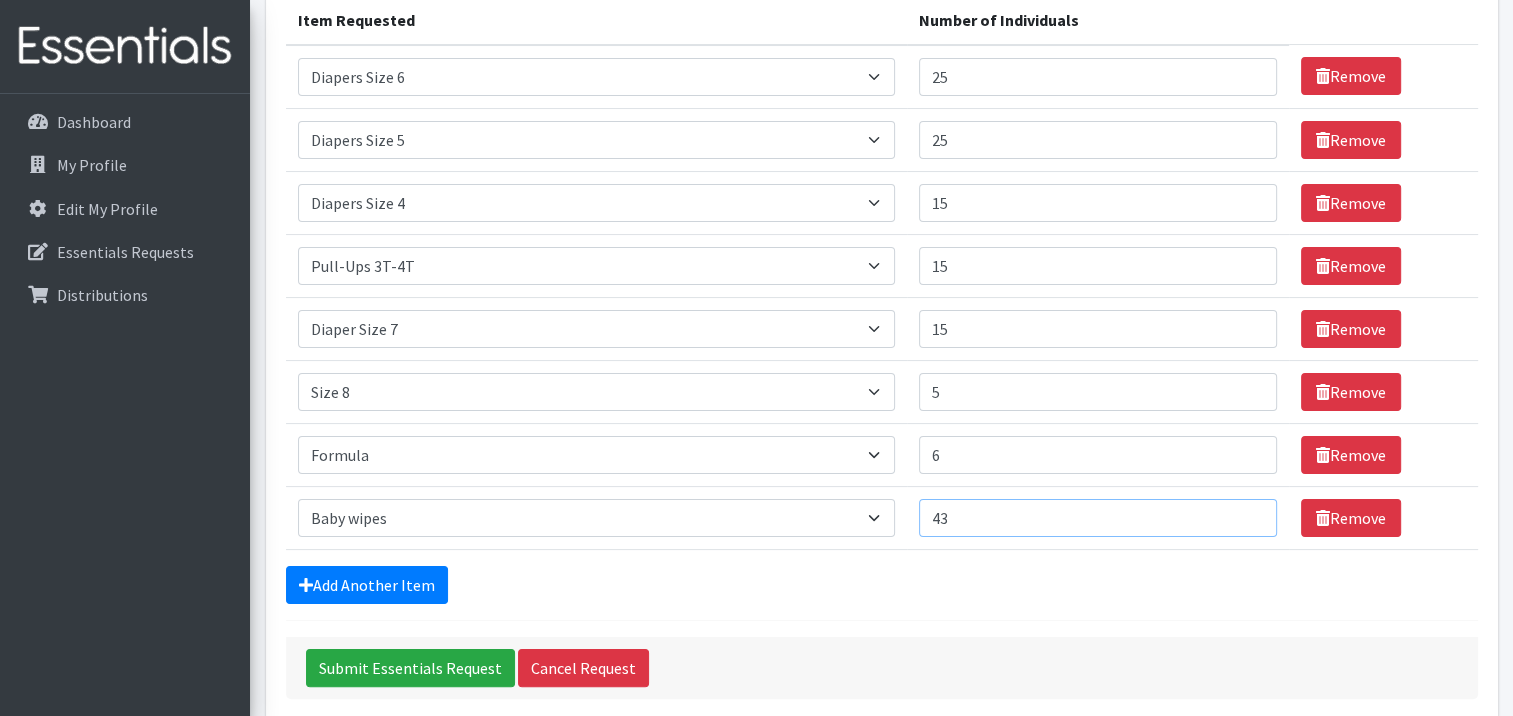 click on "43" at bounding box center (1098, 518) 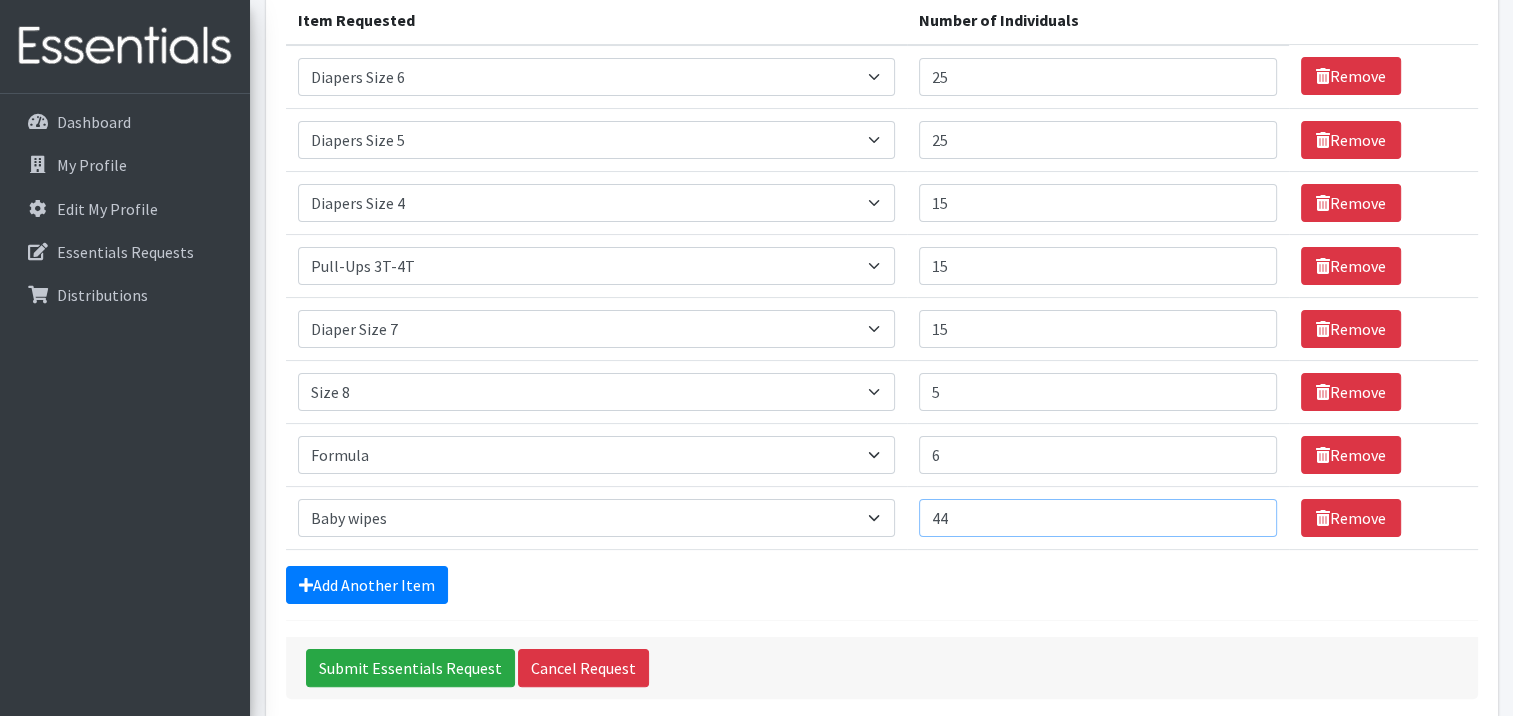 click on "44" at bounding box center [1098, 518] 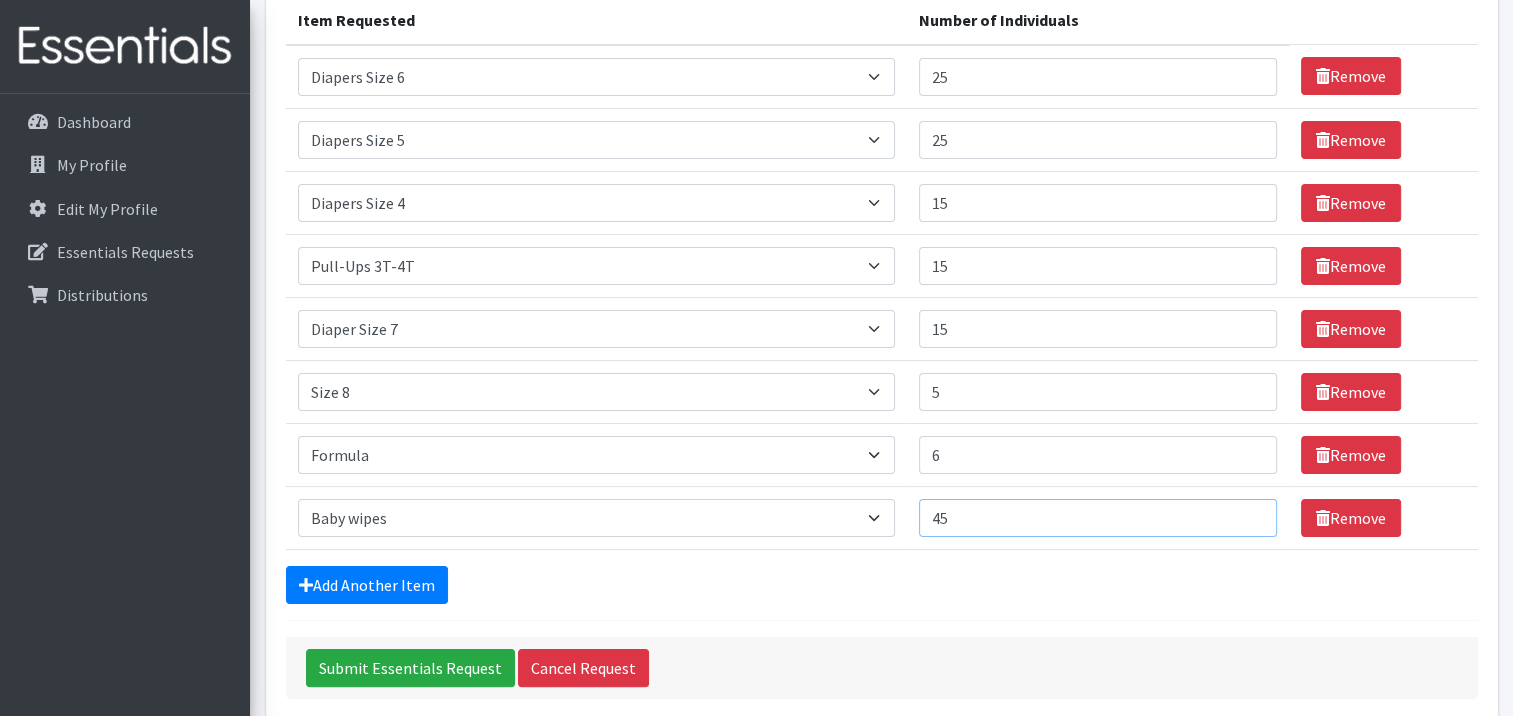 click on "46" at bounding box center (1098, 518) 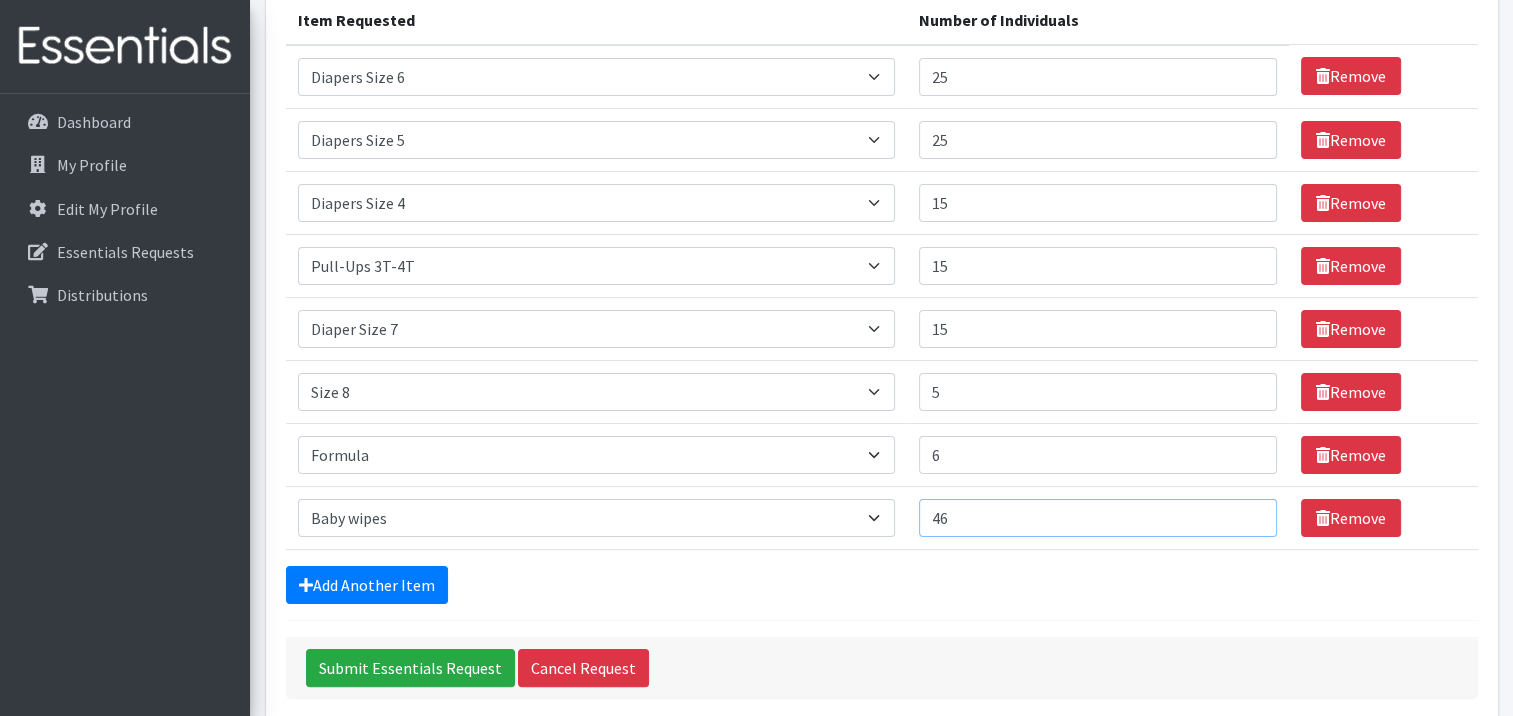 click on "46" at bounding box center [1098, 518] 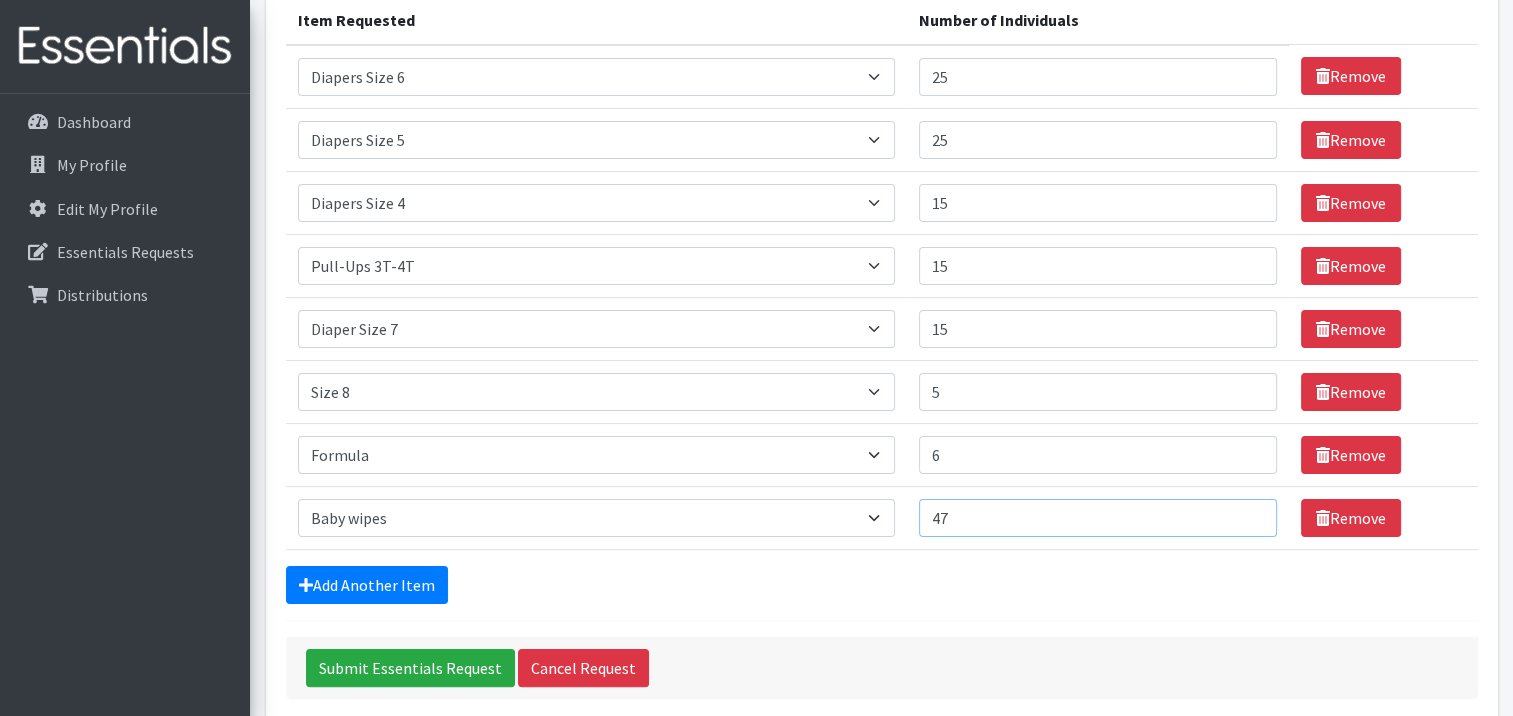 click on "47" at bounding box center [1098, 518] 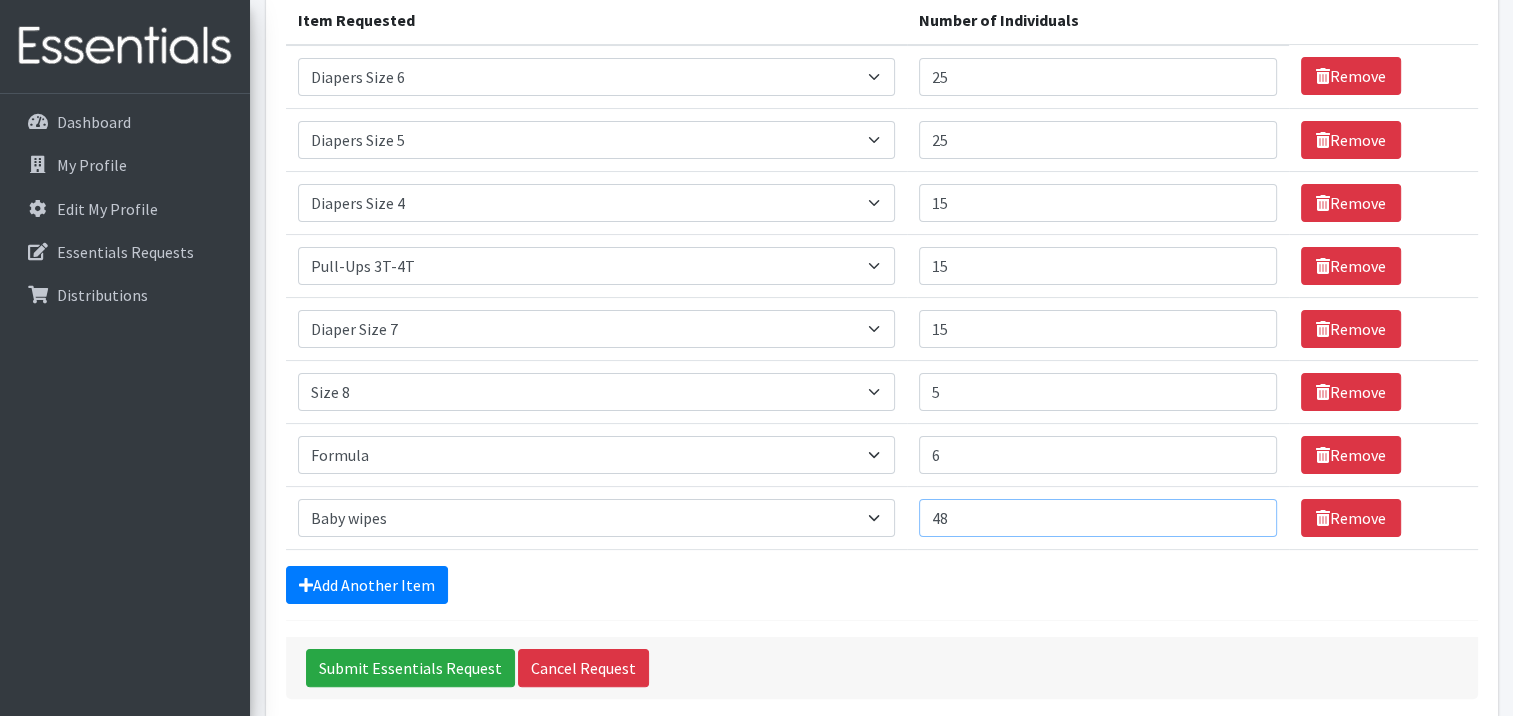 click on "48" at bounding box center [1098, 518] 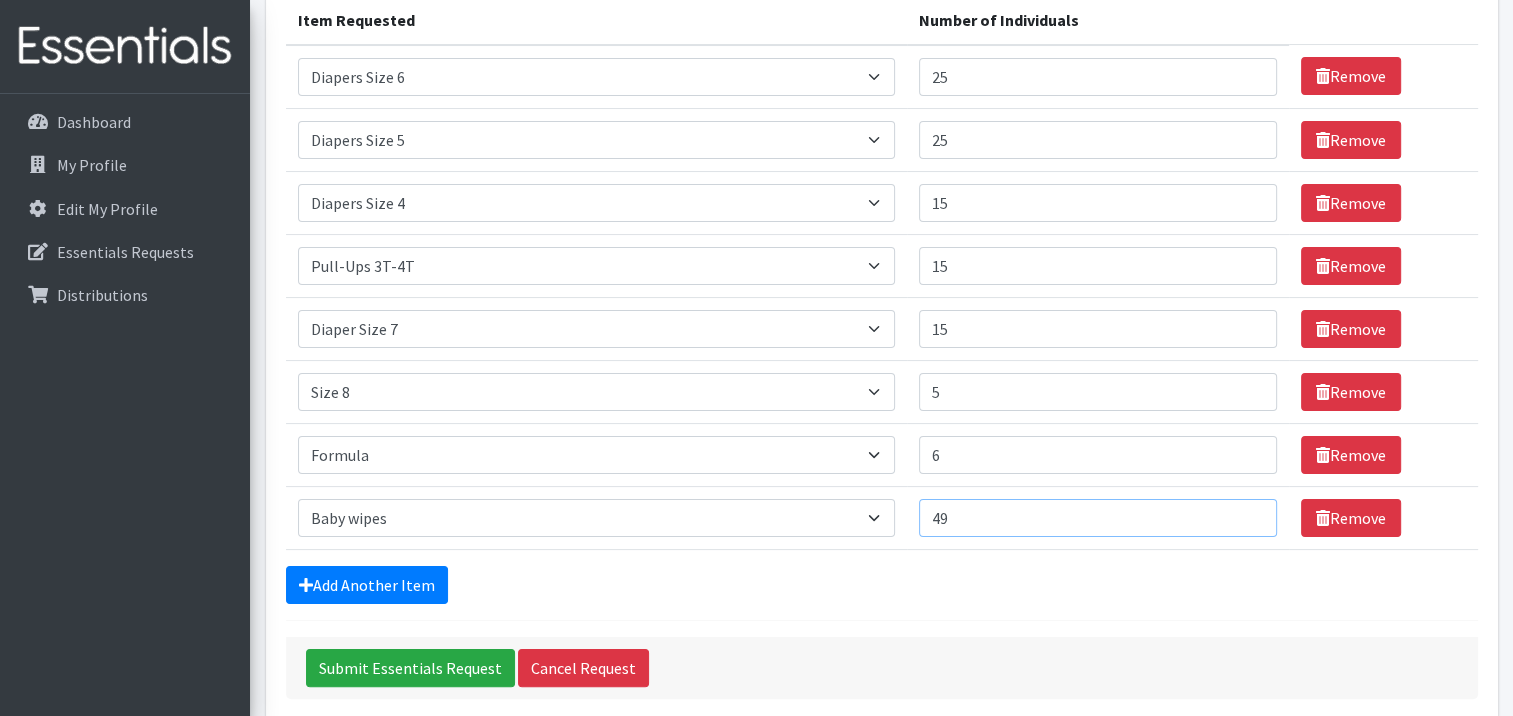 click on "49" at bounding box center [1098, 518] 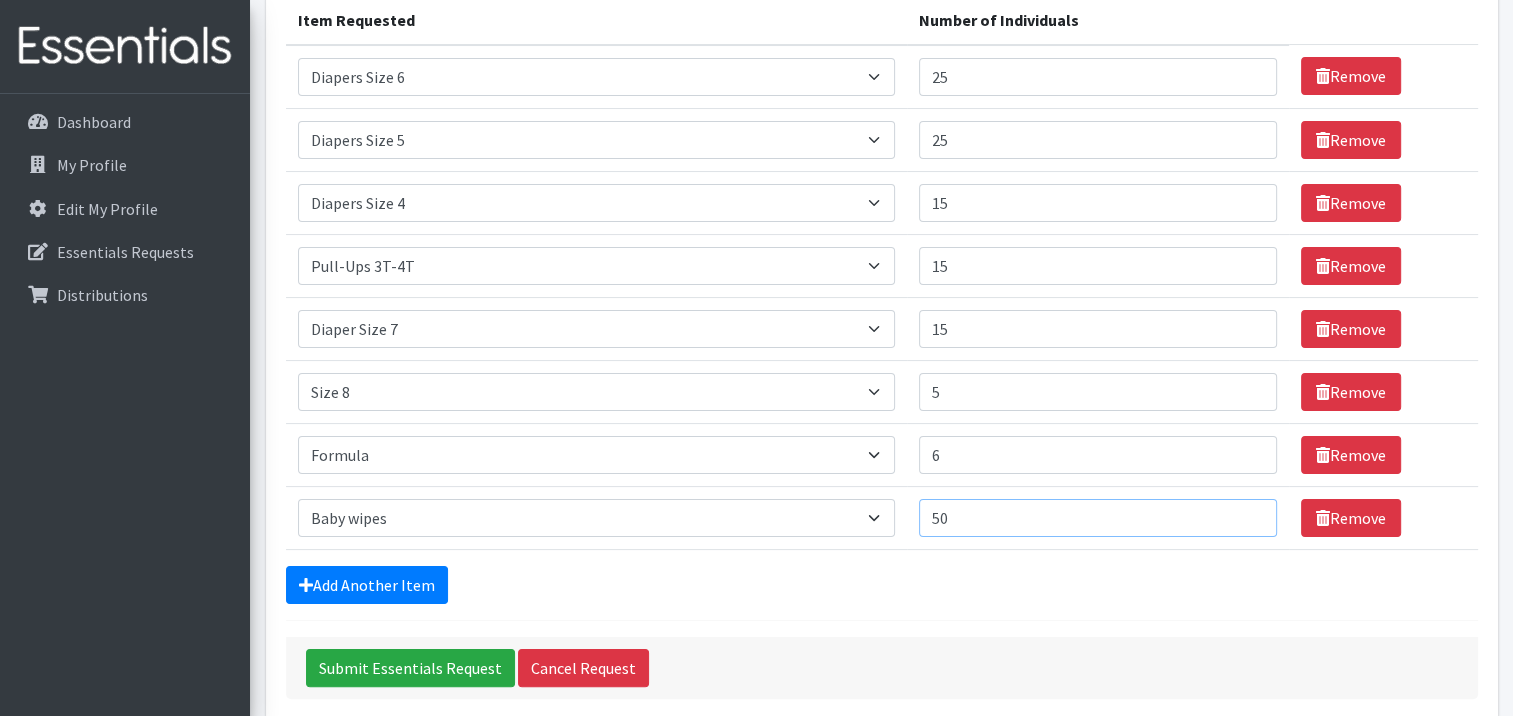click on "50" at bounding box center (1098, 518) 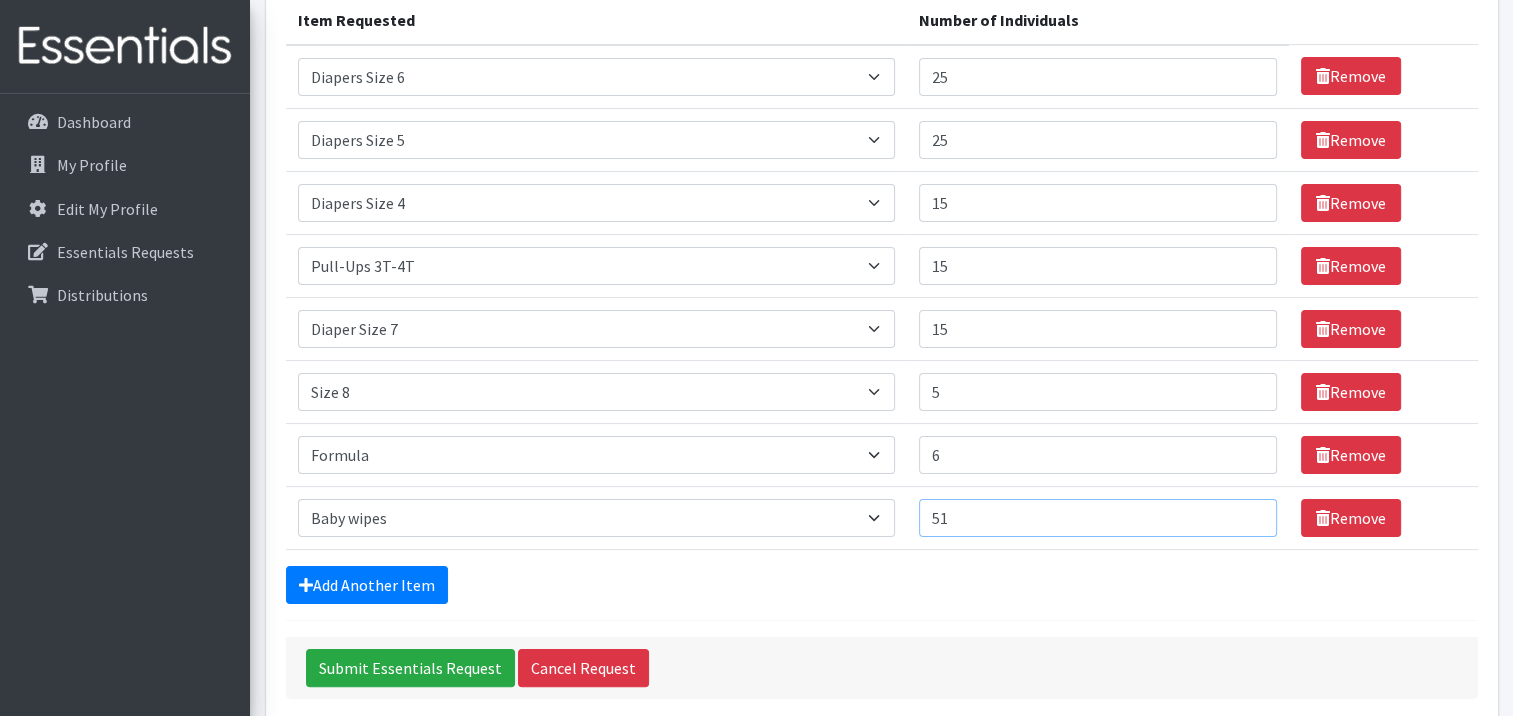 click on "51" at bounding box center [1098, 518] 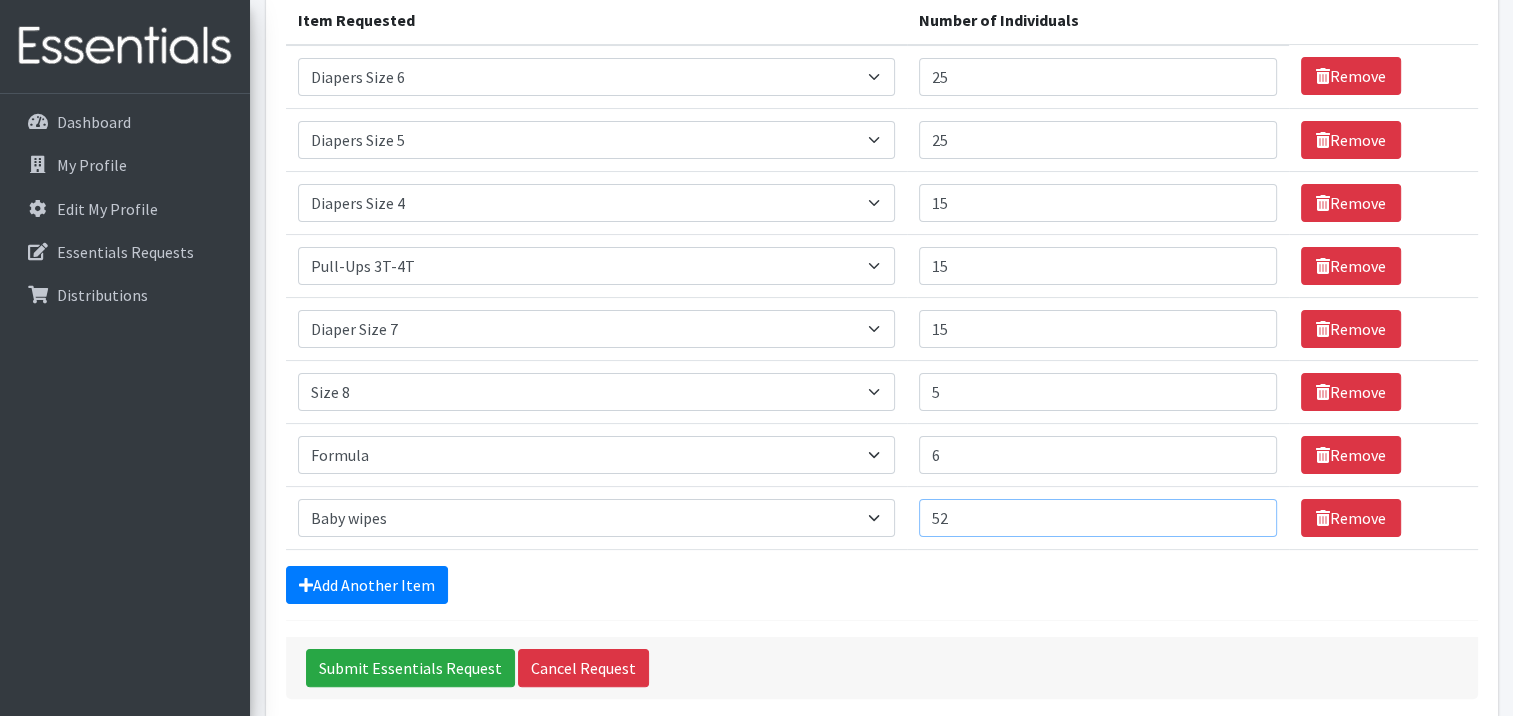 click on "52" at bounding box center [1098, 518] 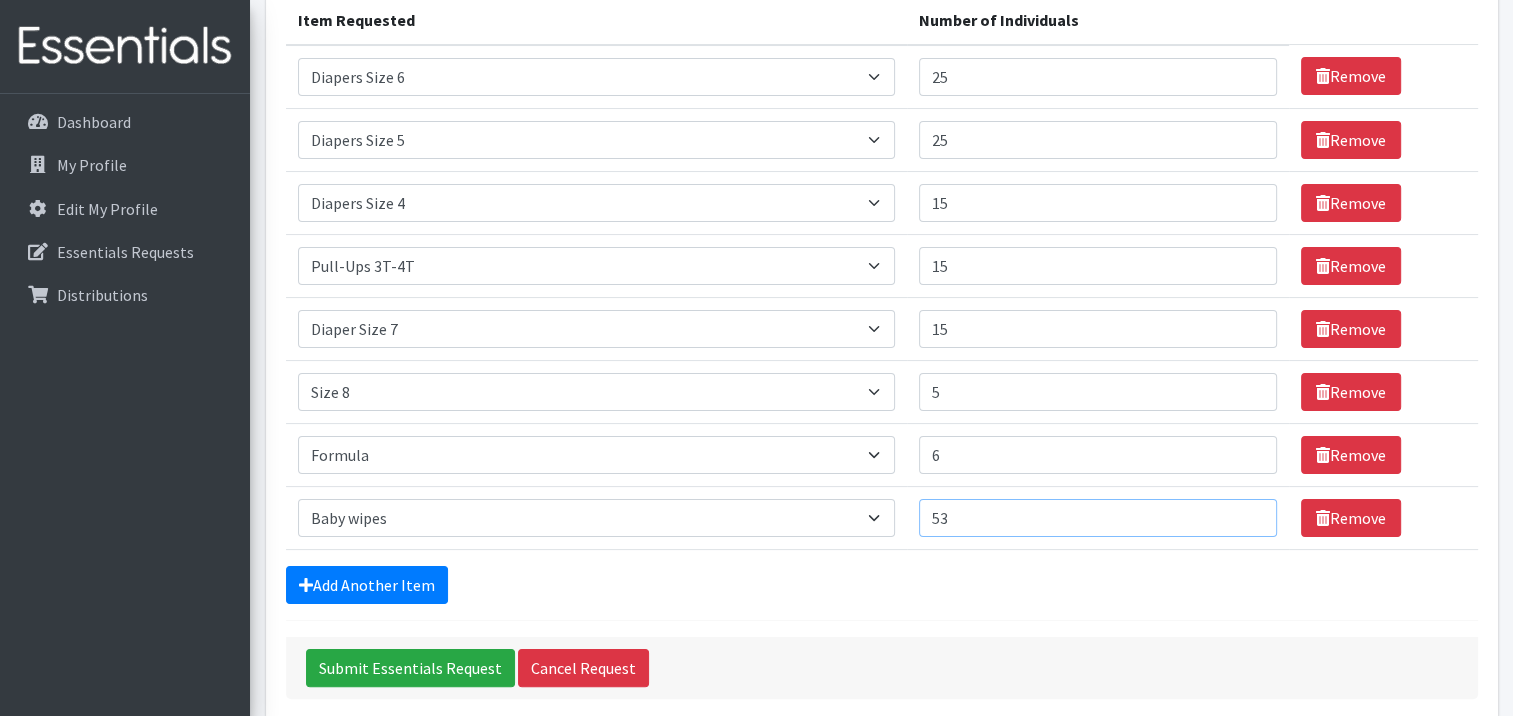 click on "53" at bounding box center [1098, 518] 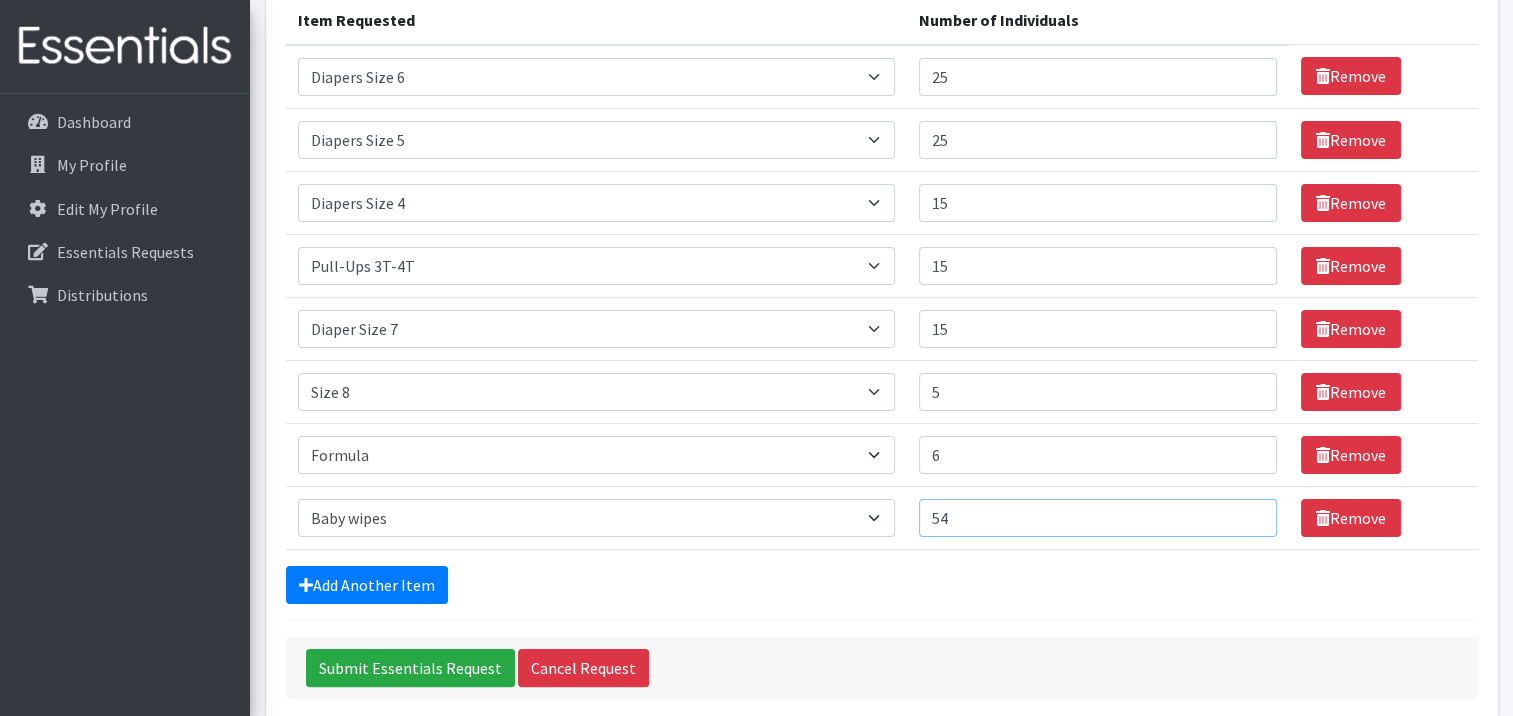 click on "54" at bounding box center [1098, 518] 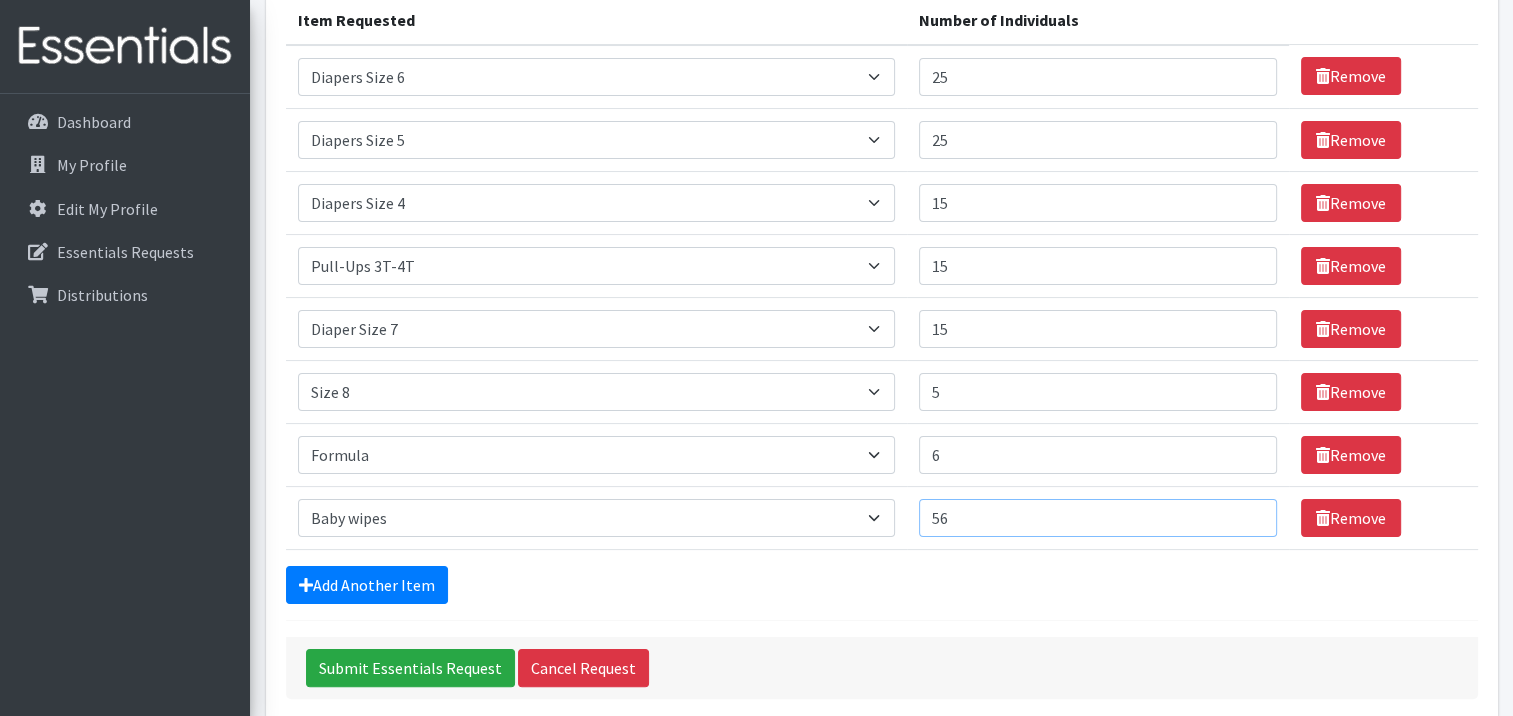 click on "56" at bounding box center [1098, 518] 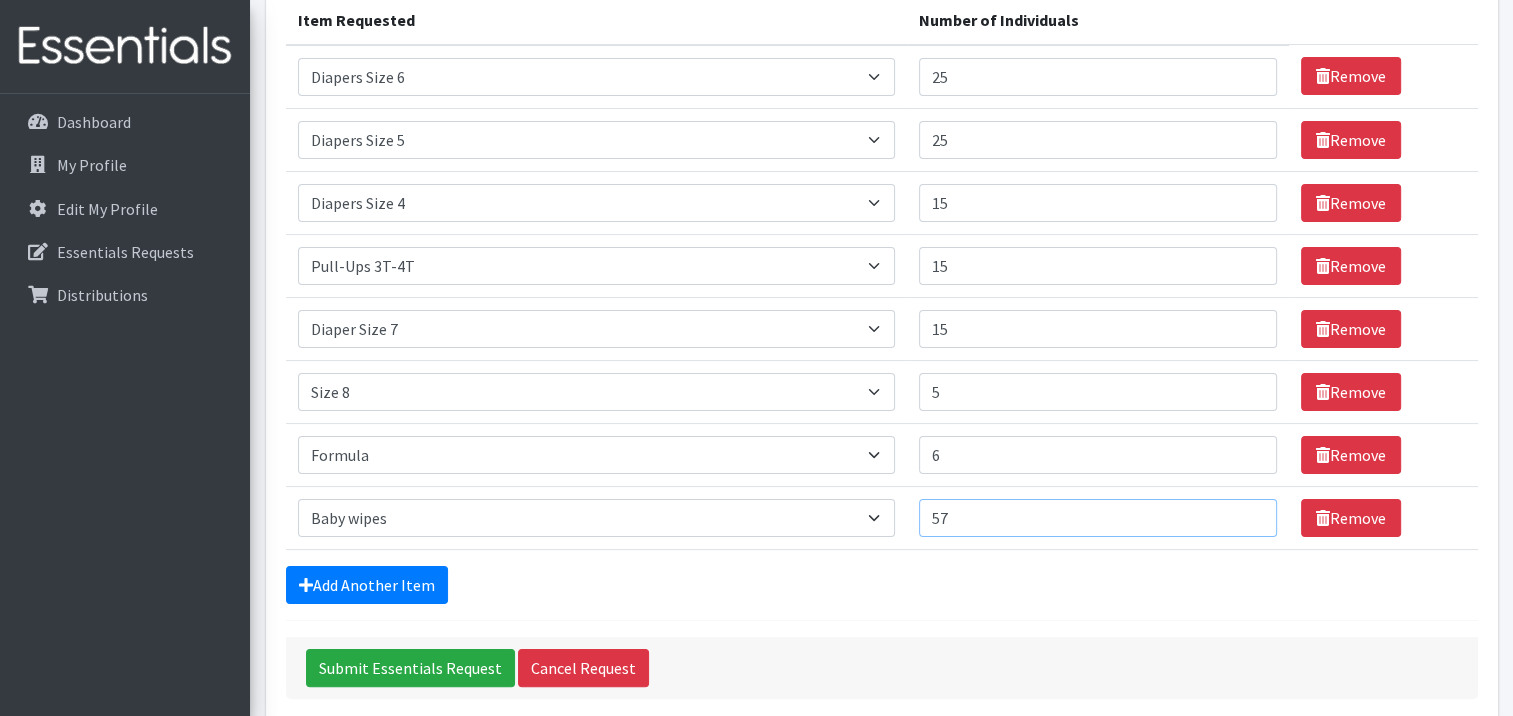 click on "57" at bounding box center [1098, 518] 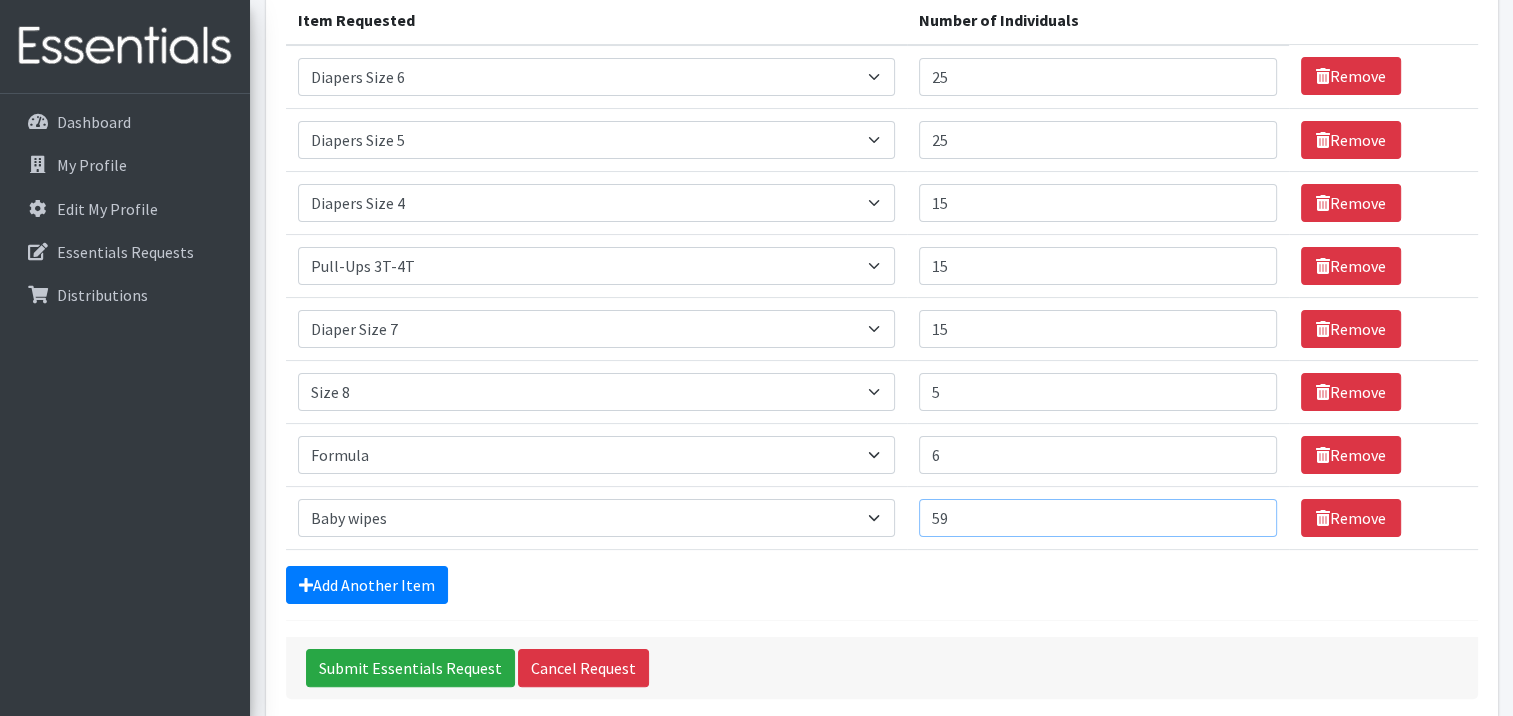 click on "59" at bounding box center [1098, 518] 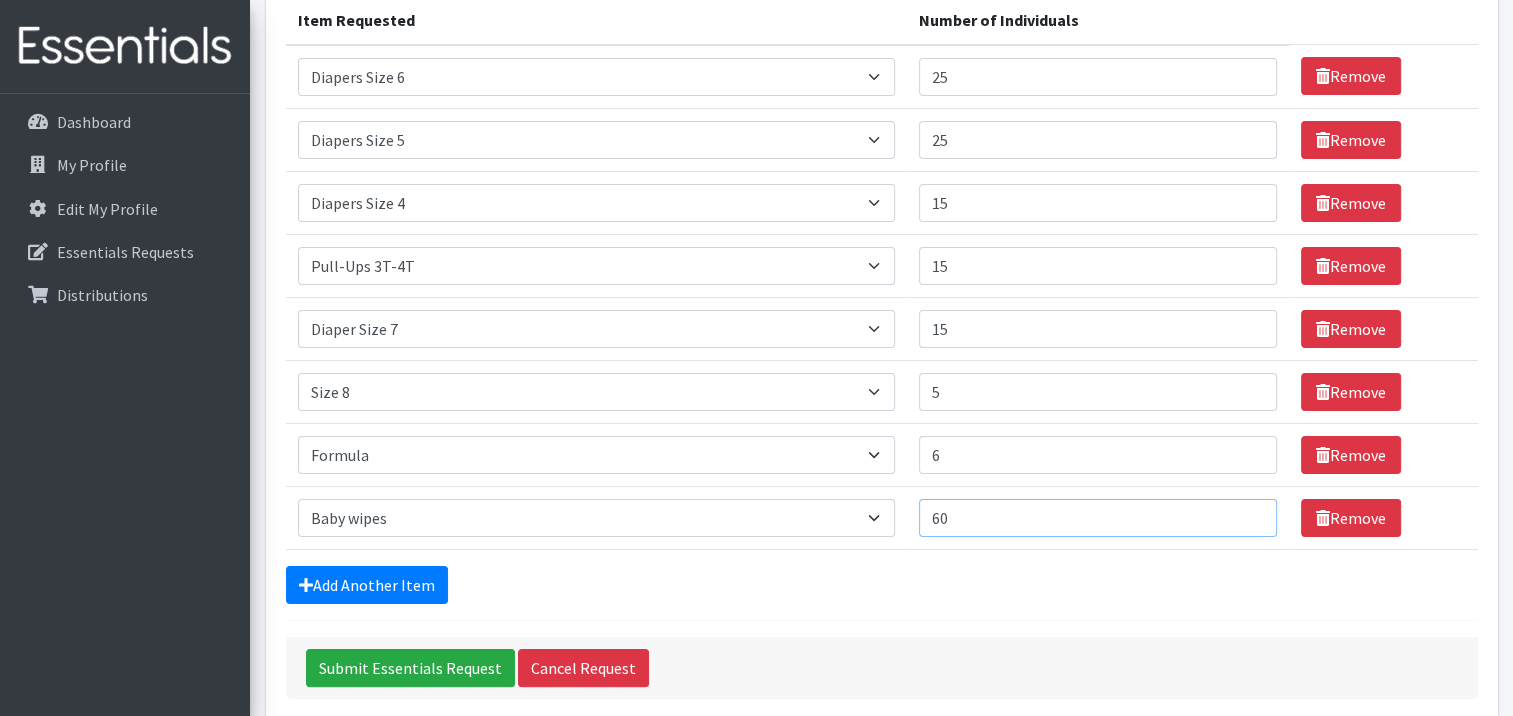 click on "60" at bounding box center (1098, 518) 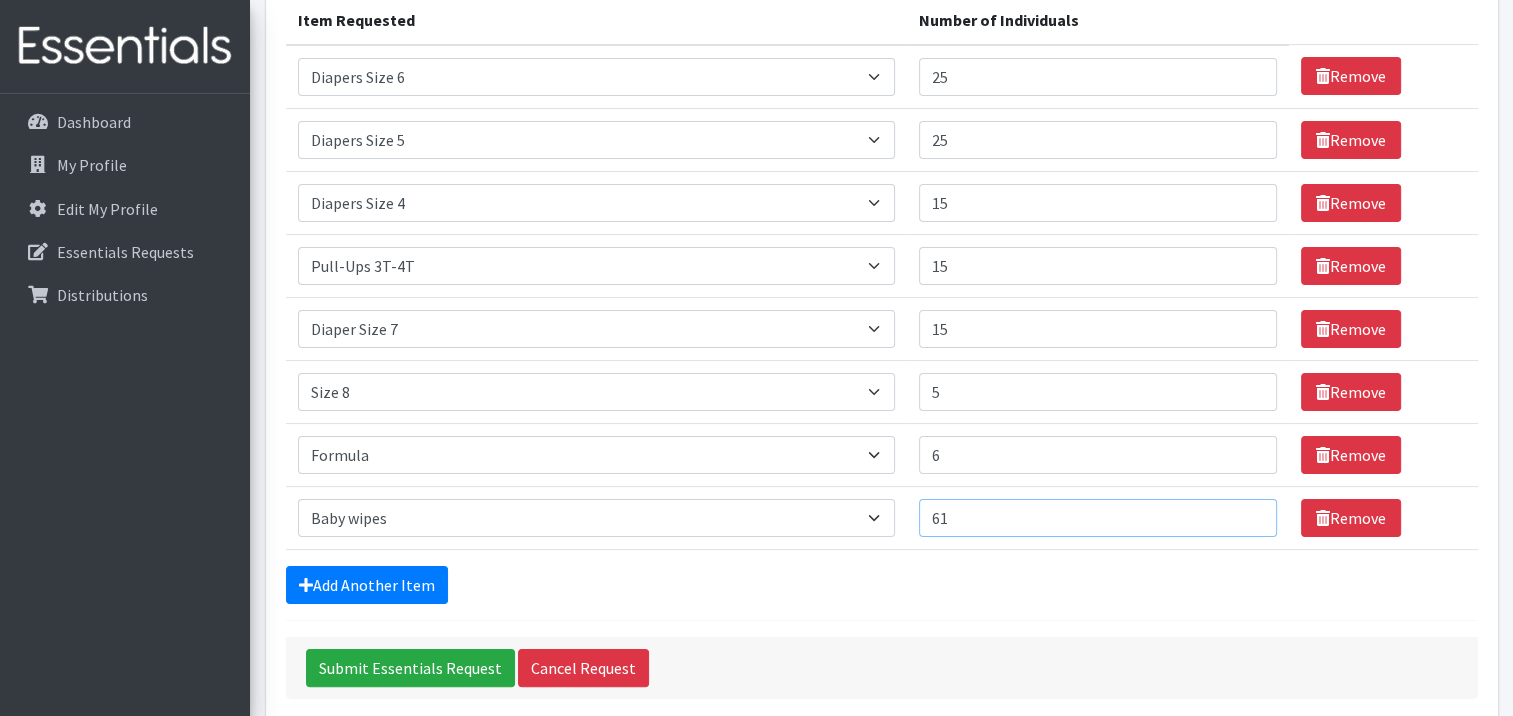 click on "61" at bounding box center (1098, 518) 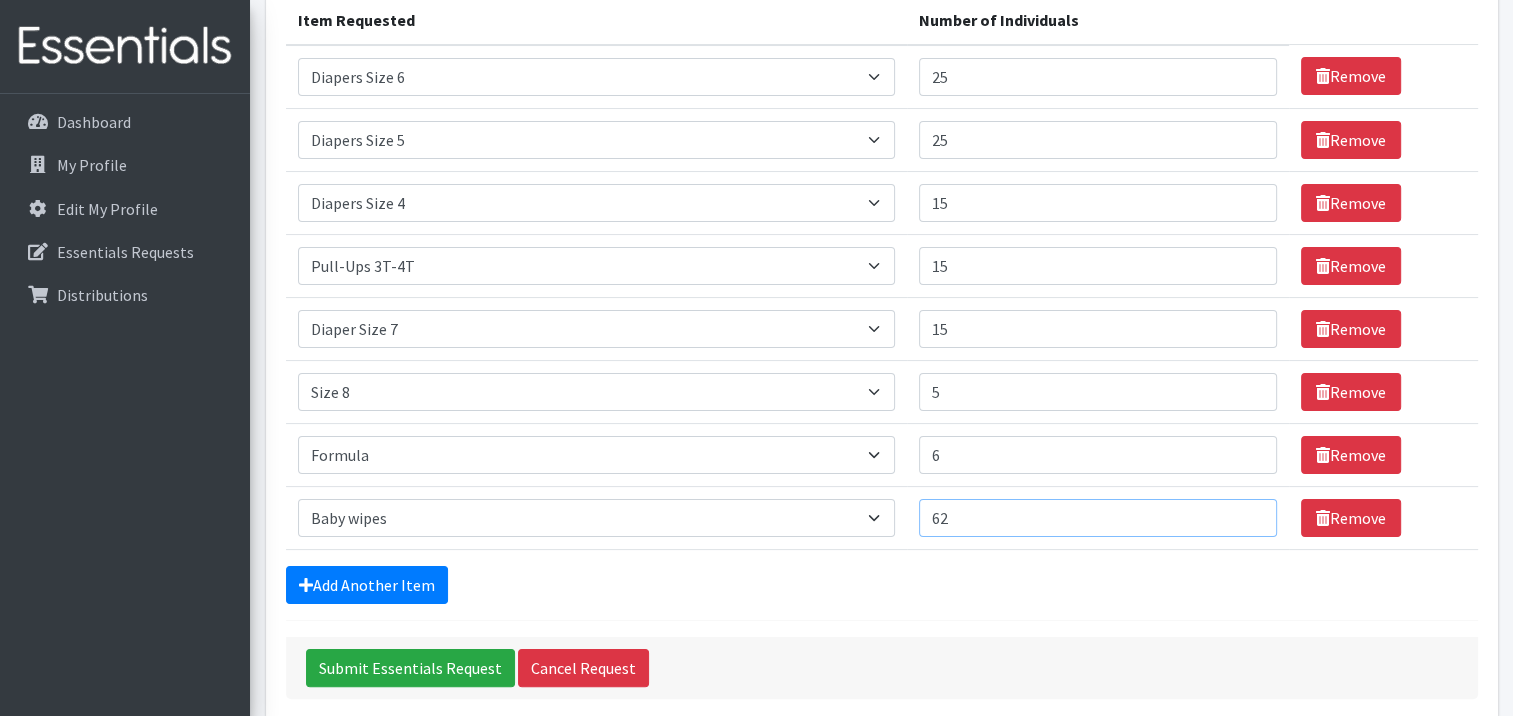 click on "62" at bounding box center [1098, 518] 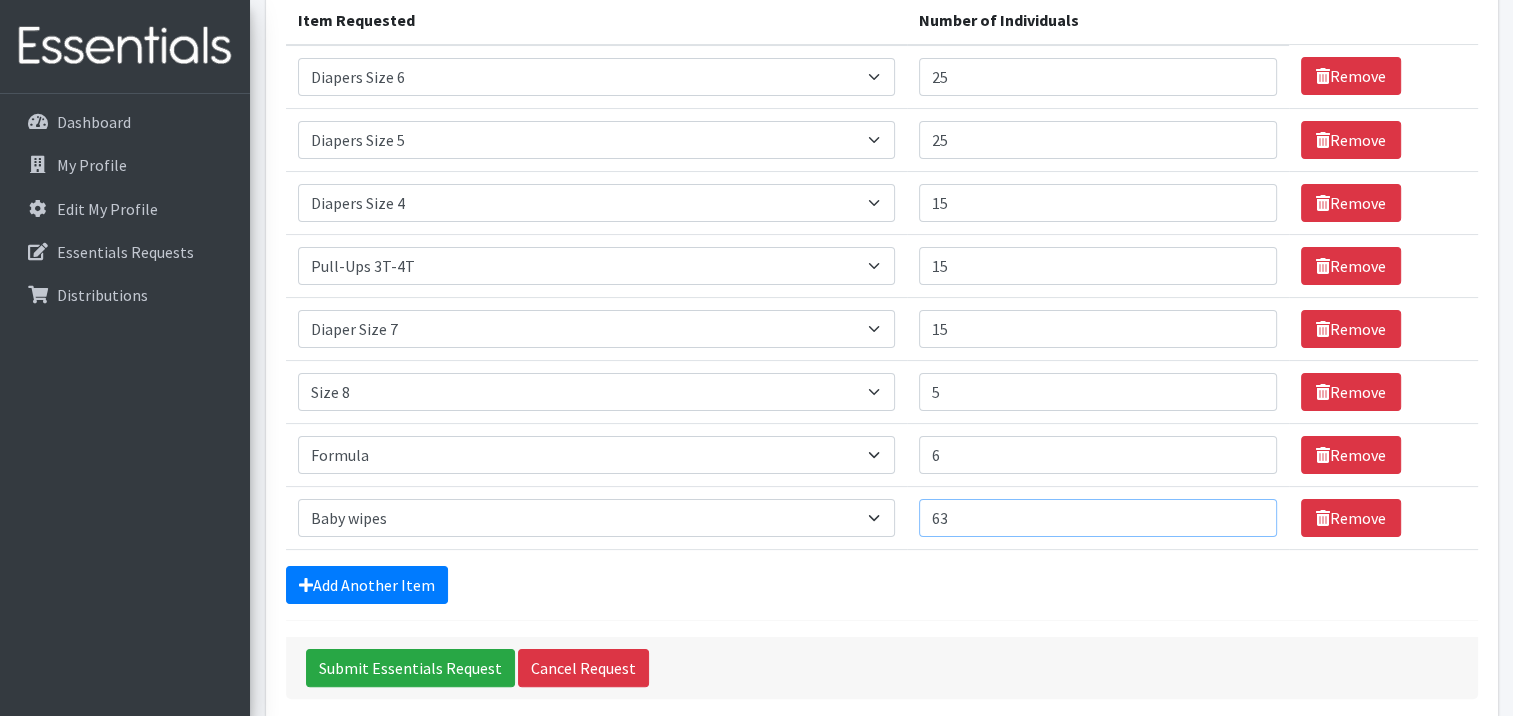 click on "63" at bounding box center [1098, 518] 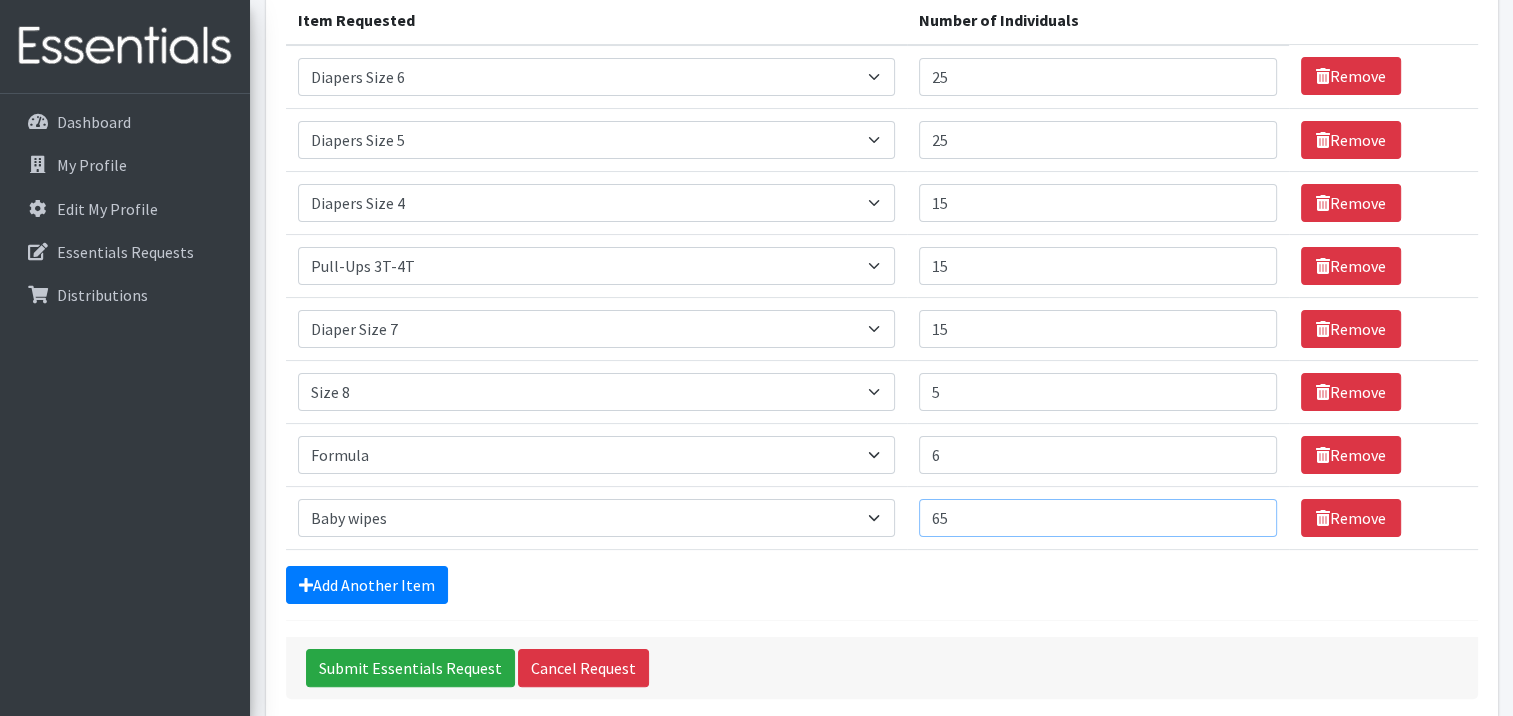 click on "65" at bounding box center (1098, 518) 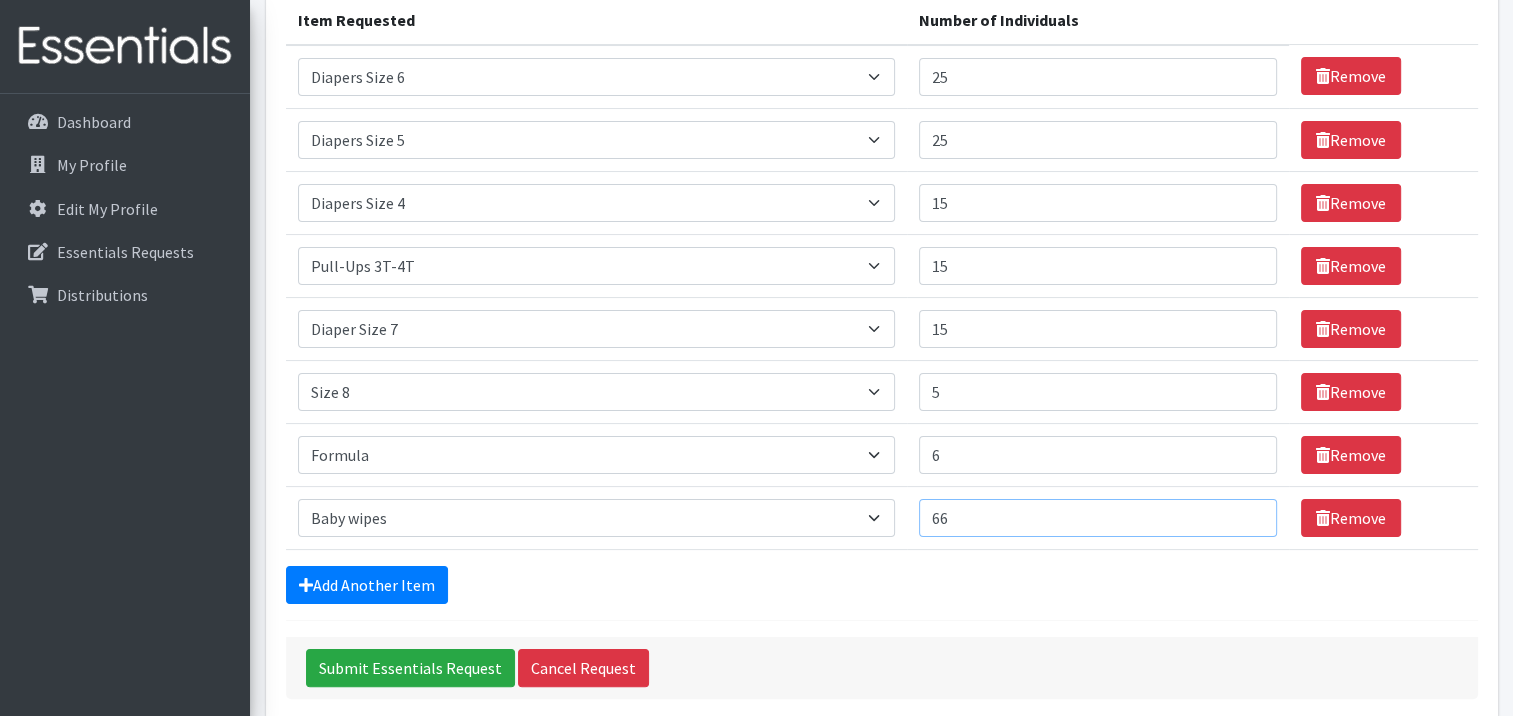 click on "66" at bounding box center [1098, 518] 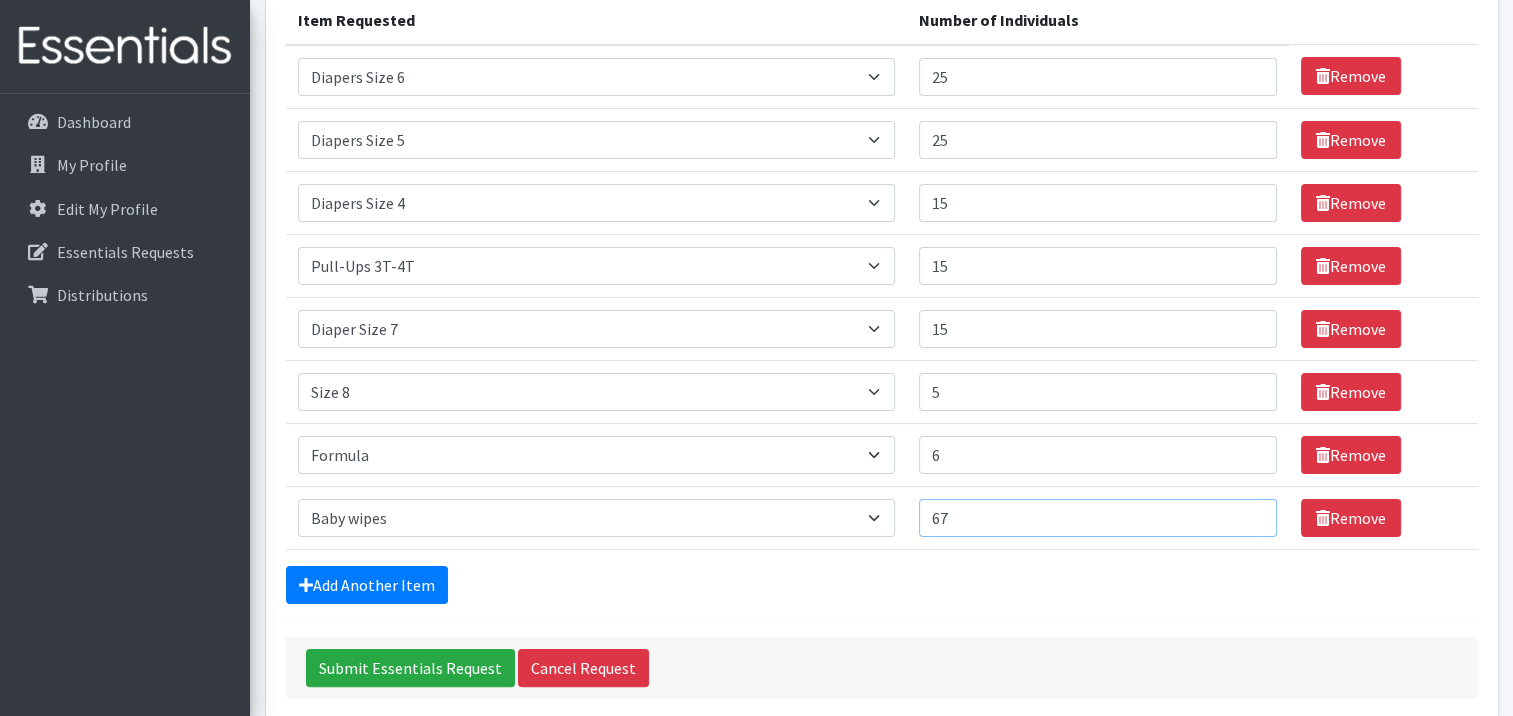 click on "67" at bounding box center [1098, 518] 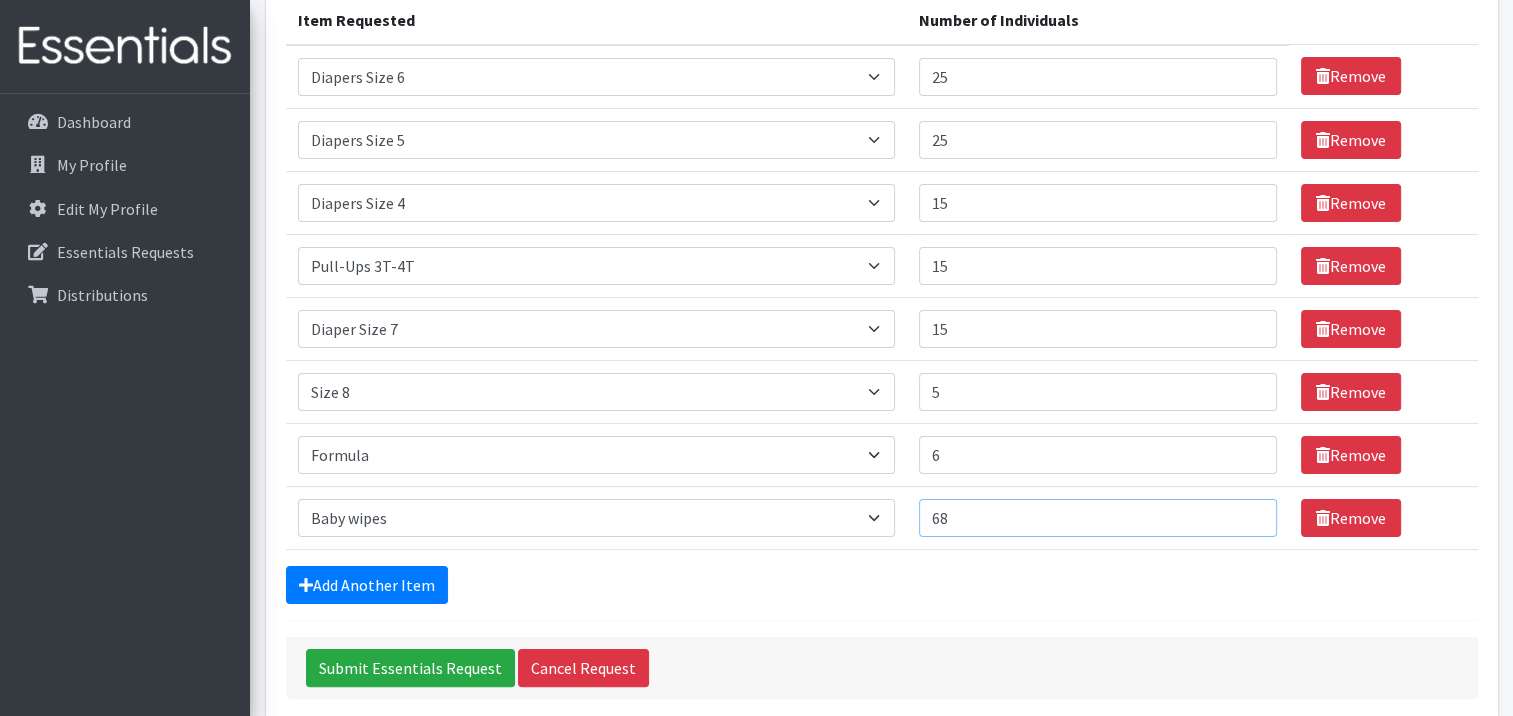 click on "68" at bounding box center (1098, 518) 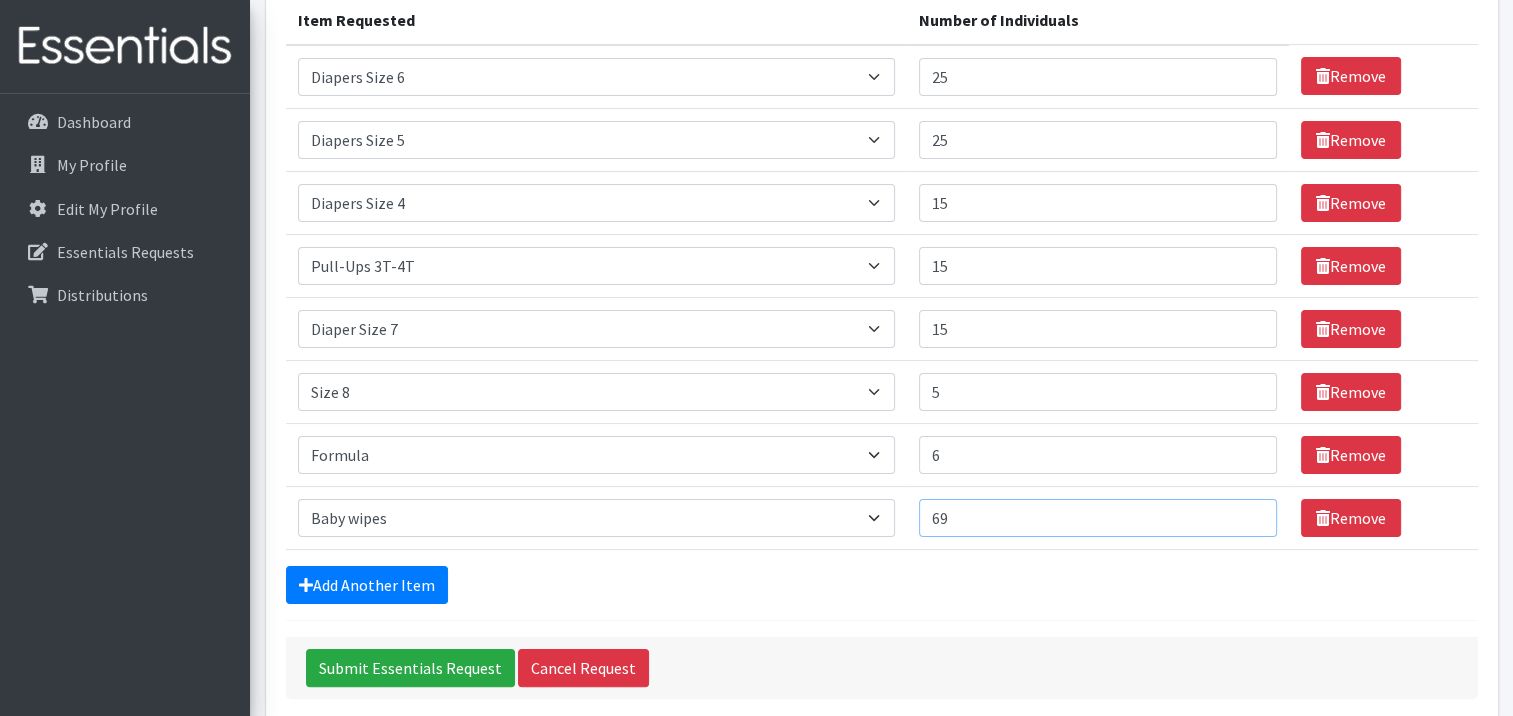 click on "69" at bounding box center [1098, 518] 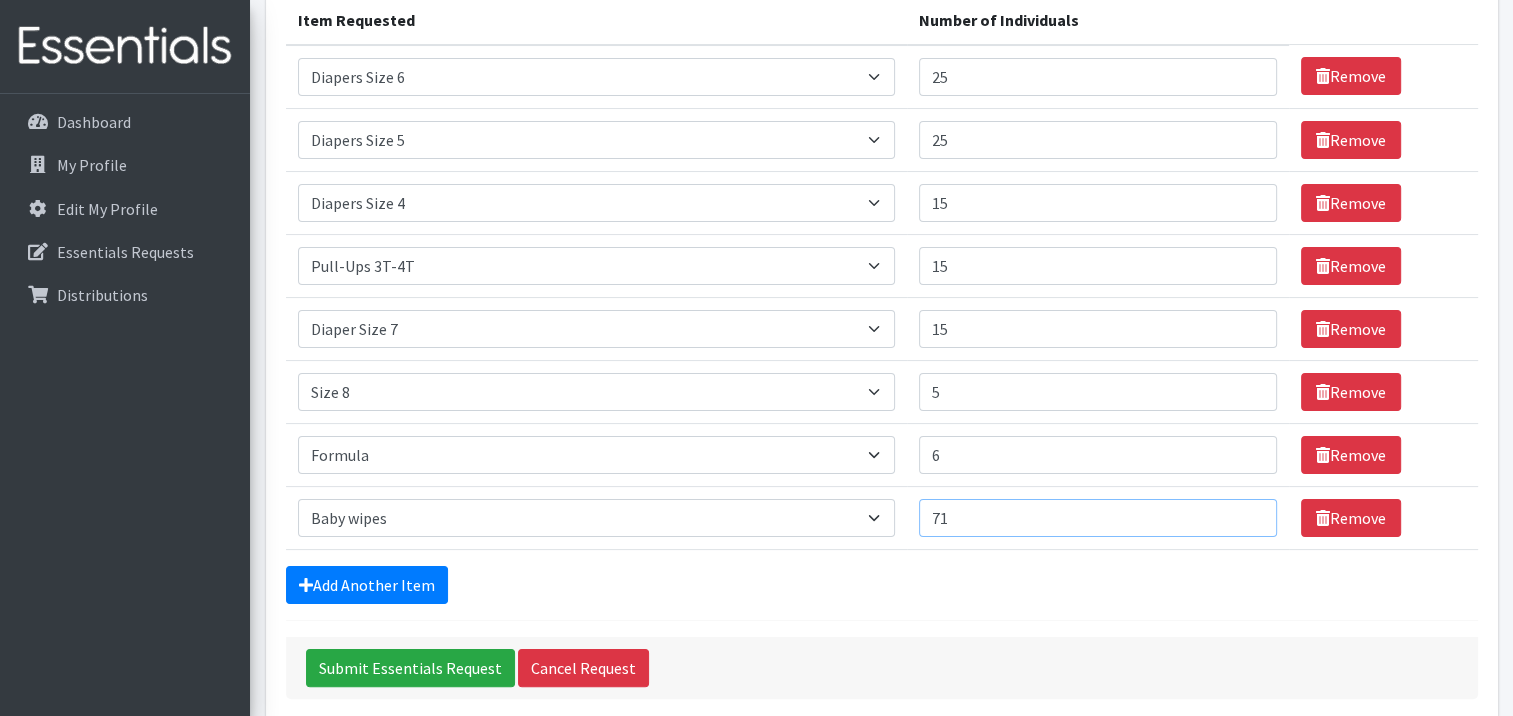 click on "71" at bounding box center [1098, 518] 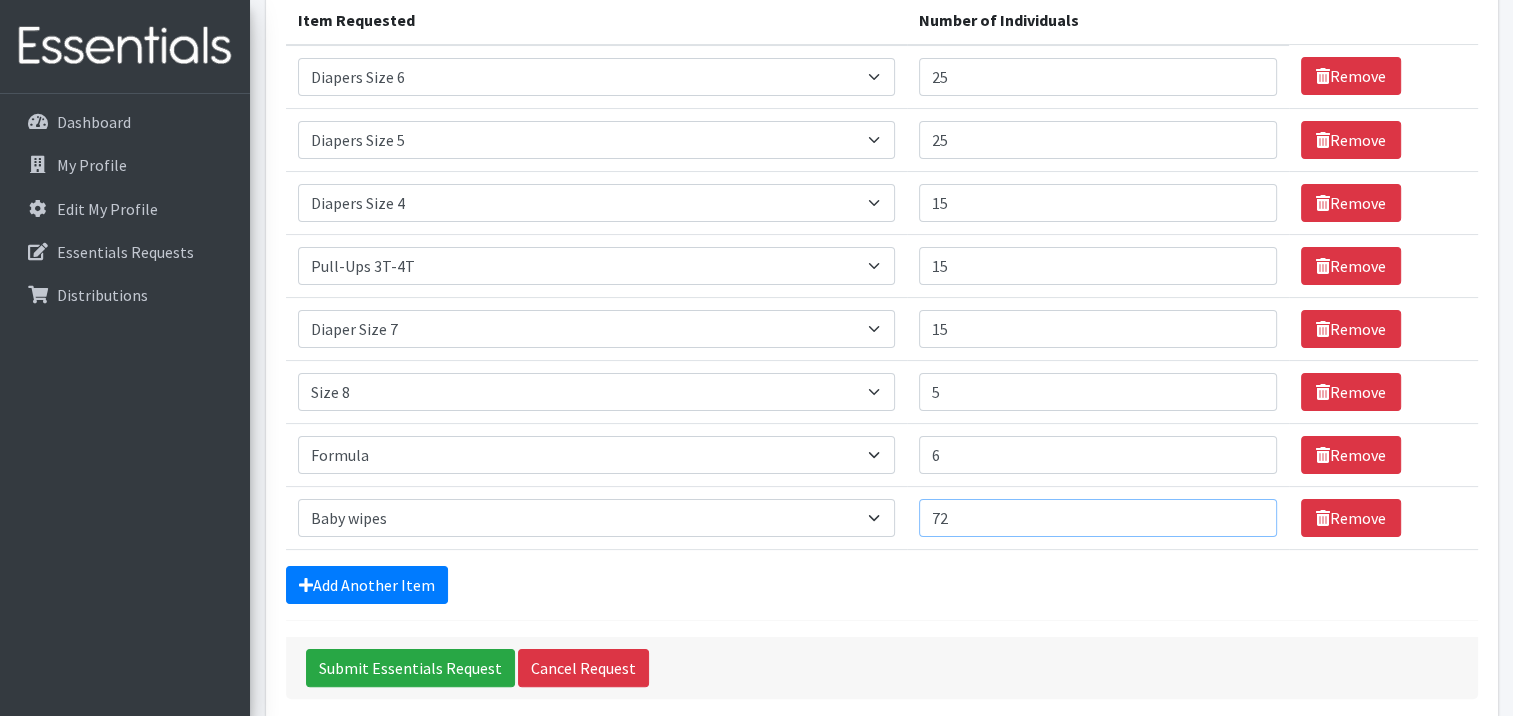click on "72" at bounding box center (1098, 518) 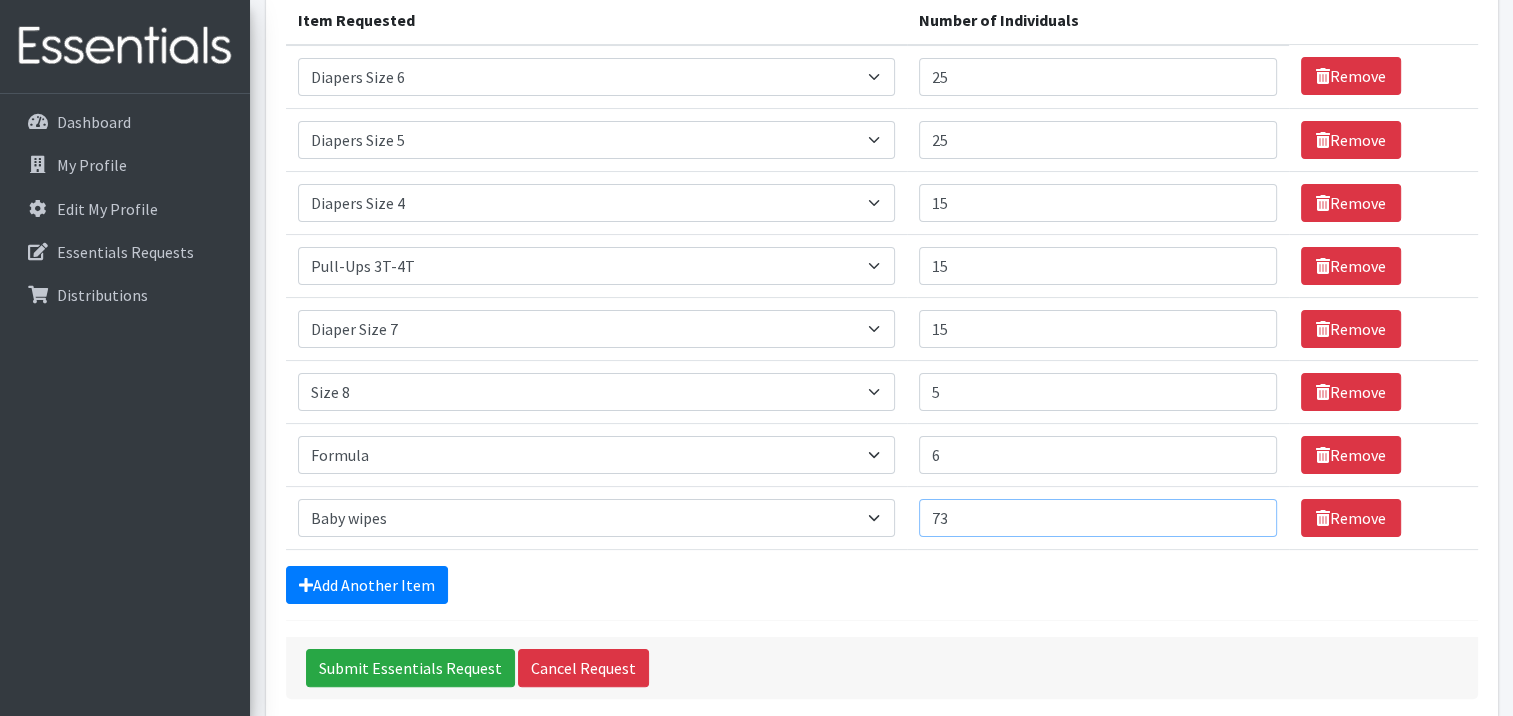 click on "73" at bounding box center [1098, 518] 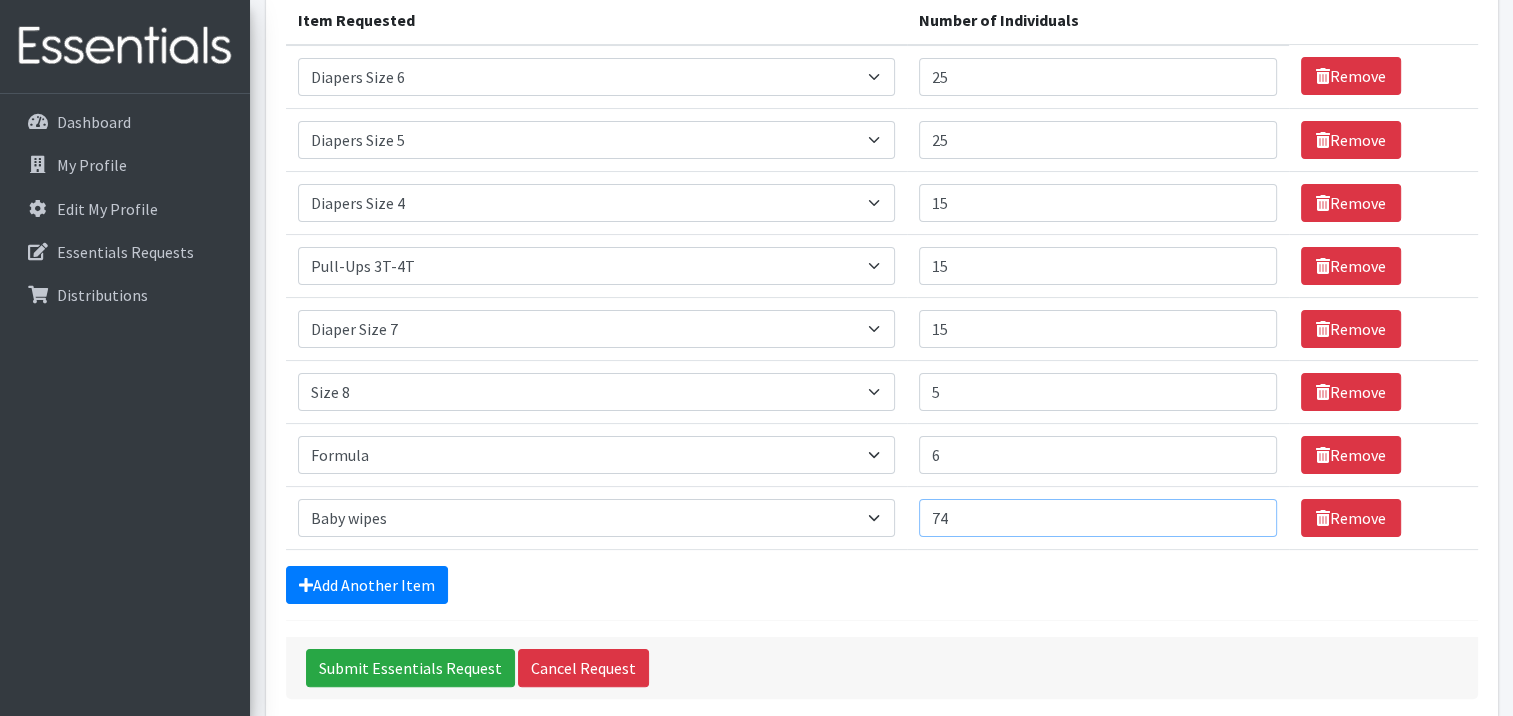 click on "74" at bounding box center (1098, 518) 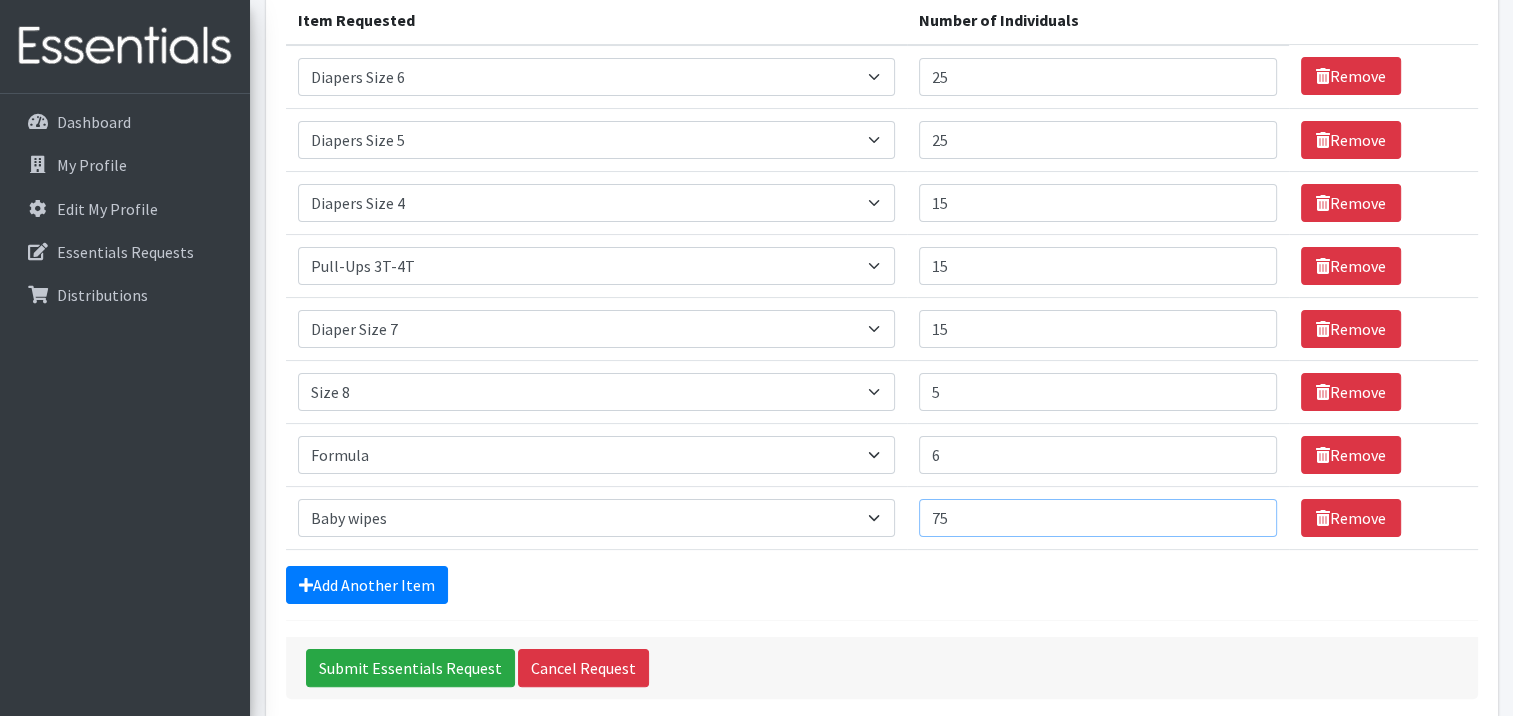 click on "75" at bounding box center [1098, 518] 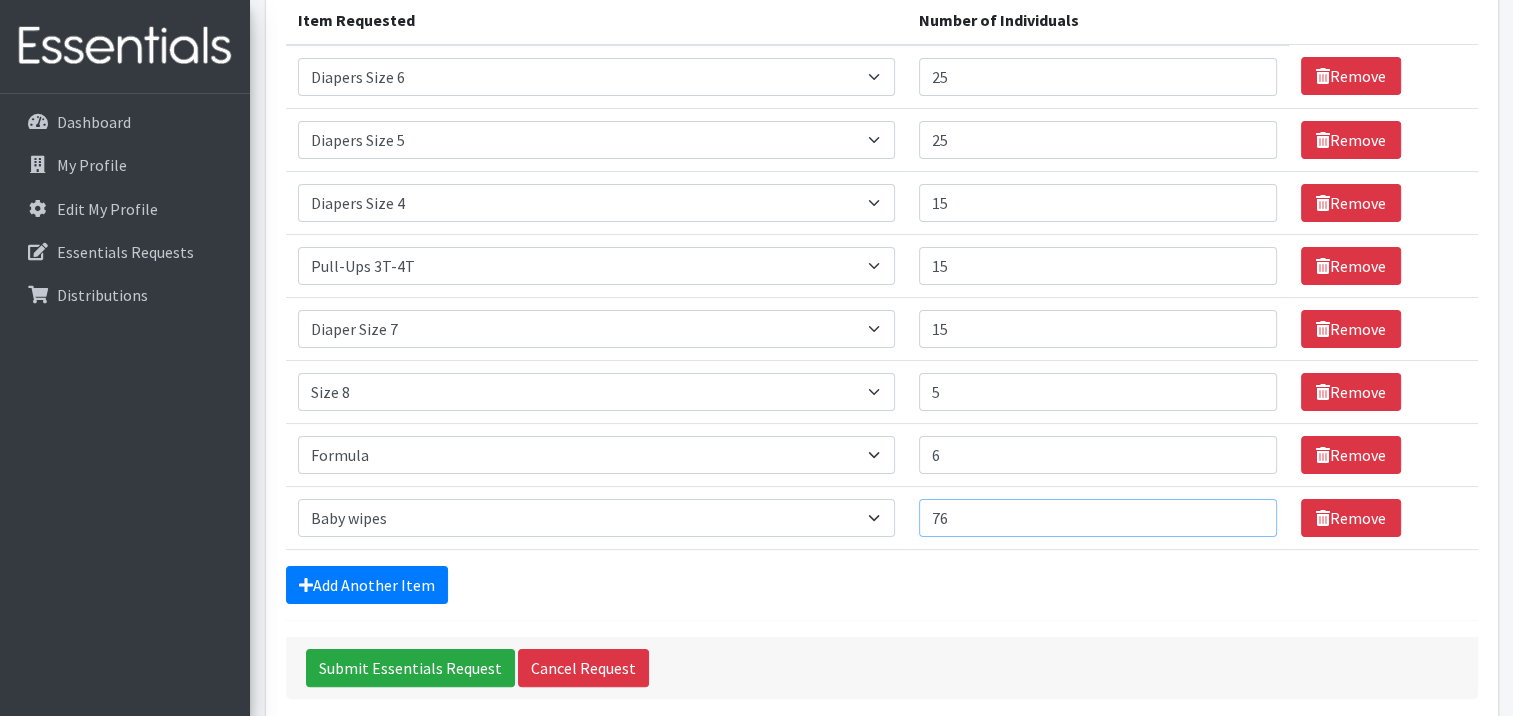 click on "76" at bounding box center (1098, 518) 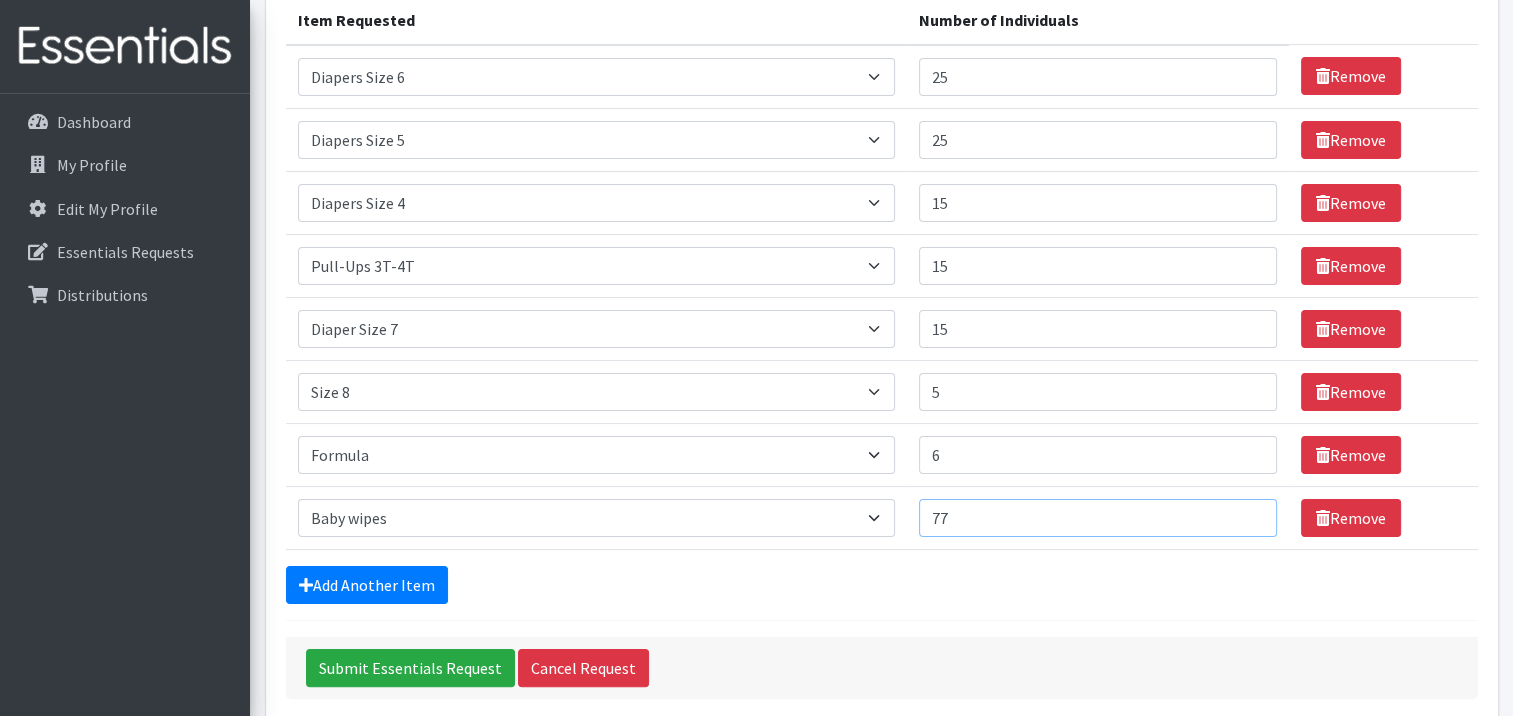 click on "77" at bounding box center (1098, 518) 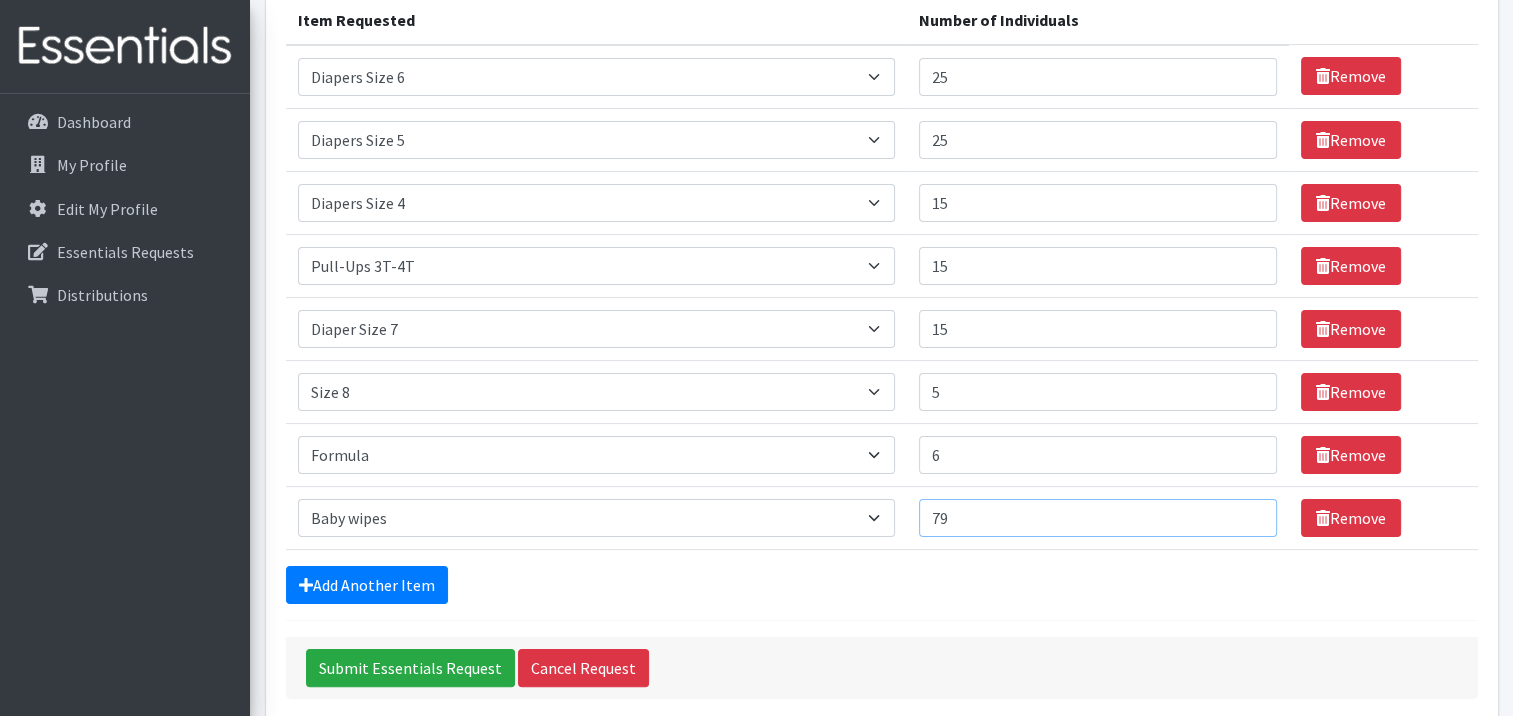 click on "79" at bounding box center (1098, 518) 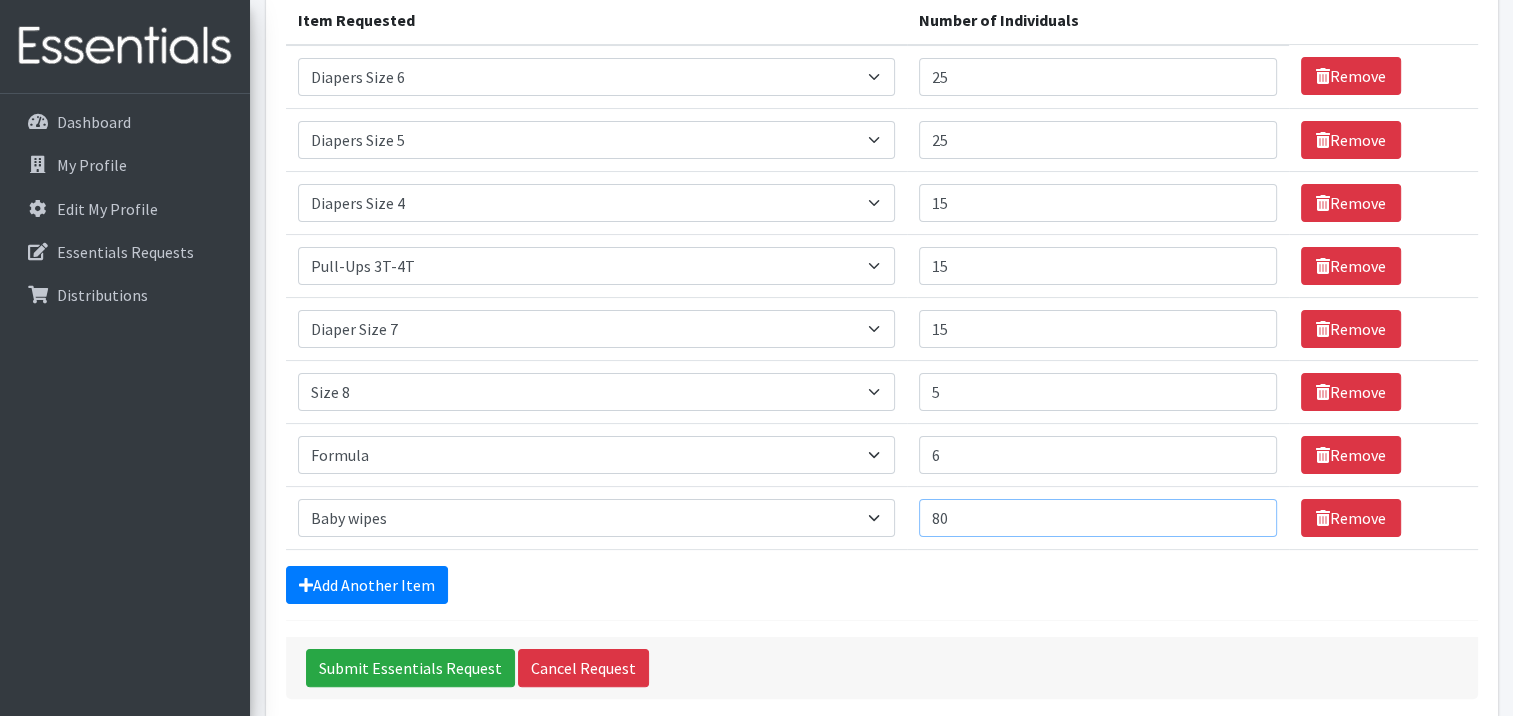 click on "80" at bounding box center (1098, 518) 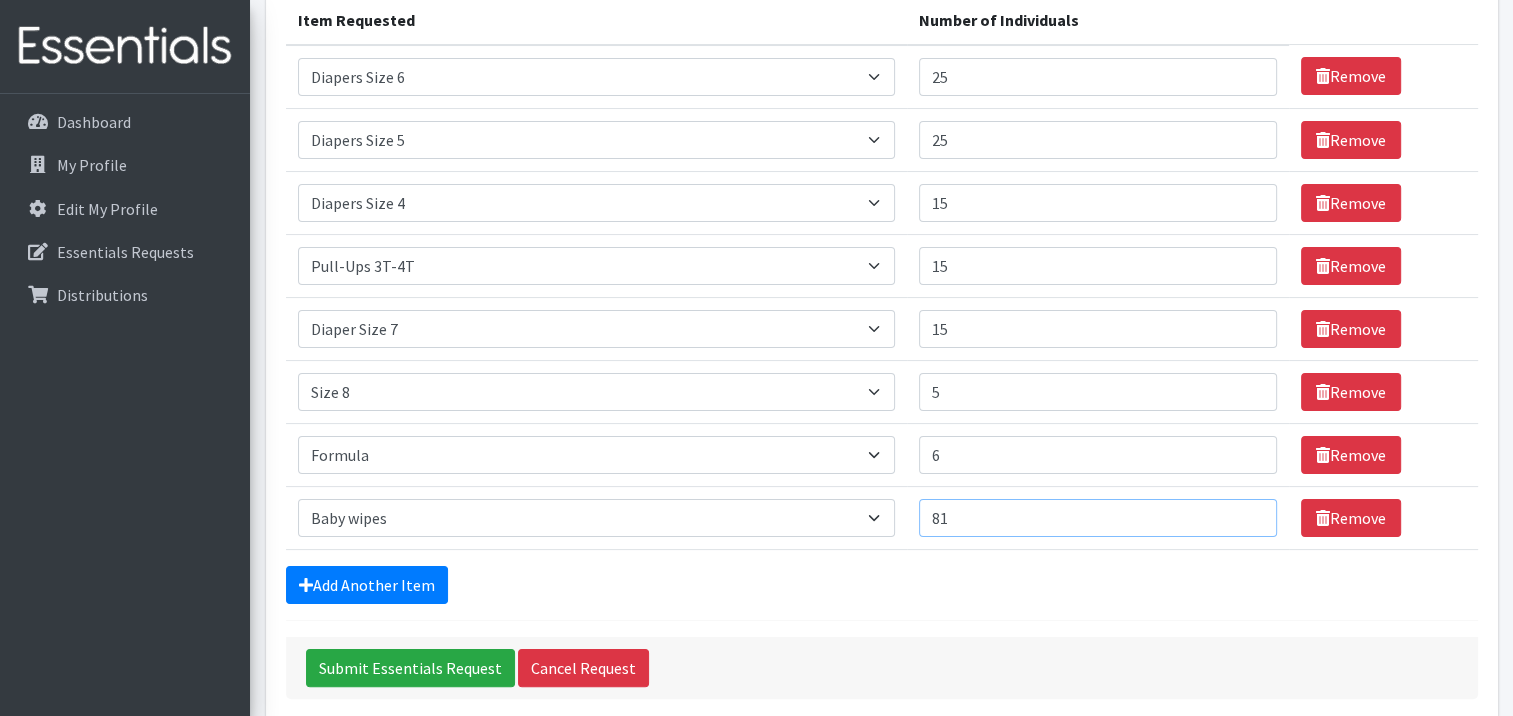 click on "81" at bounding box center [1098, 518] 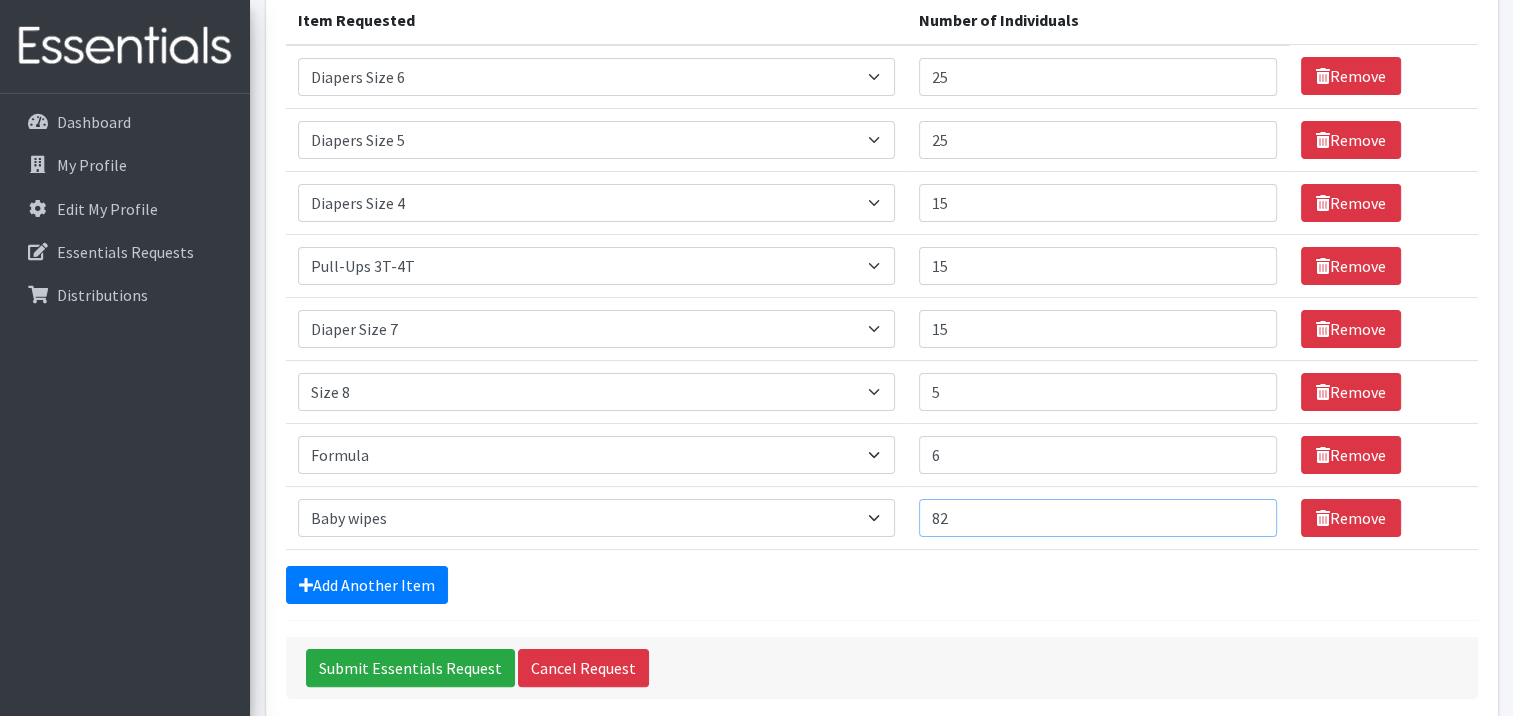 click on "82" at bounding box center (1098, 518) 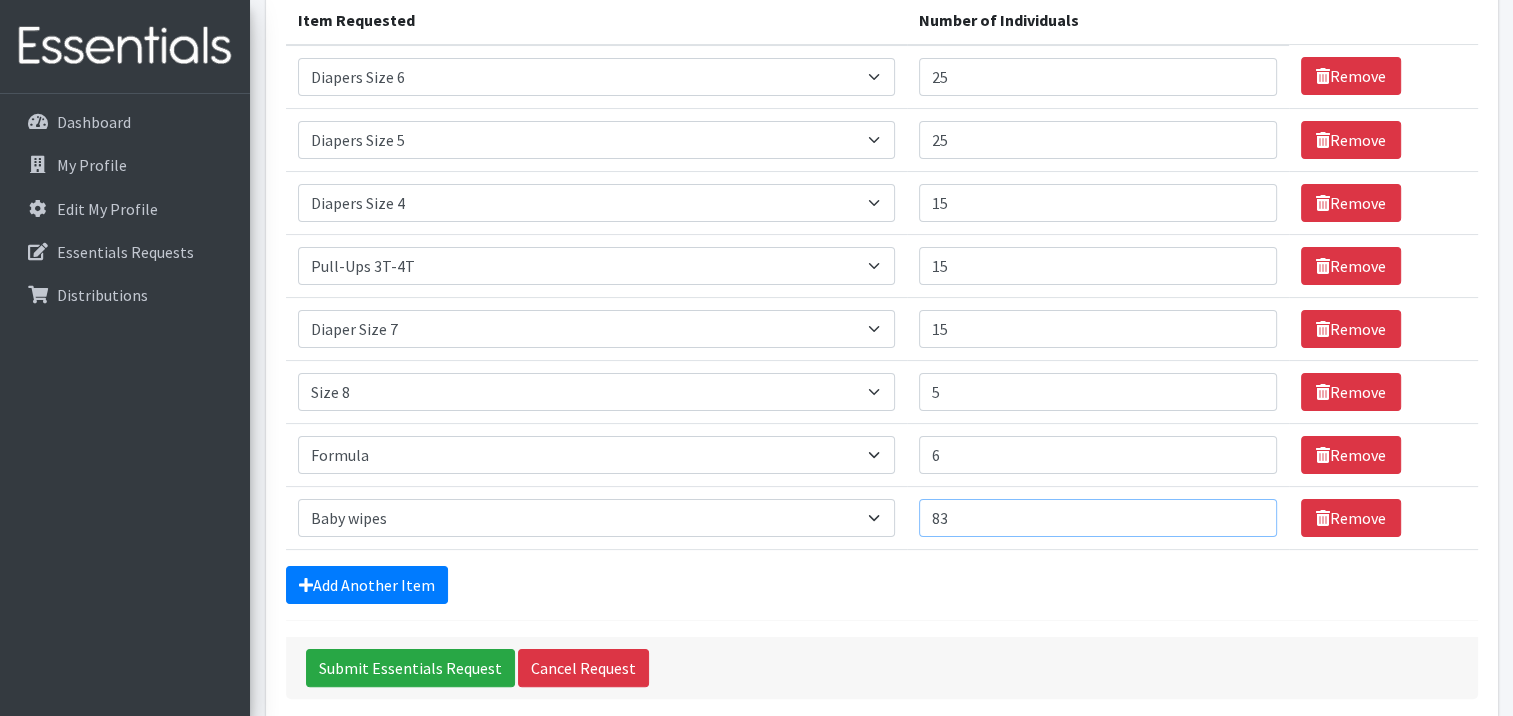 click on "83" at bounding box center [1098, 518] 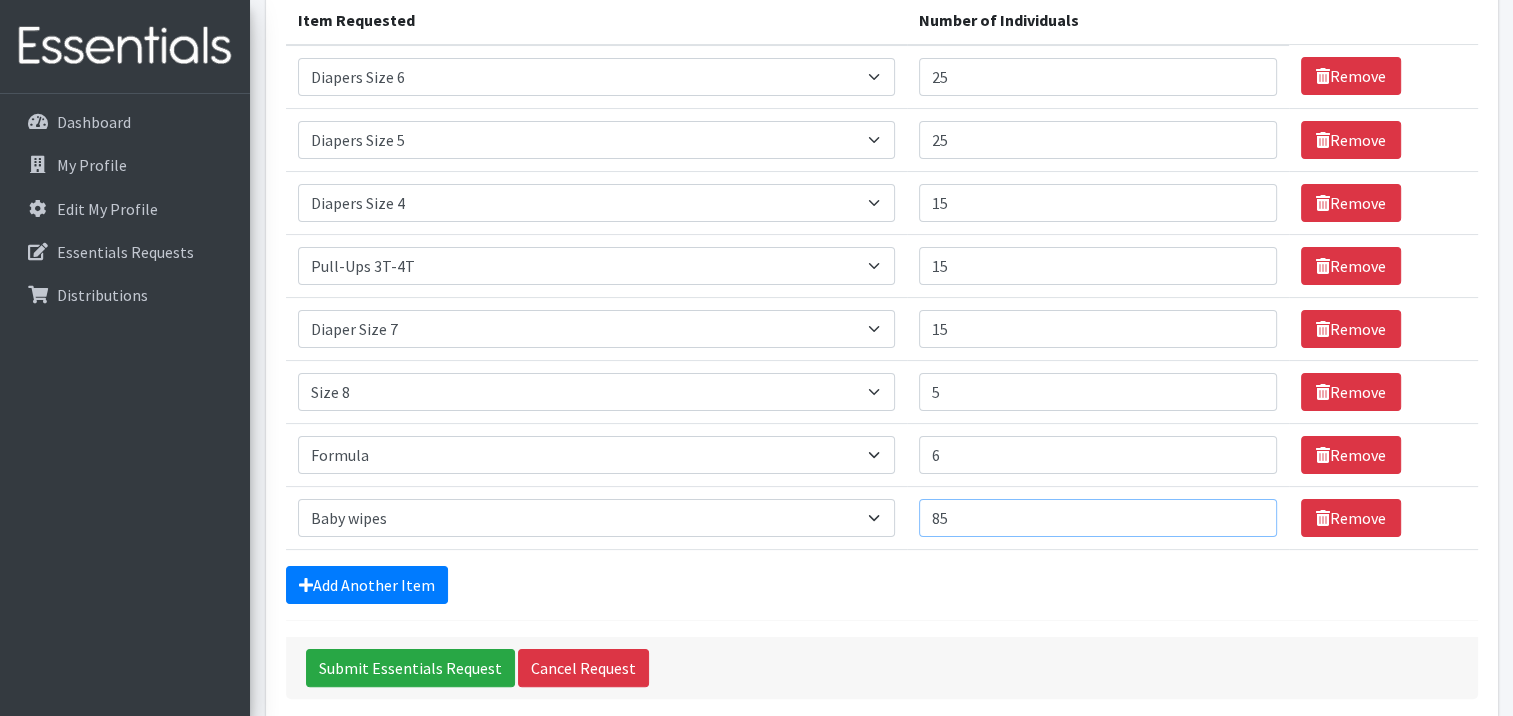 click on "85" at bounding box center [1098, 518] 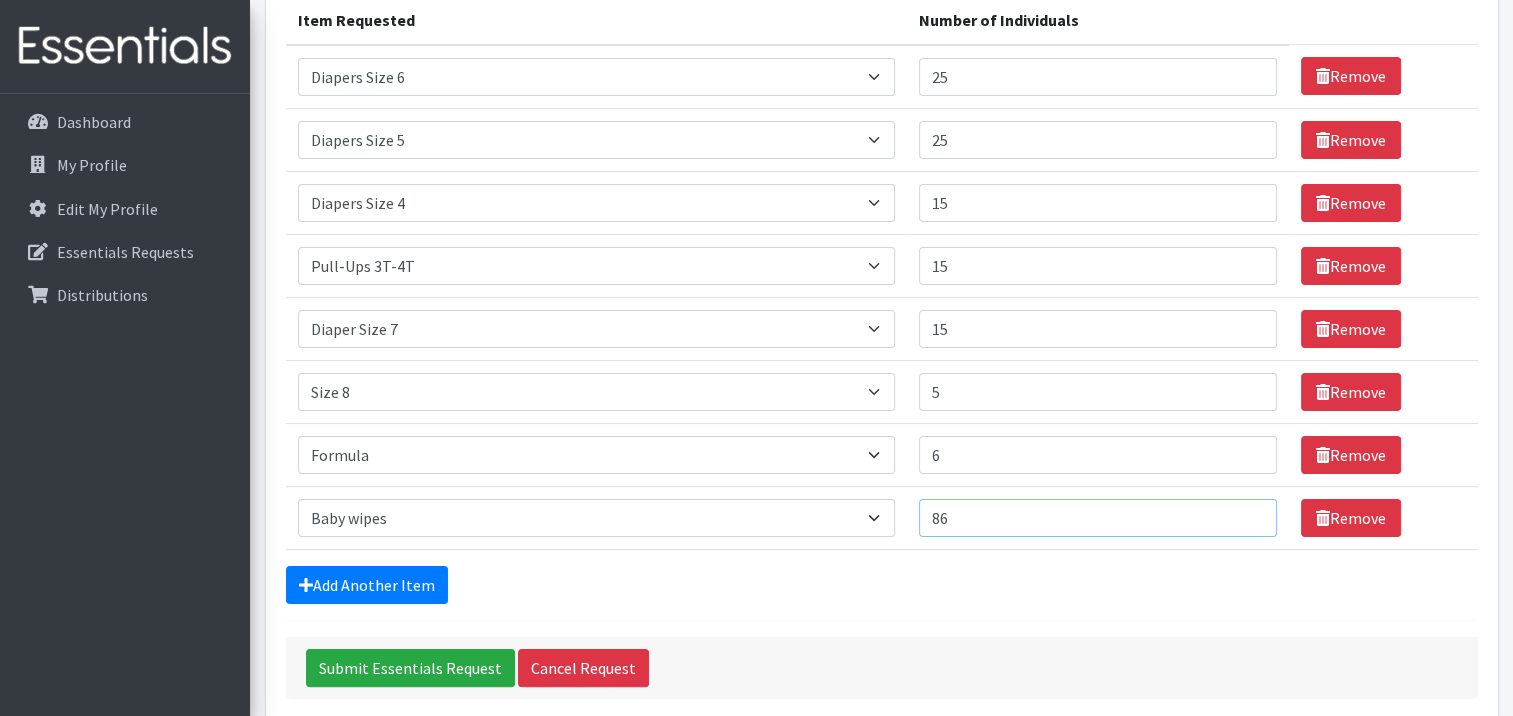 click on "86" at bounding box center [1098, 518] 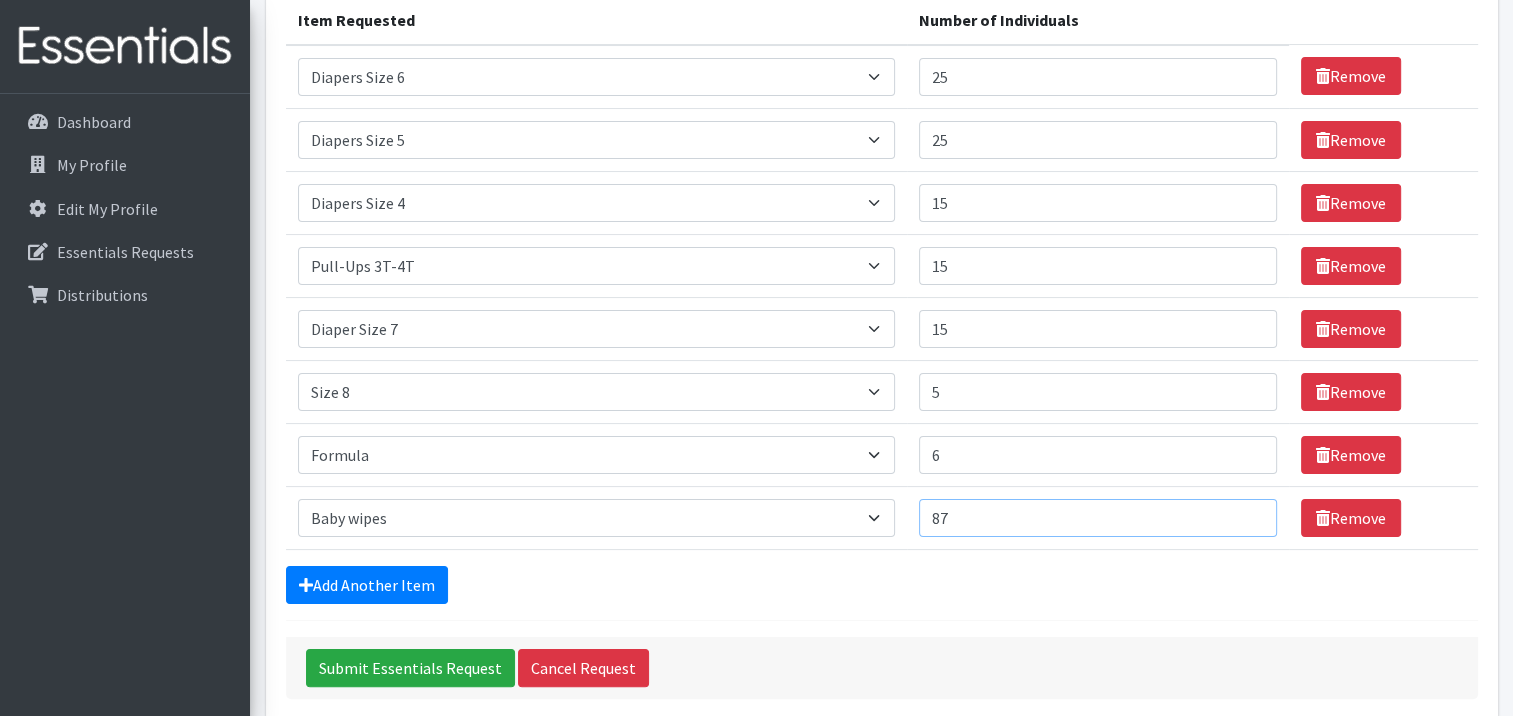 click on "87" at bounding box center [1098, 518] 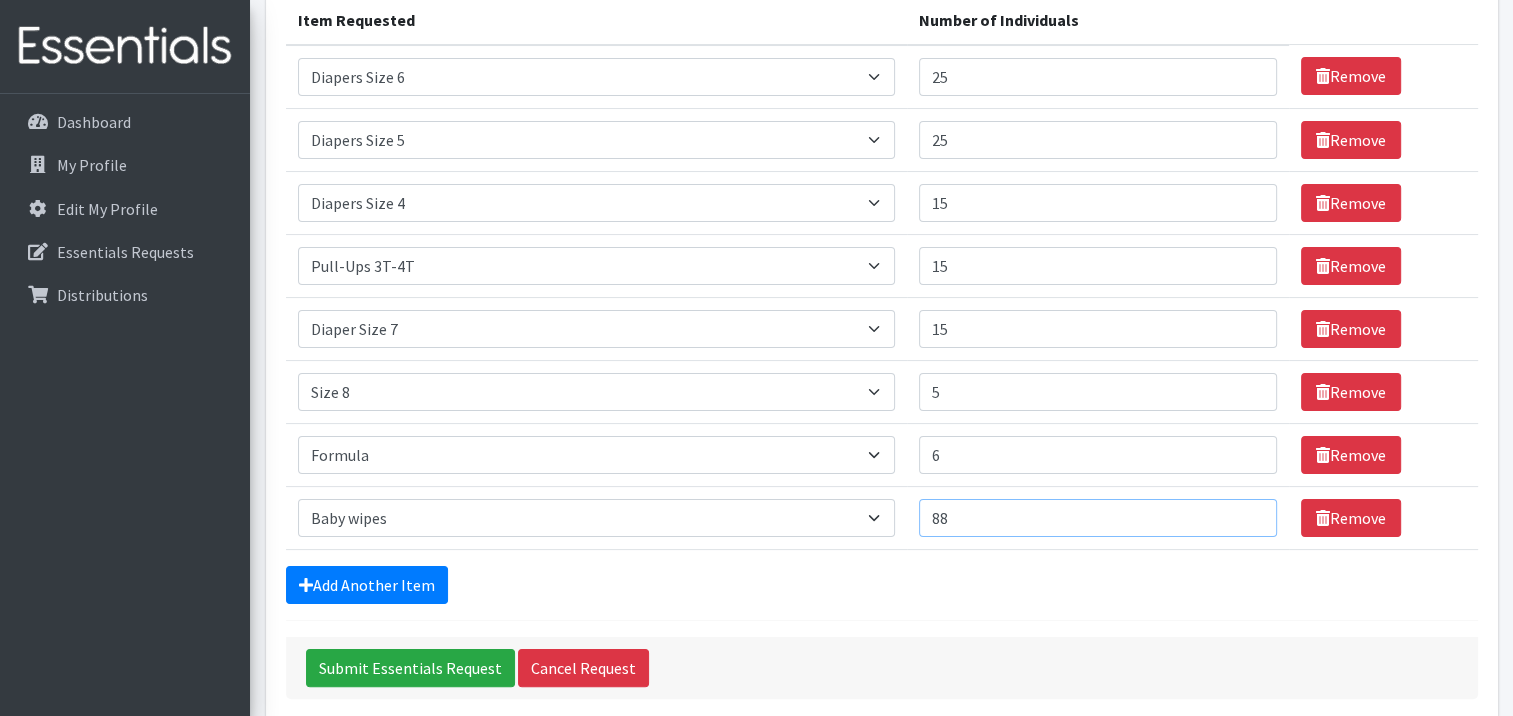 click on "88" at bounding box center (1098, 518) 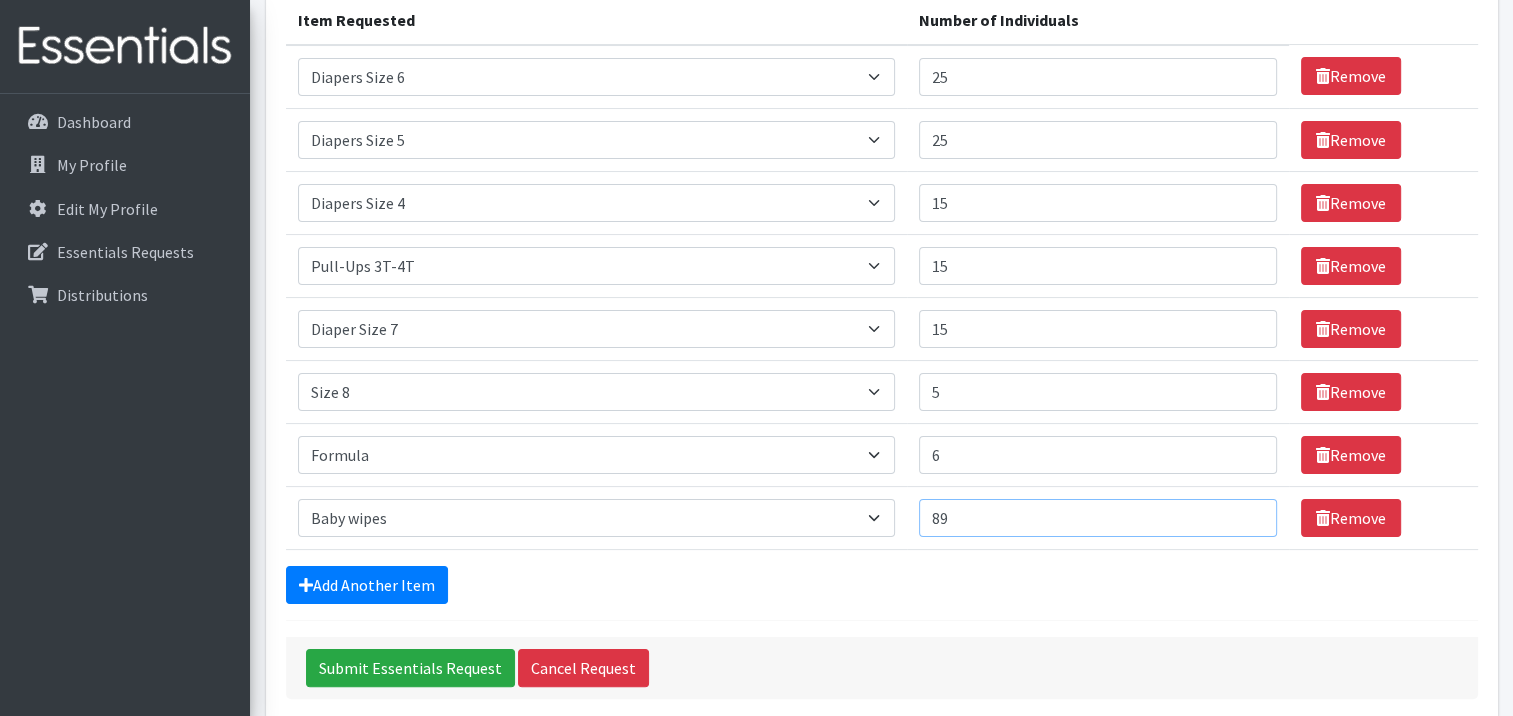 click on "89" at bounding box center [1098, 518] 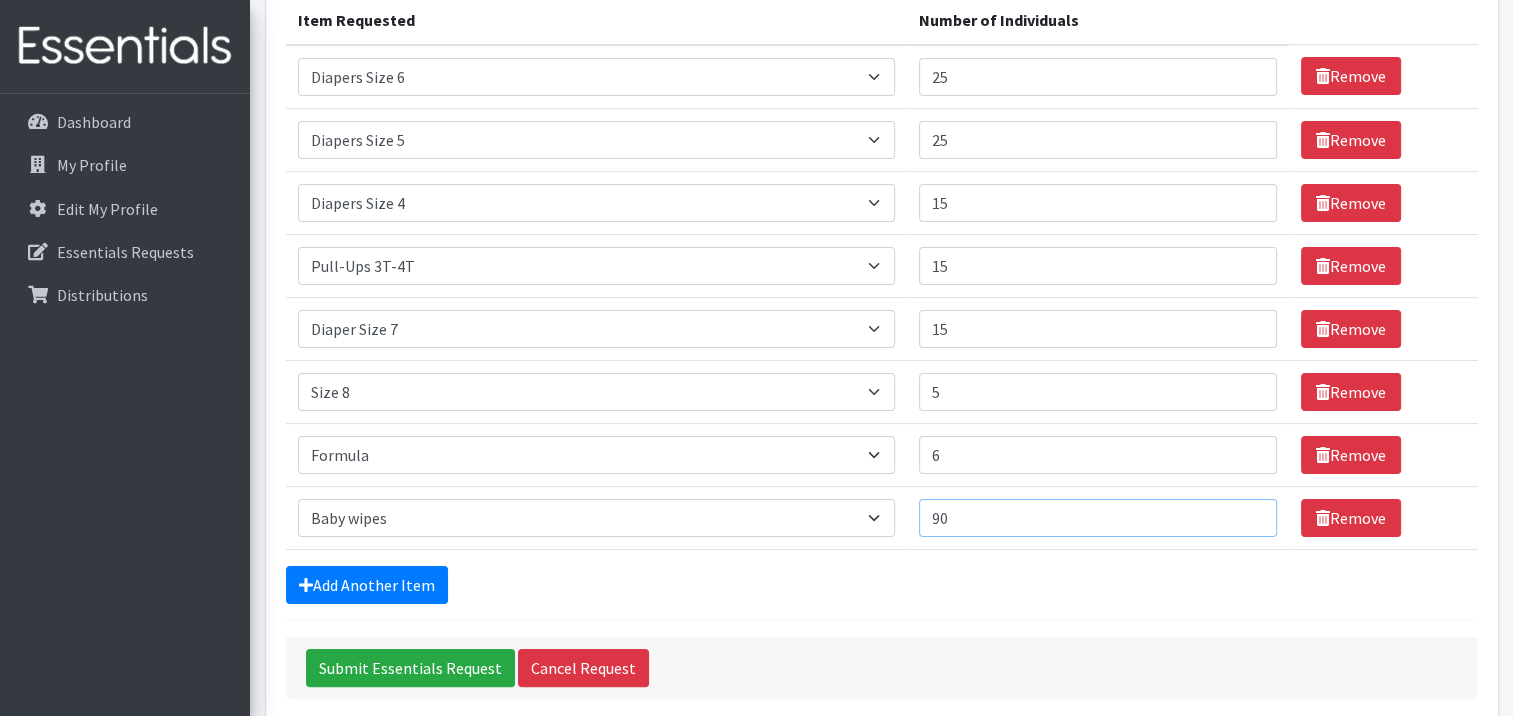 click on "90" at bounding box center (1098, 518) 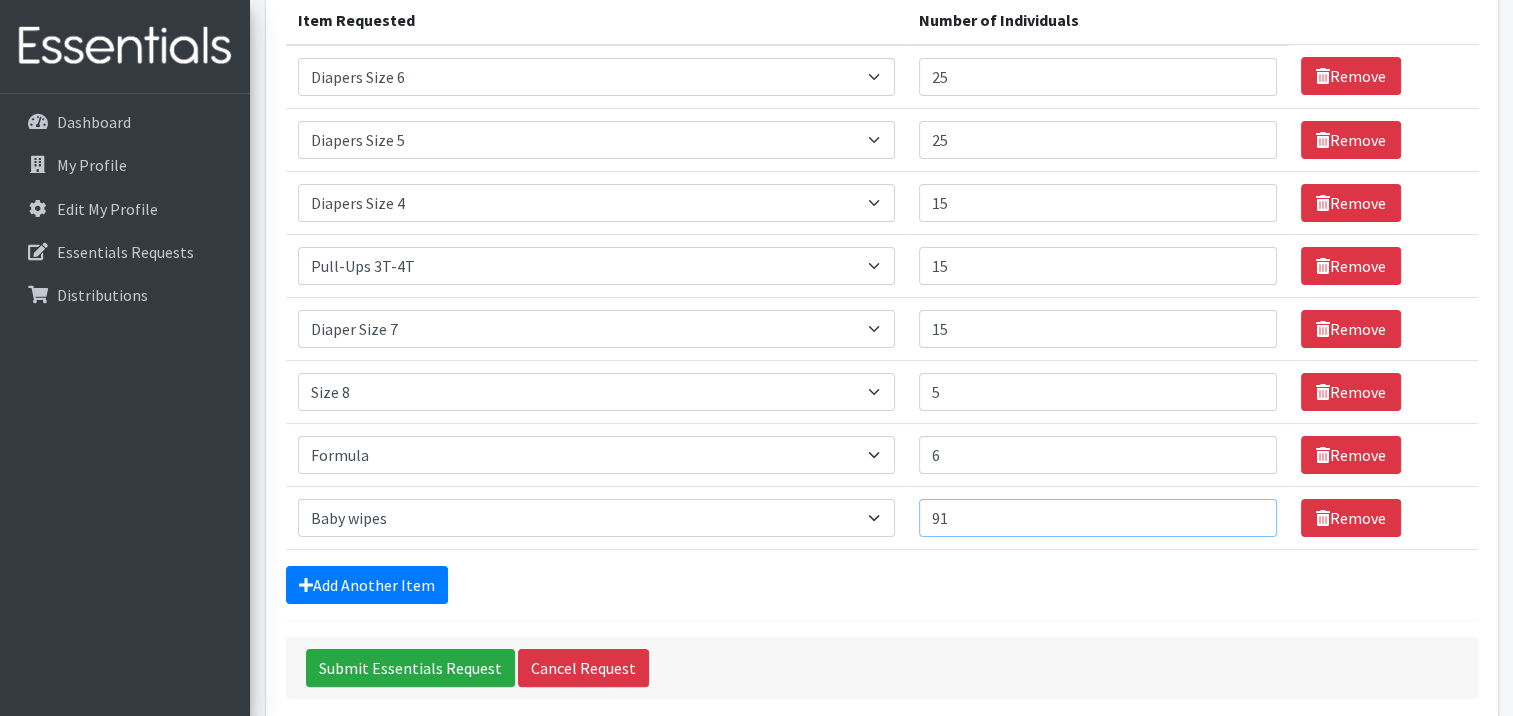 click on "91" at bounding box center (1098, 518) 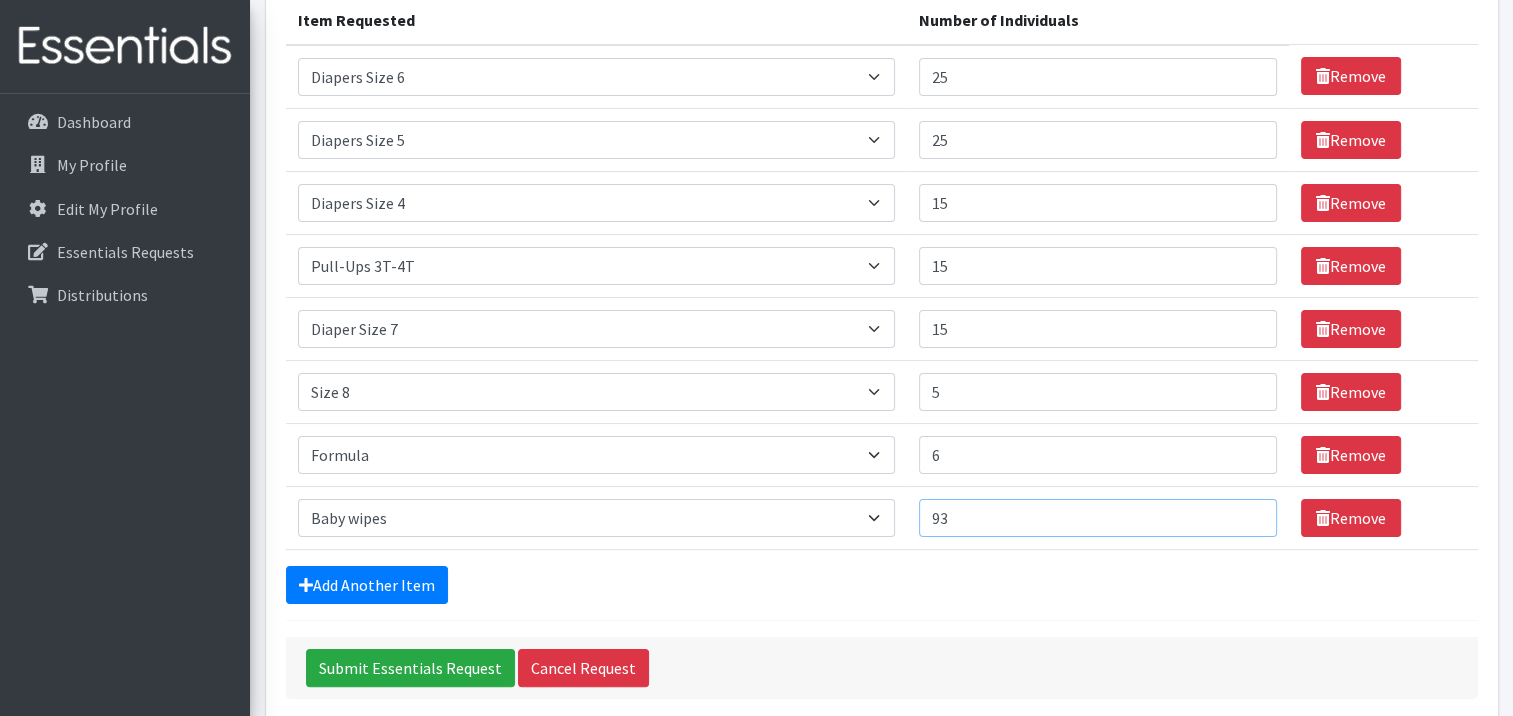 click on "93" at bounding box center [1098, 518] 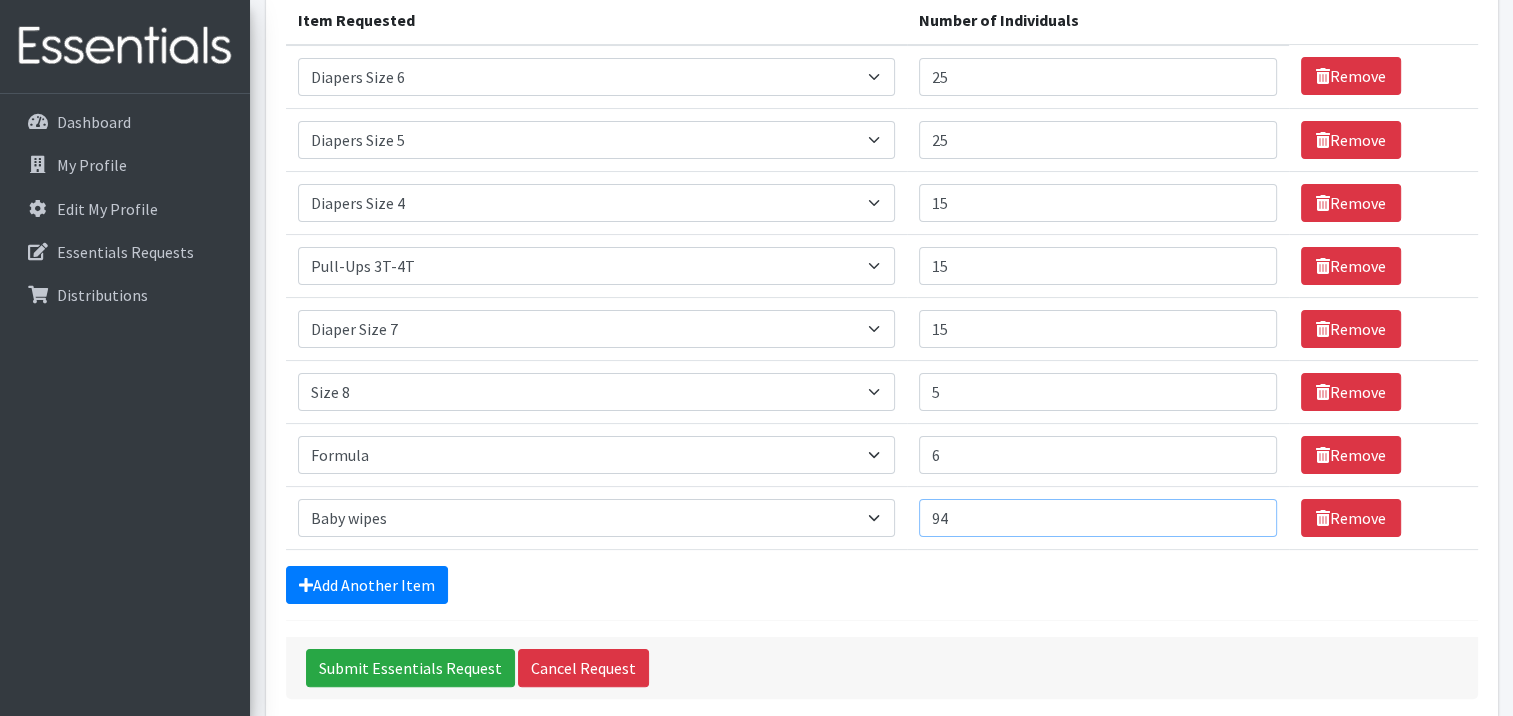 click on "94" at bounding box center (1098, 518) 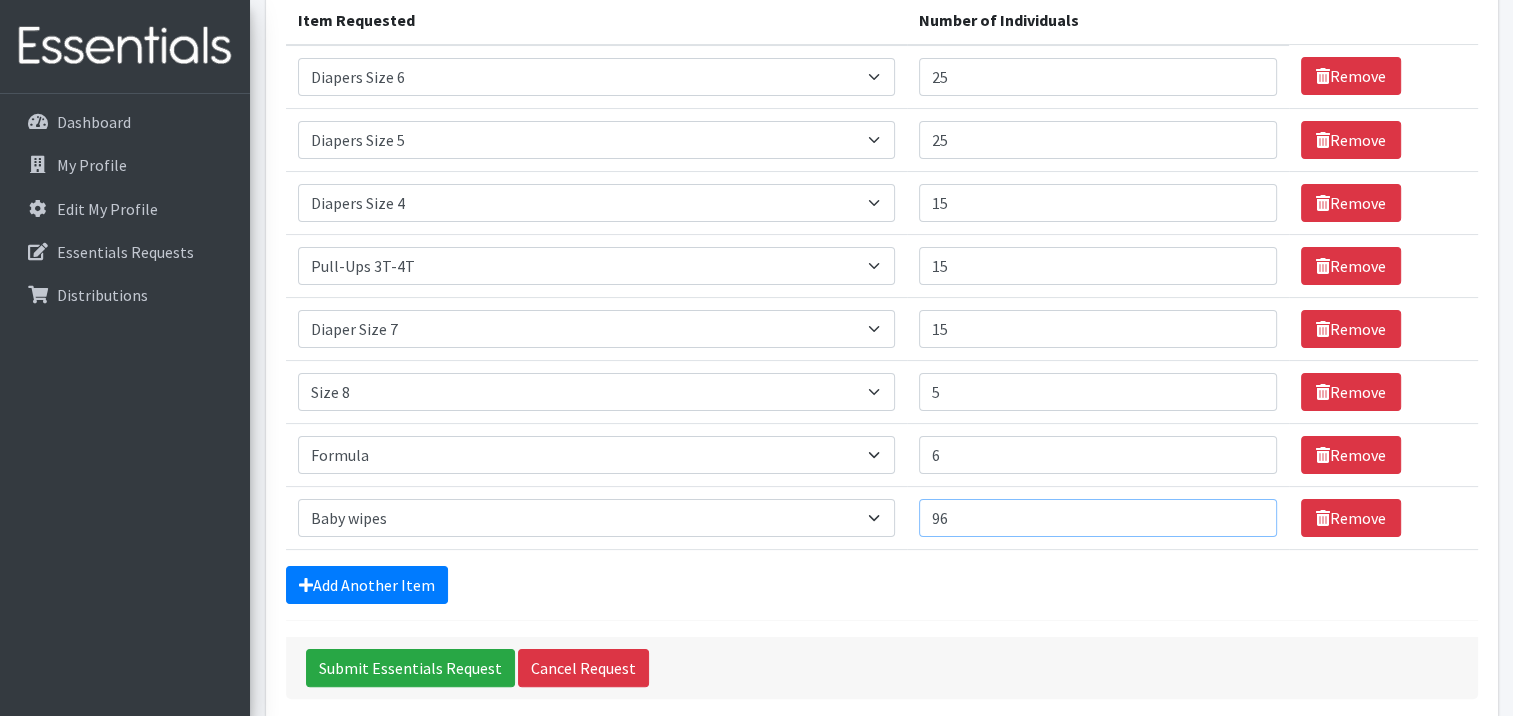 click on "96" at bounding box center [1098, 518] 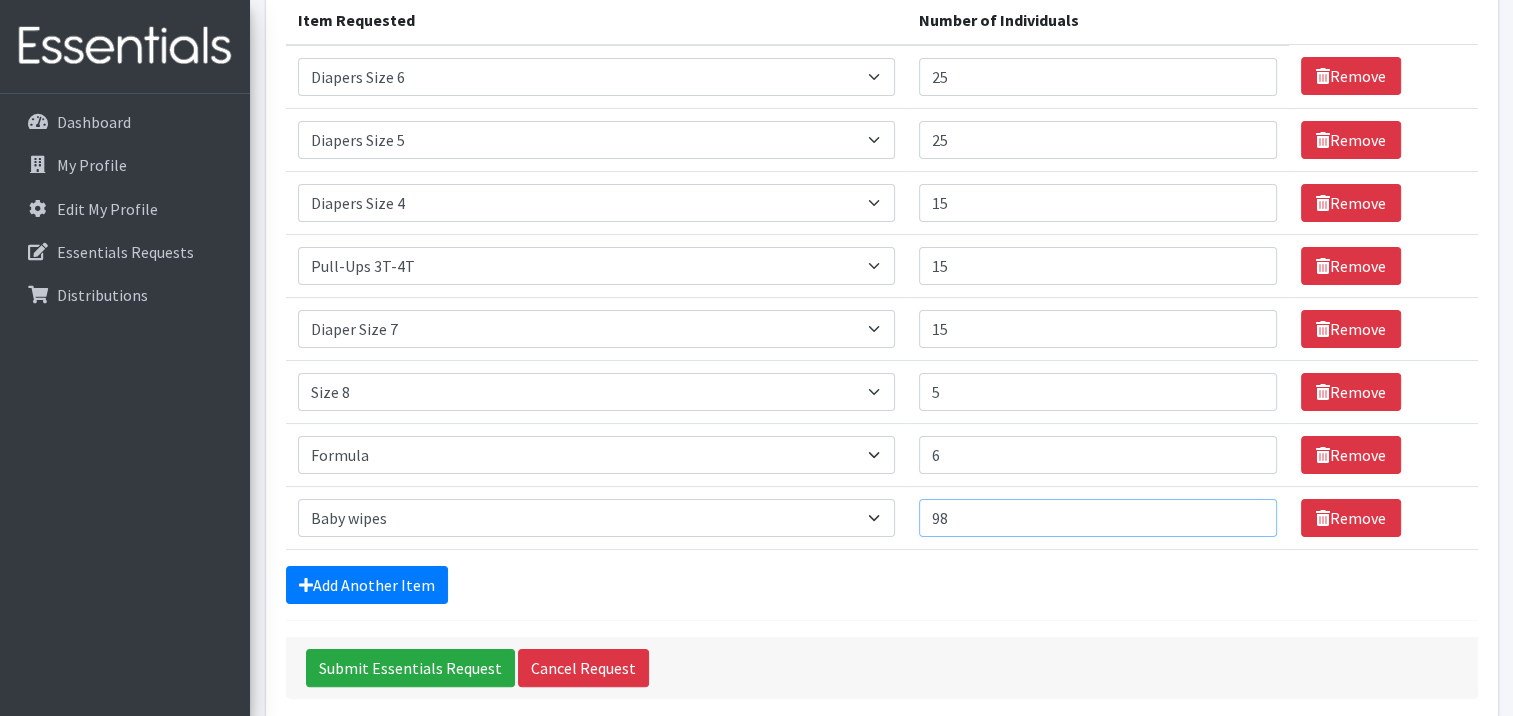 click on "98" at bounding box center (1098, 518) 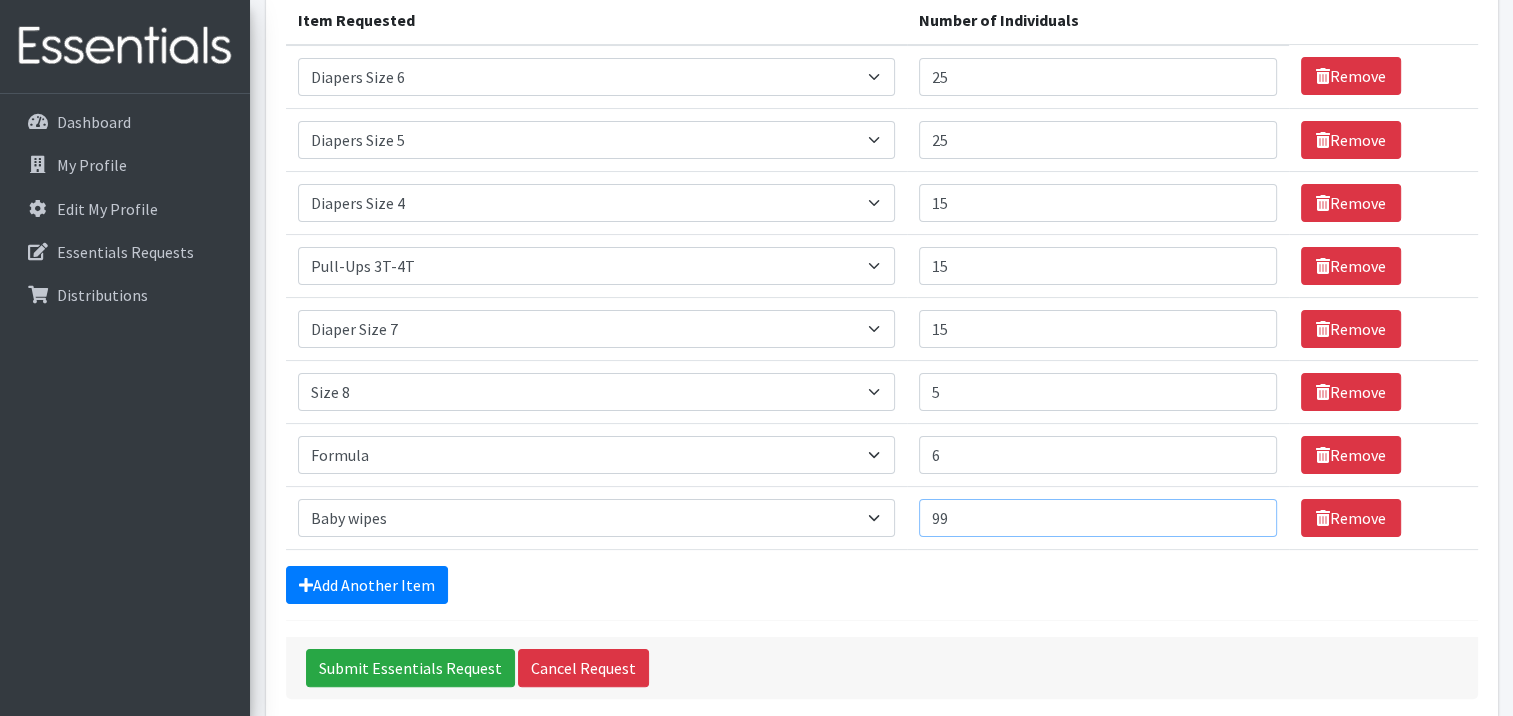 type on "100" 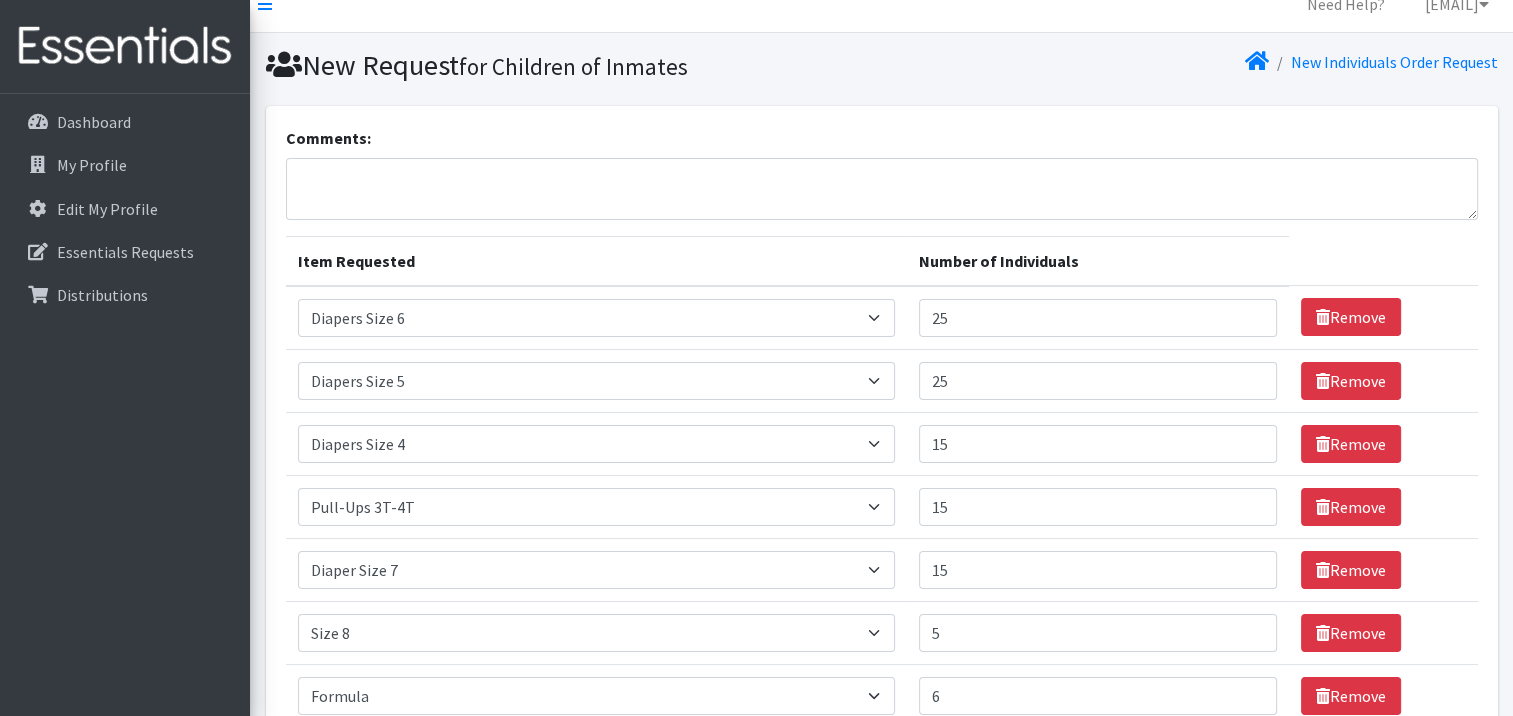 scroll, scrollTop: 0, scrollLeft: 0, axis: both 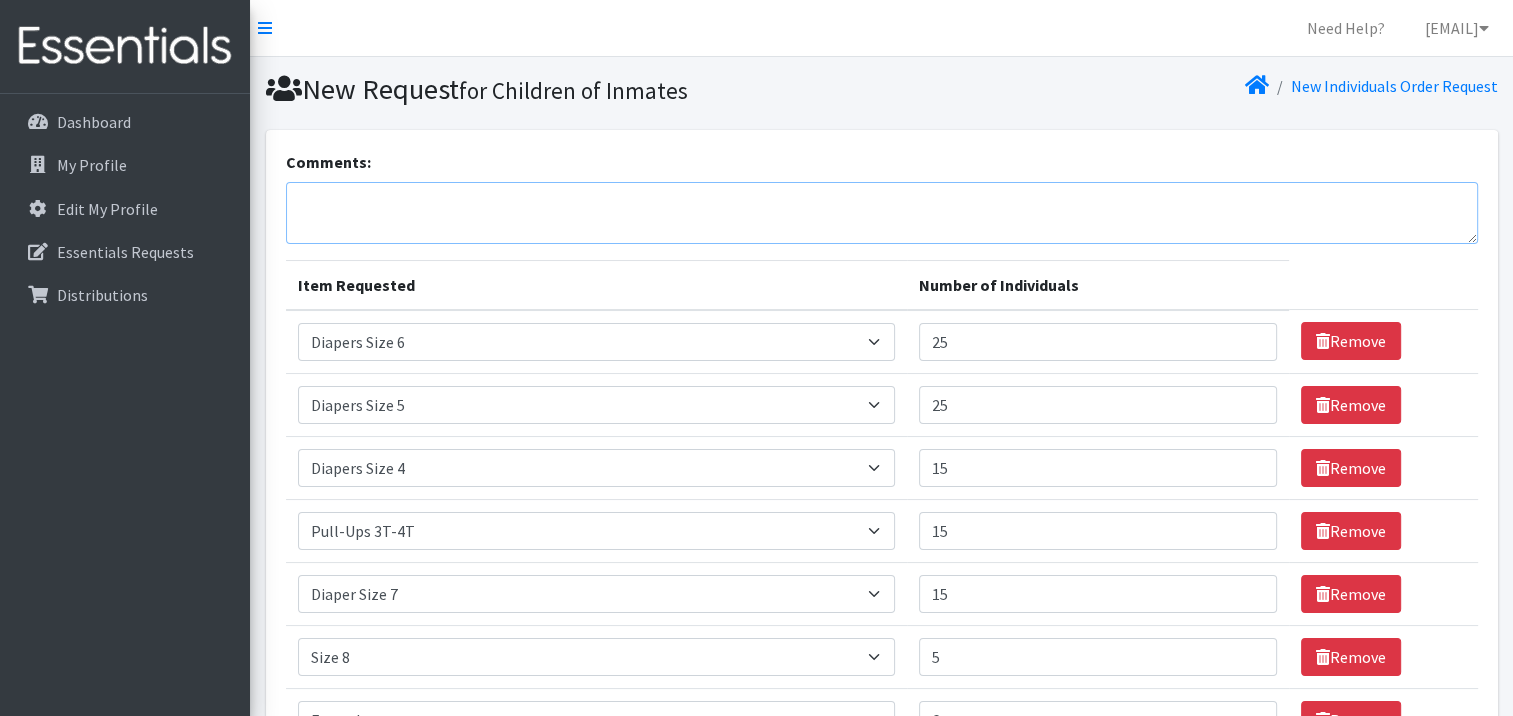 click on "Comments:" at bounding box center [882, 213] 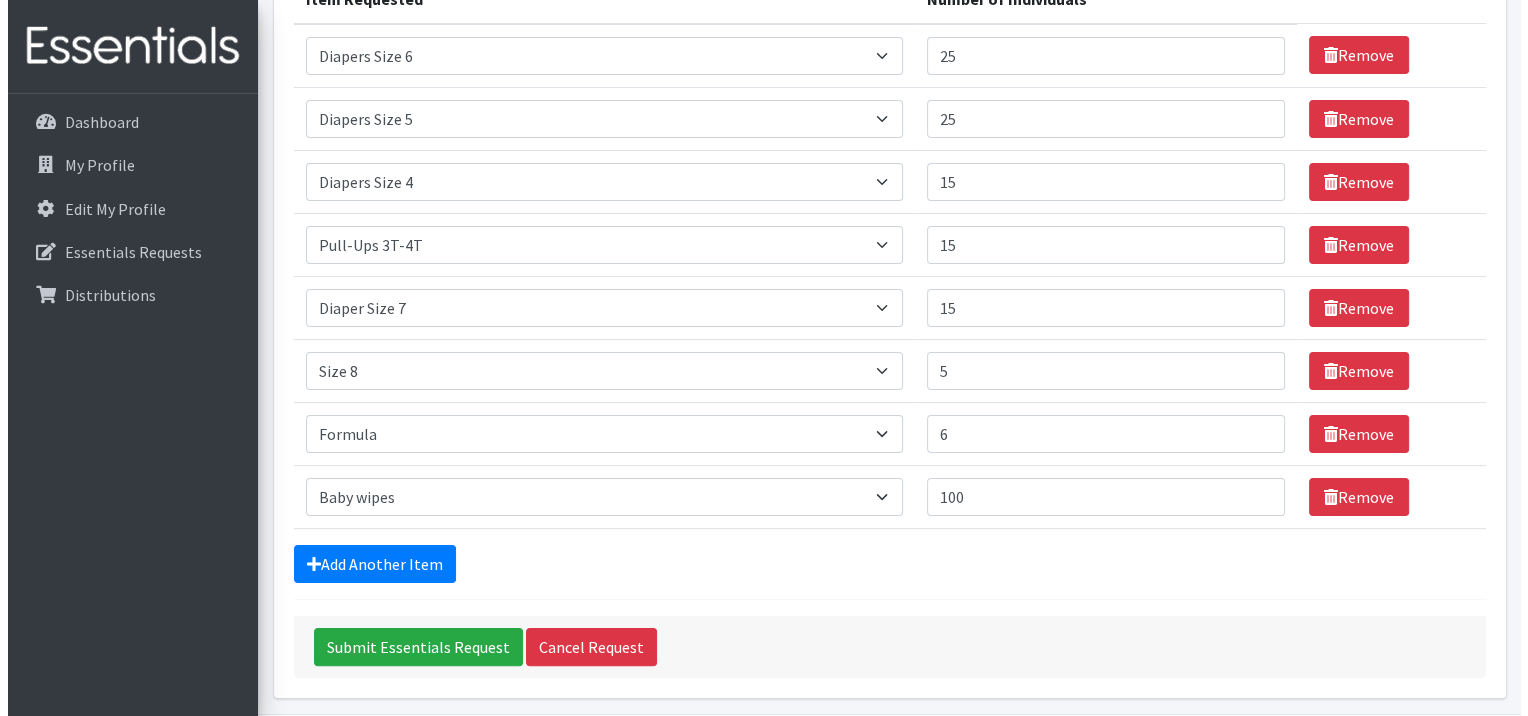 scroll, scrollTop: 305, scrollLeft: 0, axis: vertical 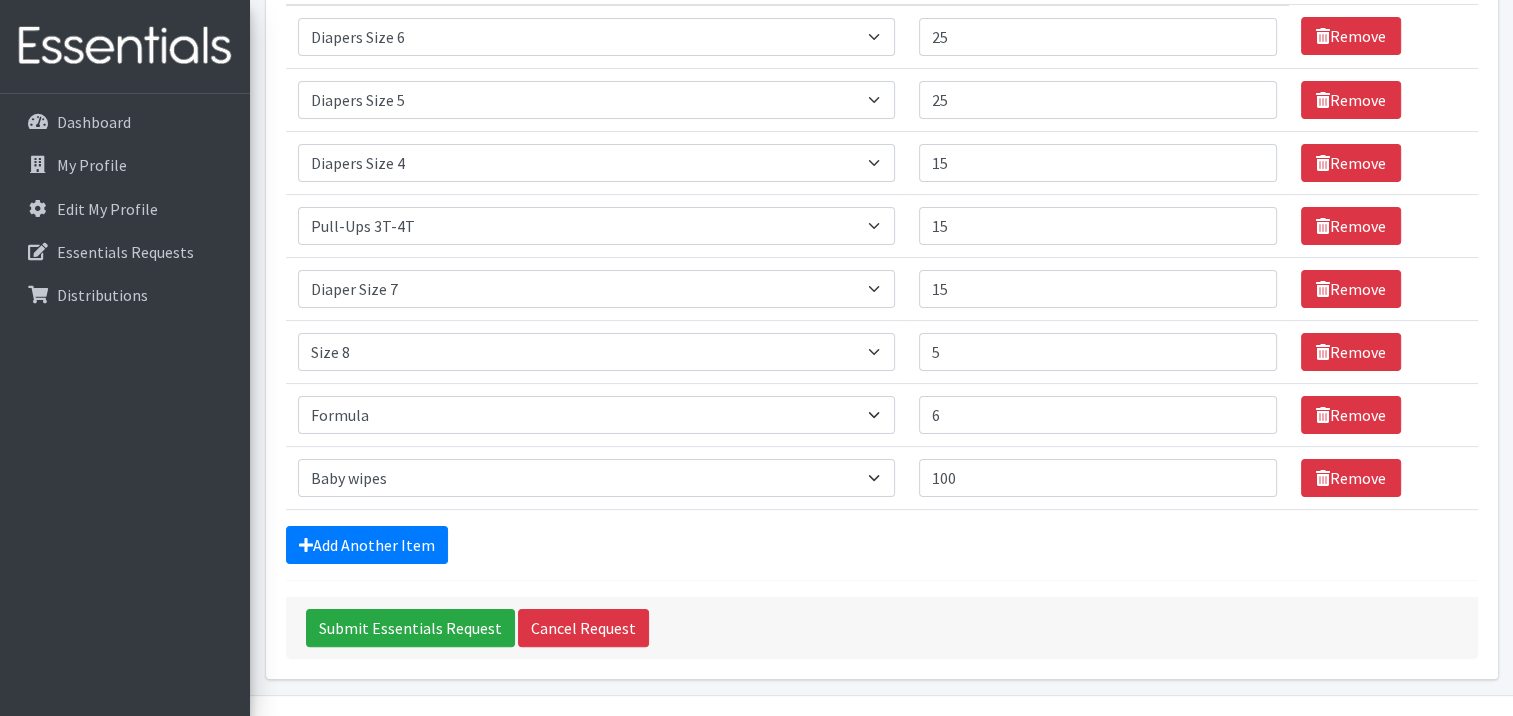 type on "Hi [FIRST], Please if you have underpads, youths pull-ups, children clothing - newborn to size 6 girls and boys, shoes for said ages, butt paste, baby bottles, pacifiers, anything for adults, school supplies, I will be most grateful for any amounts you can spare. Thank you!" 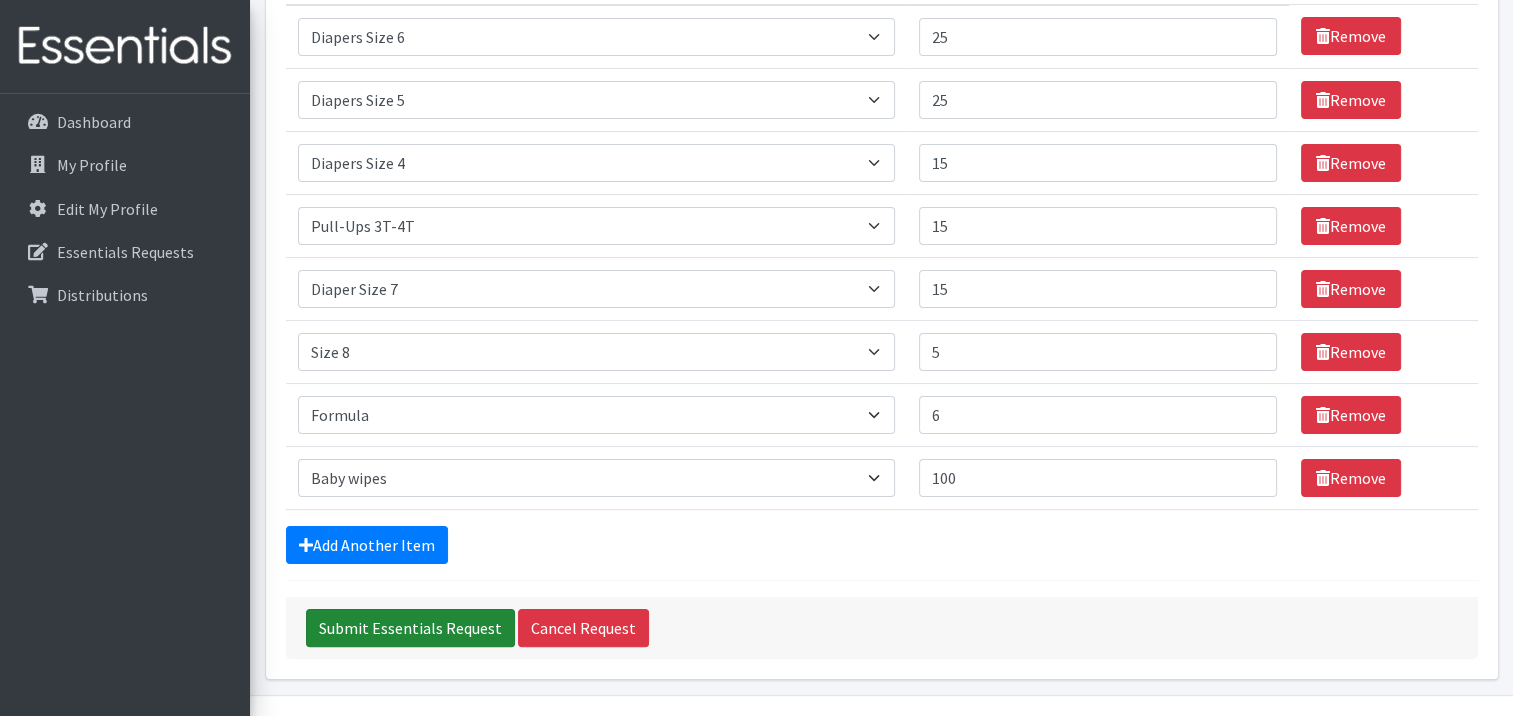 click on "Submit Essentials Request" at bounding box center (410, 628) 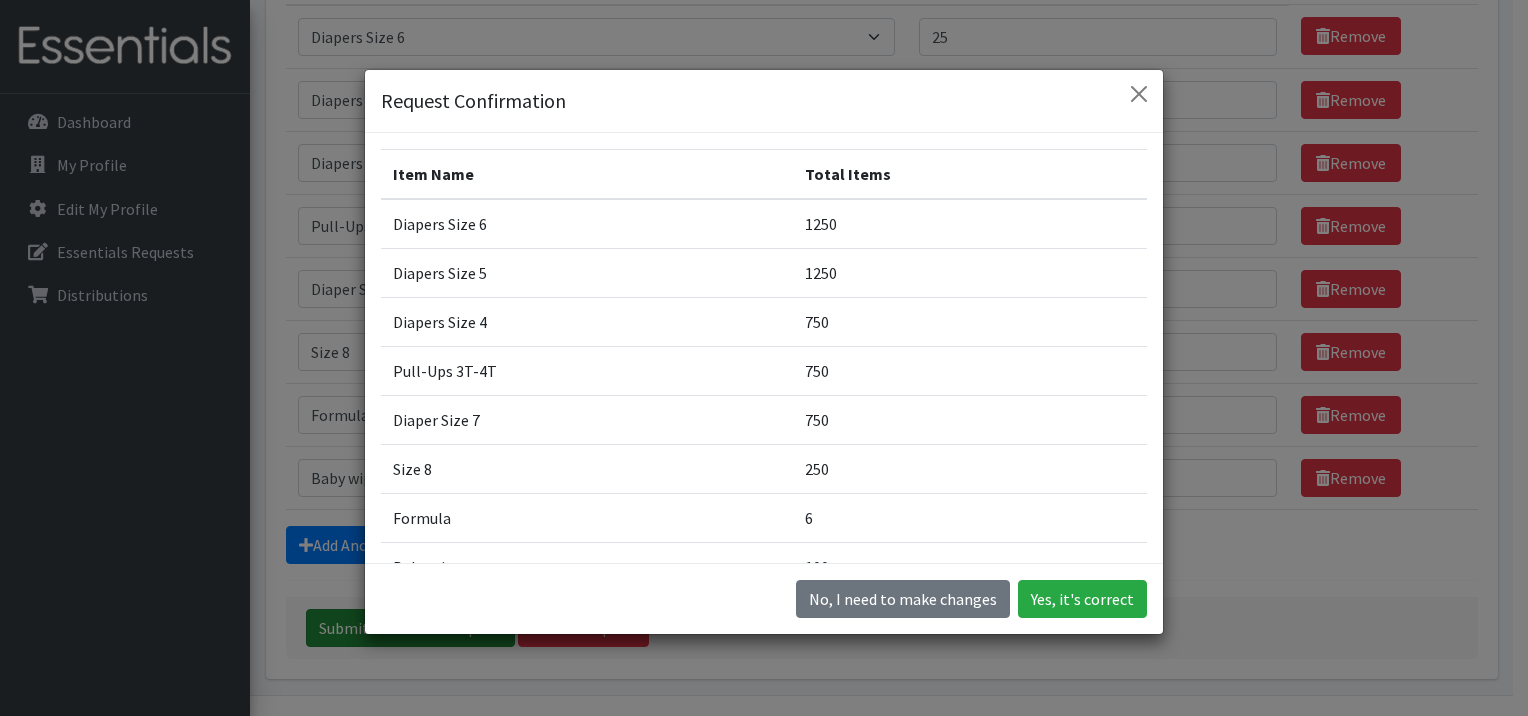 scroll, scrollTop: 56, scrollLeft: 0, axis: vertical 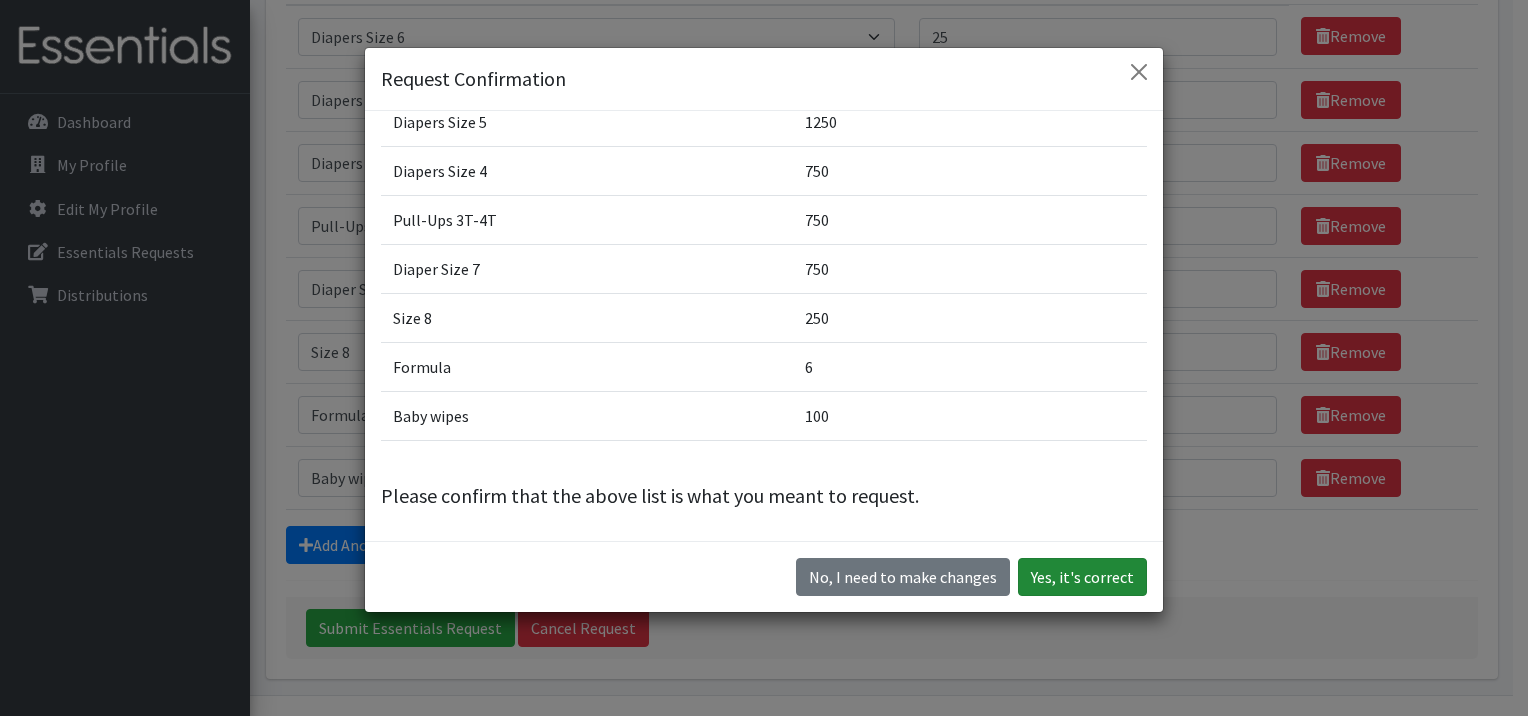 click on "Yes, it's correct" at bounding box center (1082, 577) 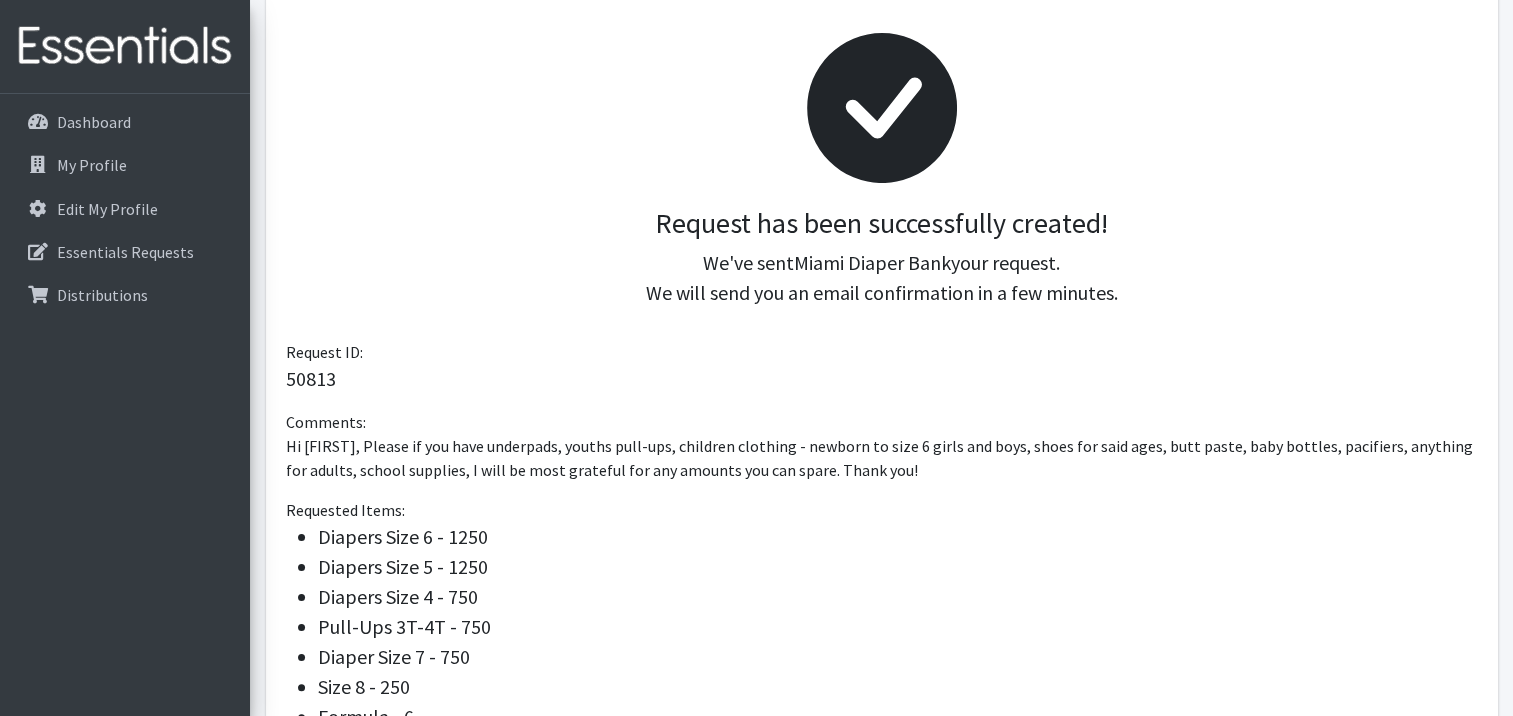 scroll, scrollTop: 271, scrollLeft: 0, axis: vertical 